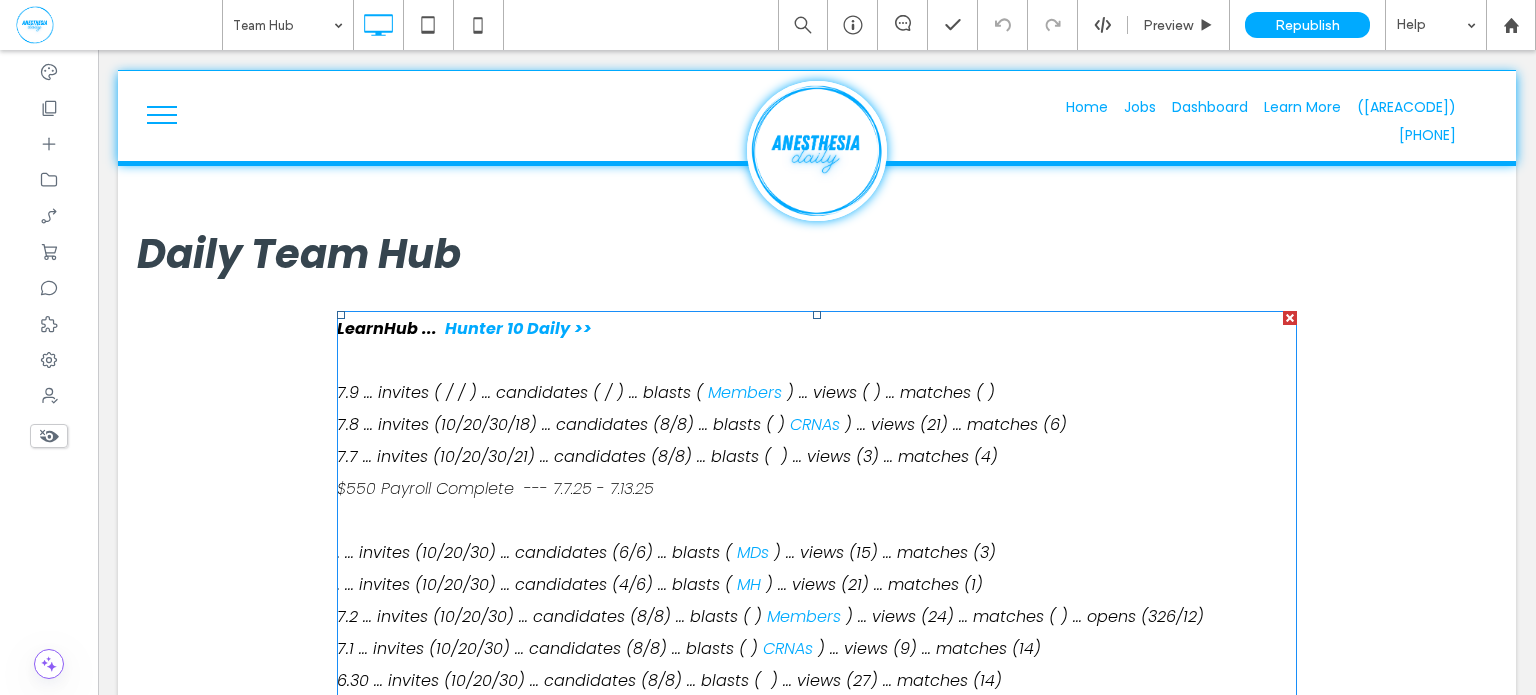 scroll, scrollTop: 0, scrollLeft: 0, axis: both 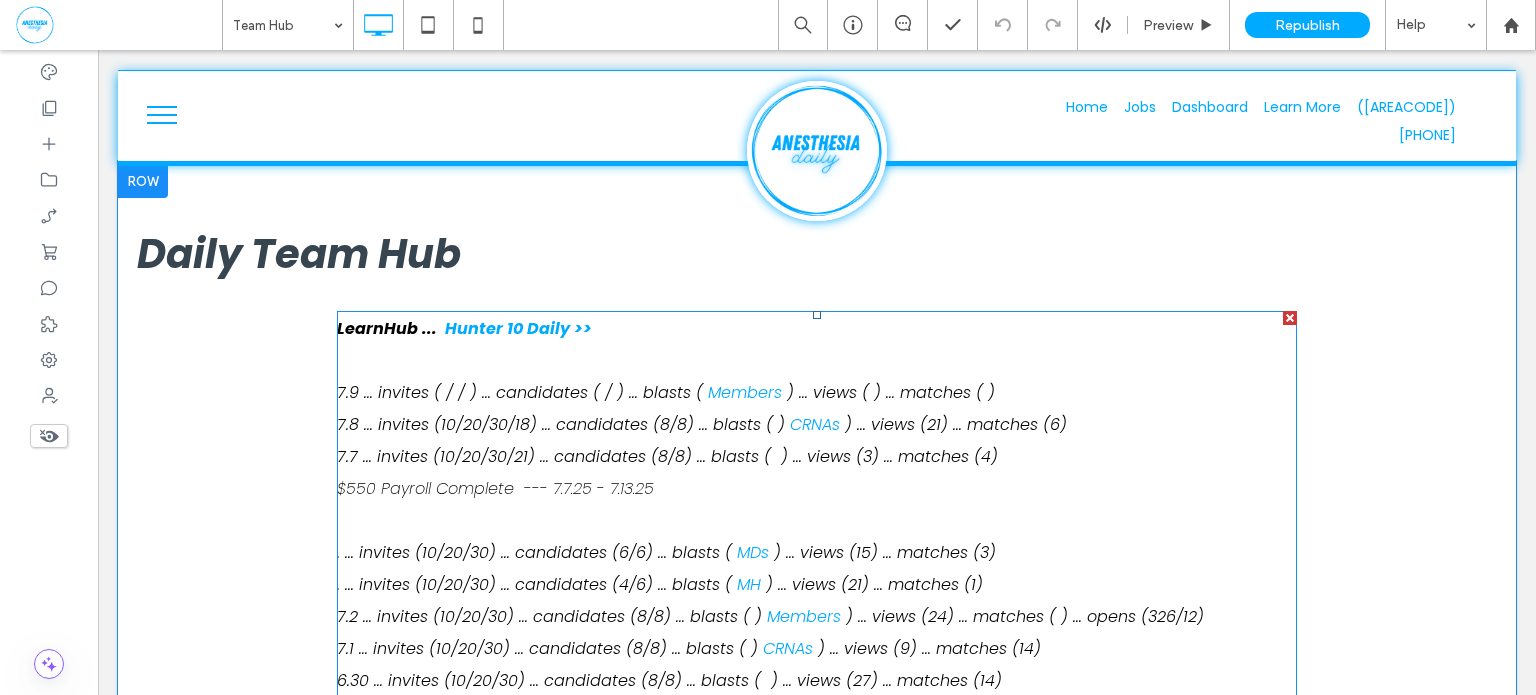 drag, startPoint x: 98, startPoint y: 50, endPoint x: 536, endPoint y: 394, distance: 556.93805 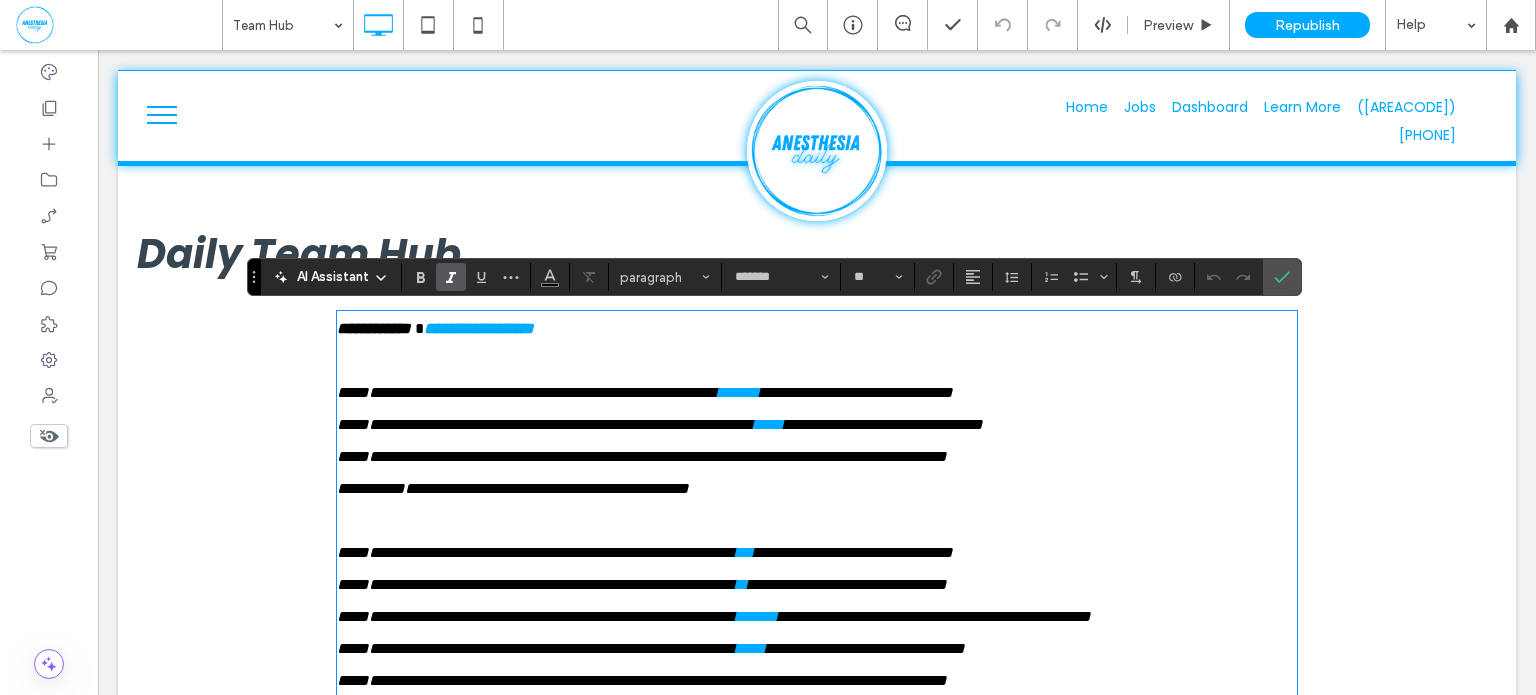 type on "*******" 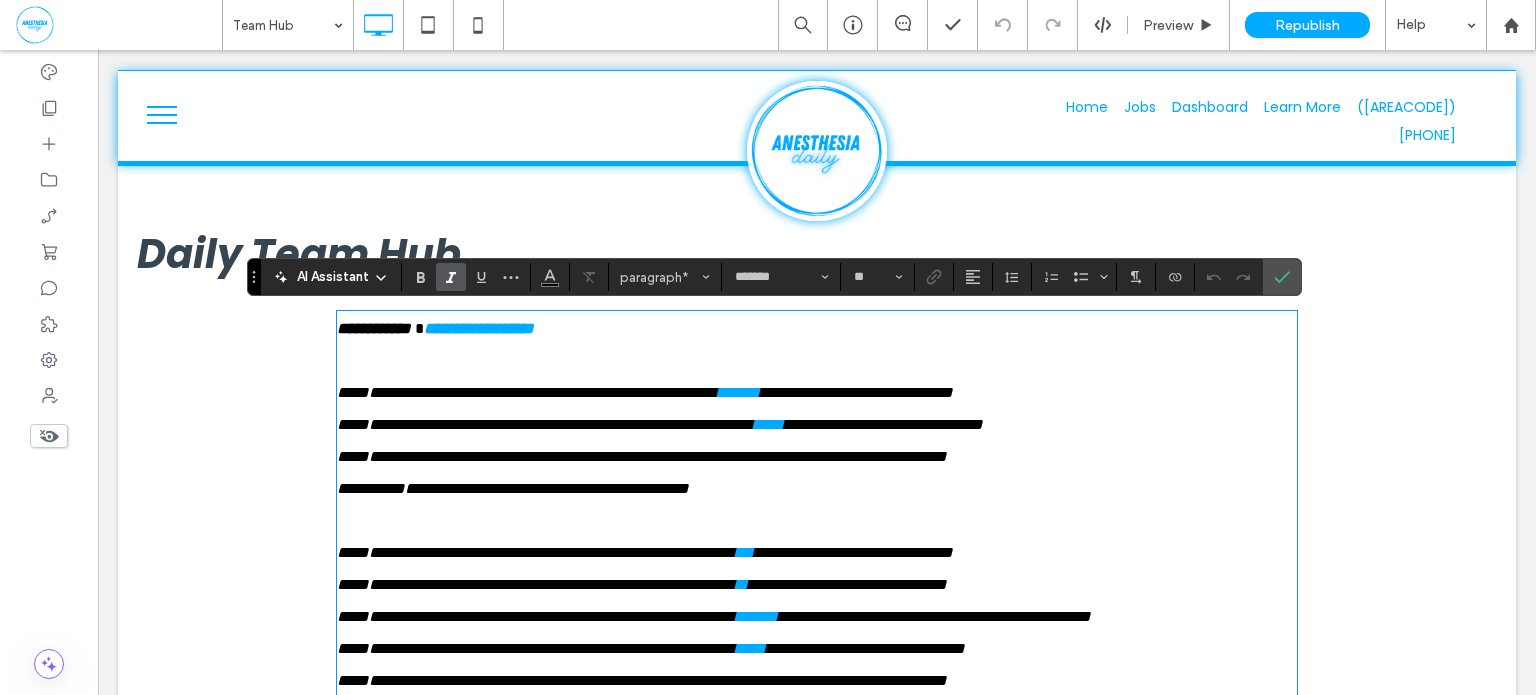 click on "**********" at bounding box center (527, 392) 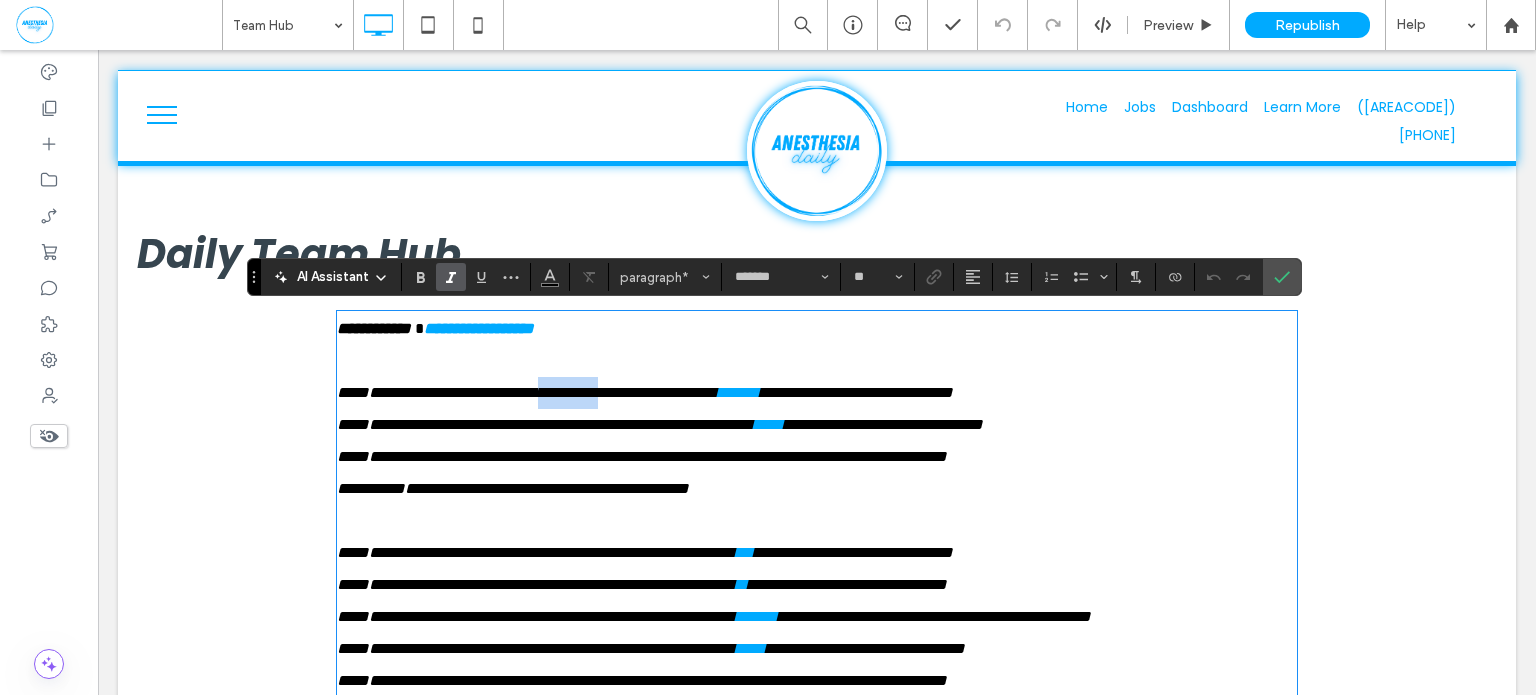 click on "**********" at bounding box center (527, 392) 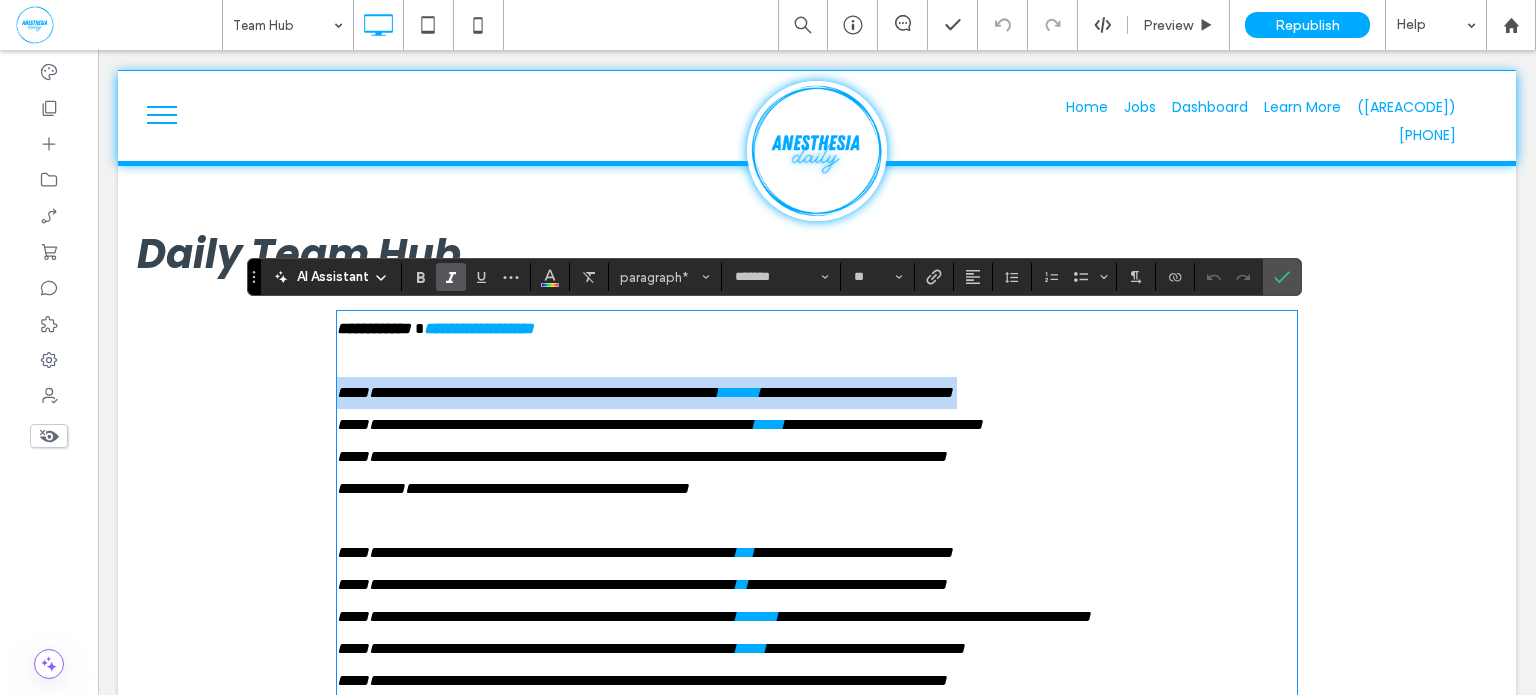 click on "**********" at bounding box center (527, 392) 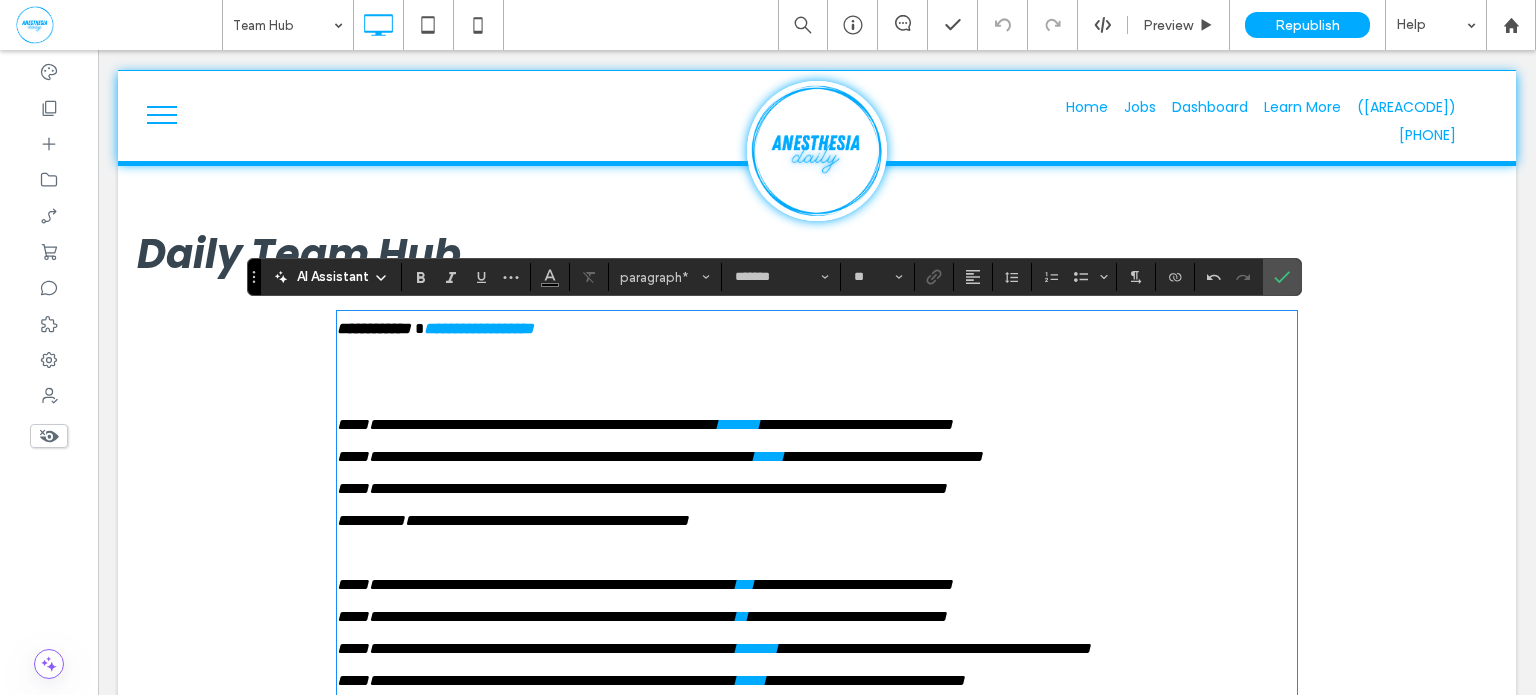 type 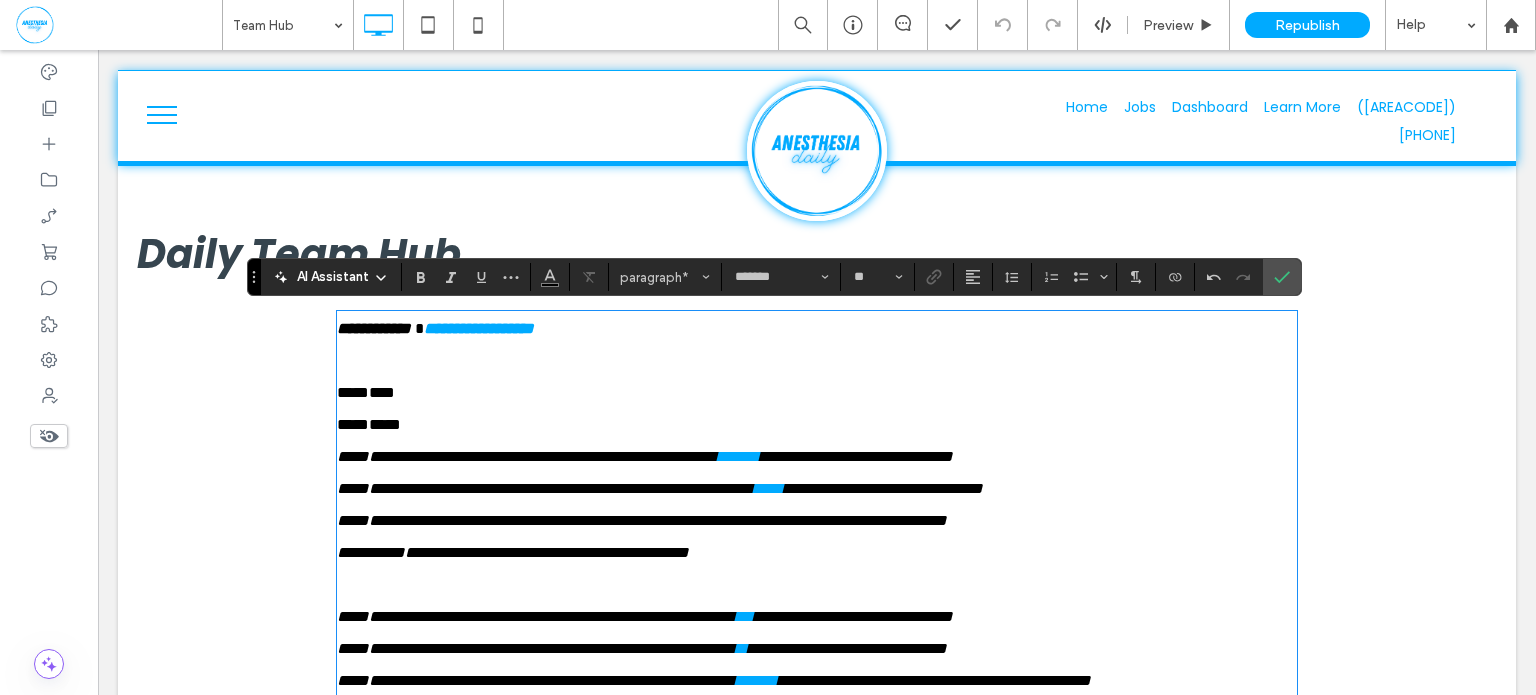 click on "****" at bounding box center [817, 425] 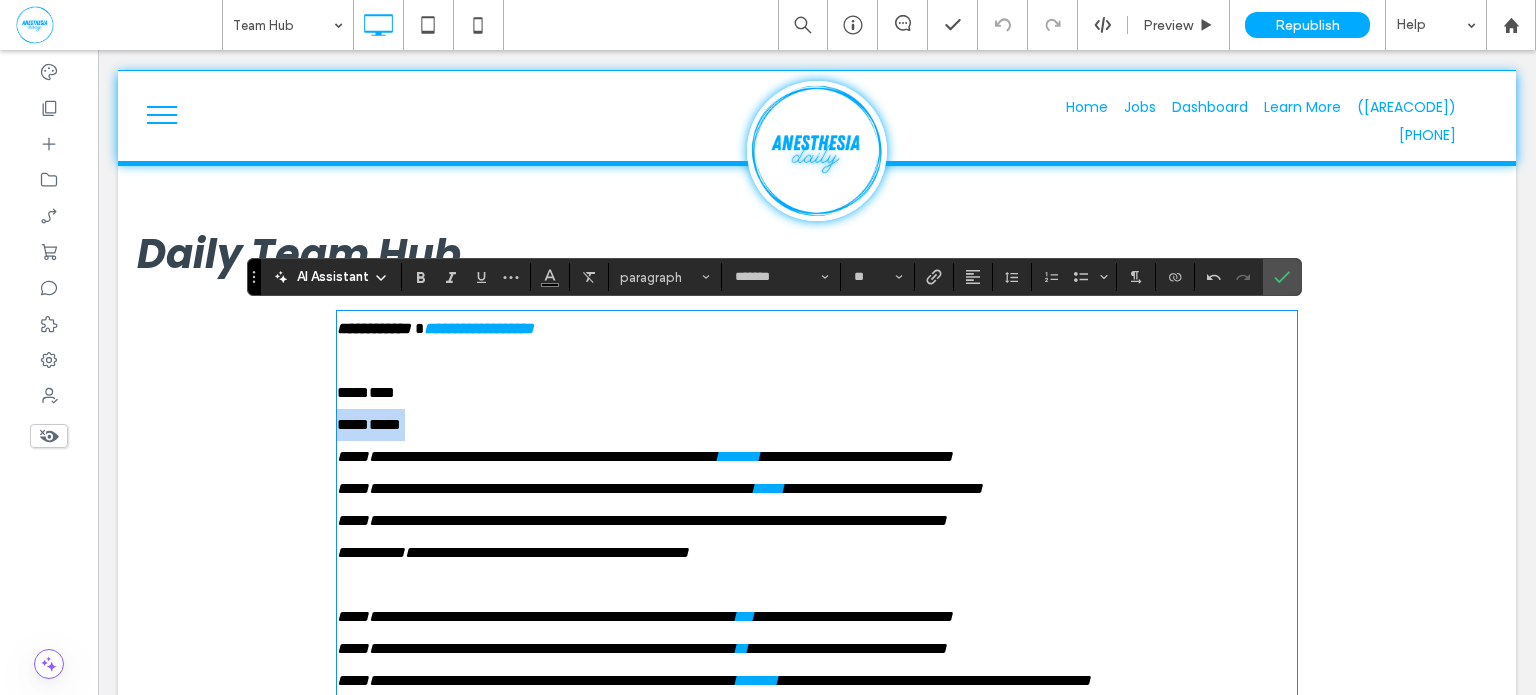 click on "****" at bounding box center [817, 425] 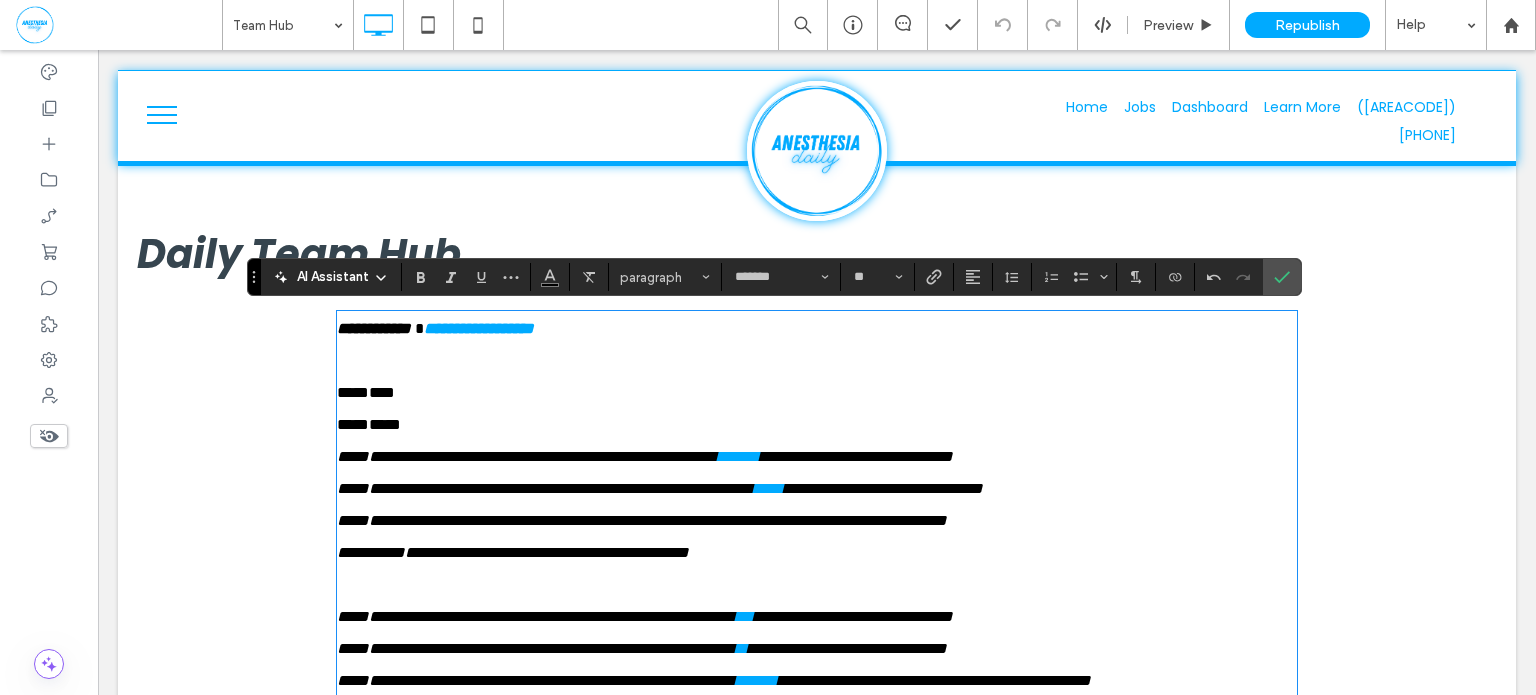 click on "****" at bounding box center (817, 393) 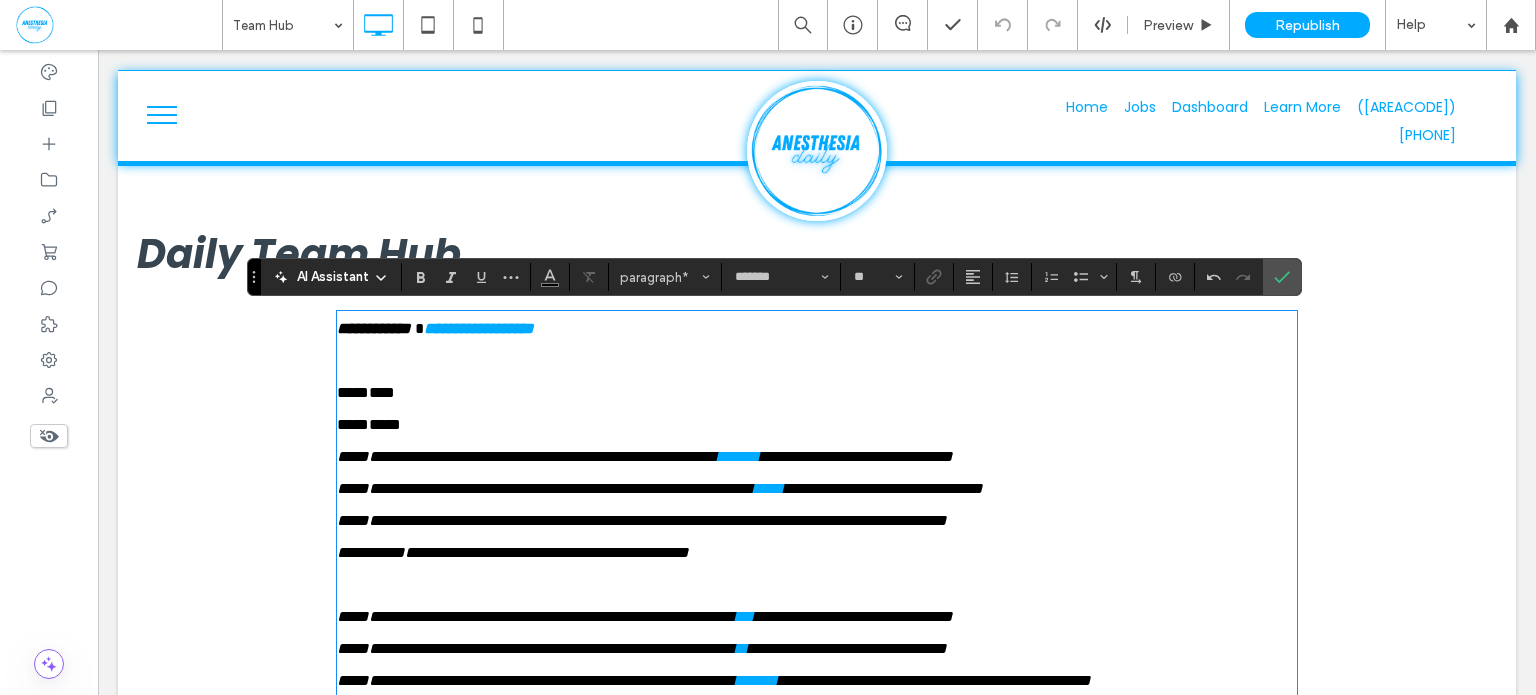 click on "****" at bounding box center [817, 393] 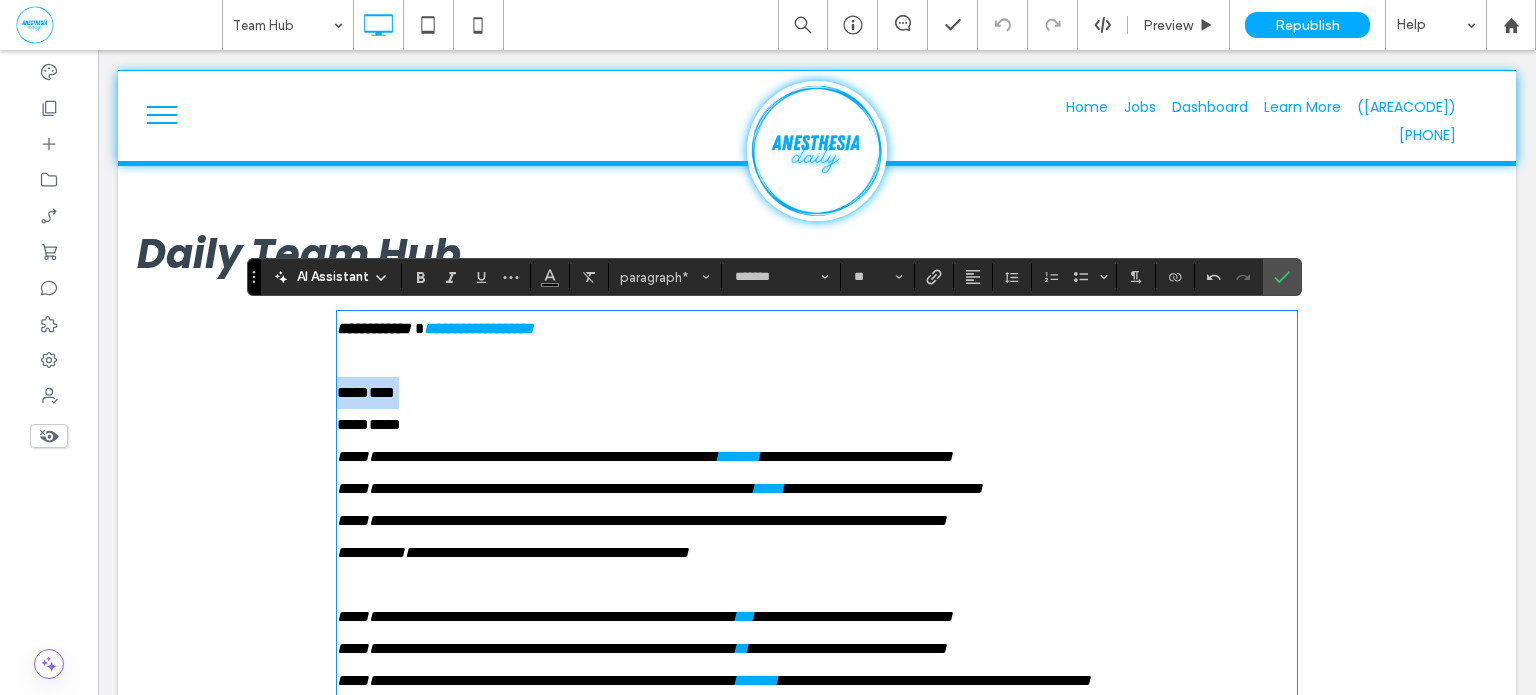 click on "****" at bounding box center (817, 393) 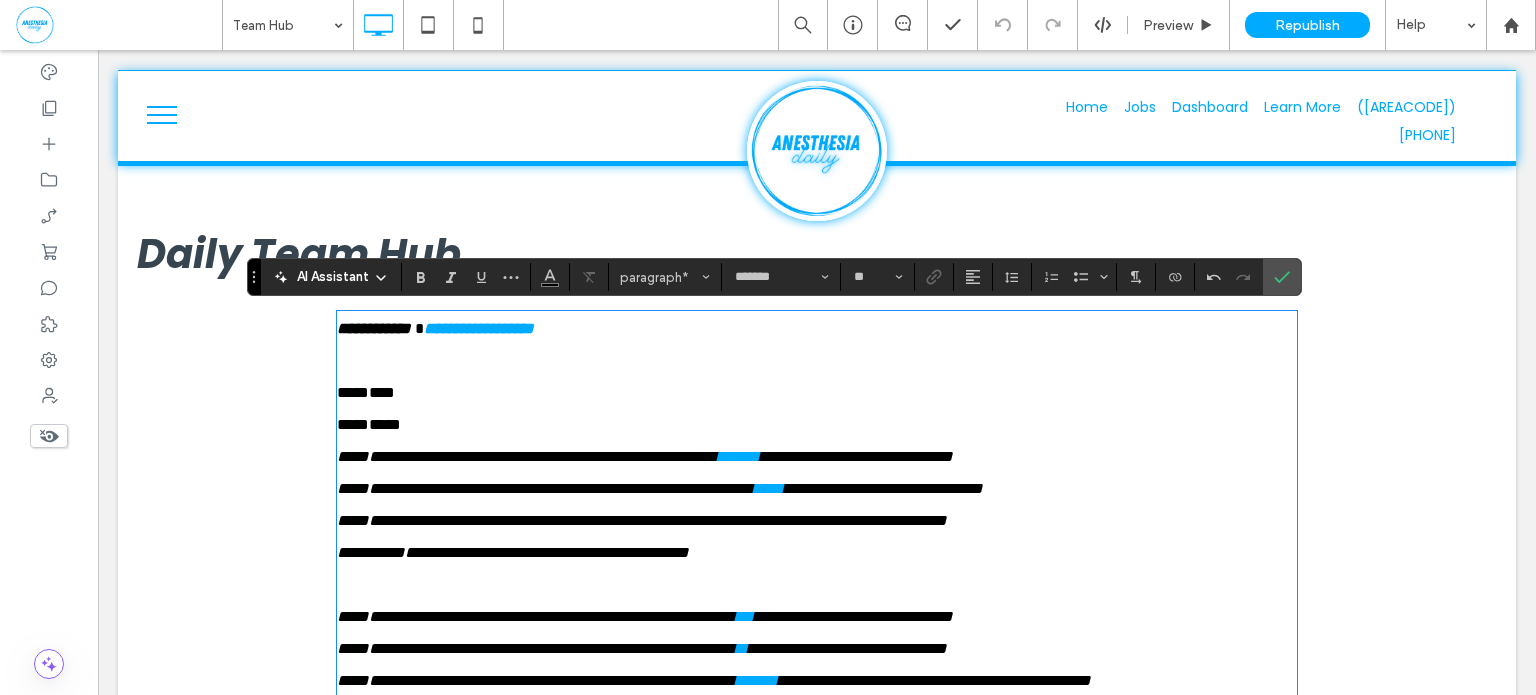 click on "****" at bounding box center [817, 425] 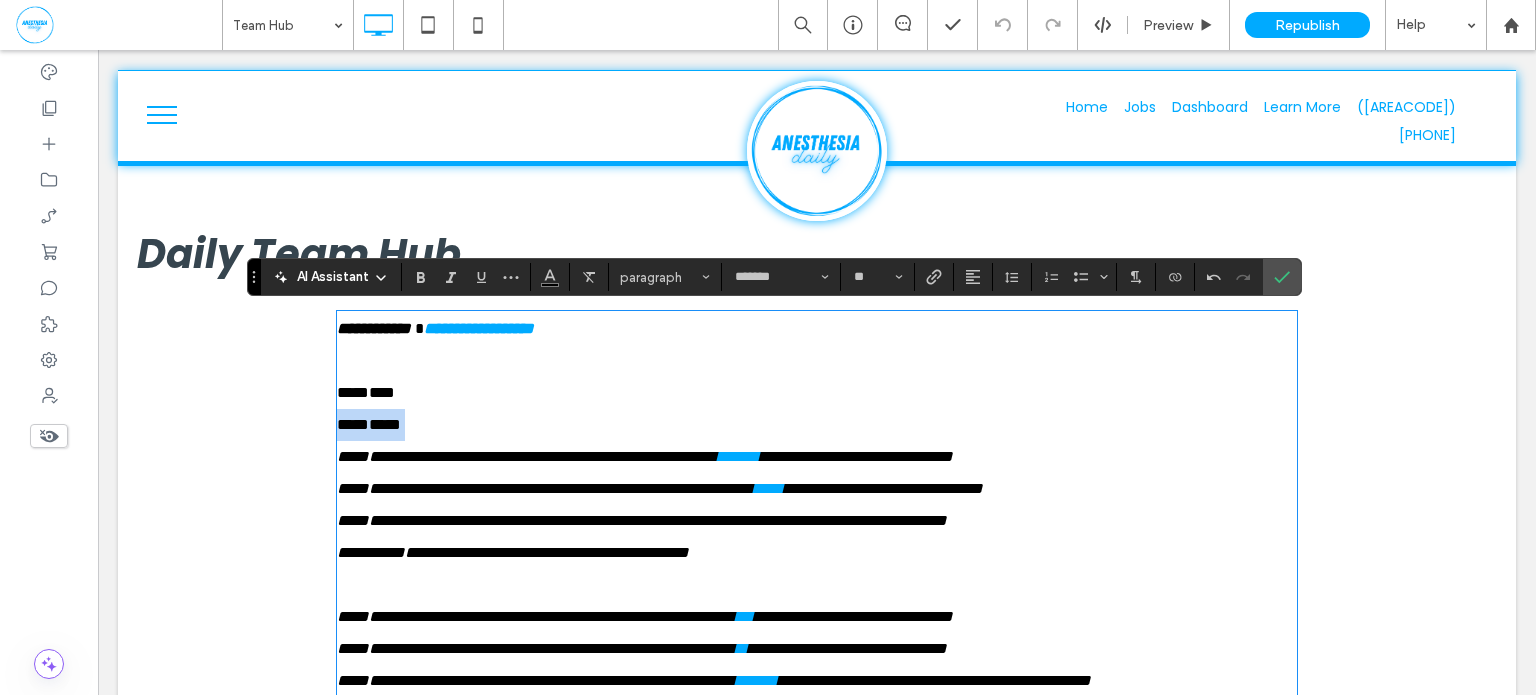 click on "****" at bounding box center [817, 425] 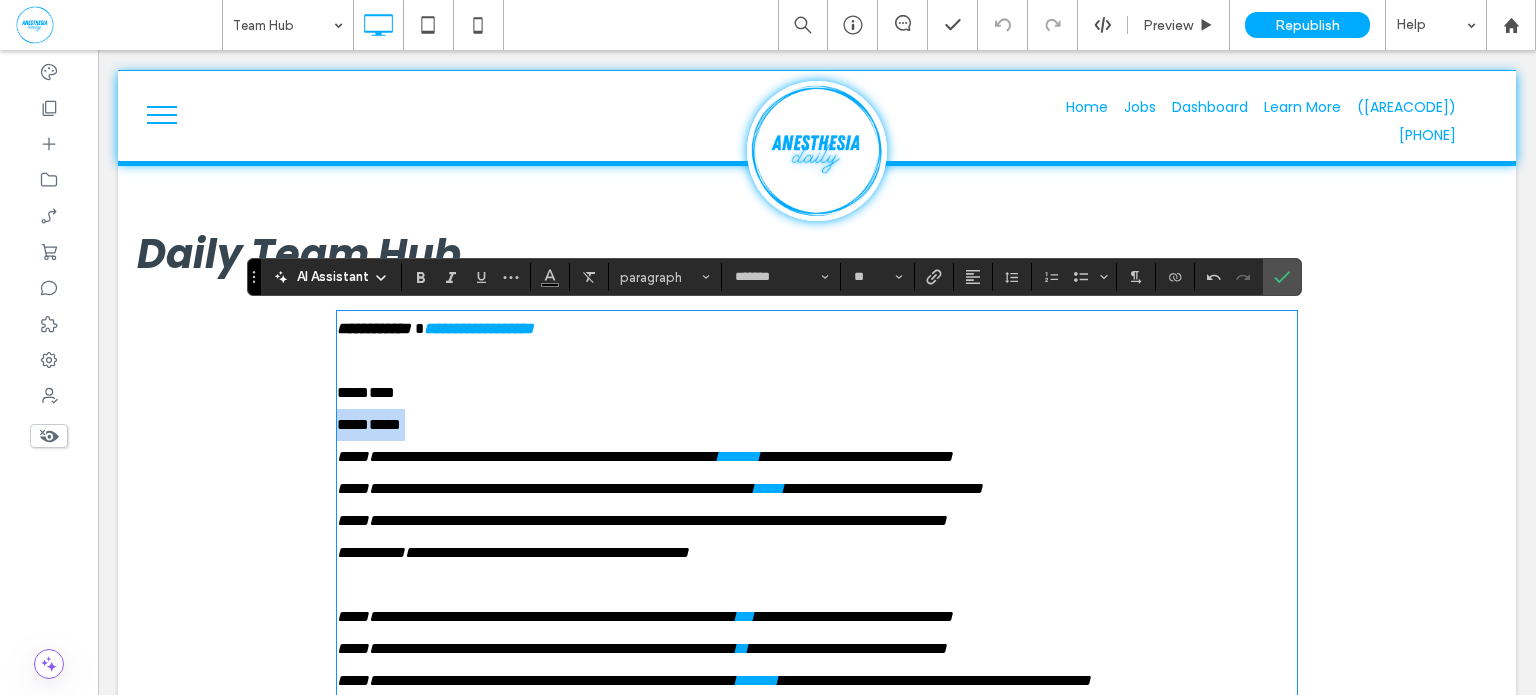 copy on "****" 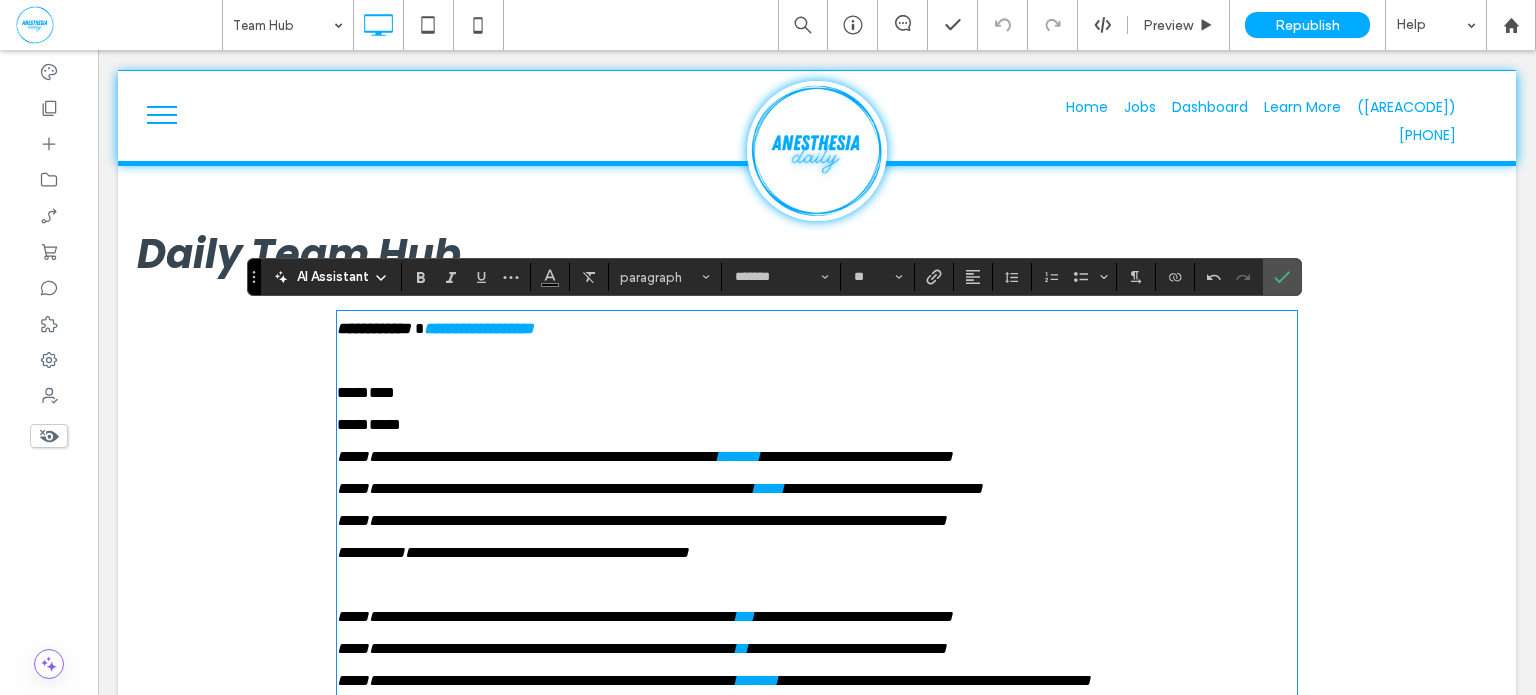 click on "****" at bounding box center [817, 393] 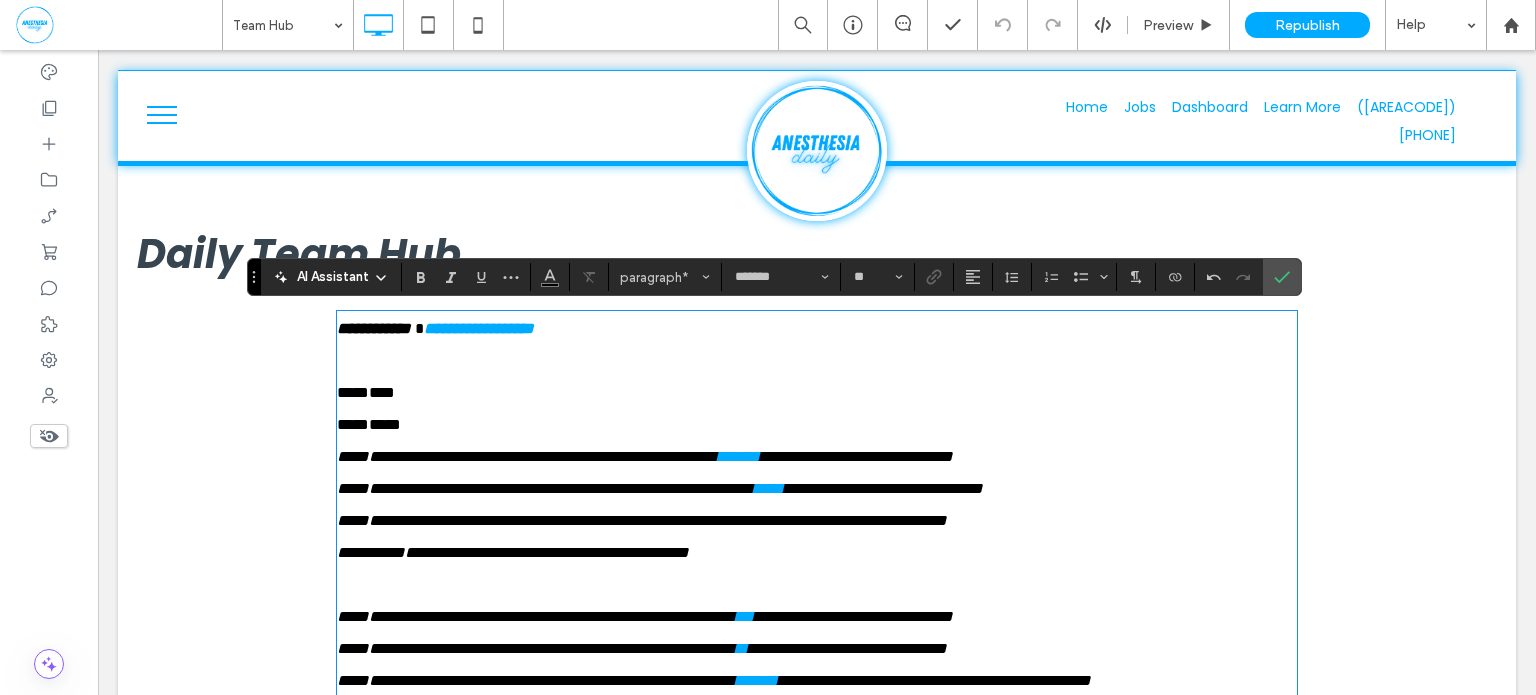 click on "****" at bounding box center (817, 393) 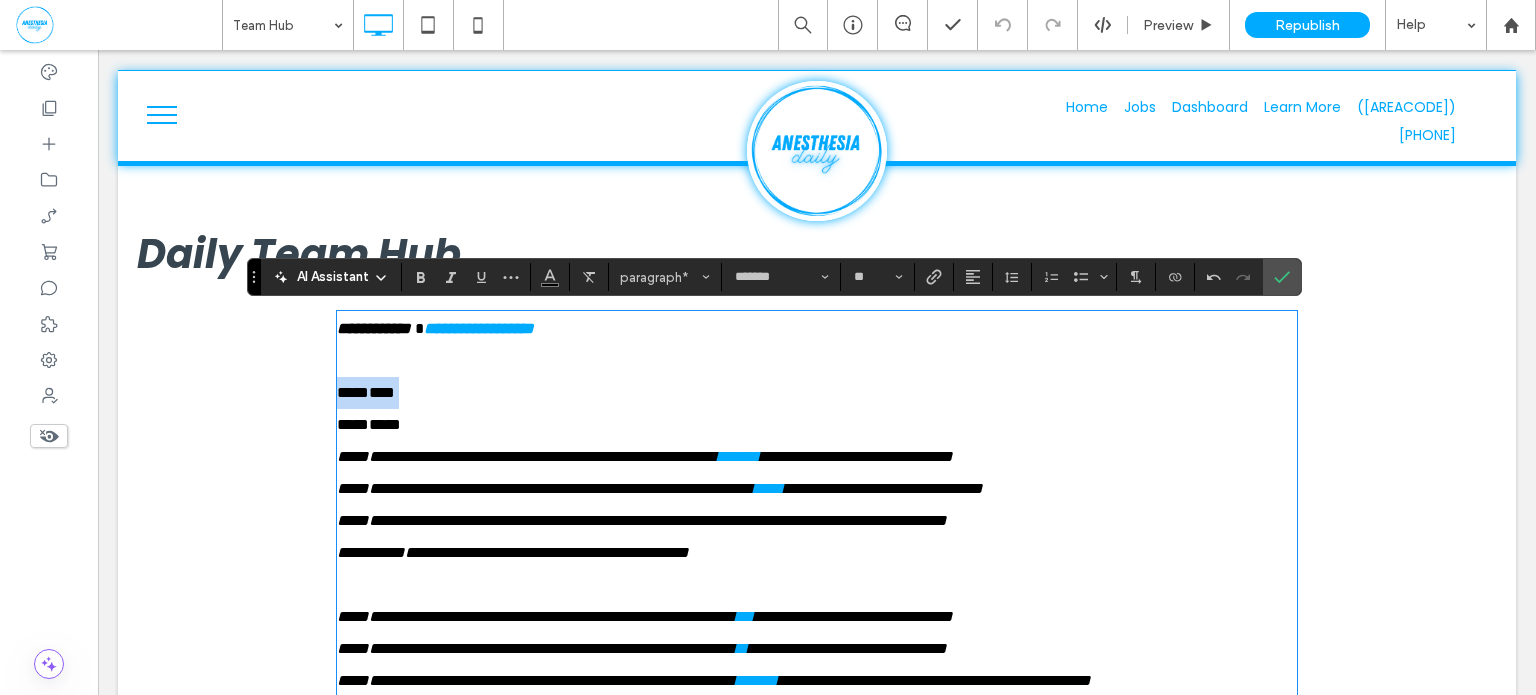 click on "****" at bounding box center [817, 393] 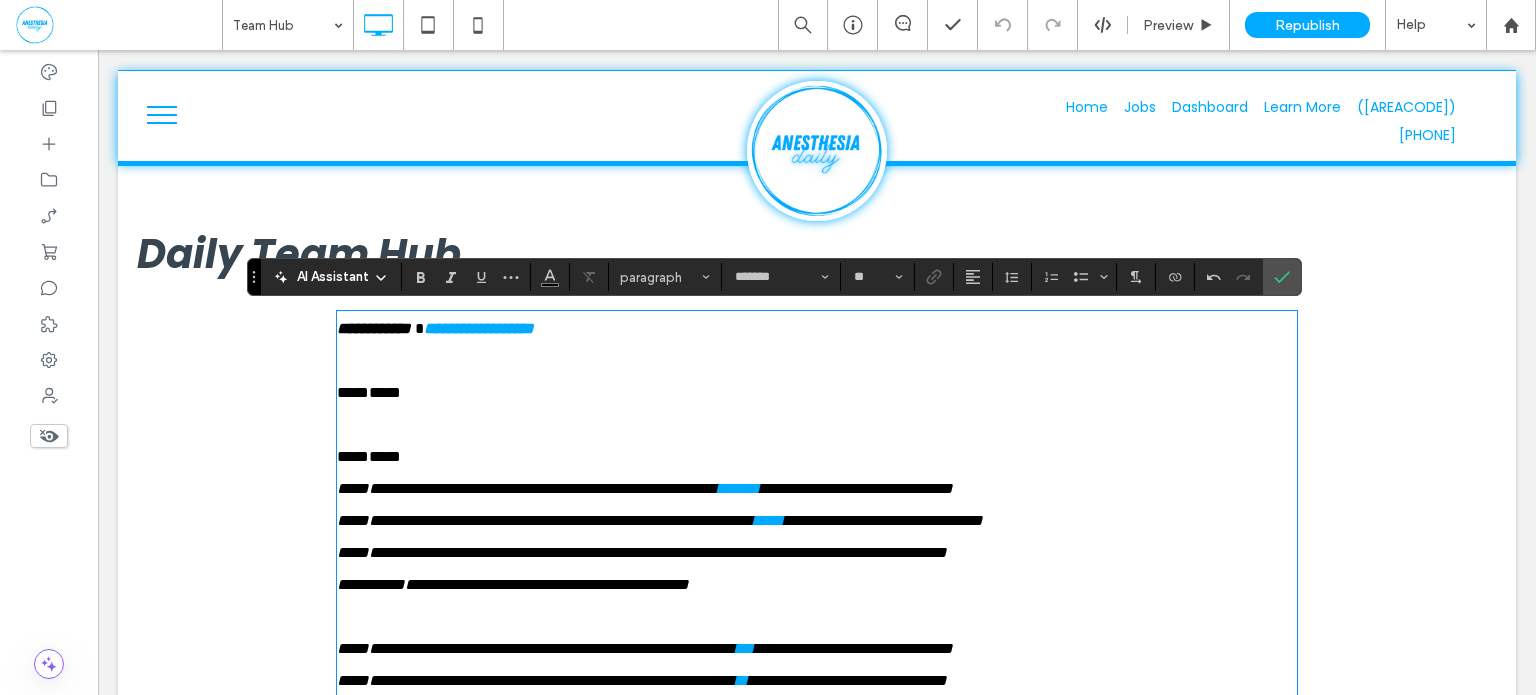 scroll, scrollTop: 0, scrollLeft: 0, axis: both 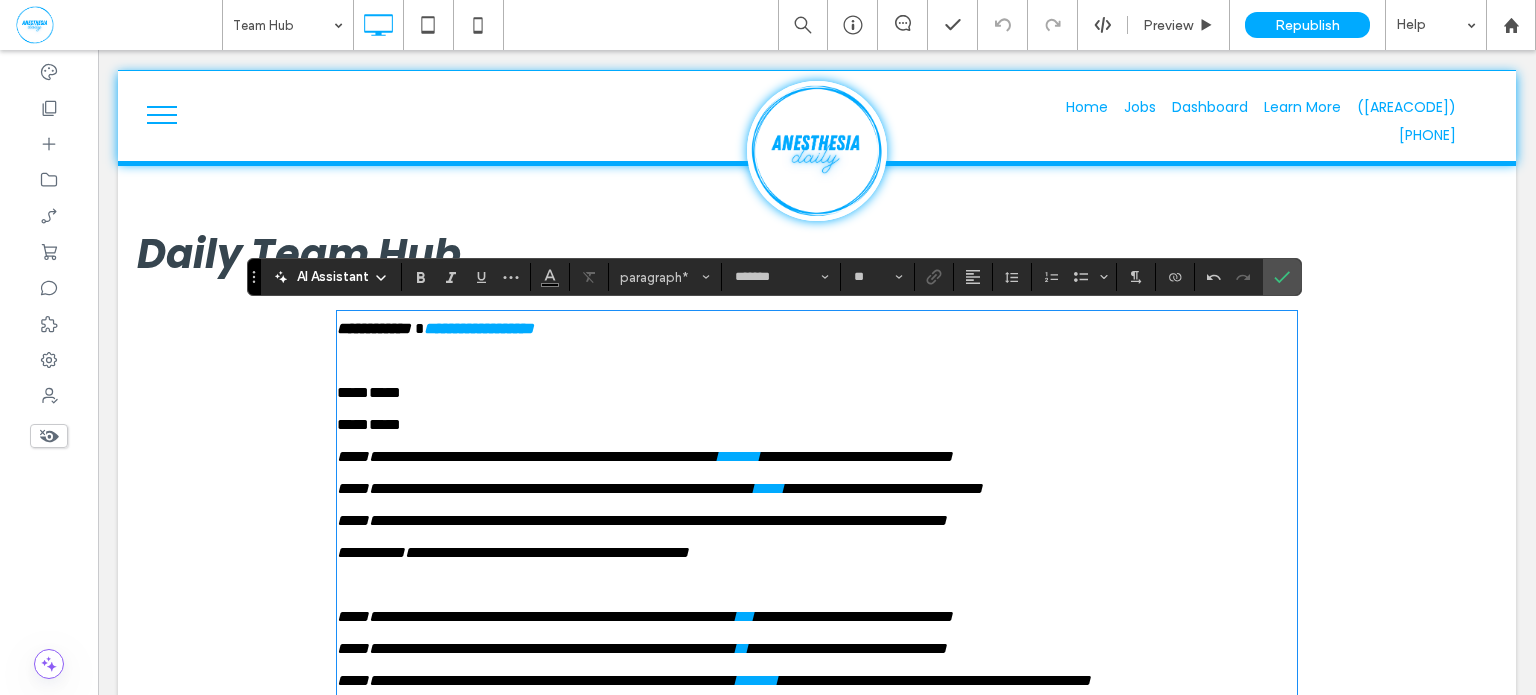 click on "**** ****" at bounding box center (817, 409) 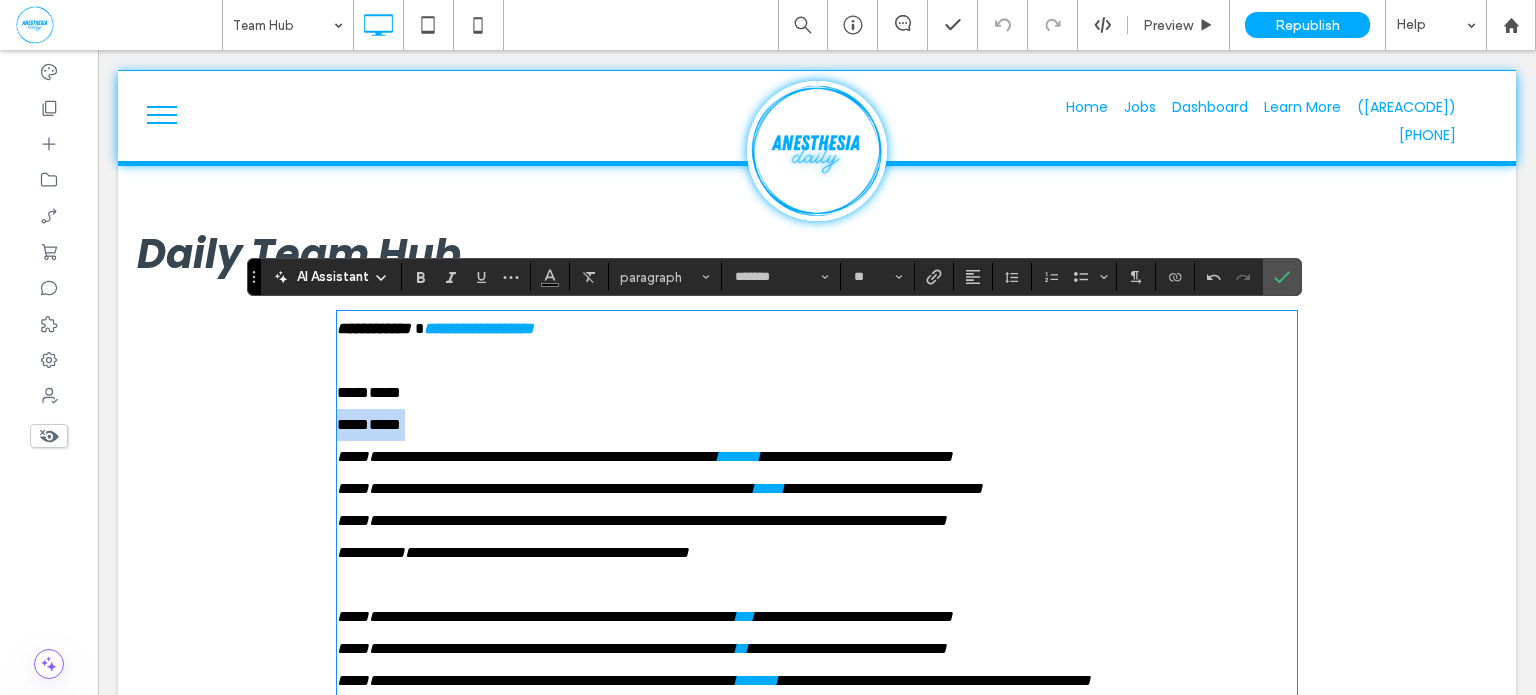 click on "**** ****" at bounding box center (817, 409) 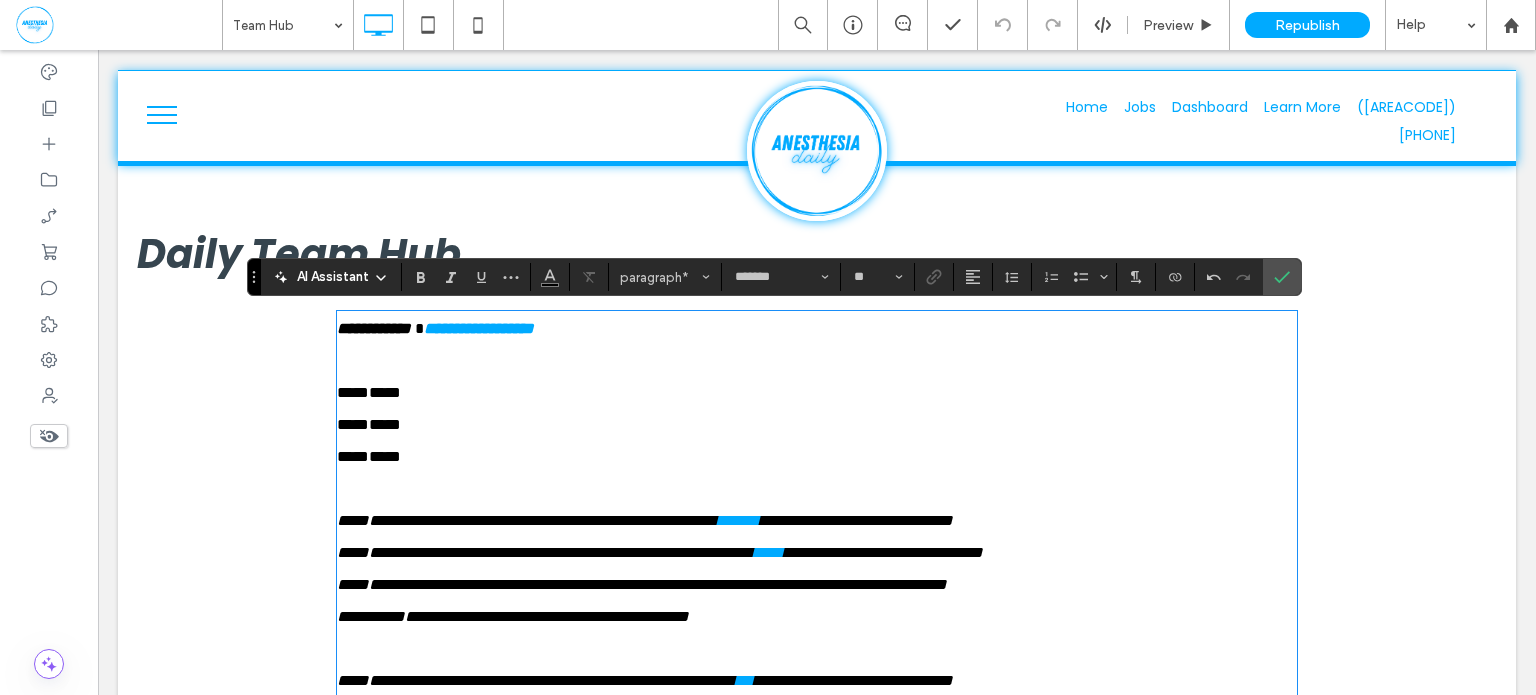 scroll, scrollTop: 0, scrollLeft: 0, axis: both 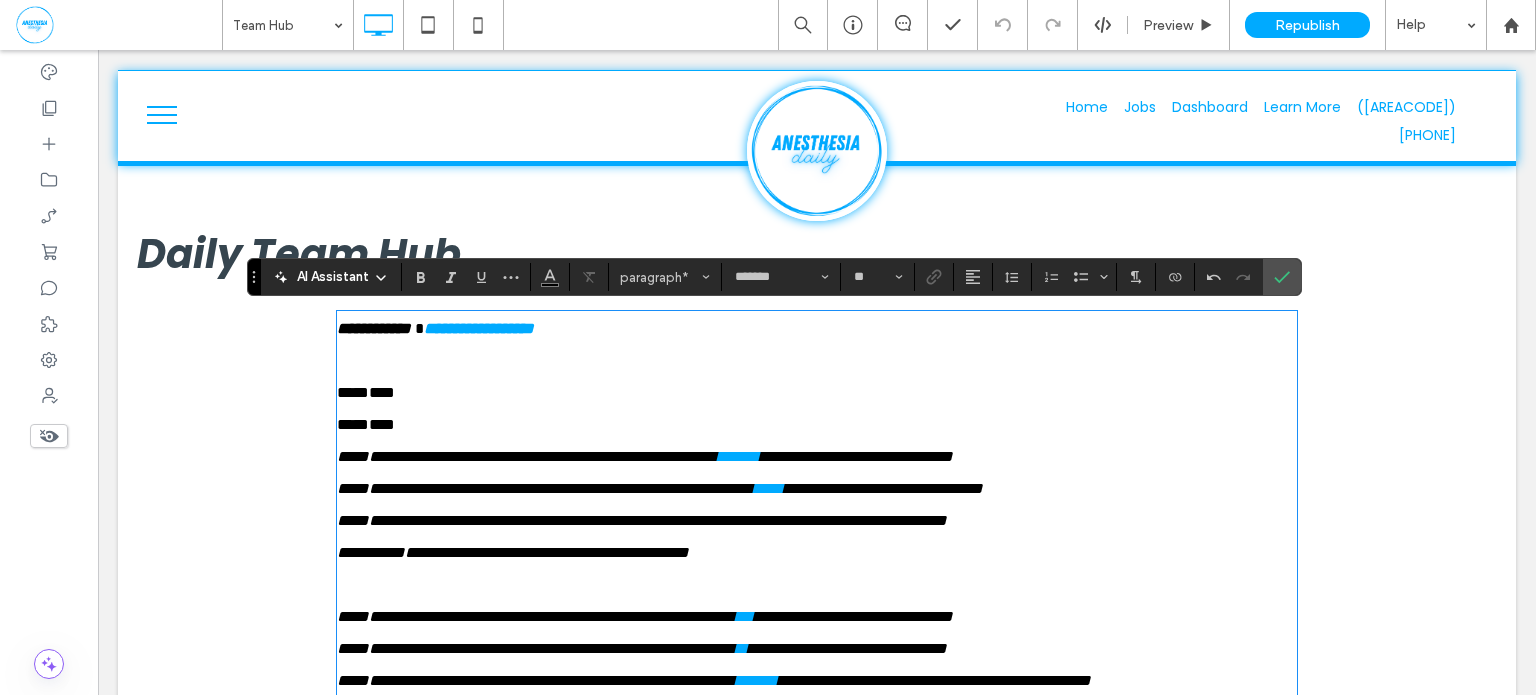 click on "***" at bounding box center [817, 377] 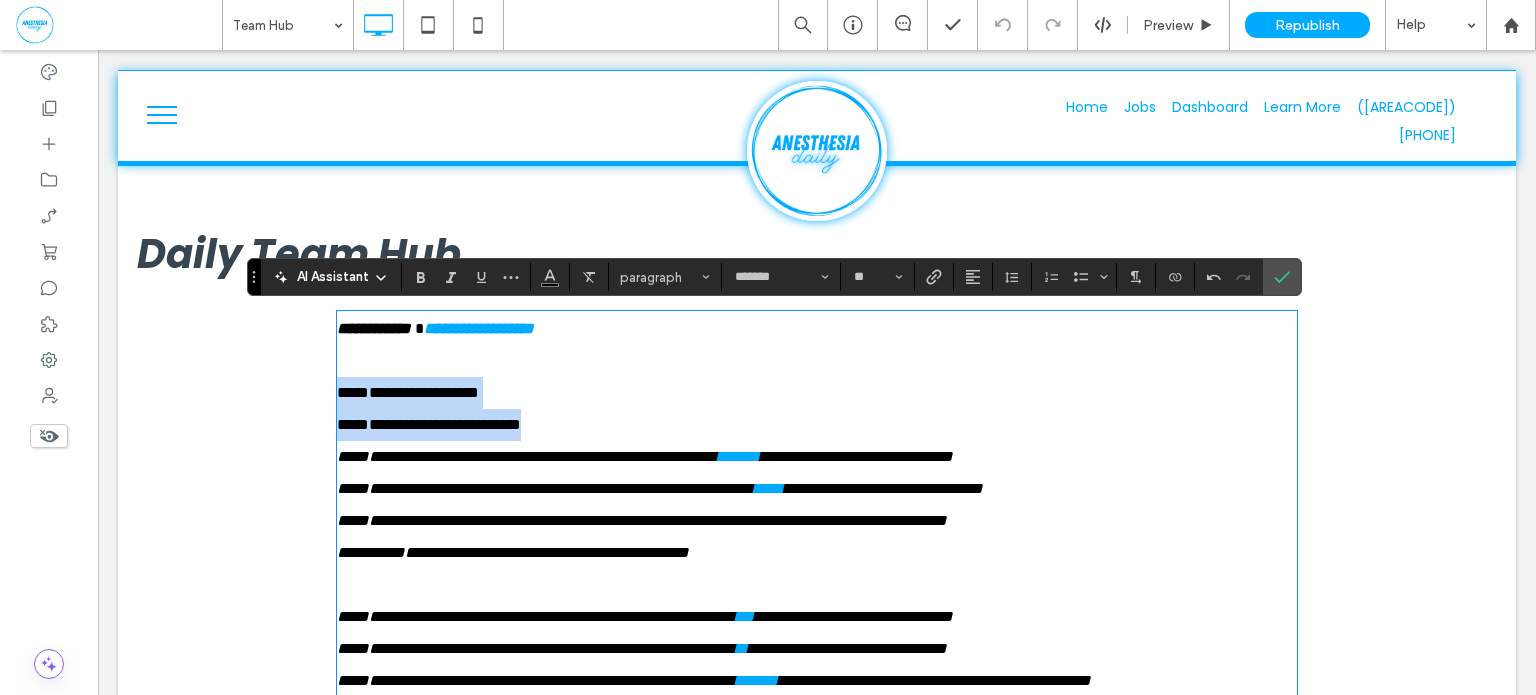 drag, startPoint x: 582, startPoint y: 426, endPoint x: 278, endPoint y: 396, distance: 305.47668 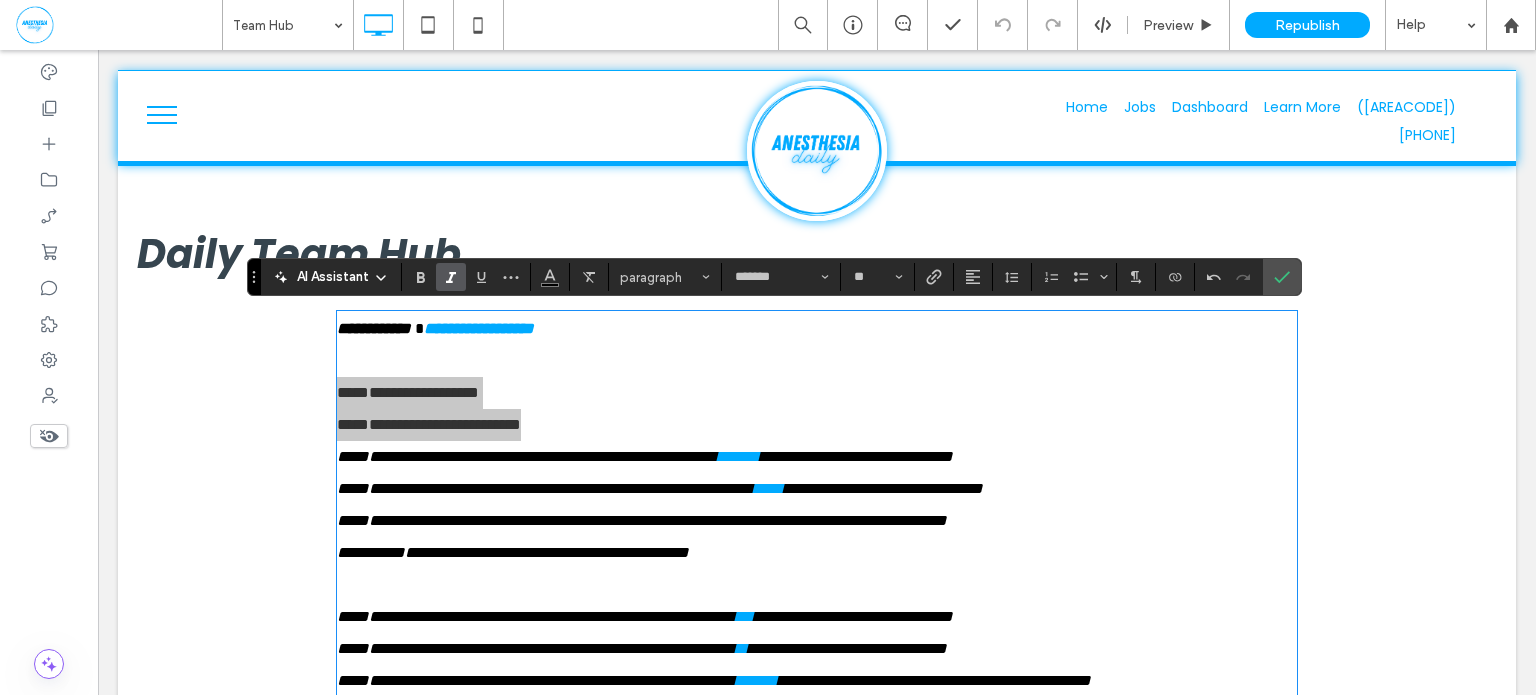 drag, startPoint x: 454, startPoint y: 280, endPoint x: 429, endPoint y: 317, distance: 44.65423 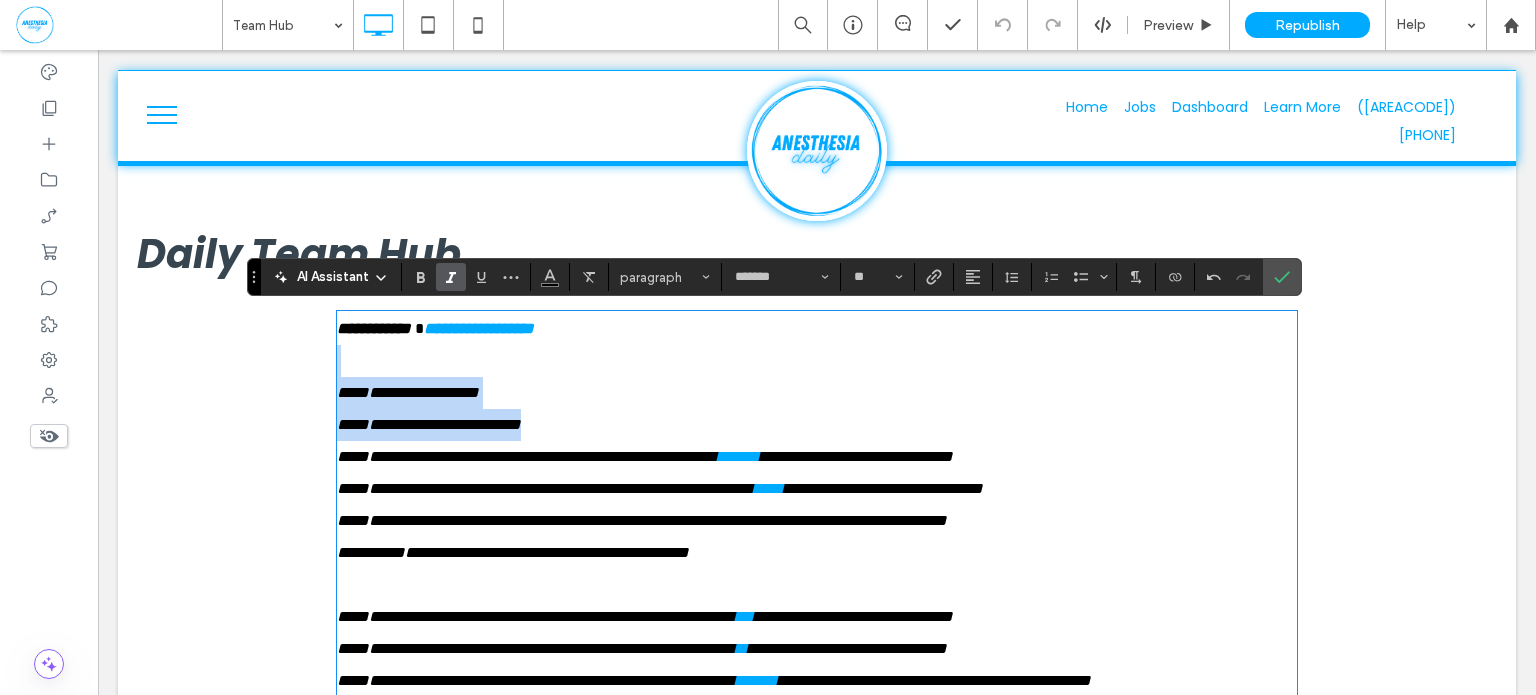 click on "**********" at bounding box center [817, 425] 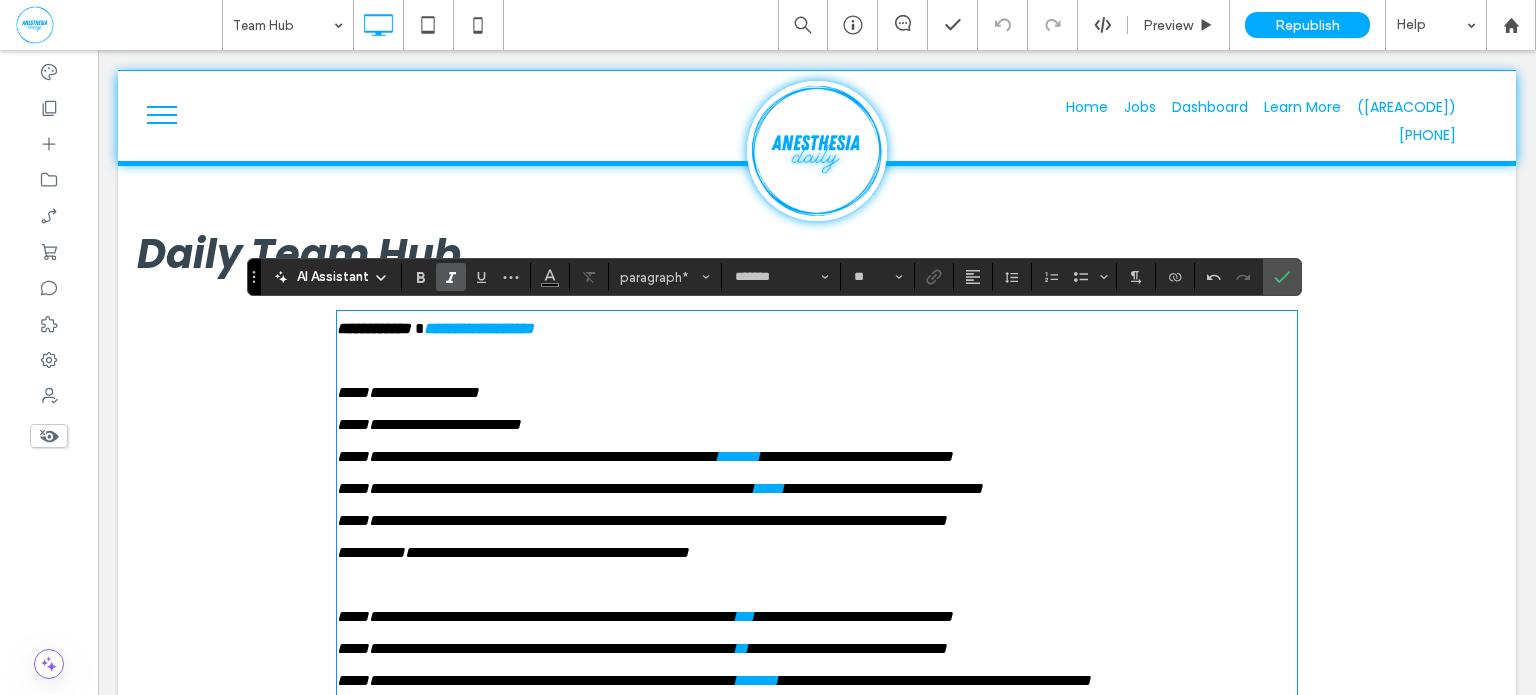 click on "**********" at bounding box center [856, 456] 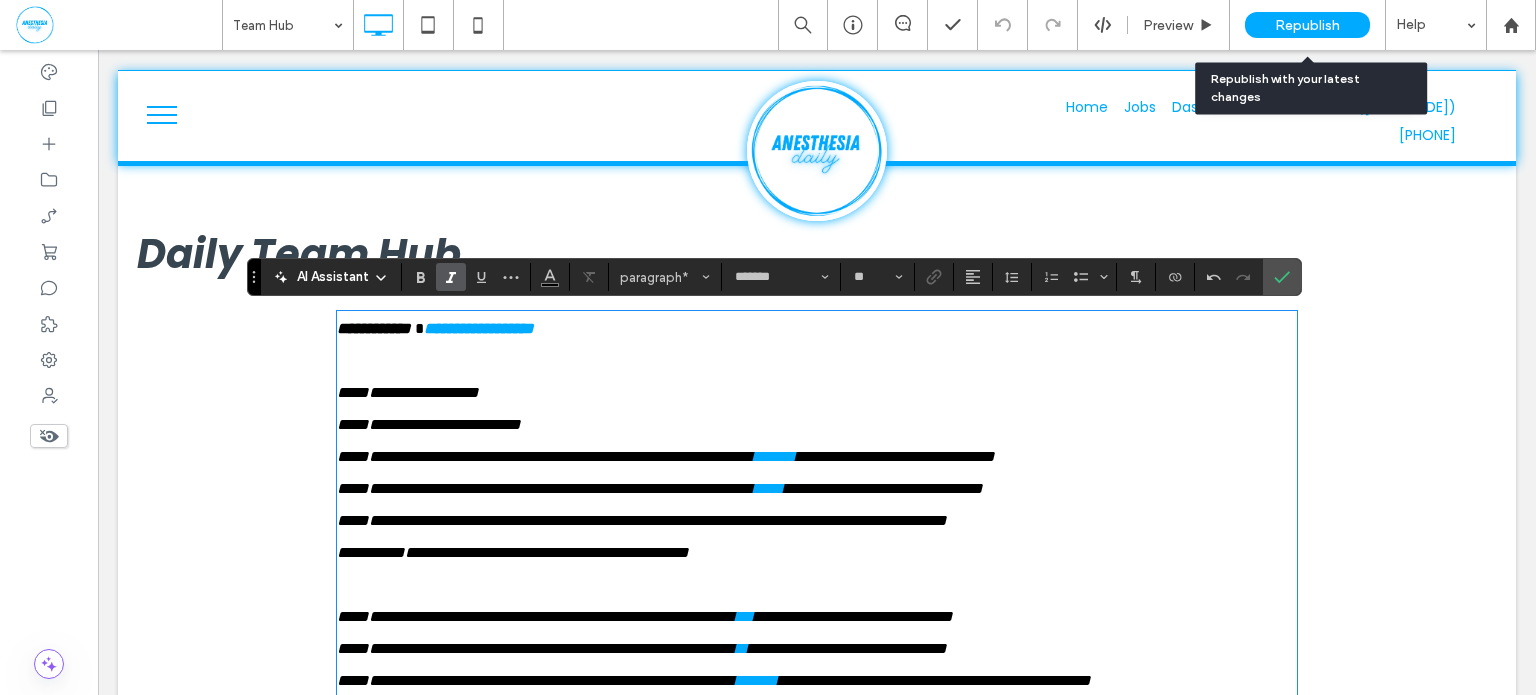 click on "Republish" at bounding box center (1307, 25) 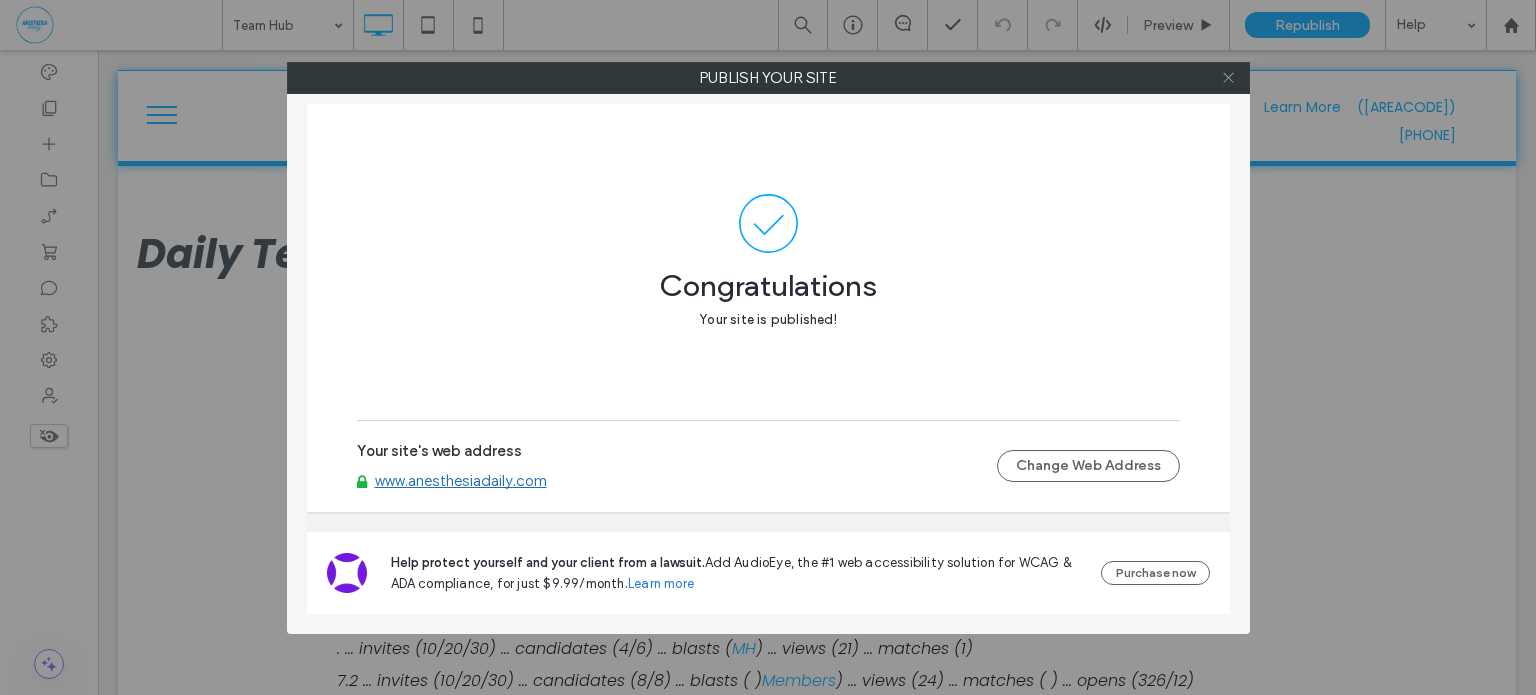 click 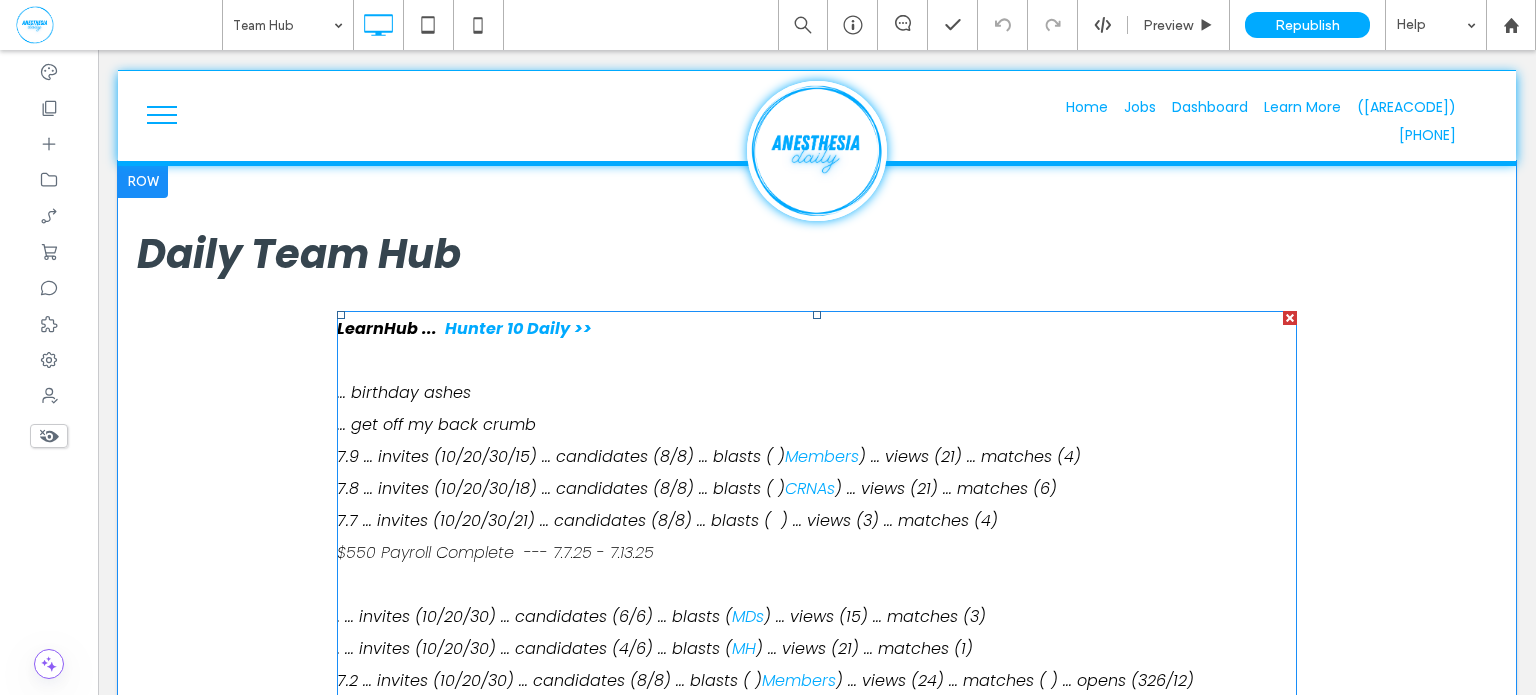 click on "... birthday ashes" at bounding box center [817, 377] 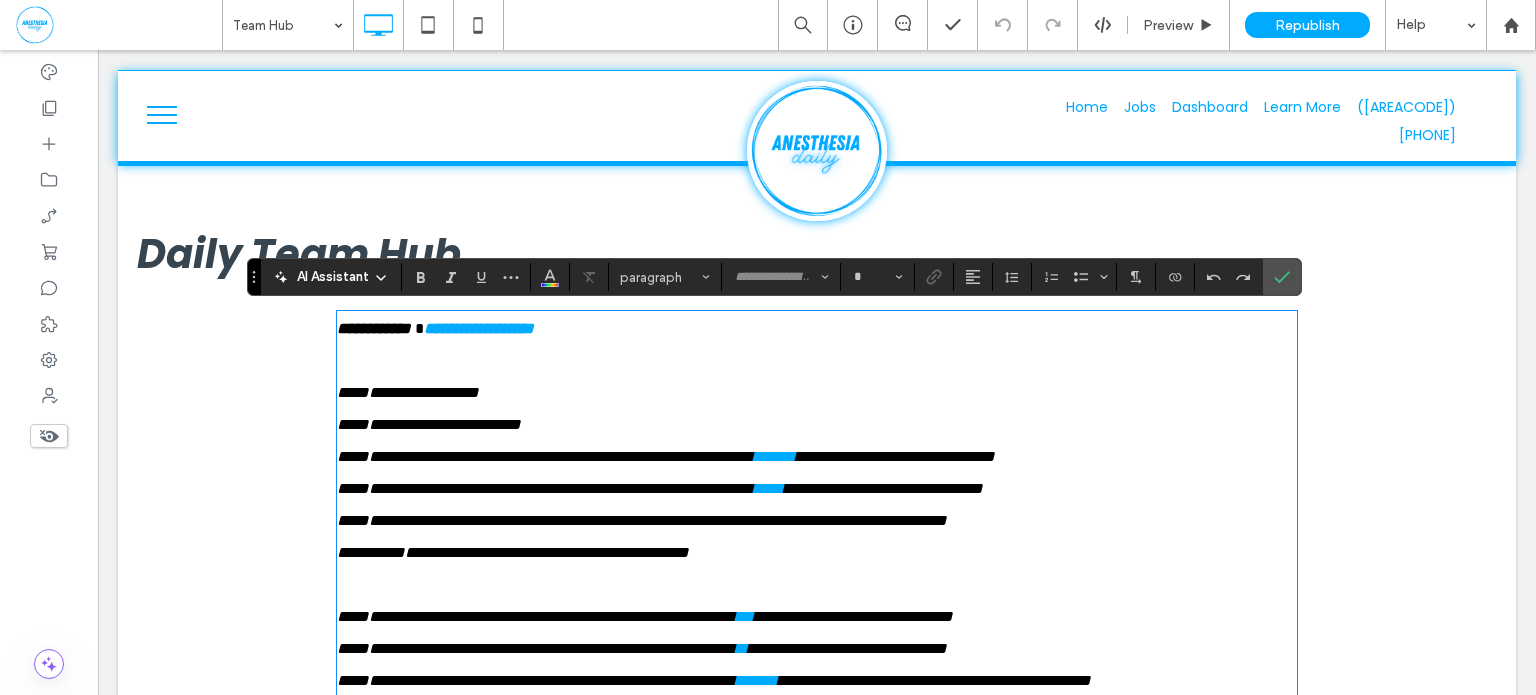 type on "*******" 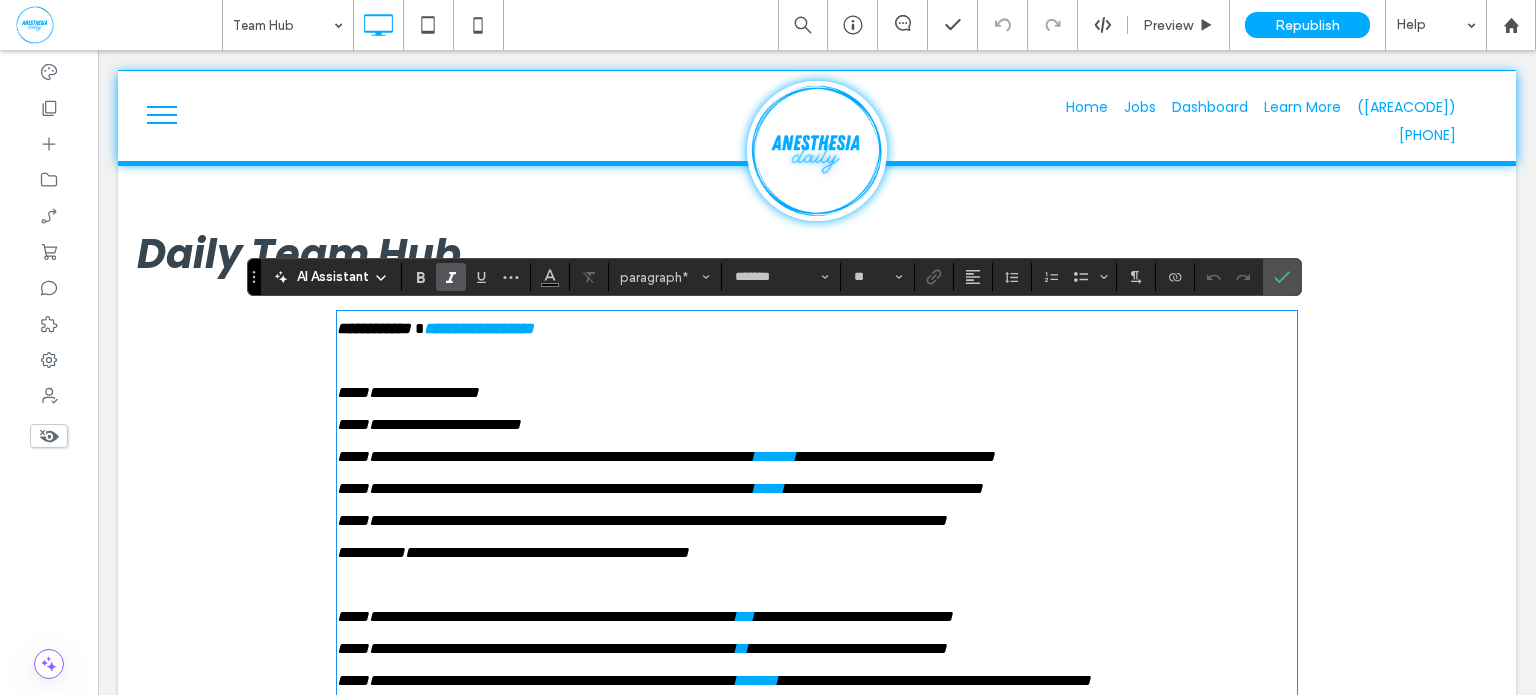 click on "**********" at bounding box center [817, 377] 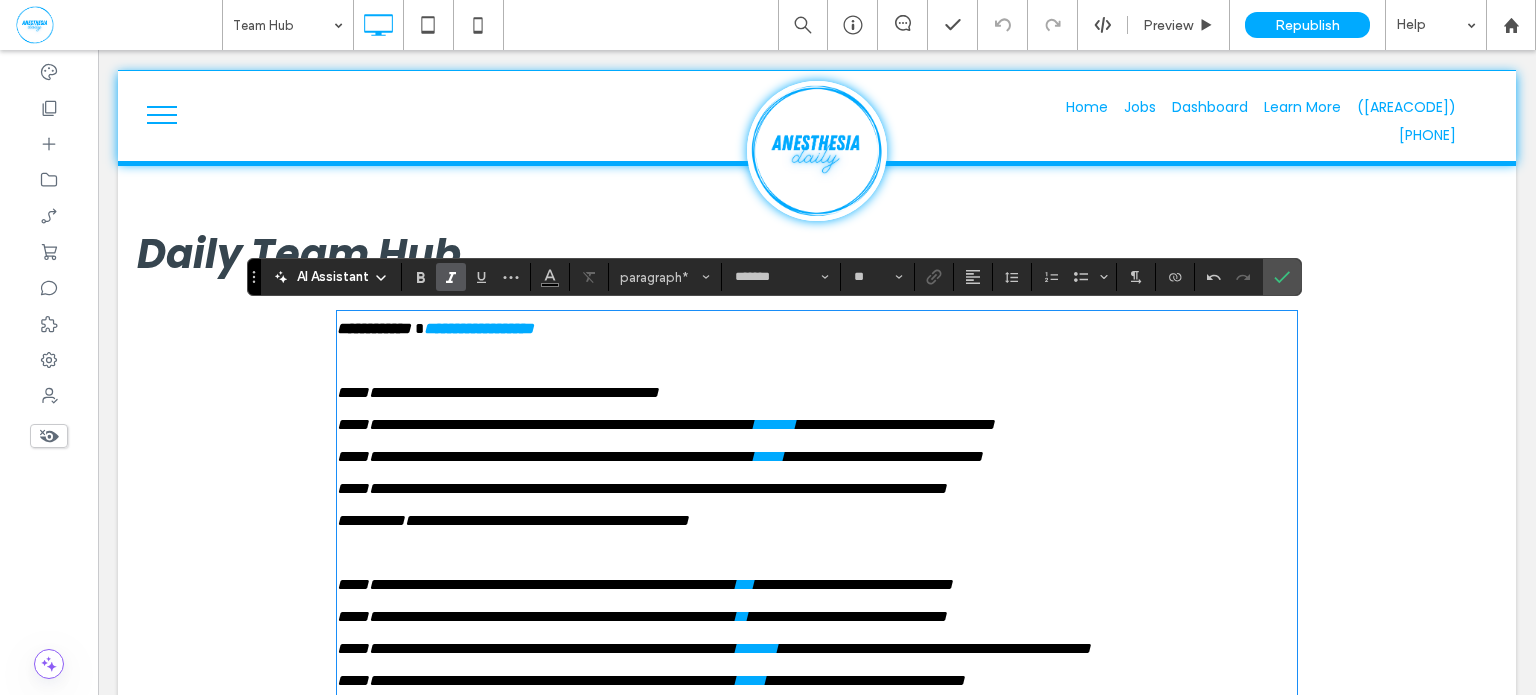 type 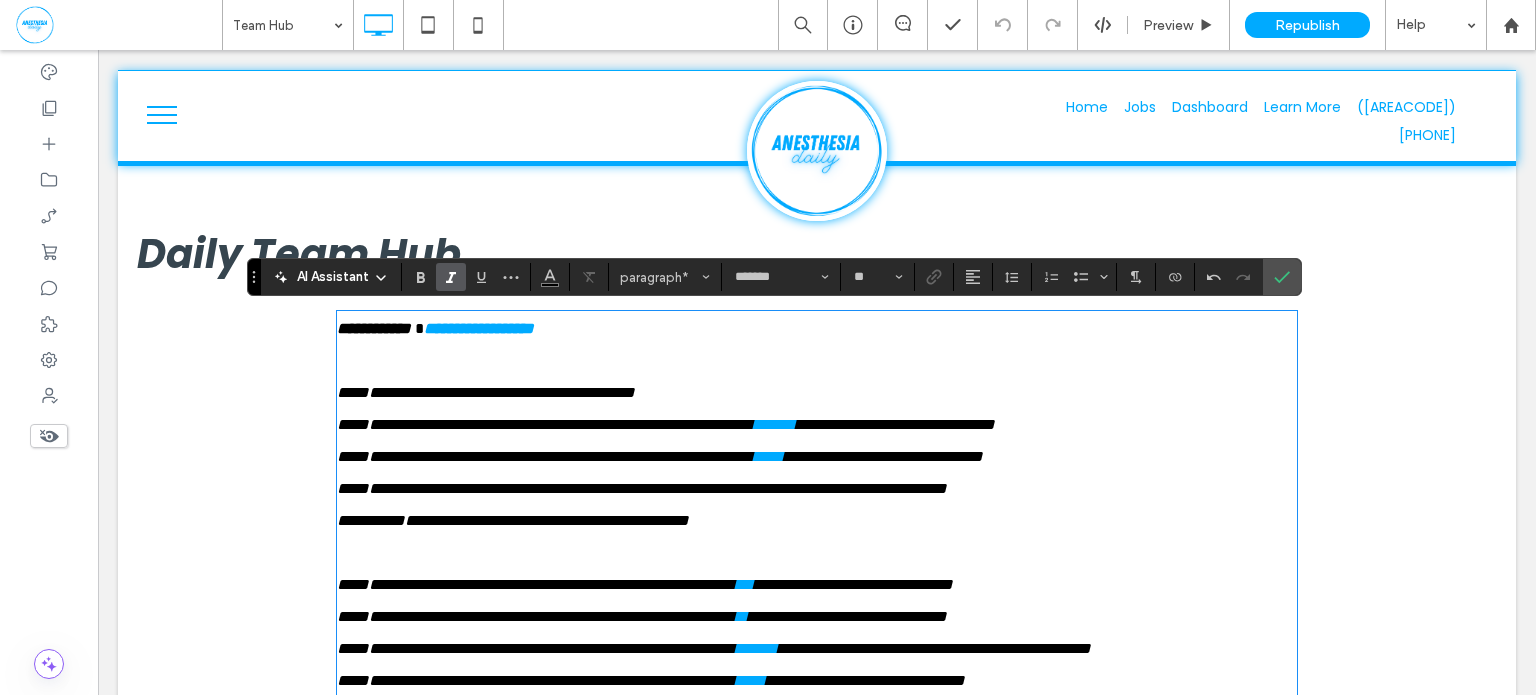 click on "**********" at bounding box center [817, 377] 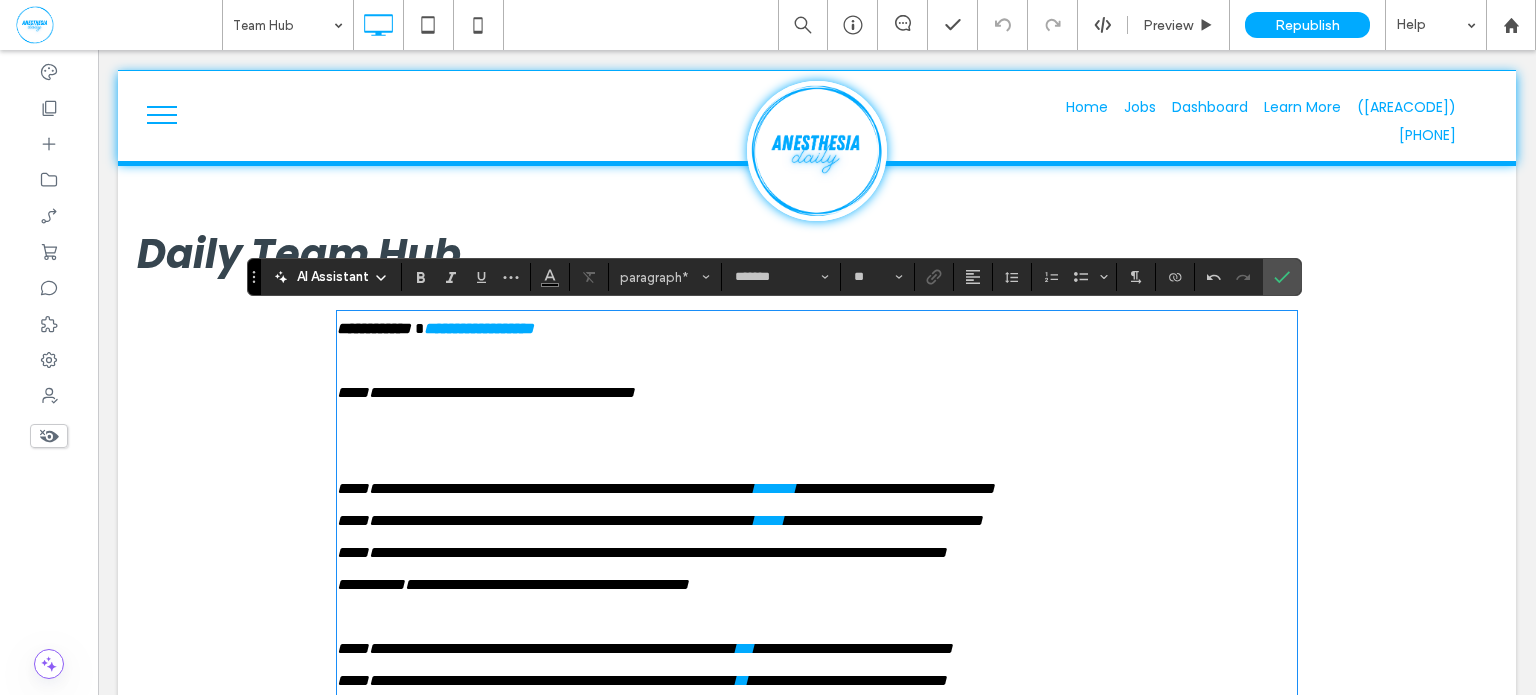 click on "**********" at bounding box center (545, 488) 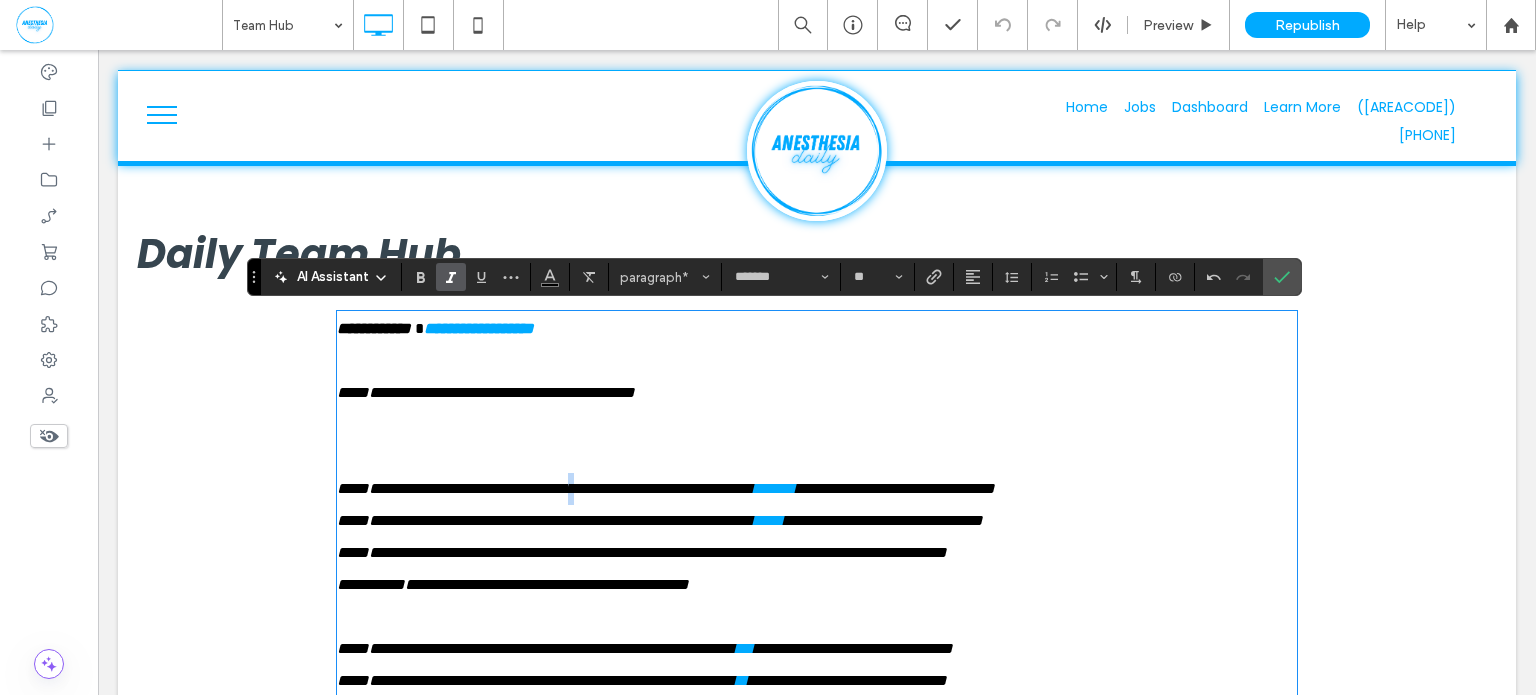 click on "**********" at bounding box center [545, 488] 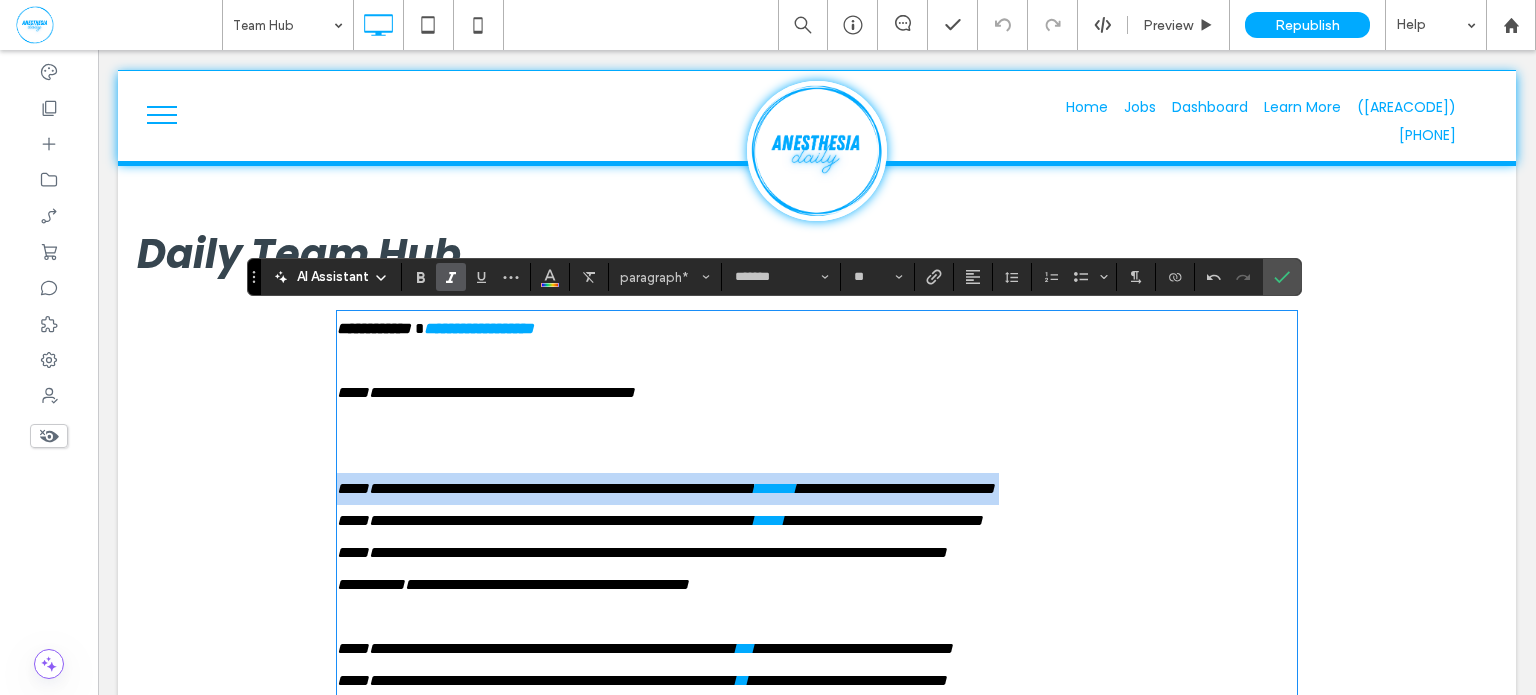 click on "**********" at bounding box center (545, 488) 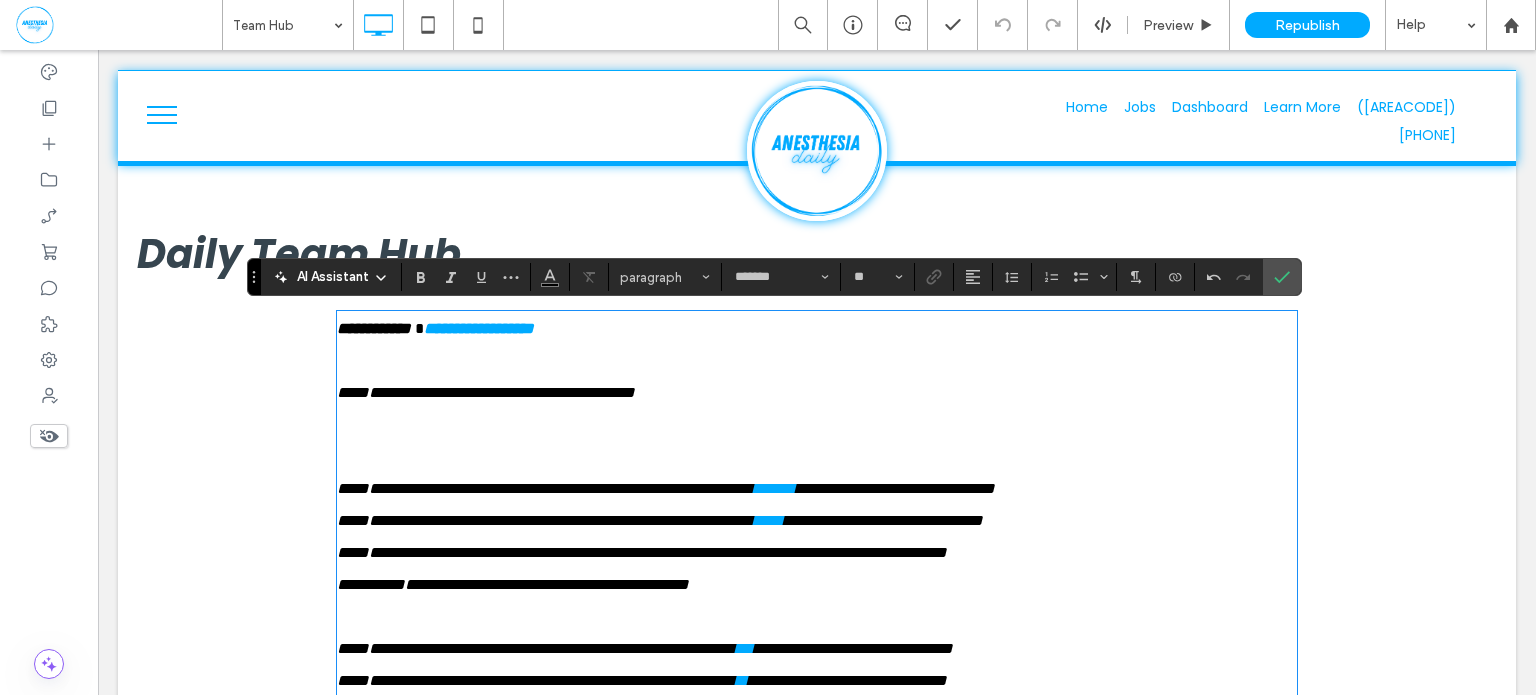 scroll, scrollTop: 0, scrollLeft: 0, axis: both 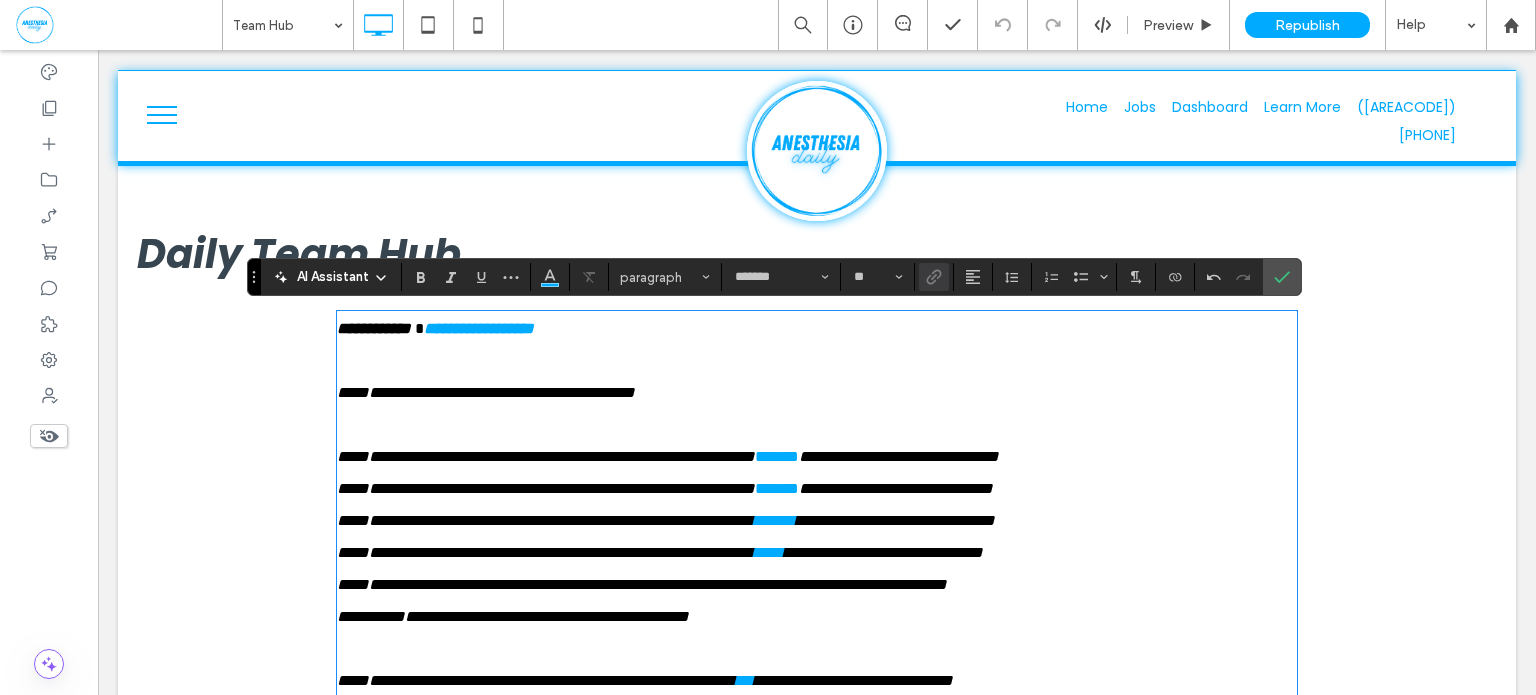 click on "*******" at bounding box center [777, 488] 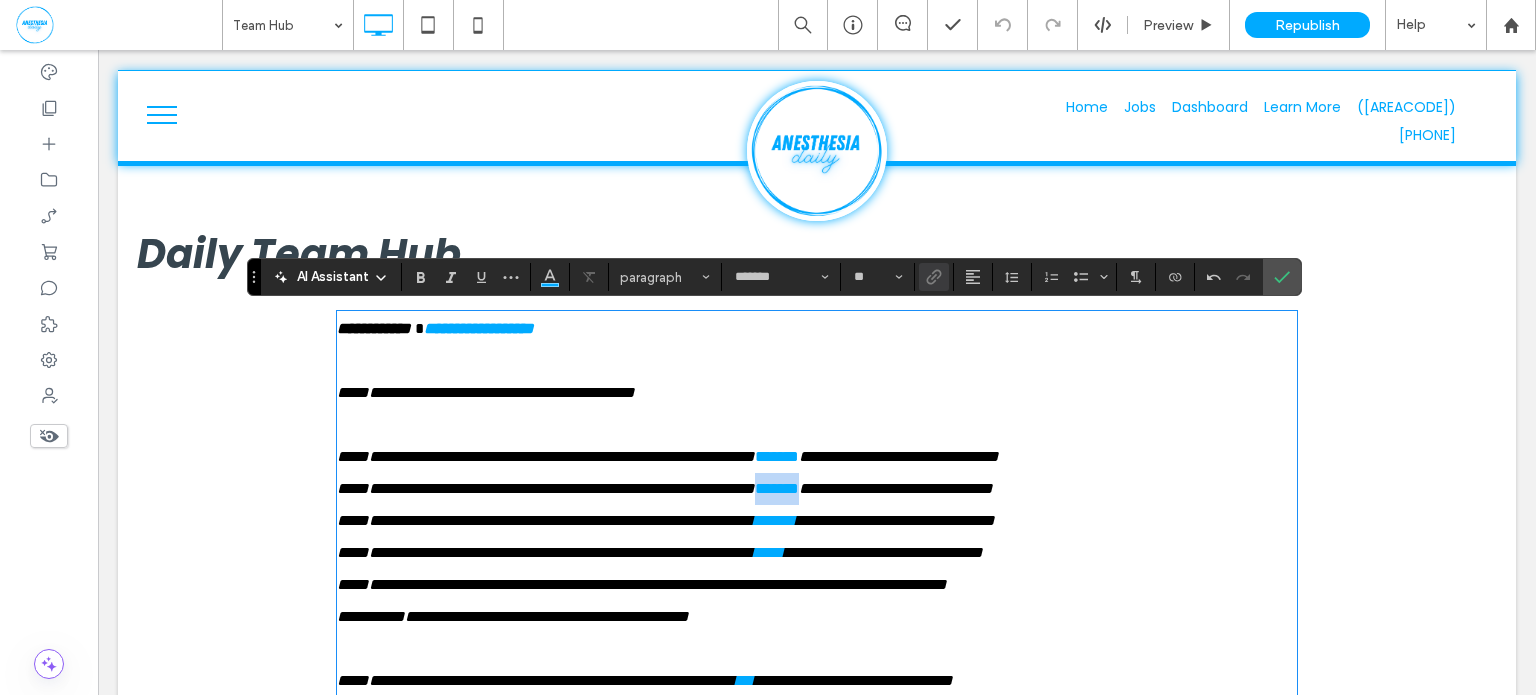 click on "*******" at bounding box center [777, 488] 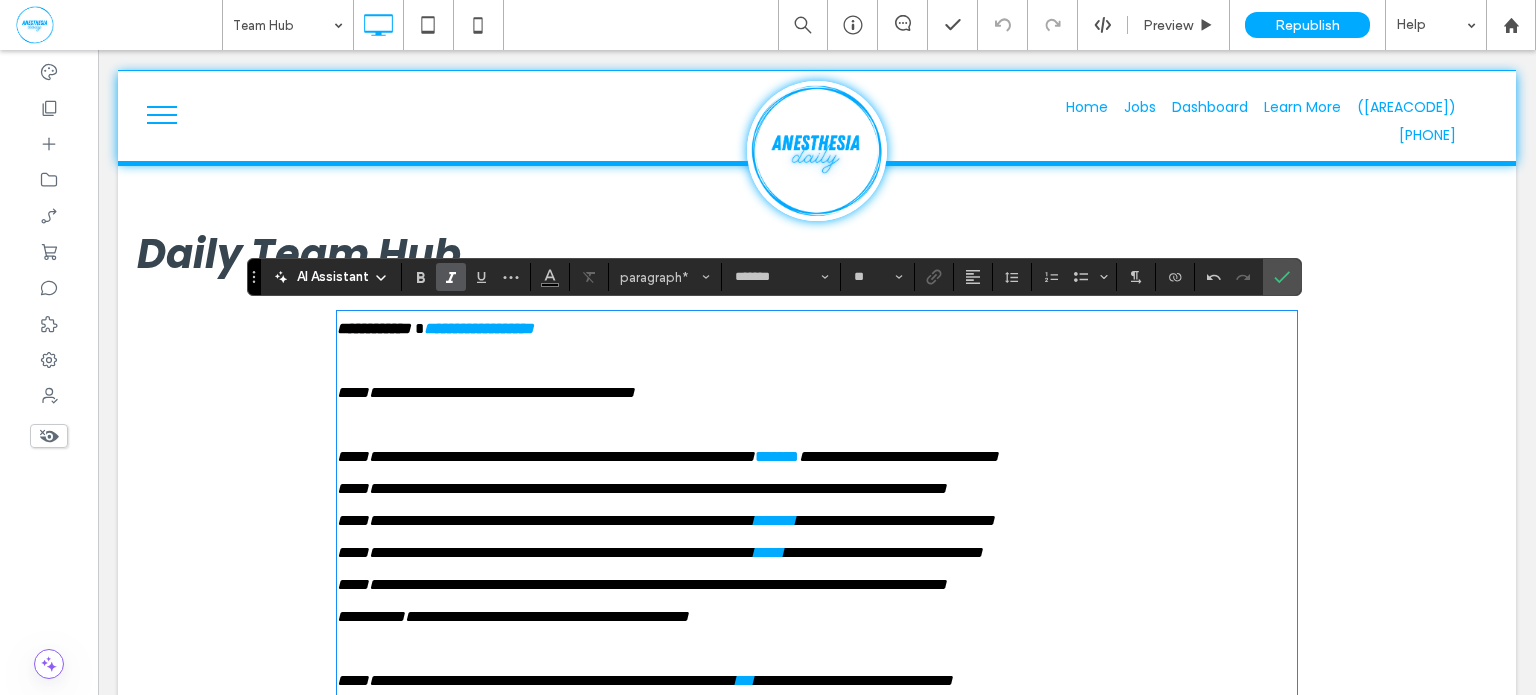 drag, startPoint x: 702, startPoint y: 489, endPoint x: 761, endPoint y: 443, distance: 74.8131 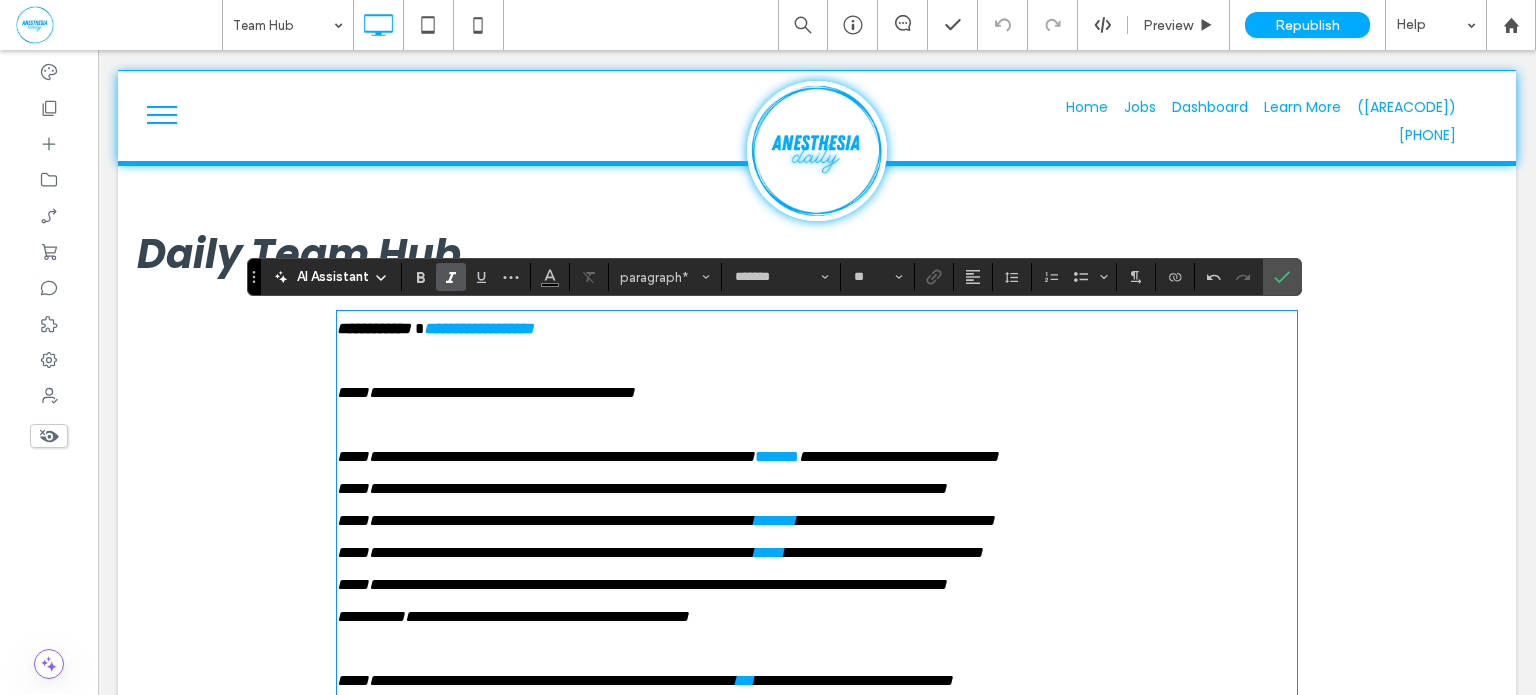 click on "**********" at bounding box center (642, 488) 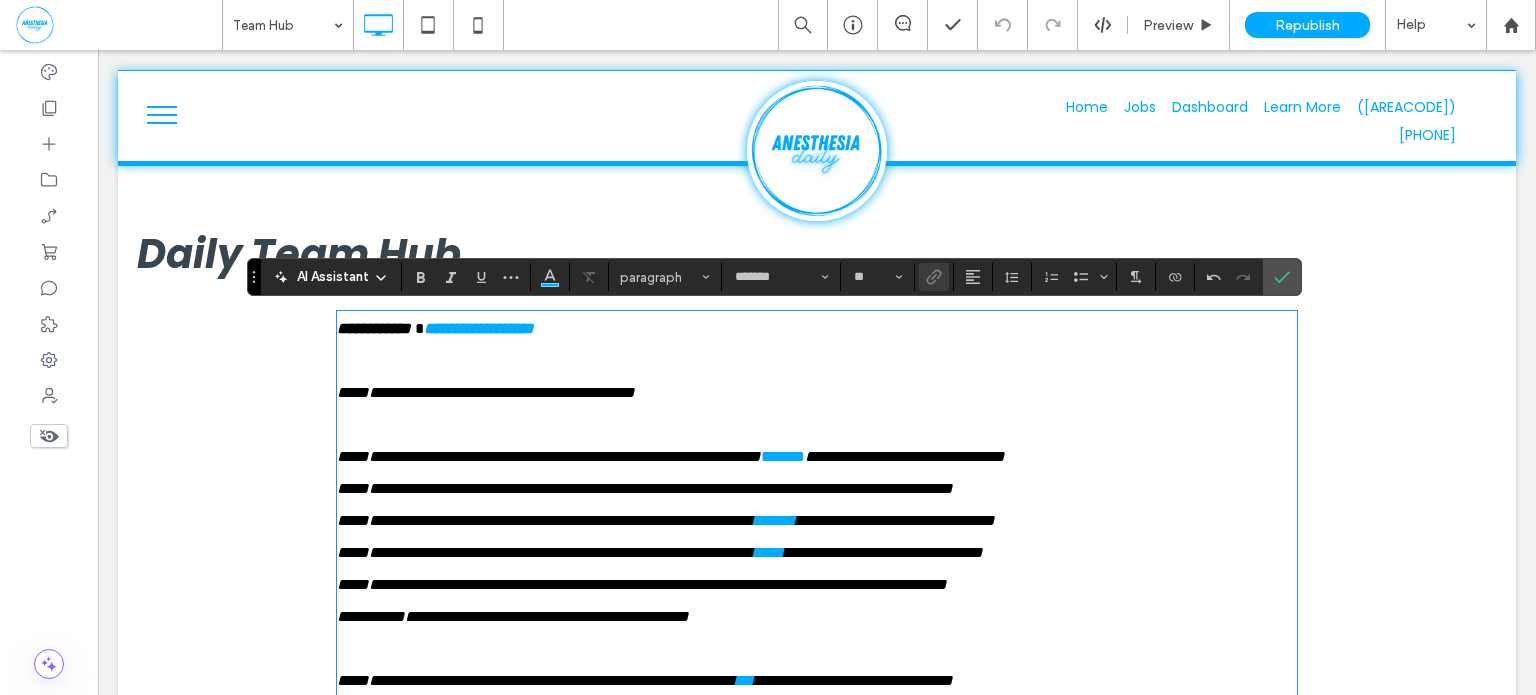 click on "*******" at bounding box center (783, 456) 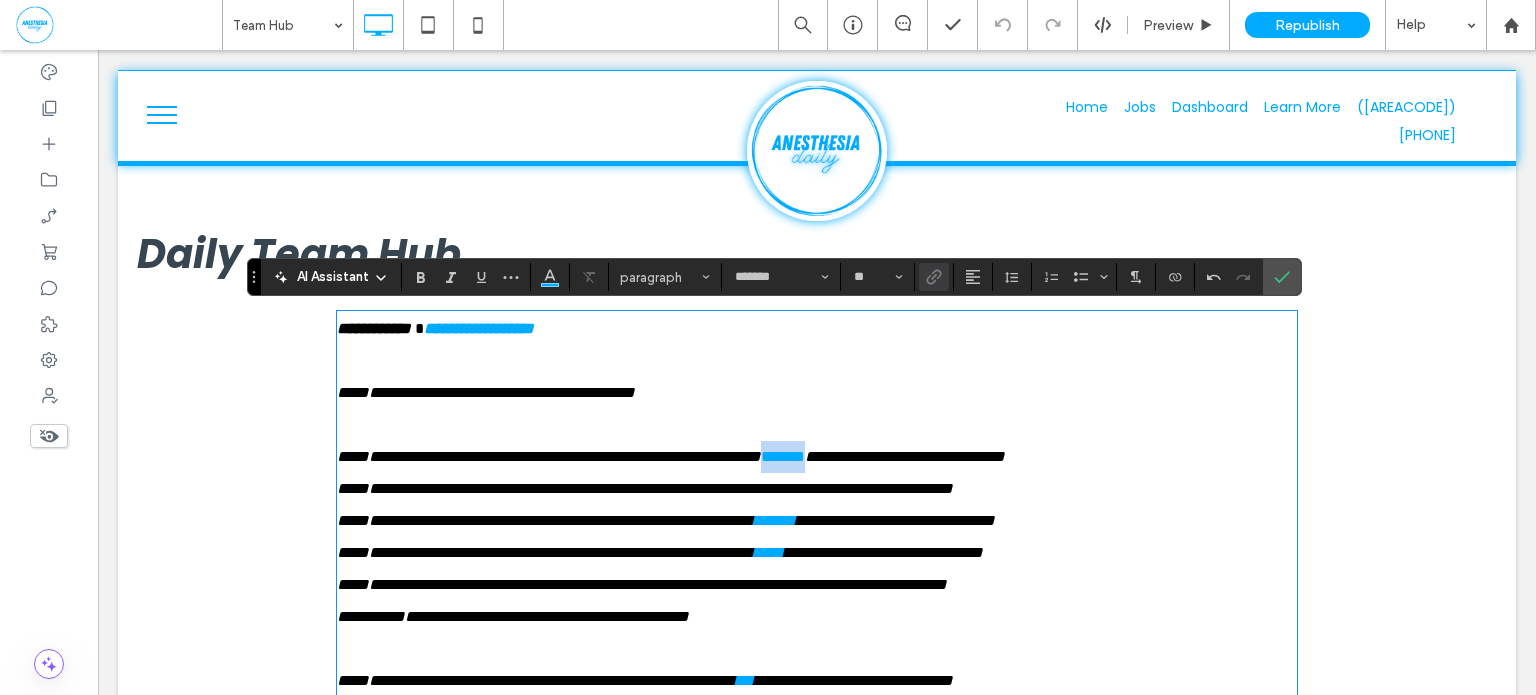 click on "*******" at bounding box center [783, 456] 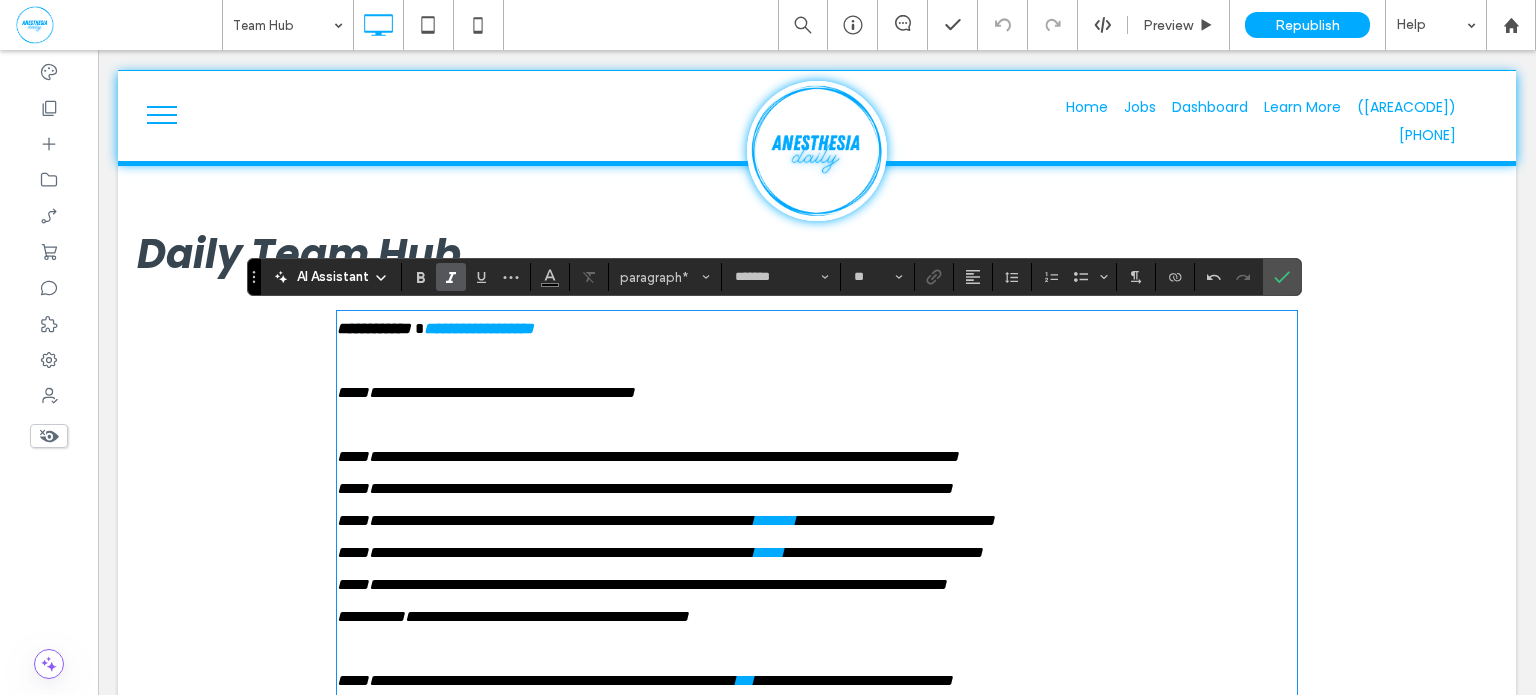 click on "**********" at bounding box center (648, 456) 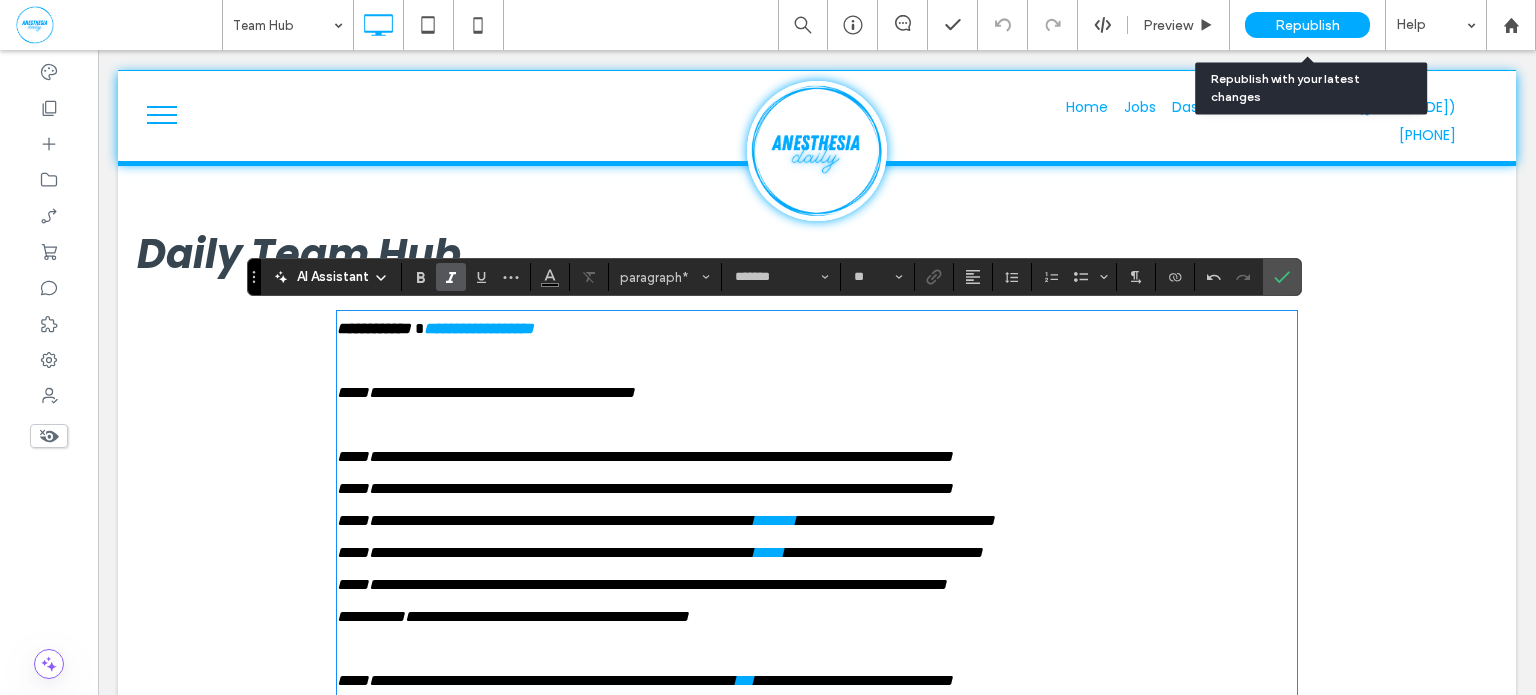 click on "Republish" at bounding box center (1307, 25) 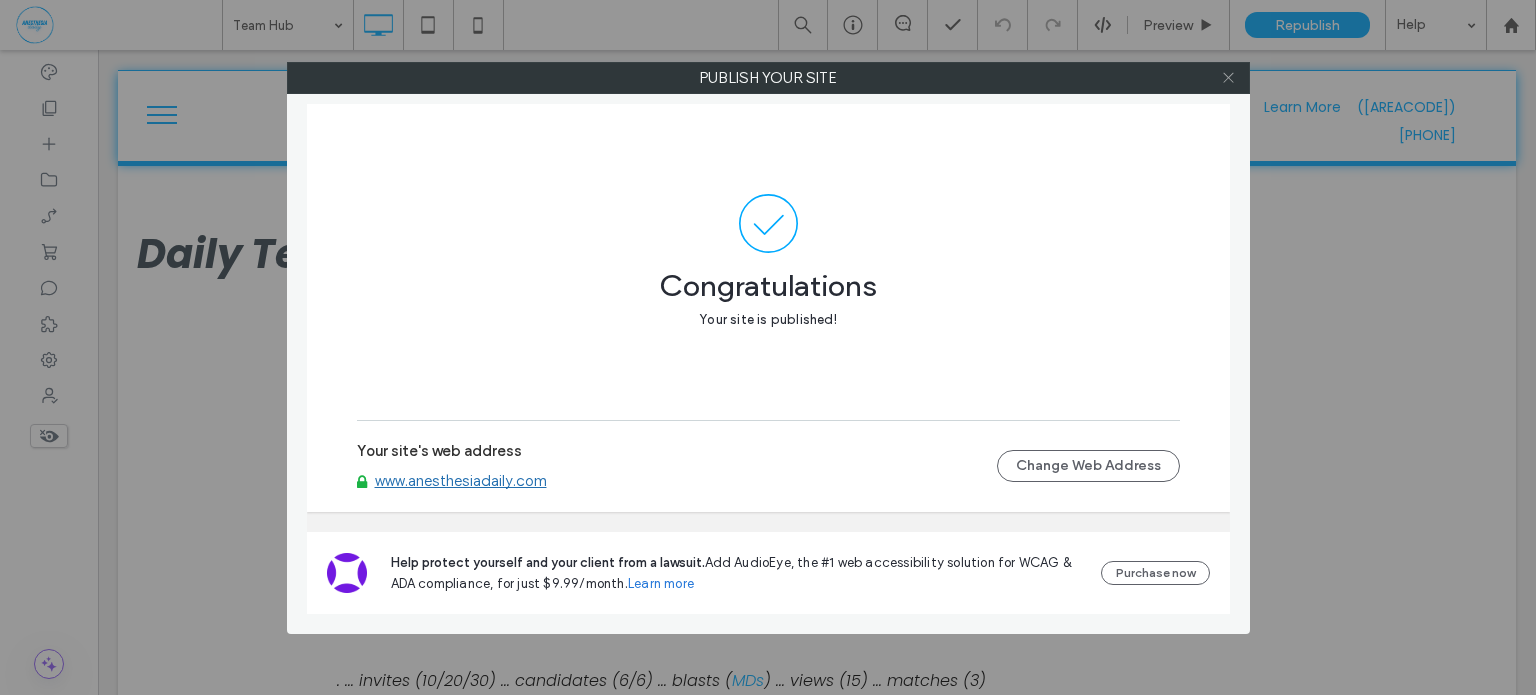 click 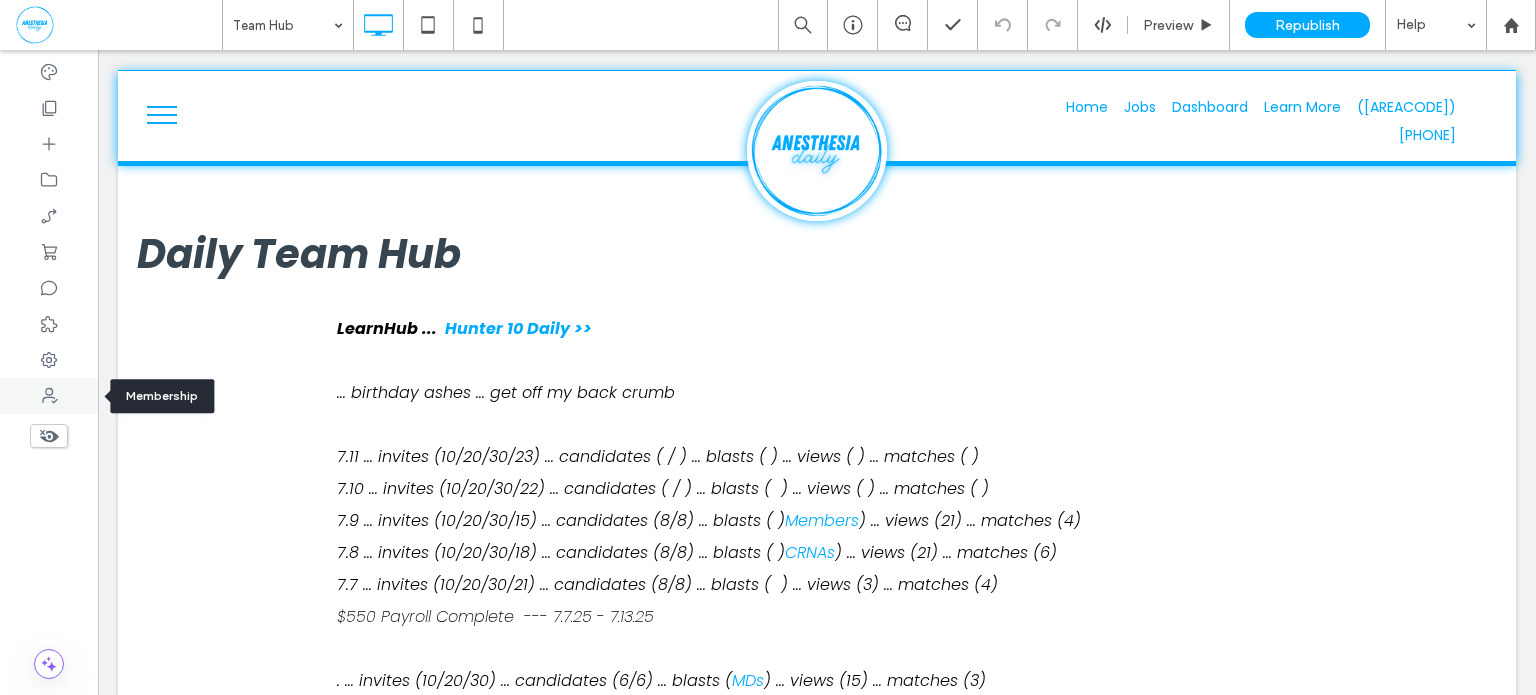 click at bounding box center [49, 396] 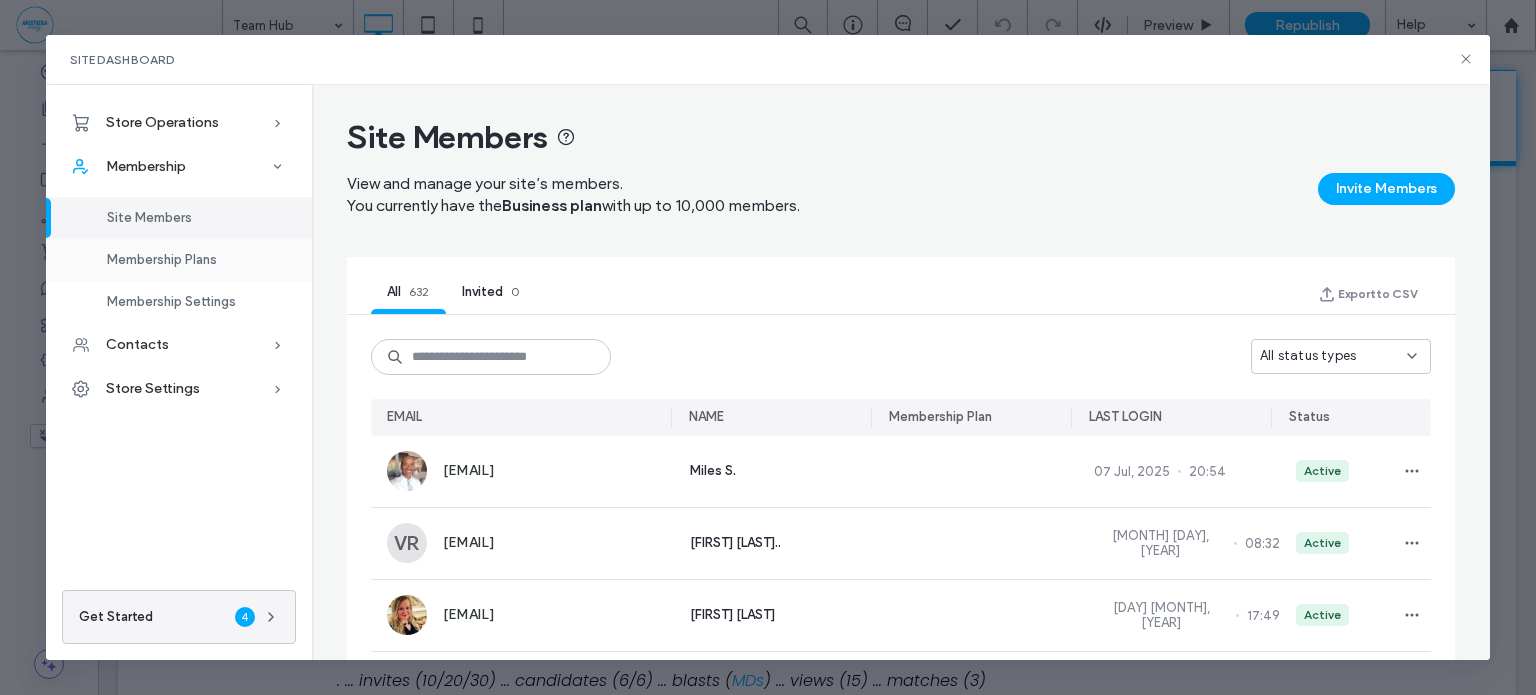 click on "Membership Plans" at bounding box center (162, 259) 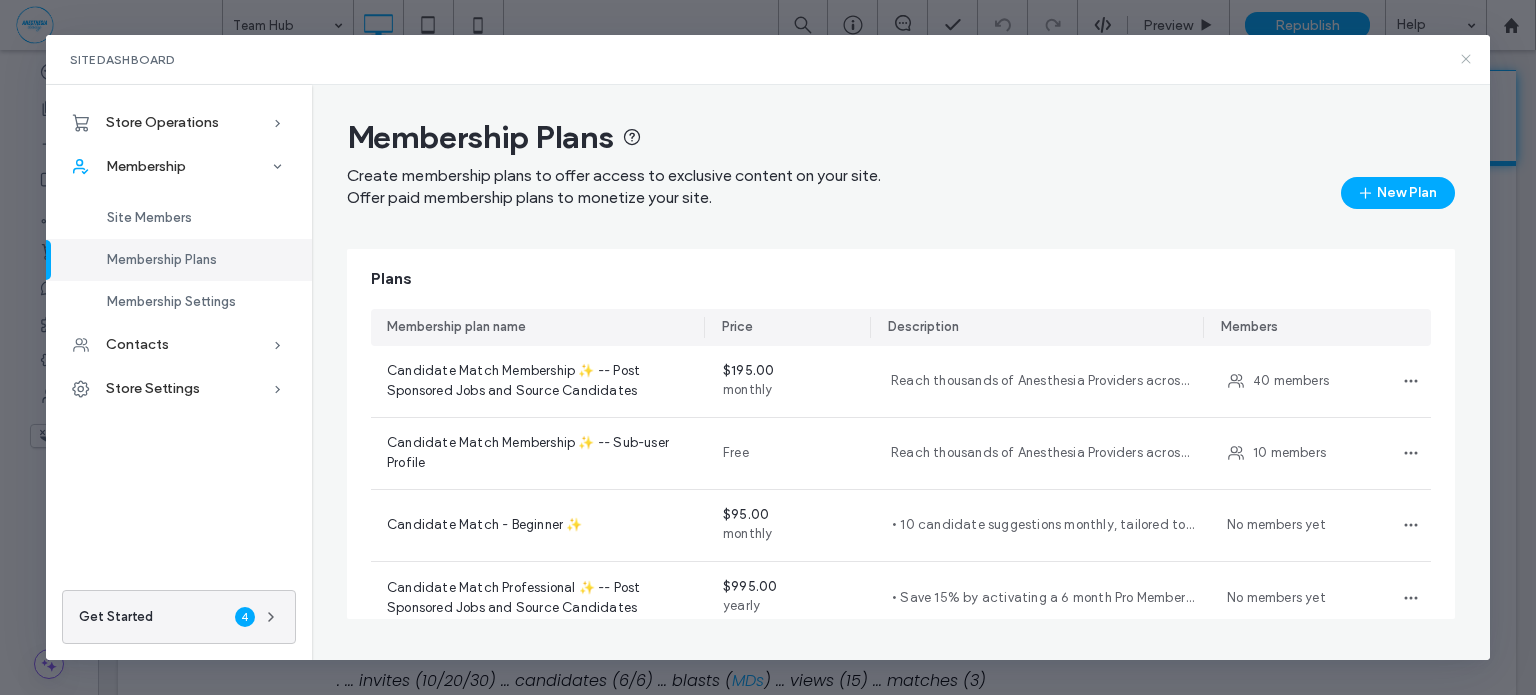 click 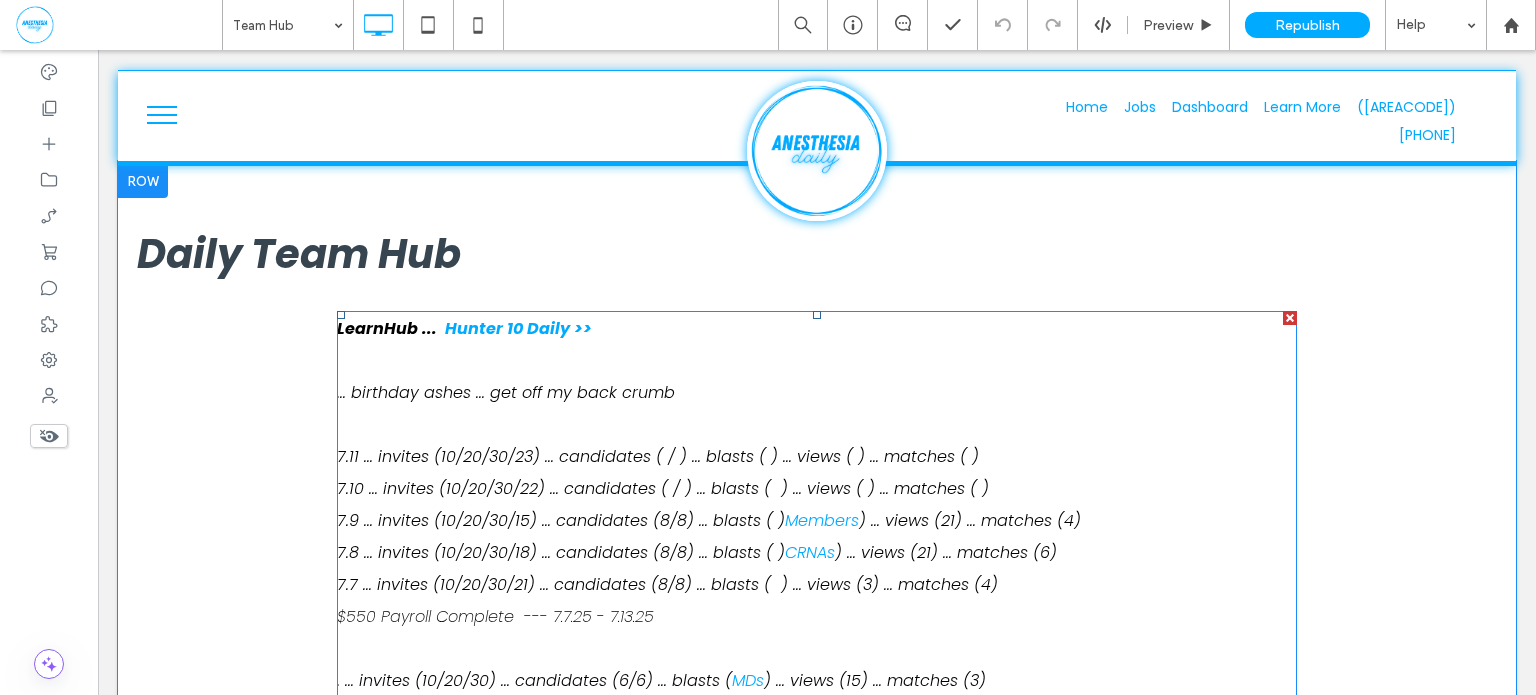 click on "$550 Payroll Complete  --- [DATE] - [DATE]" at bounding box center [495, 616] 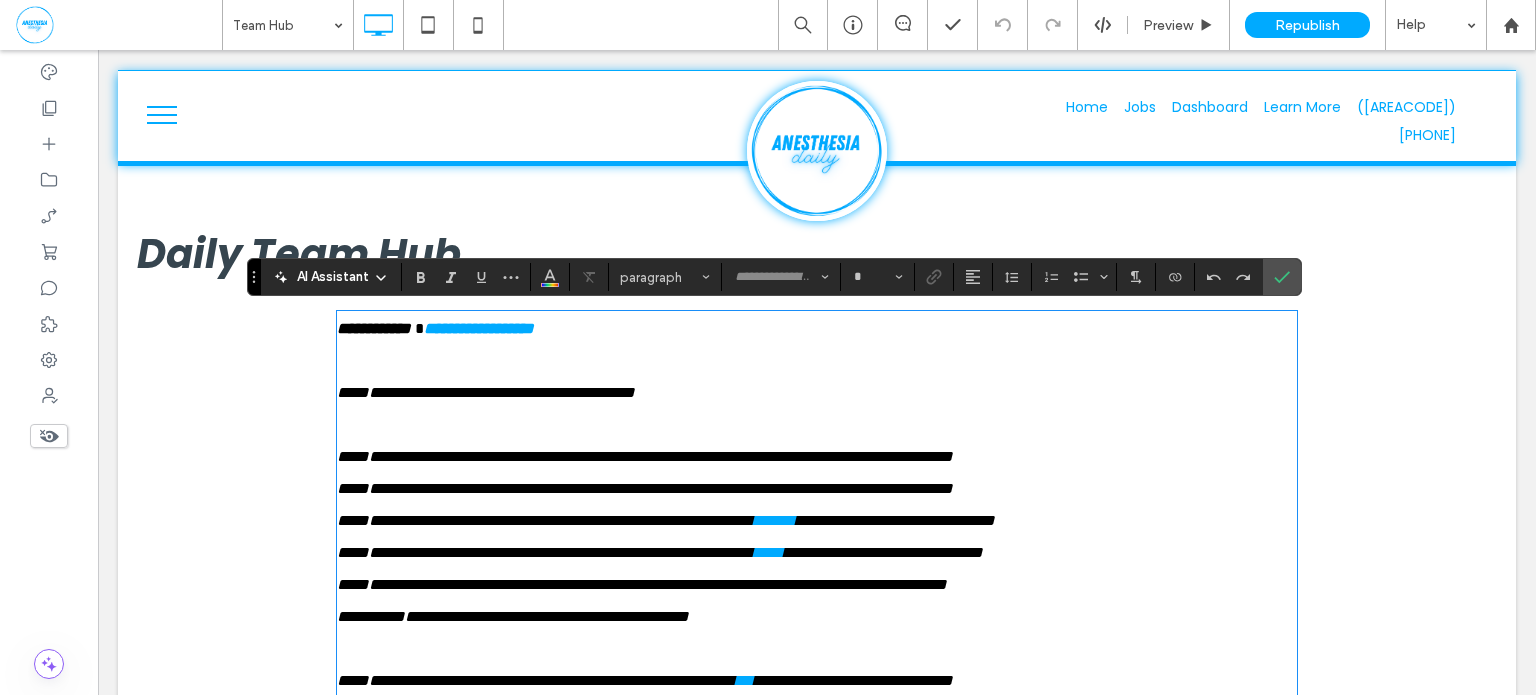 click on "**********" at bounding box center [513, 616] 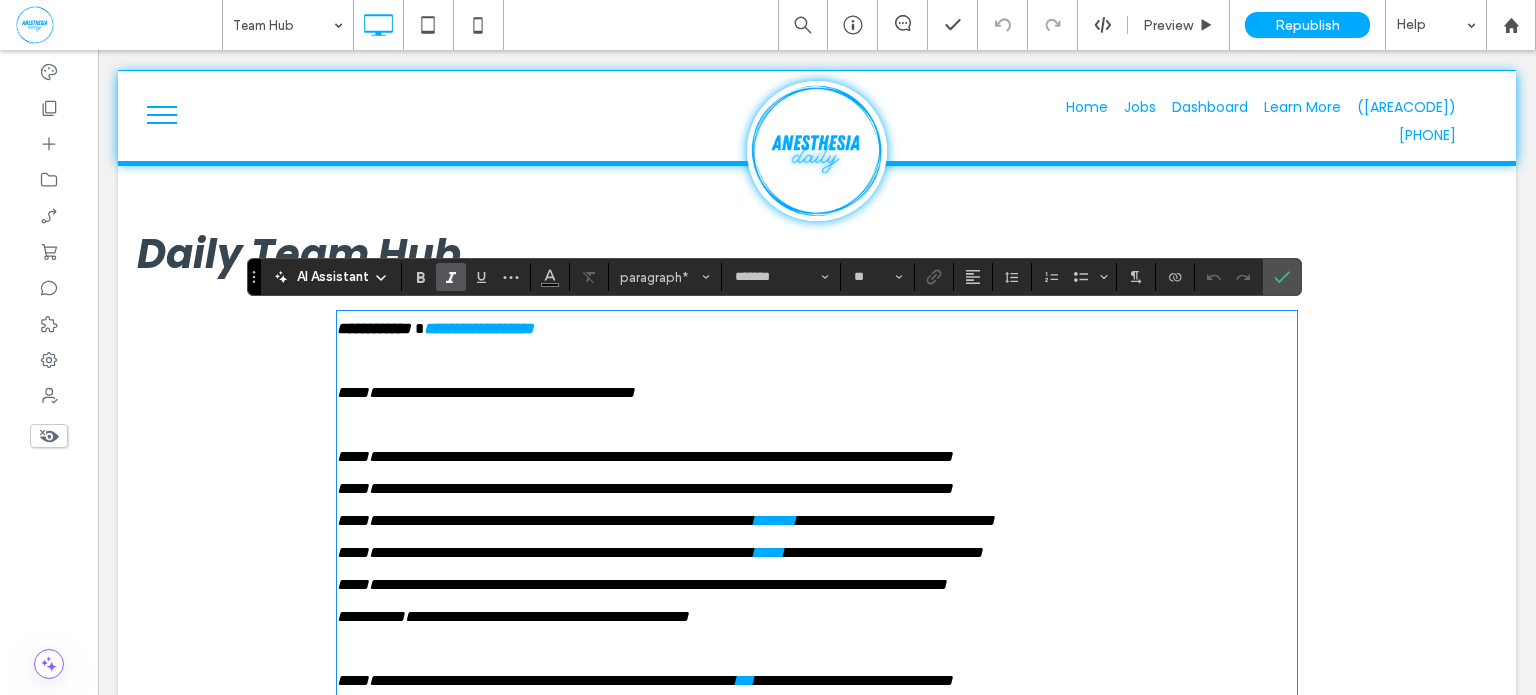 click on "**********" at bounding box center [513, 616] 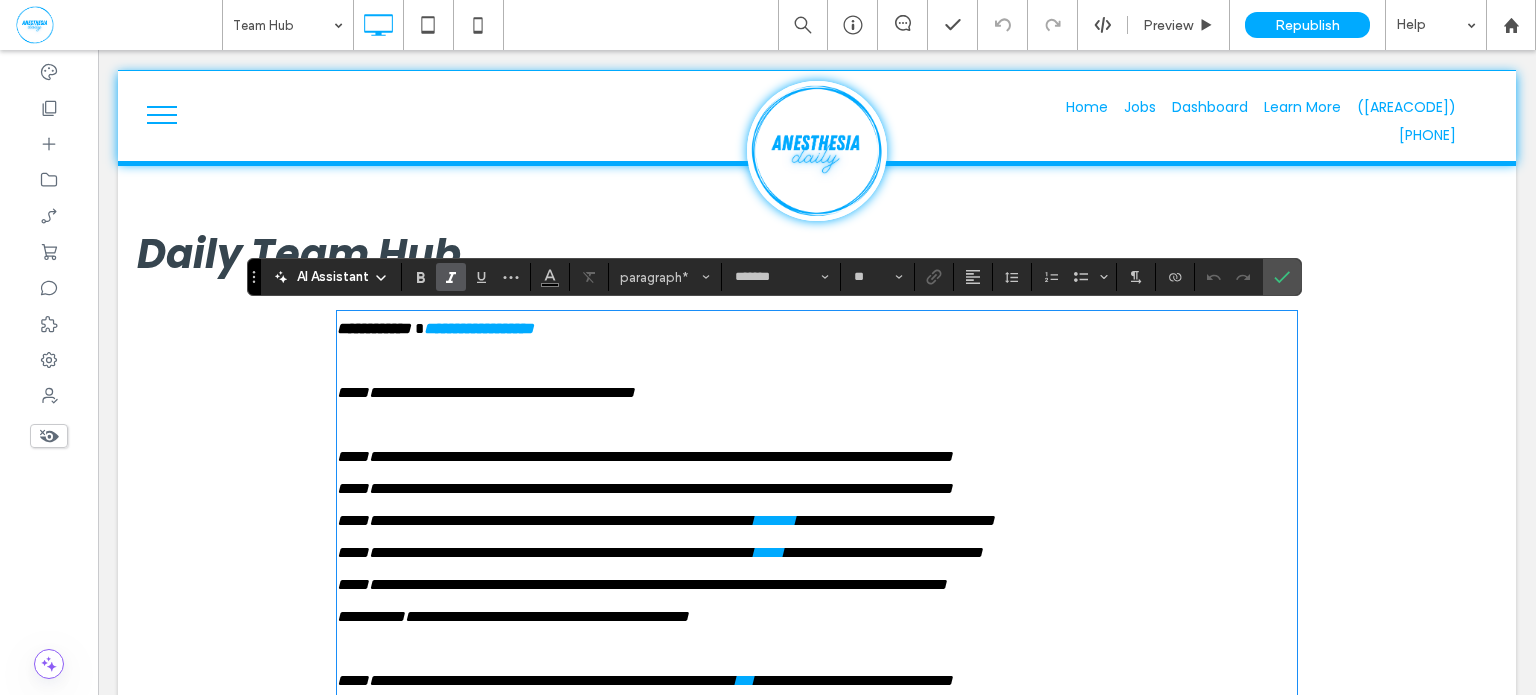 click on "**********" at bounding box center [817, 617] 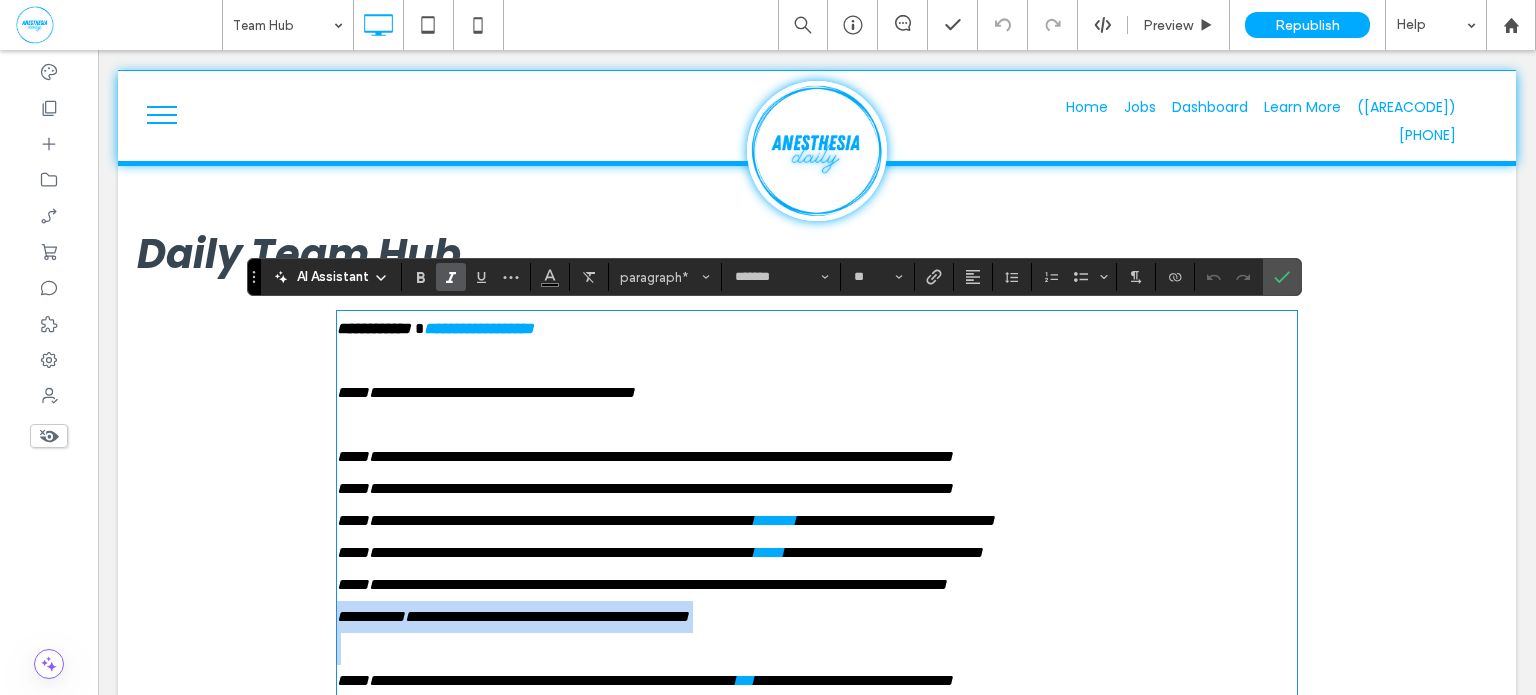 click on "**********" at bounding box center [817, 617] 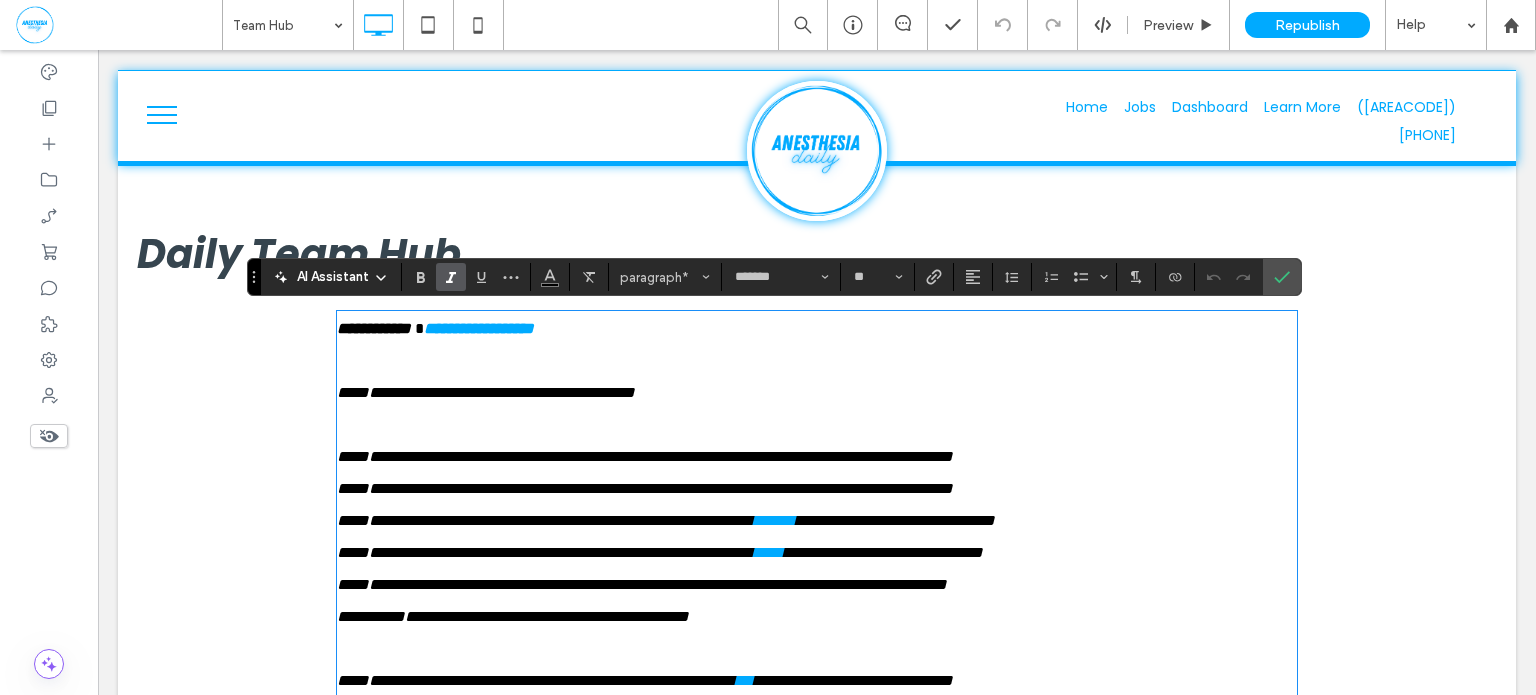 click on "**********" at bounding box center [817, 377] 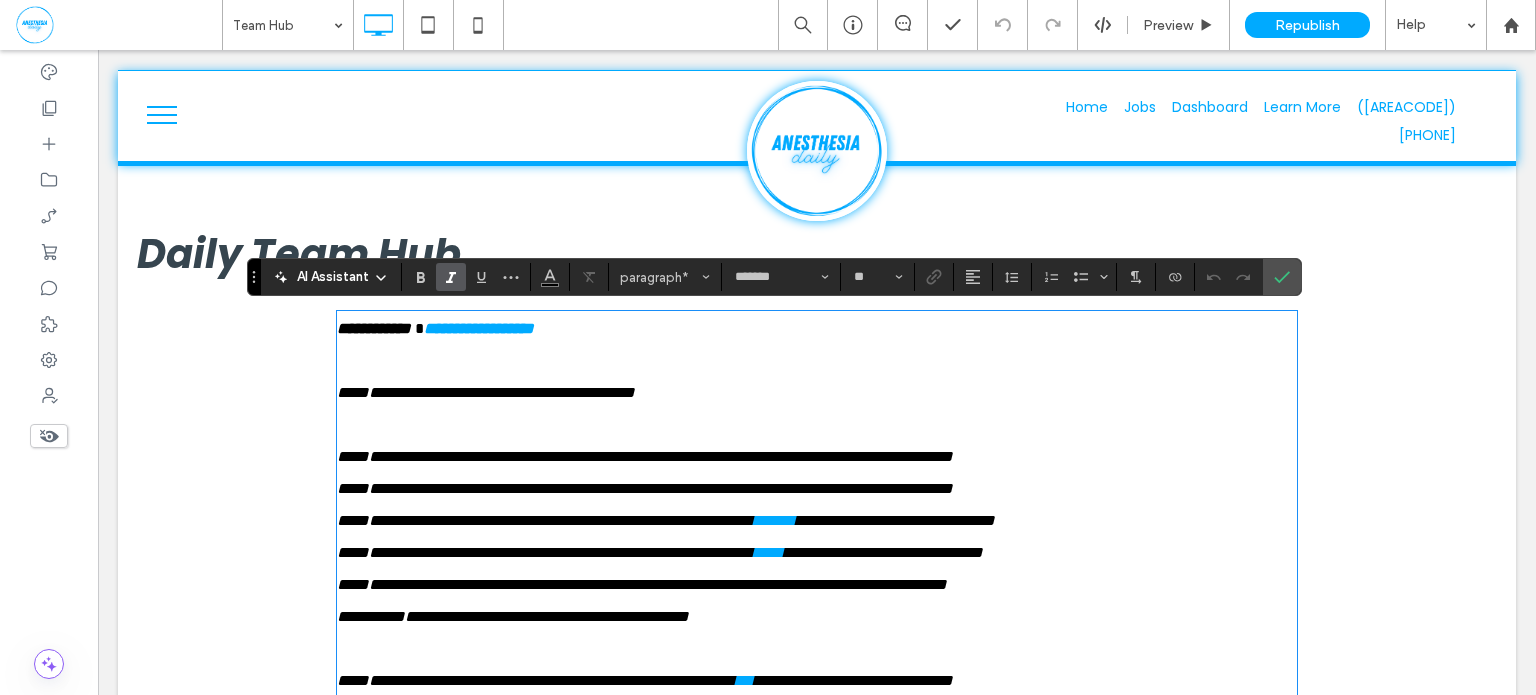 paste 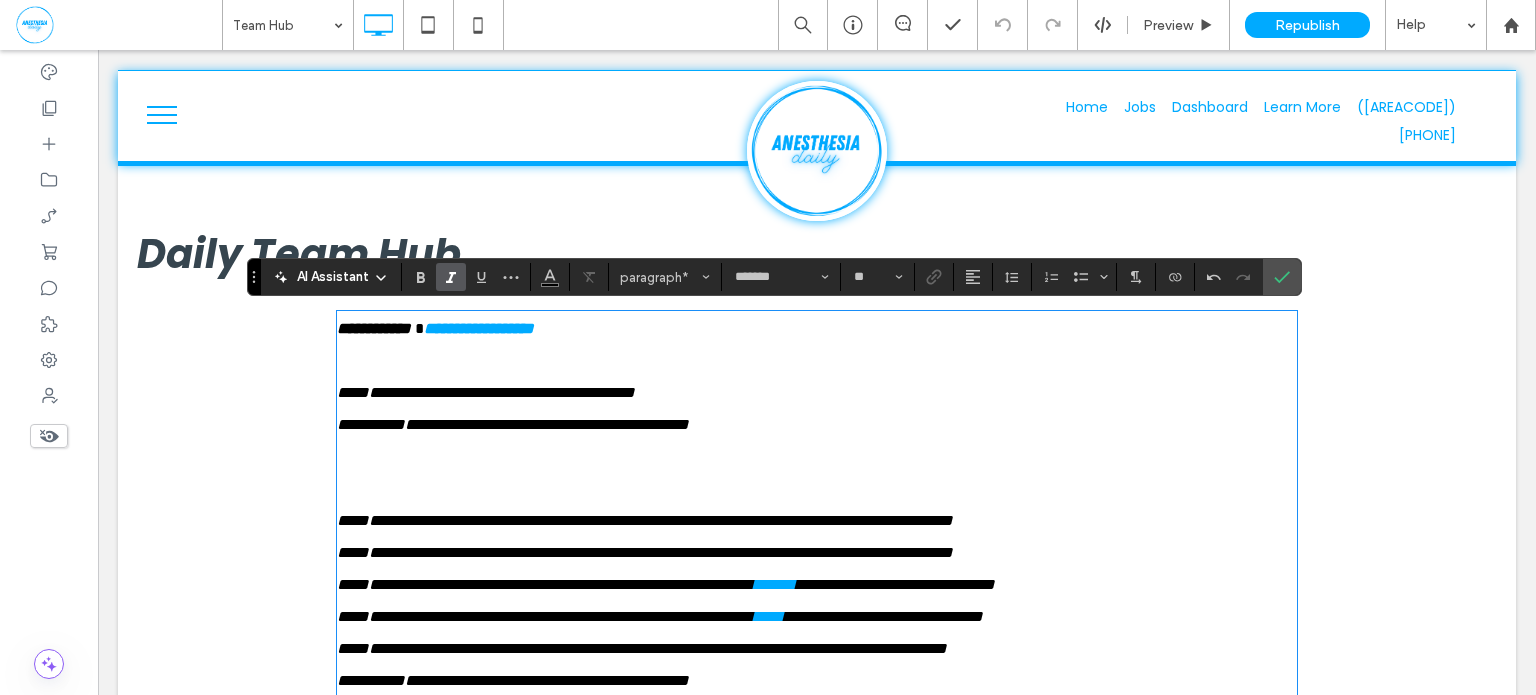 scroll, scrollTop: 0, scrollLeft: 0, axis: both 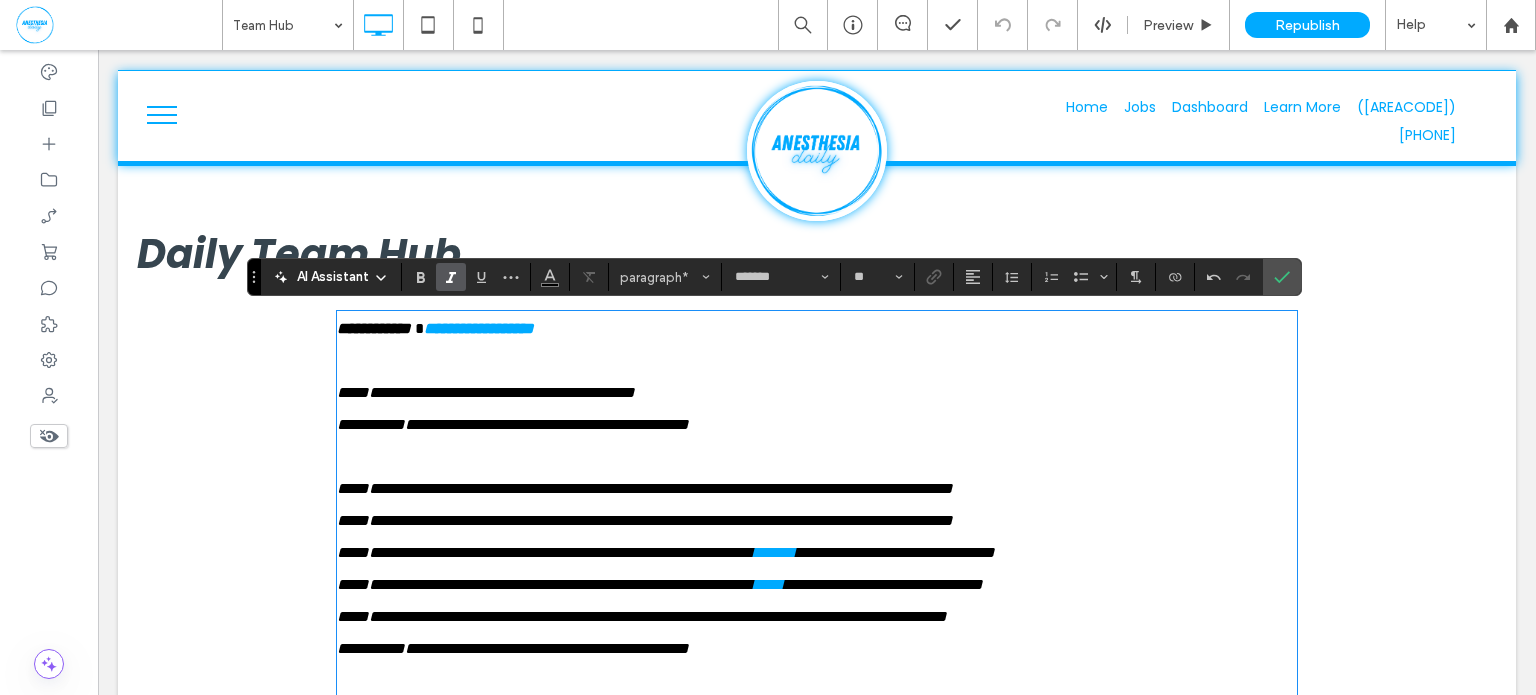 click on "**********" at bounding box center [513, 424] 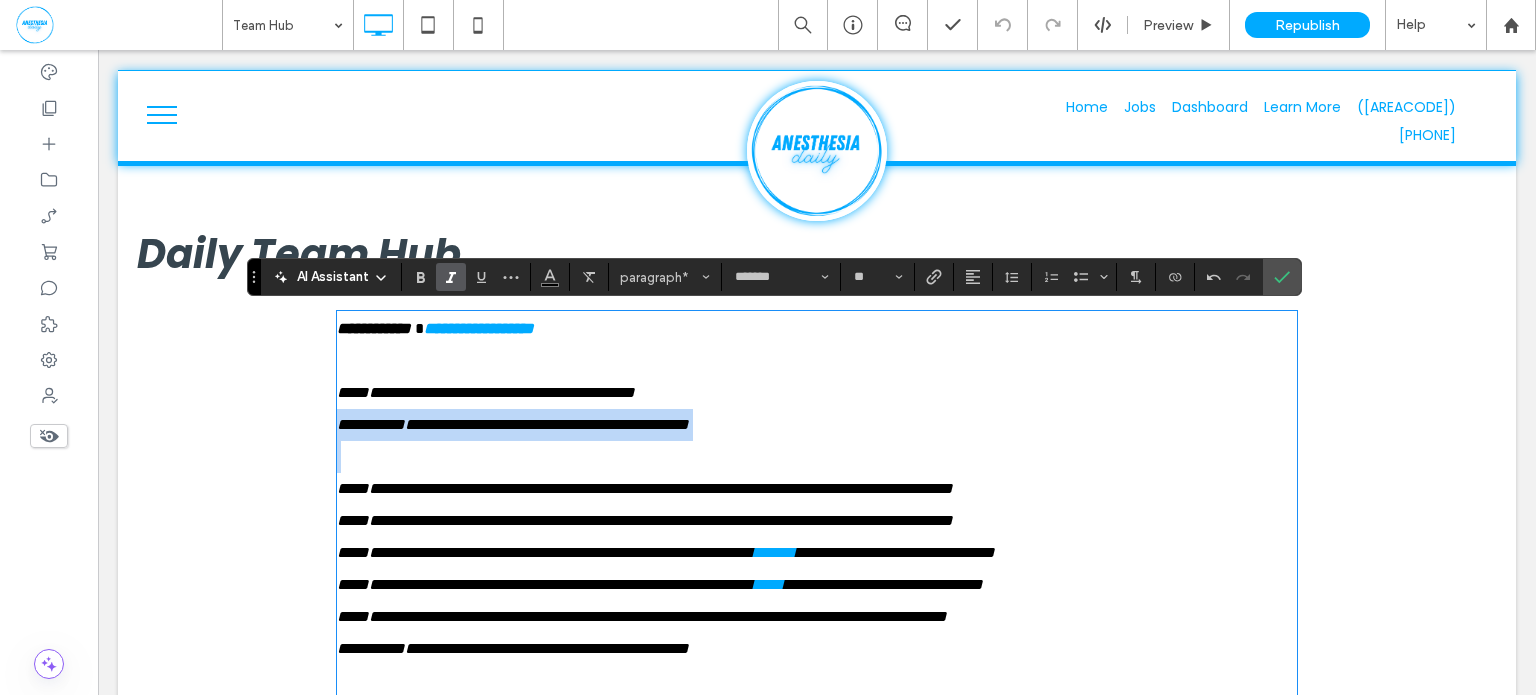 click on "**********" at bounding box center (513, 424) 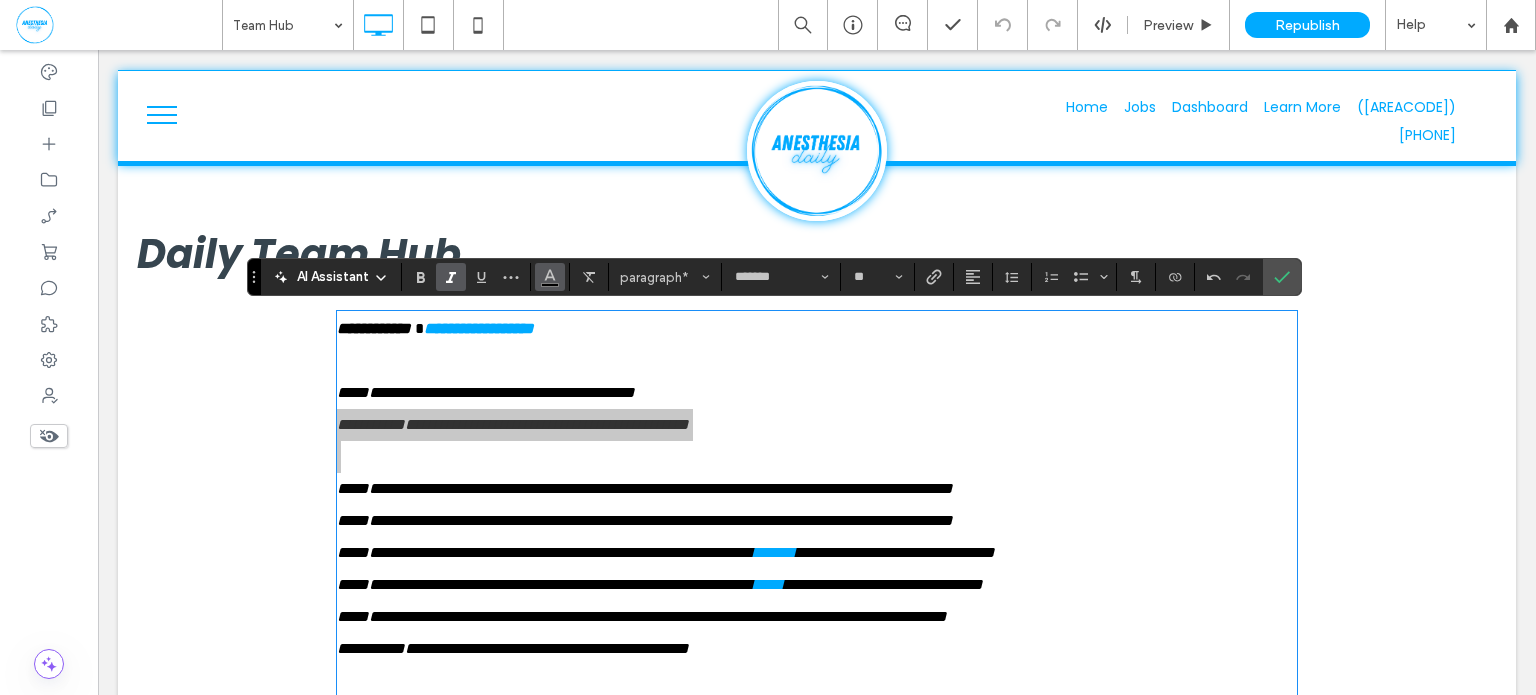 click at bounding box center (550, 275) 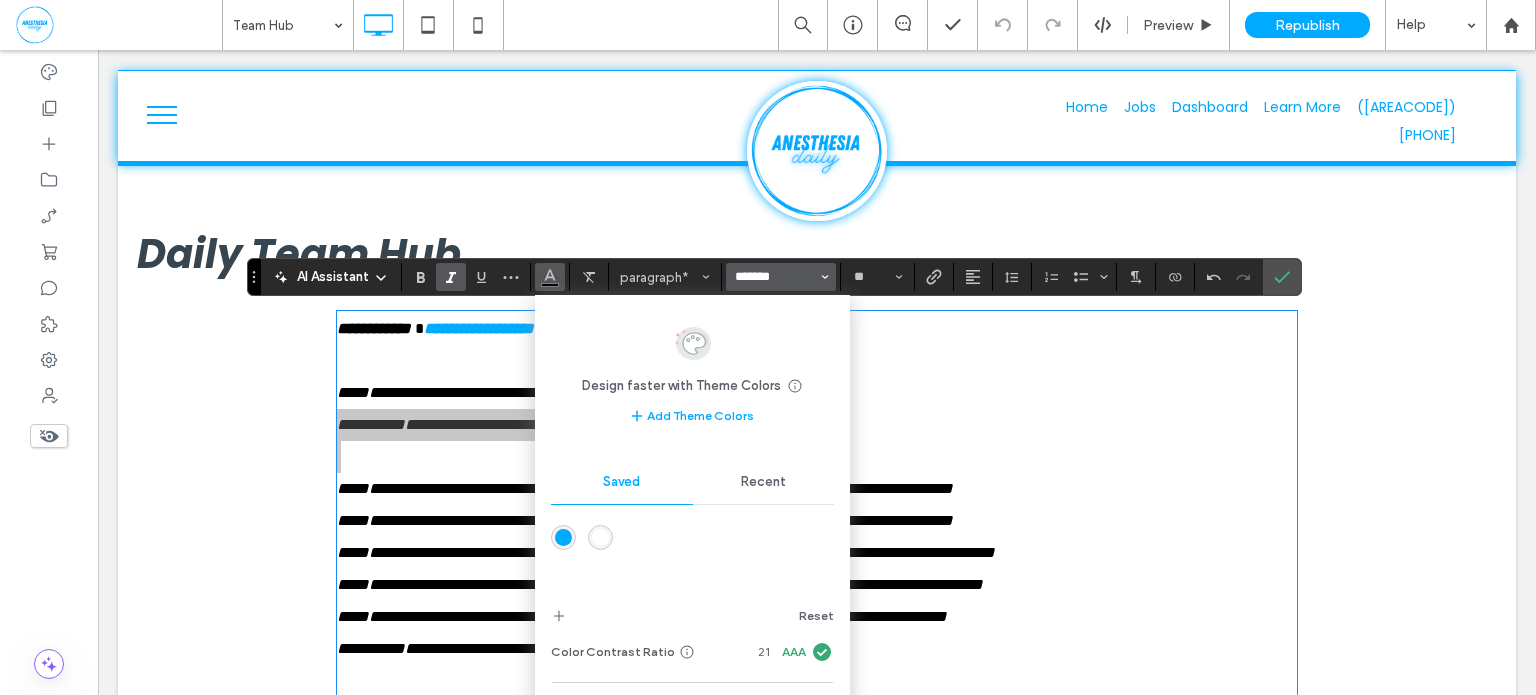click on "*******" at bounding box center [775, 277] 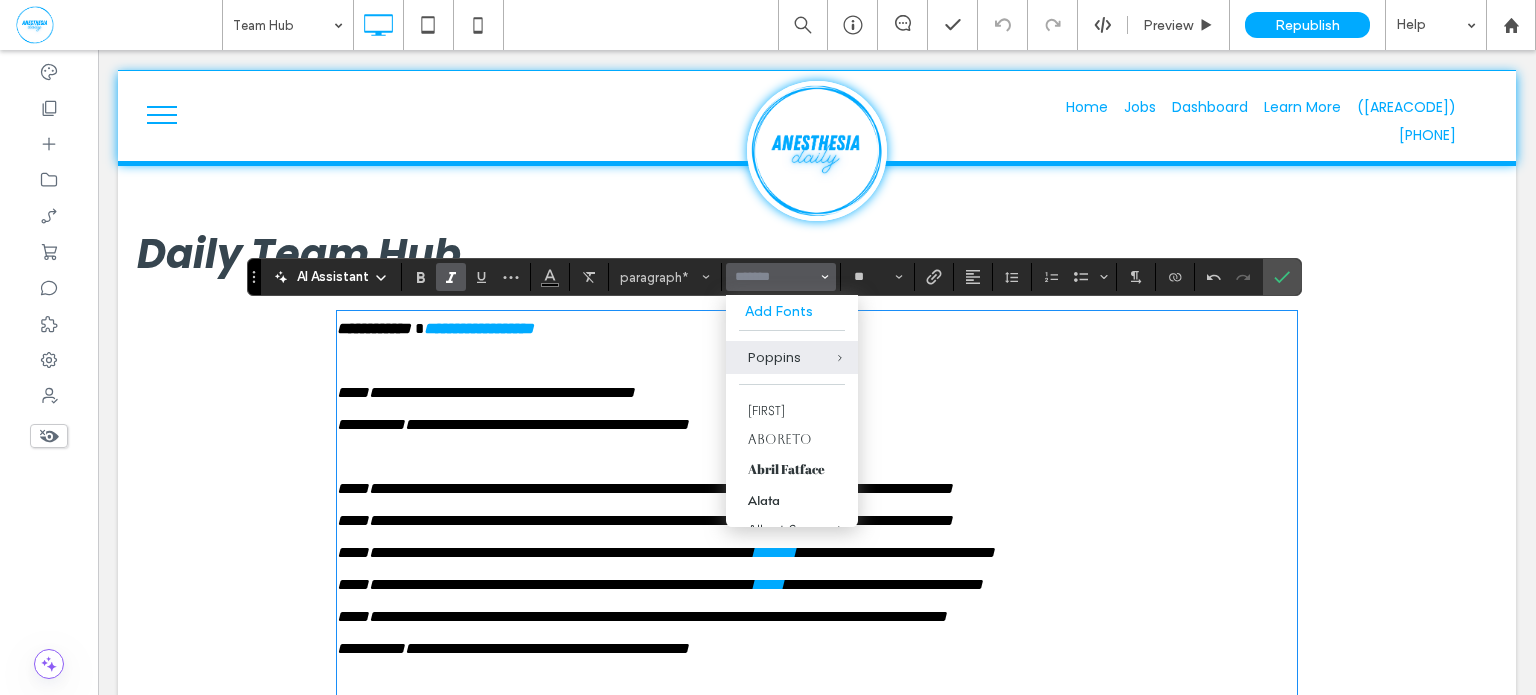 click on "**********" at bounding box center [817, 377] 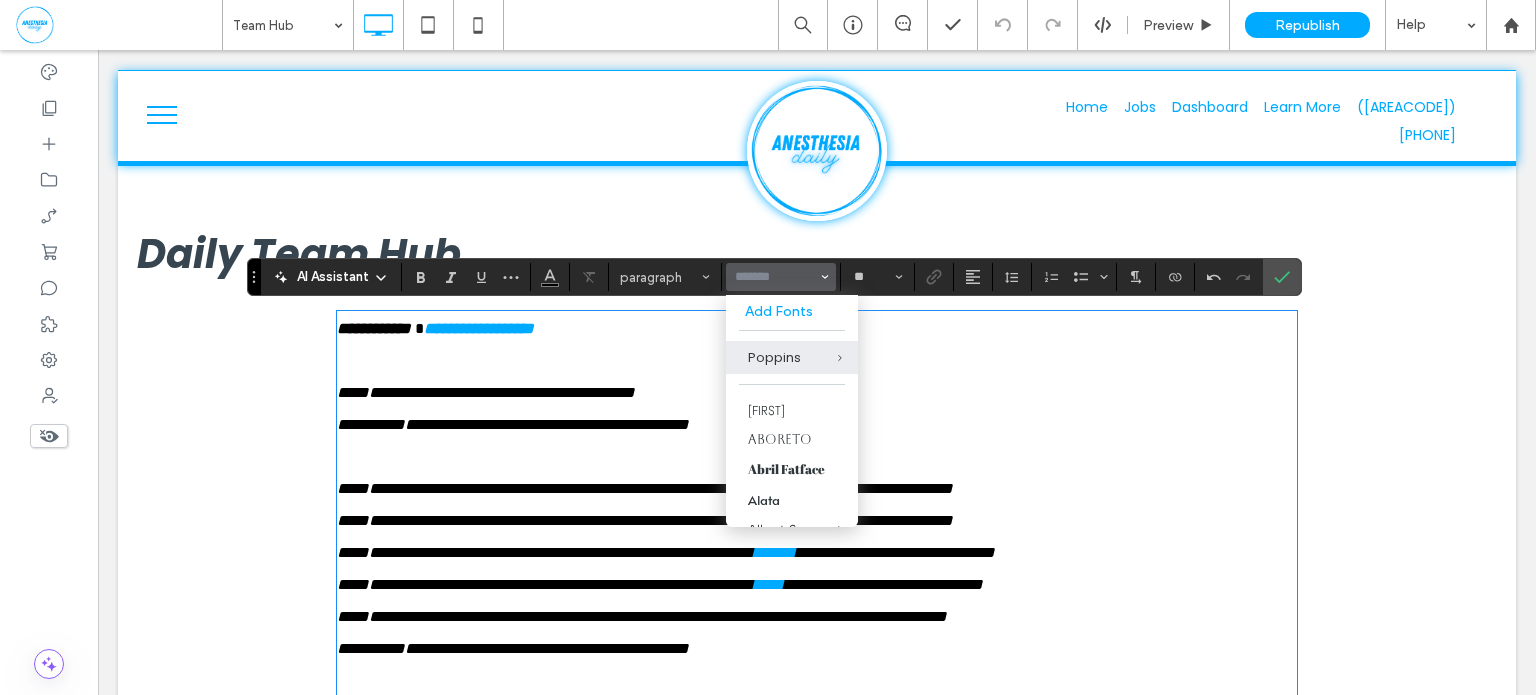 type on "*******" 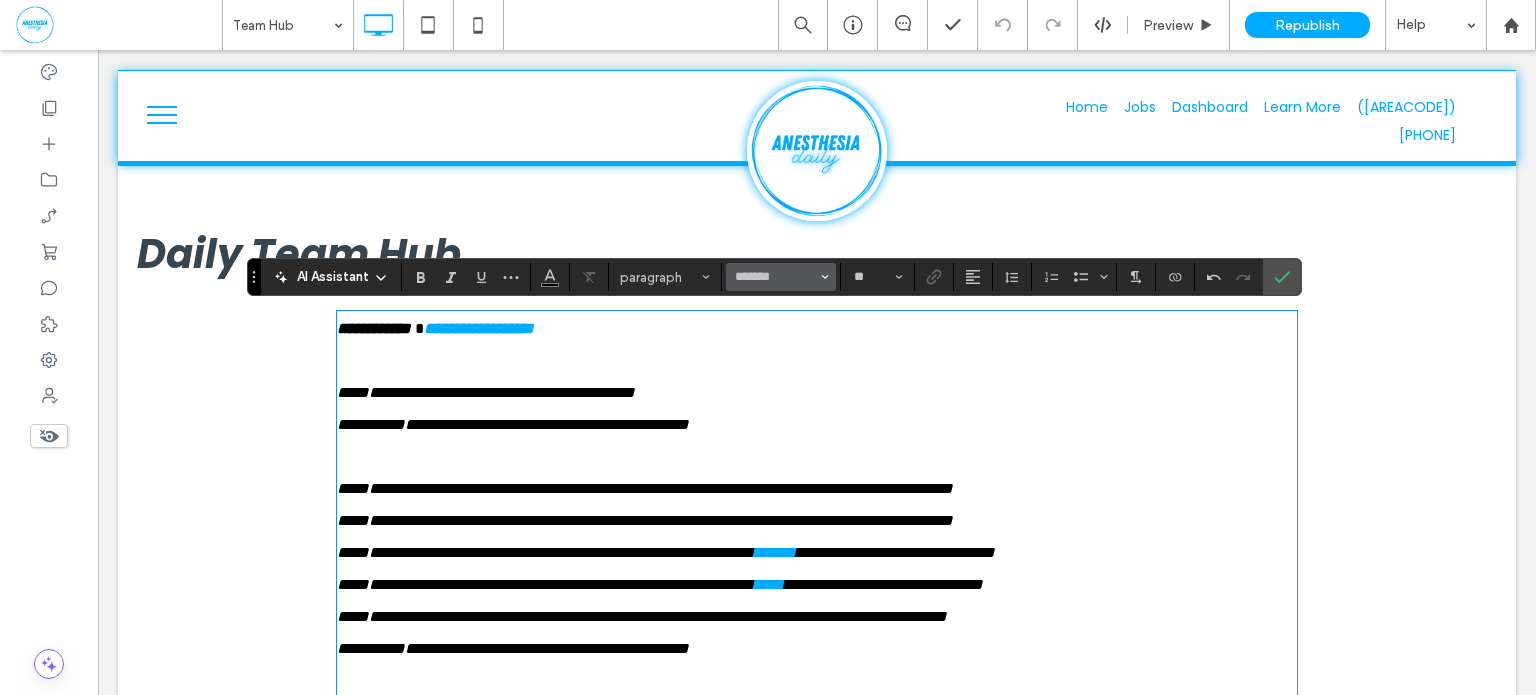 click at bounding box center (825, 277) 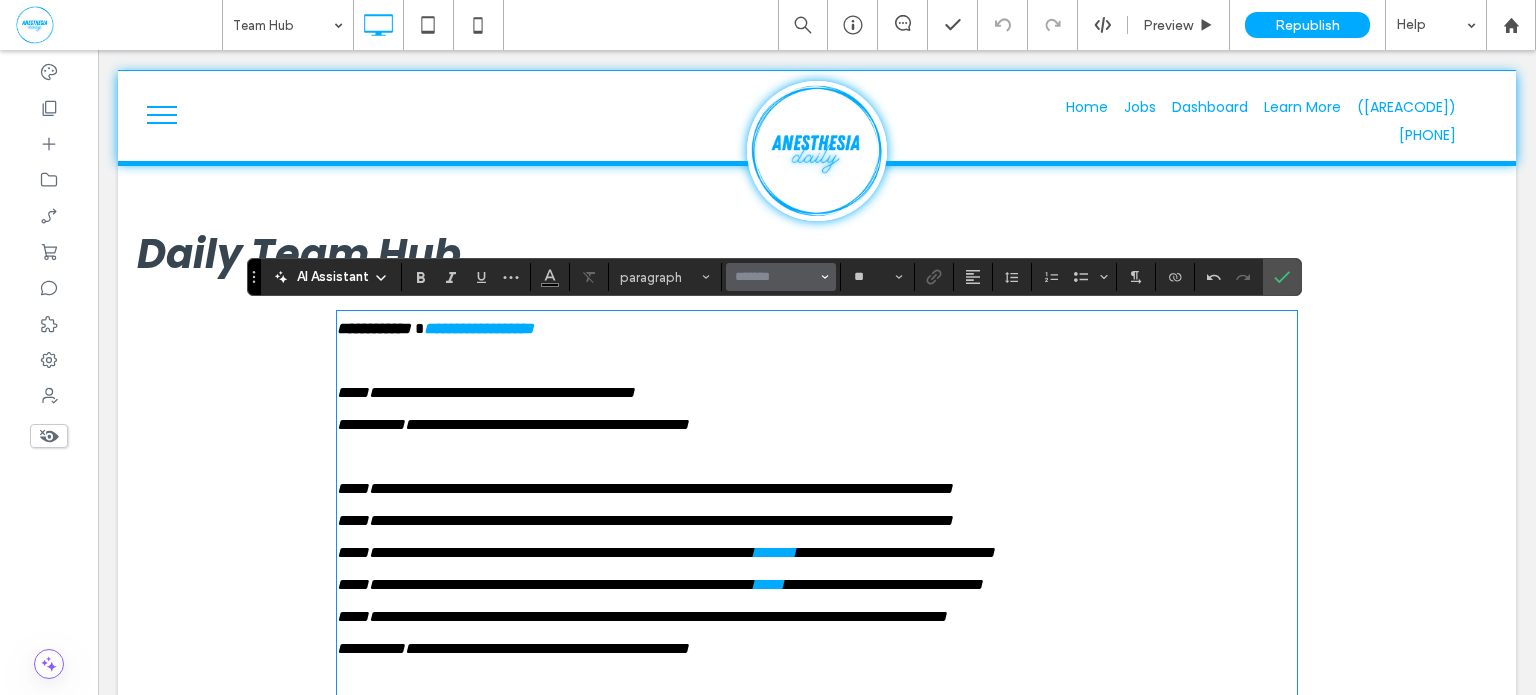 click on "**********" at bounding box center (513, 424) 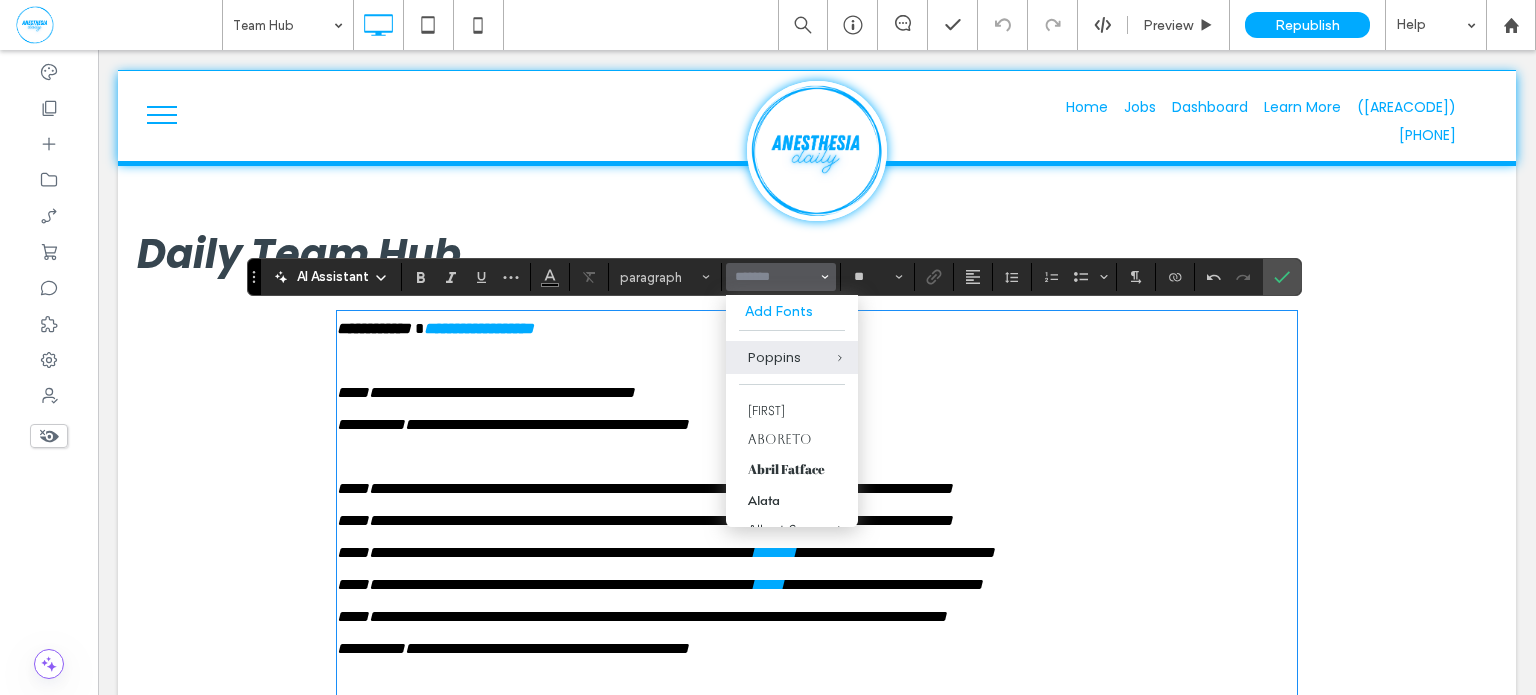 type on "*******" 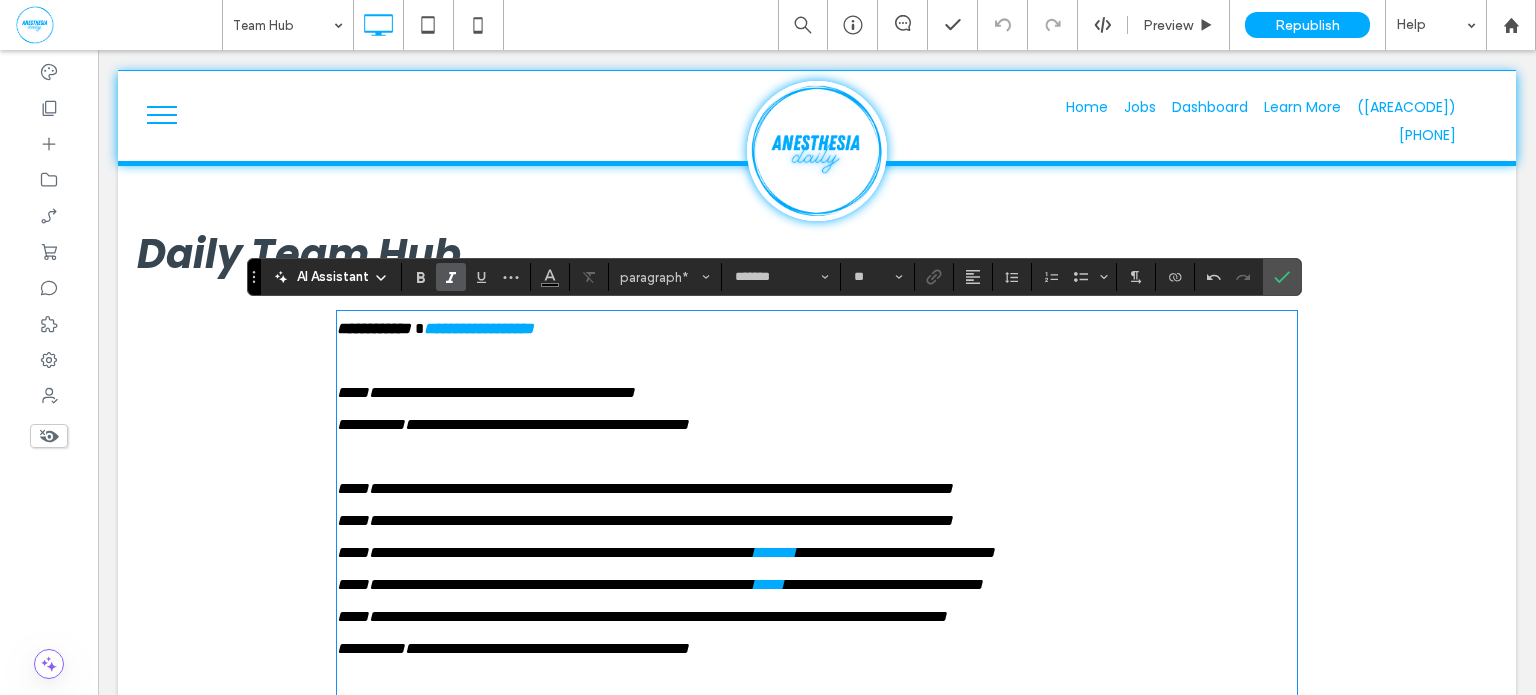click on "**********" at bounding box center (513, 424) 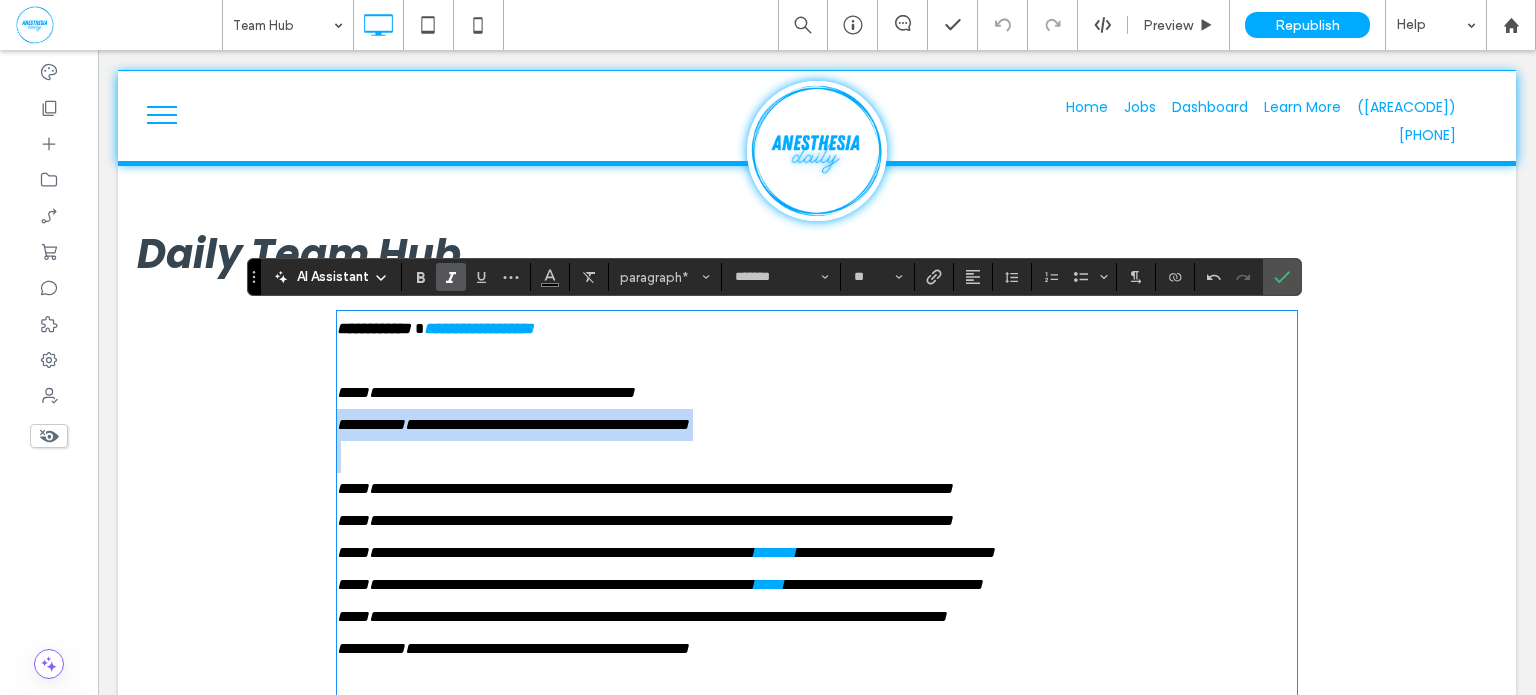 click on "**********" at bounding box center [513, 424] 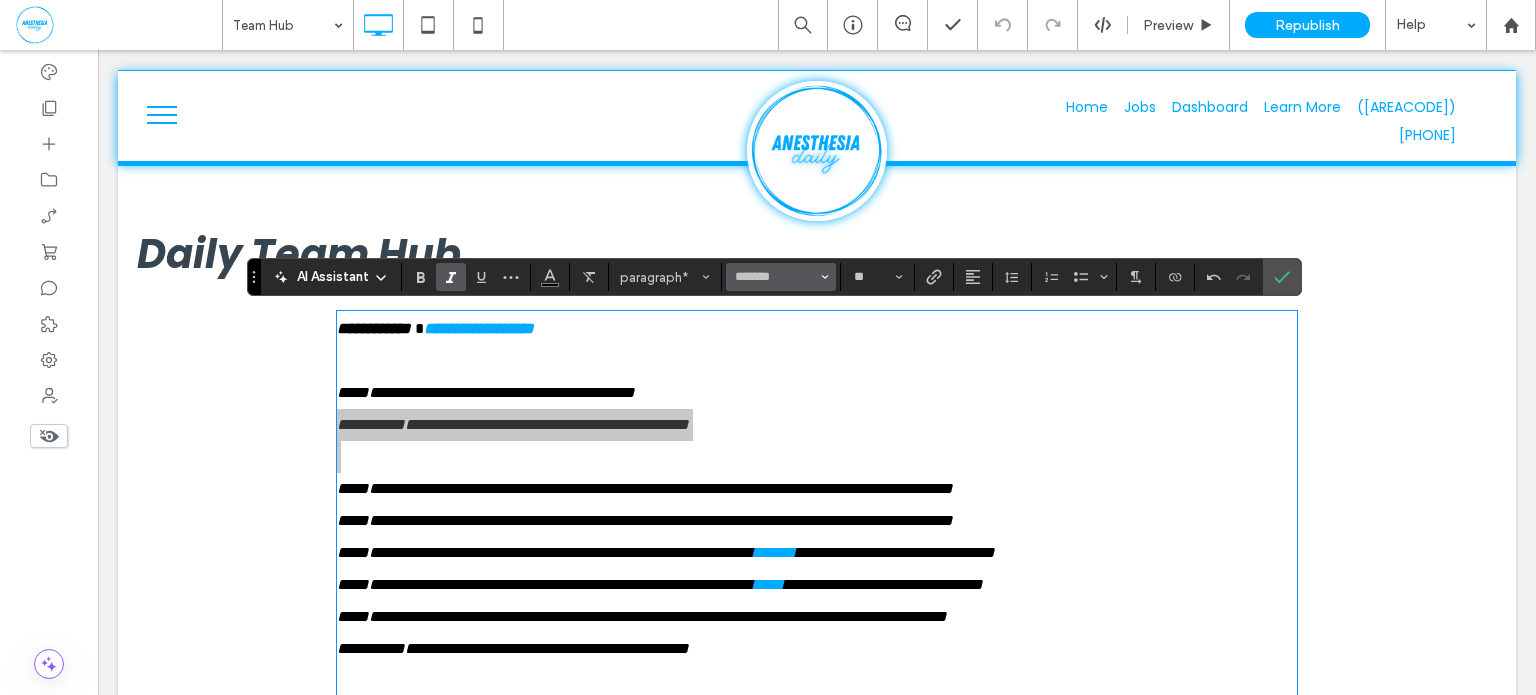 click 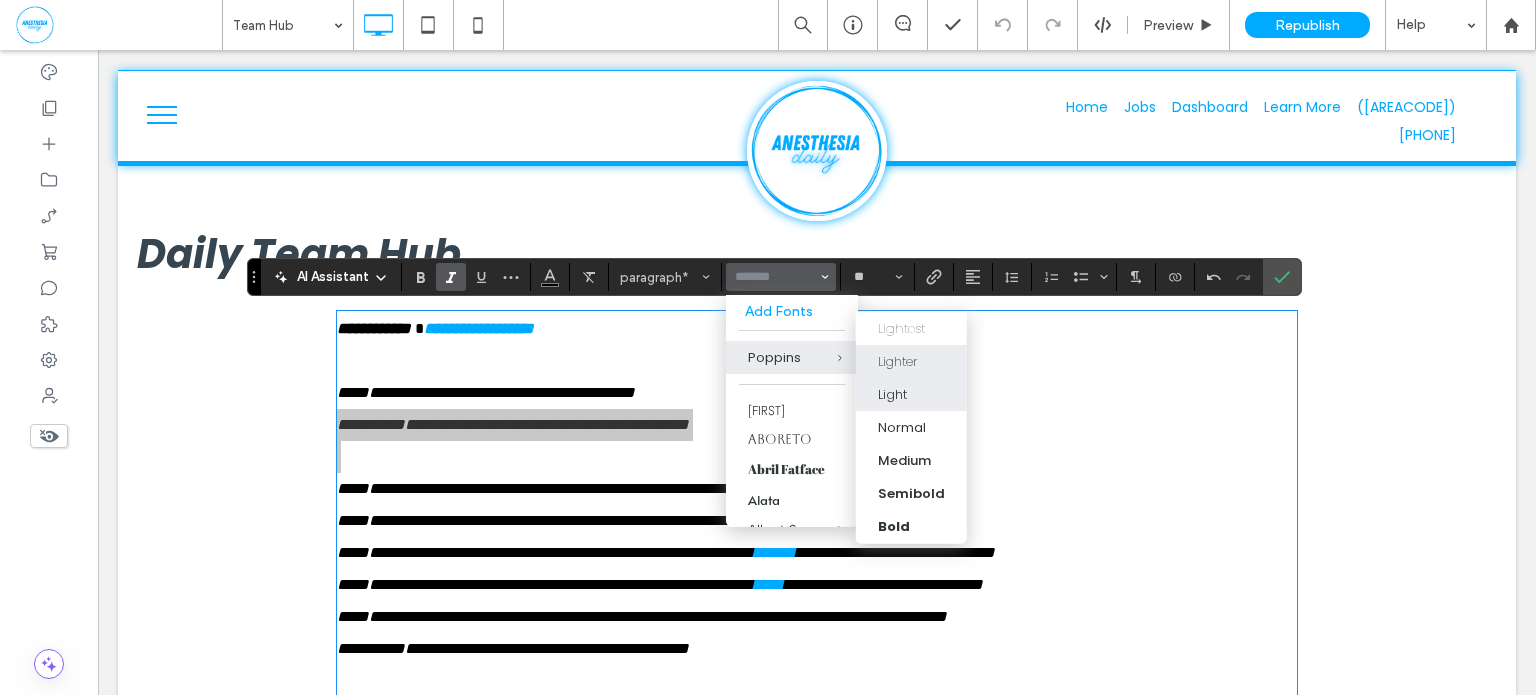 click on "Lighter" at bounding box center [911, 361] 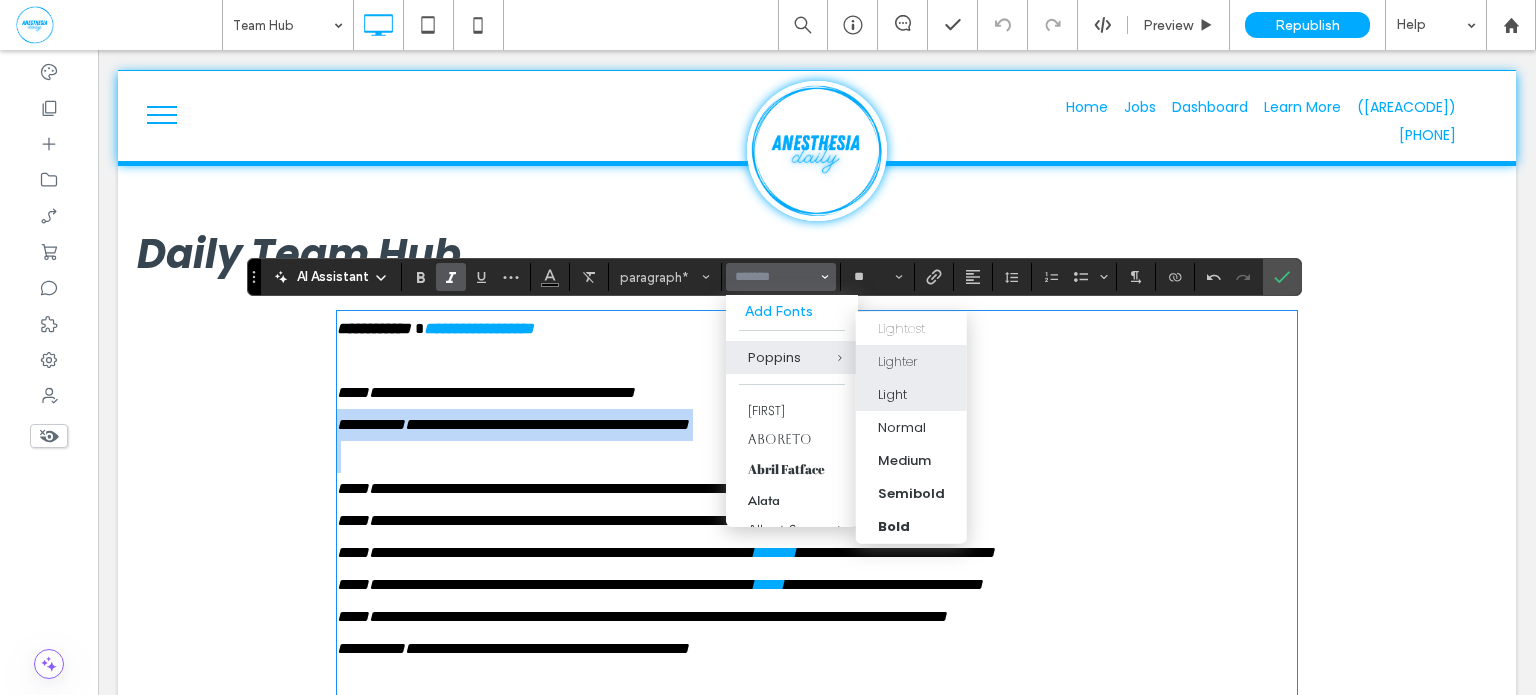 type on "*******" 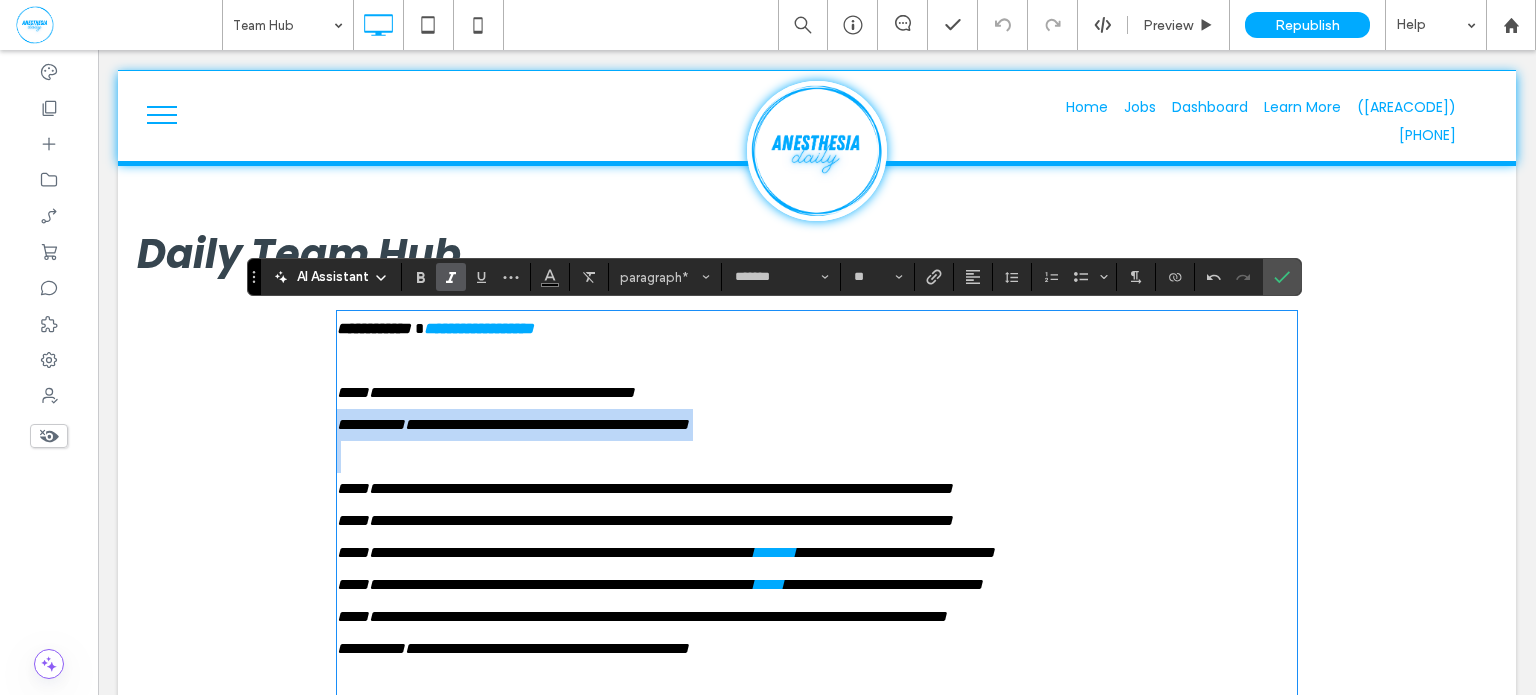 click on "**********" at bounding box center (513, 424) 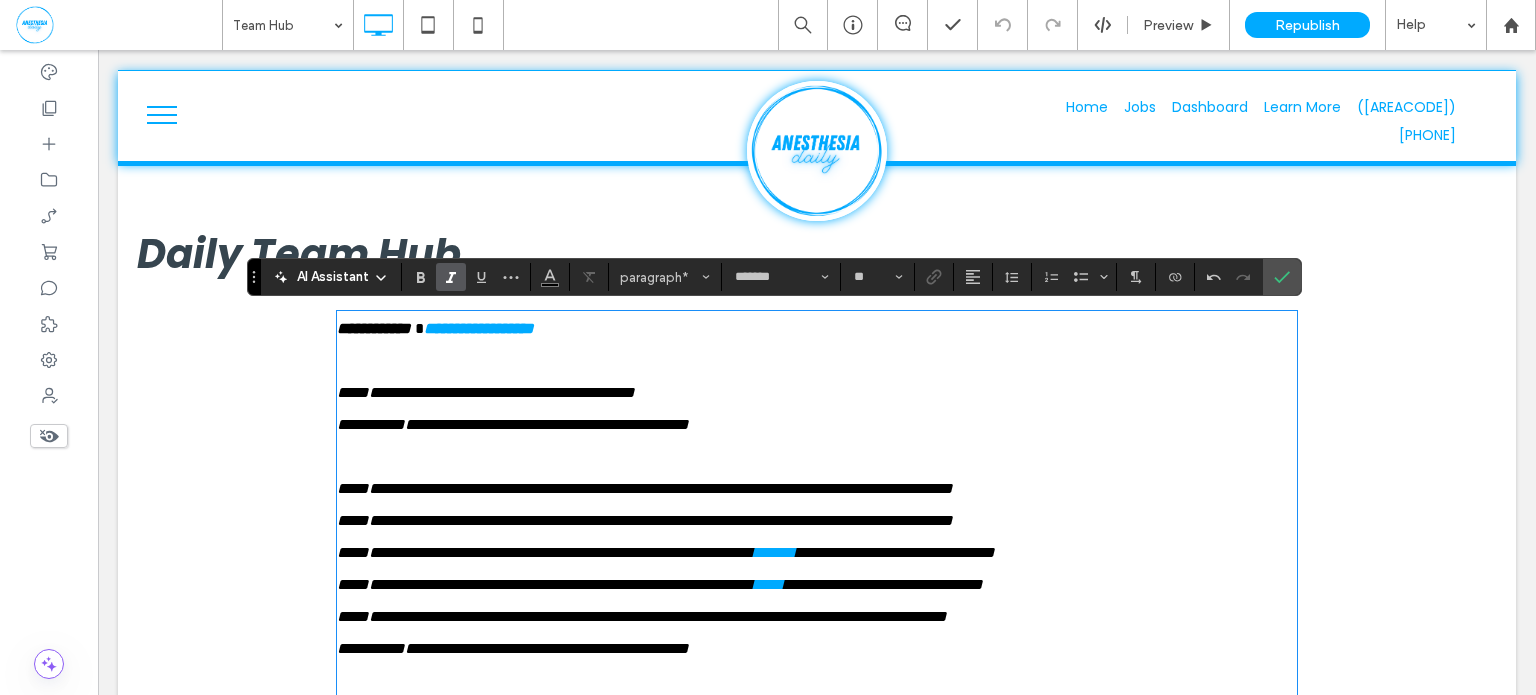type 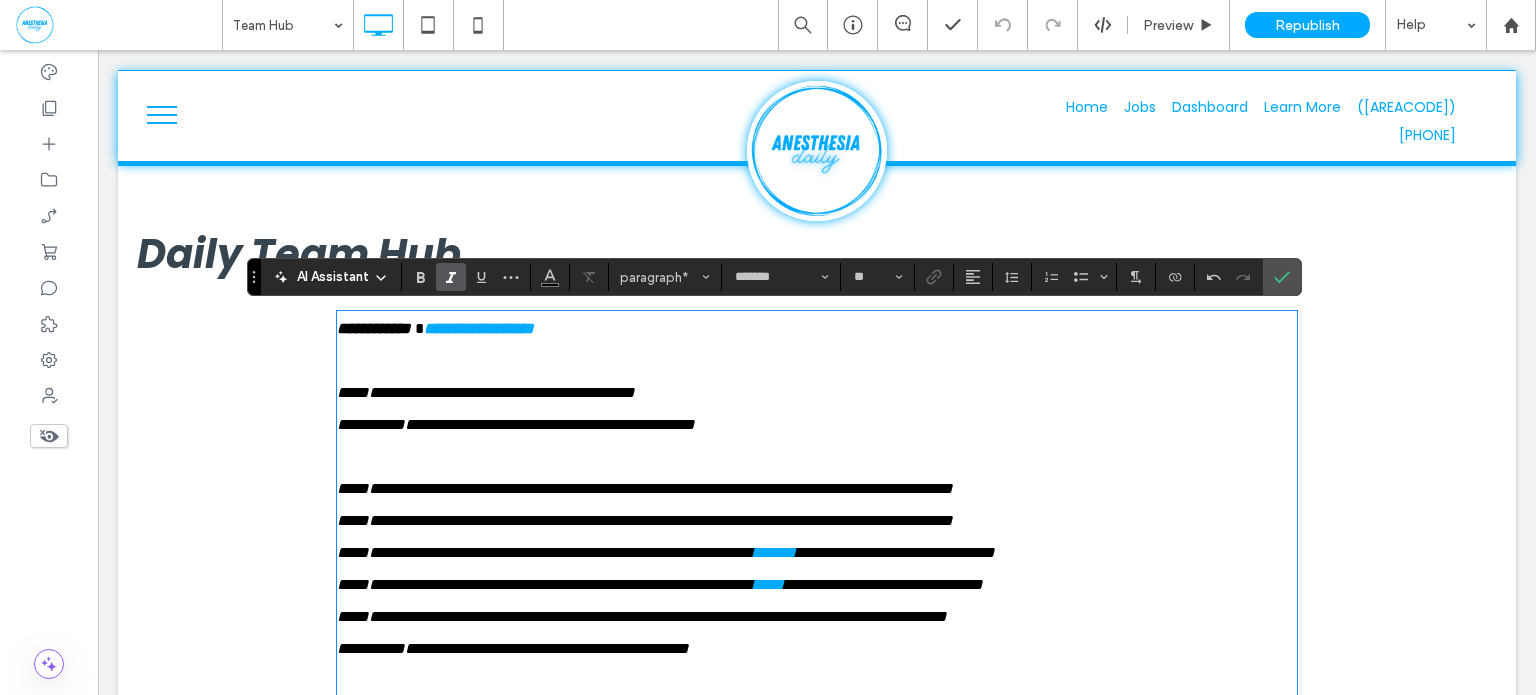 click on "**********" at bounding box center (486, 392) 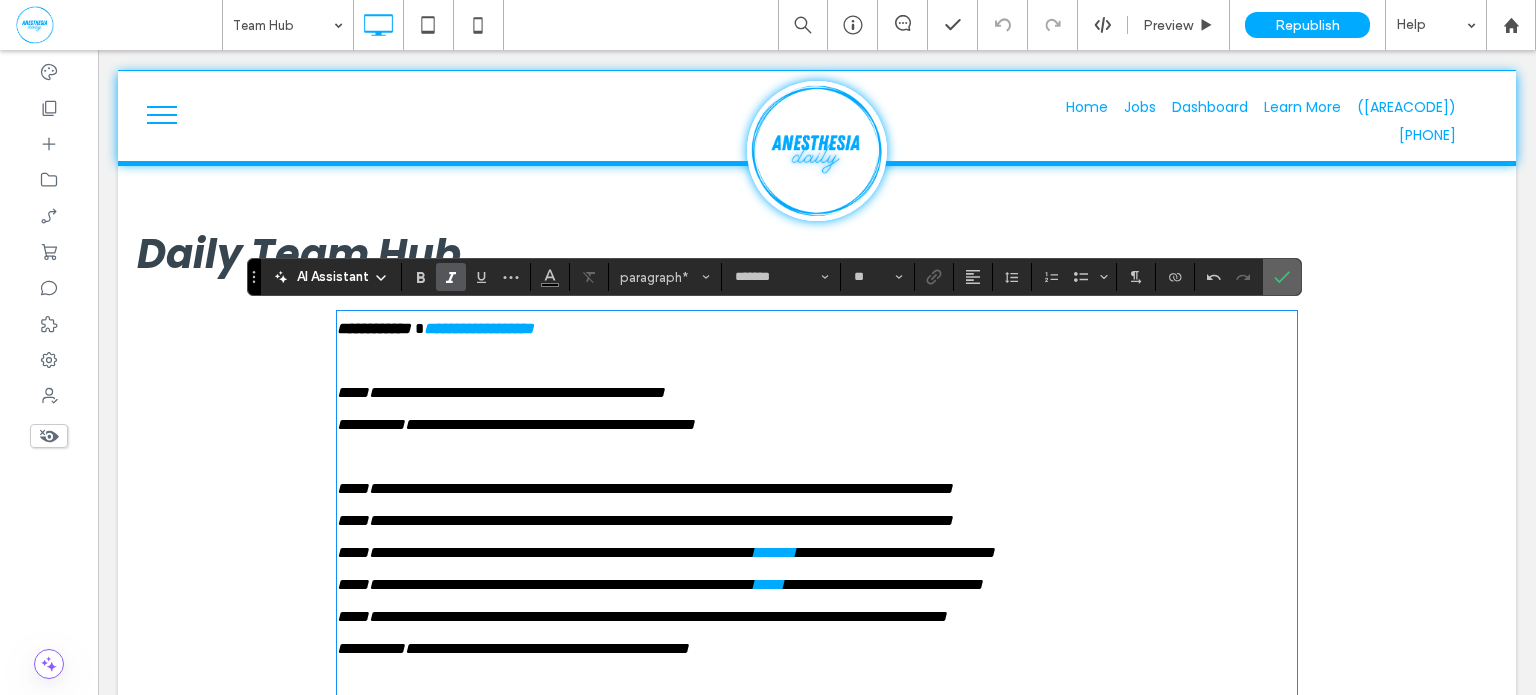 click 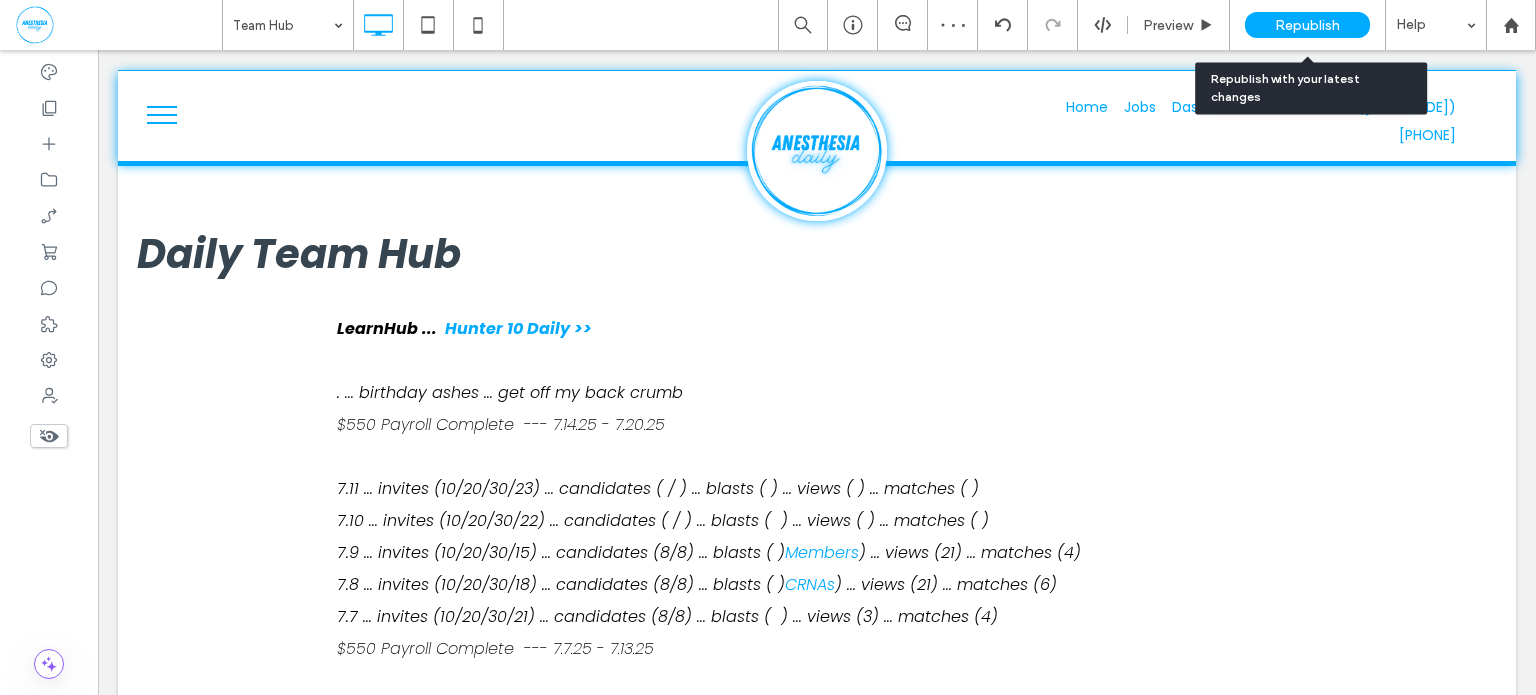 click on "Republish" at bounding box center [1307, 25] 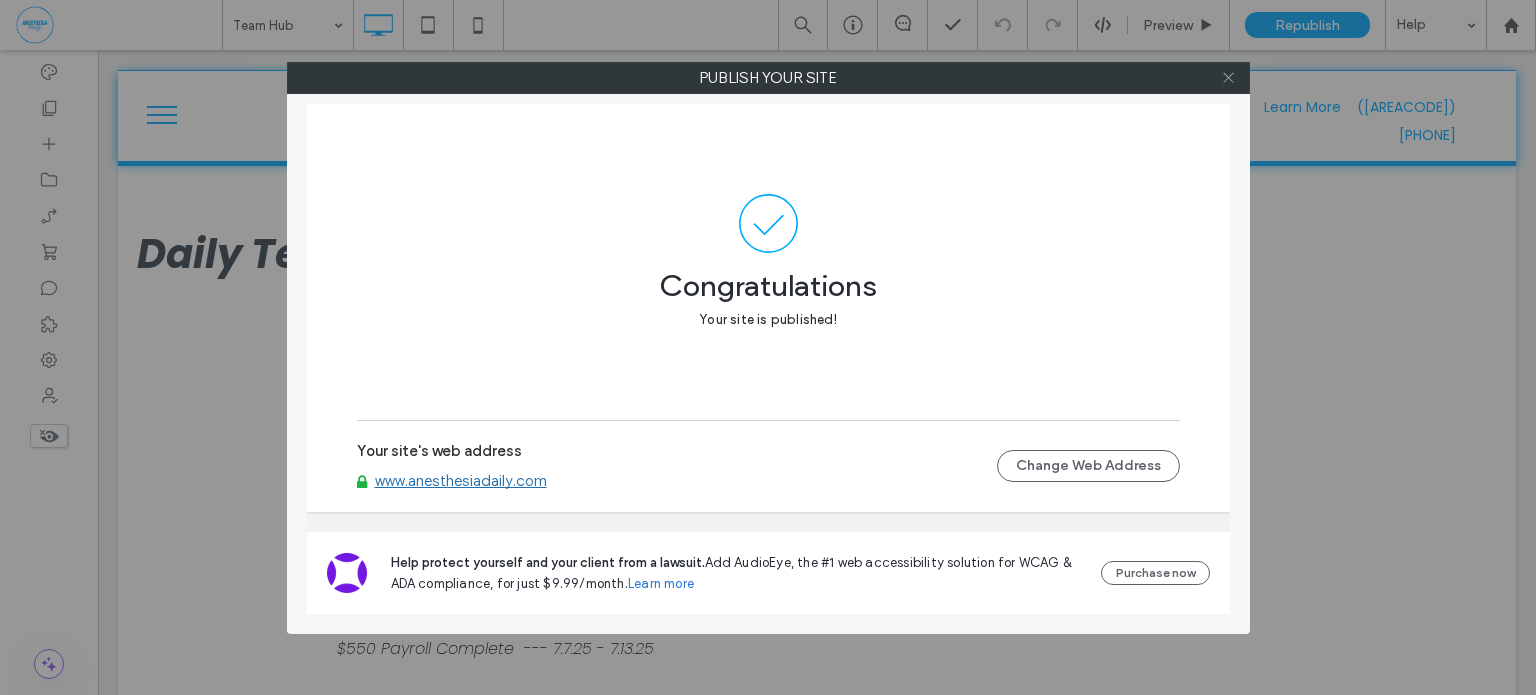 click 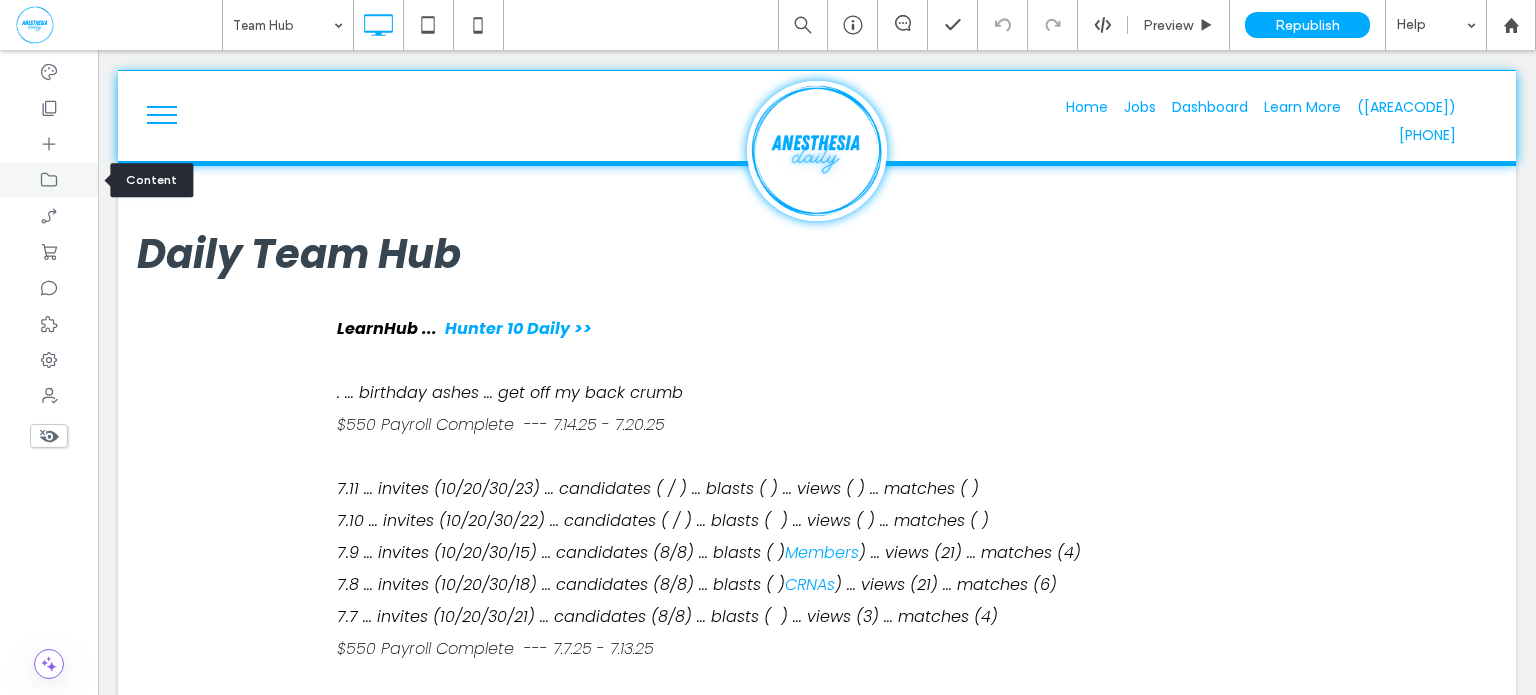 click 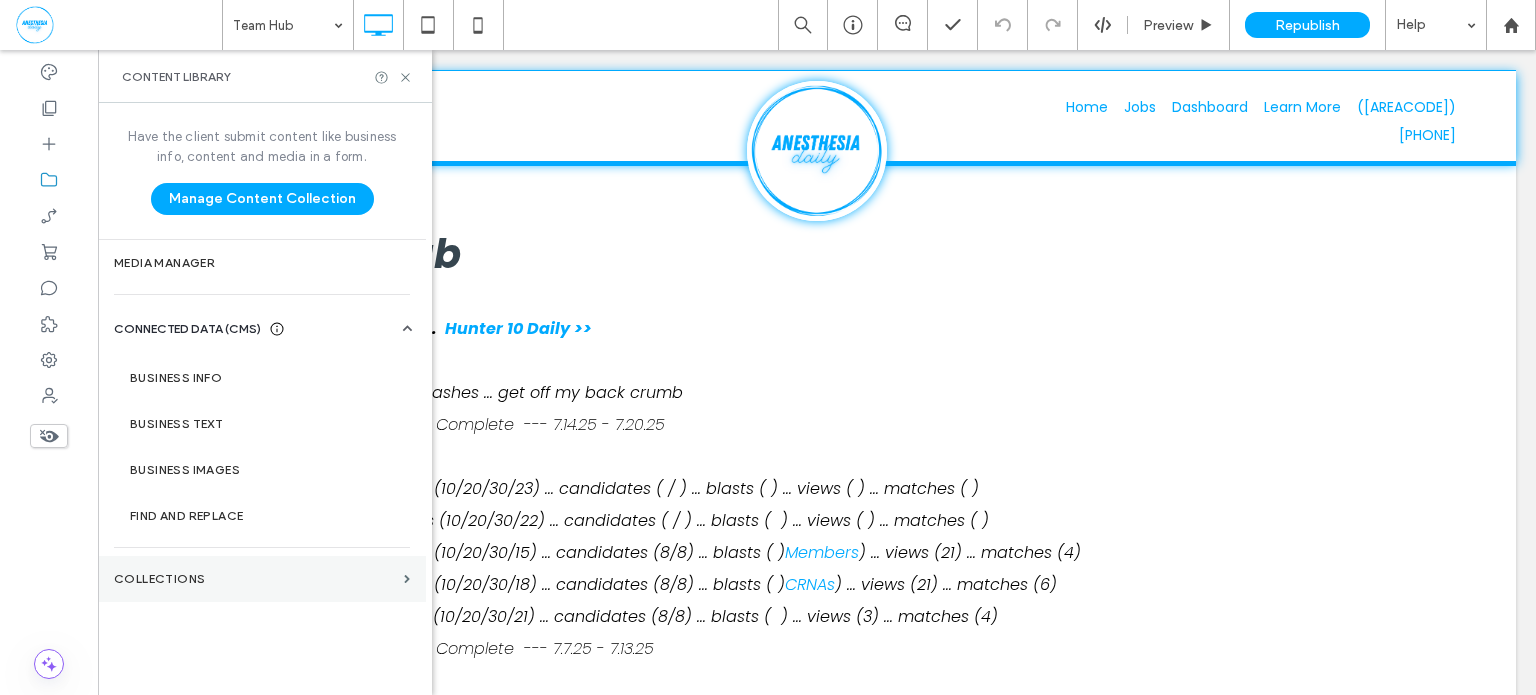 click on "Collections" at bounding box center [255, 579] 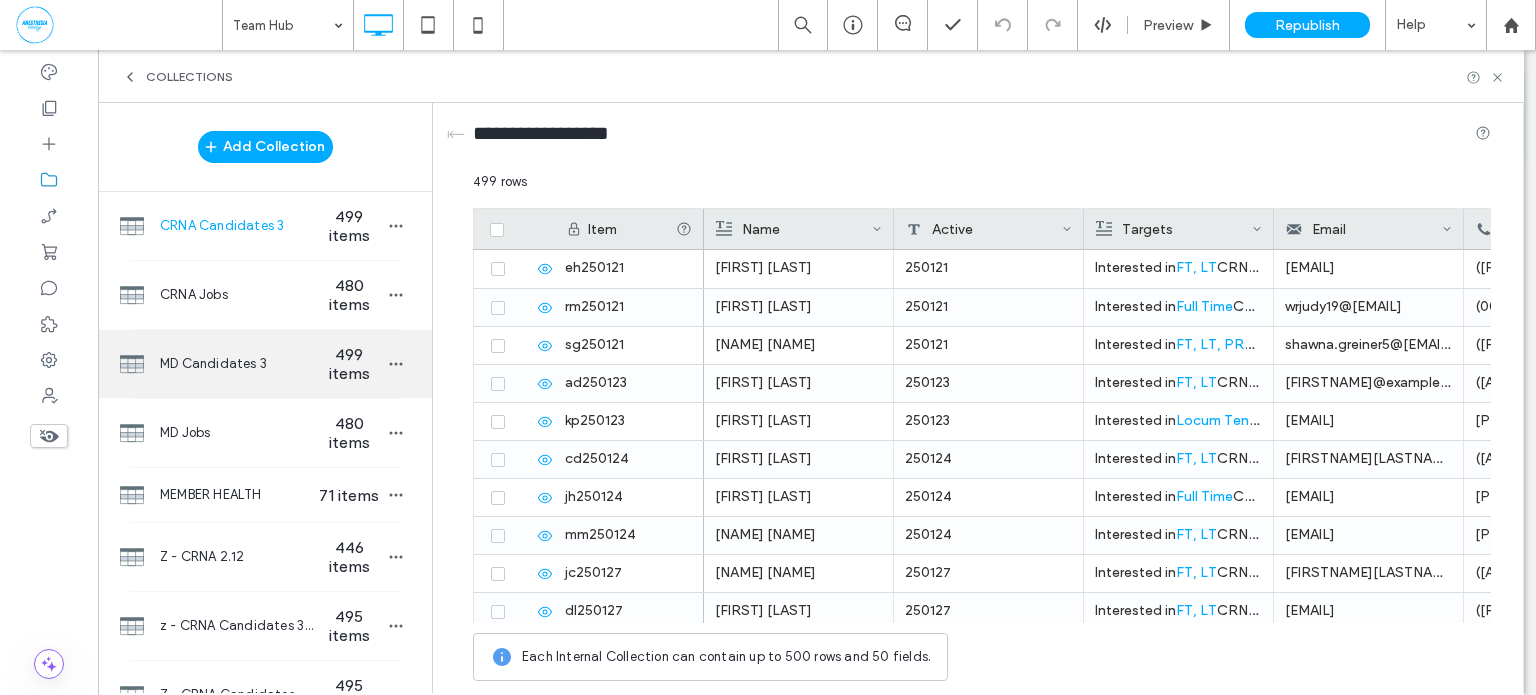 click on "MD Candidates 3" at bounding box center [237, 364] 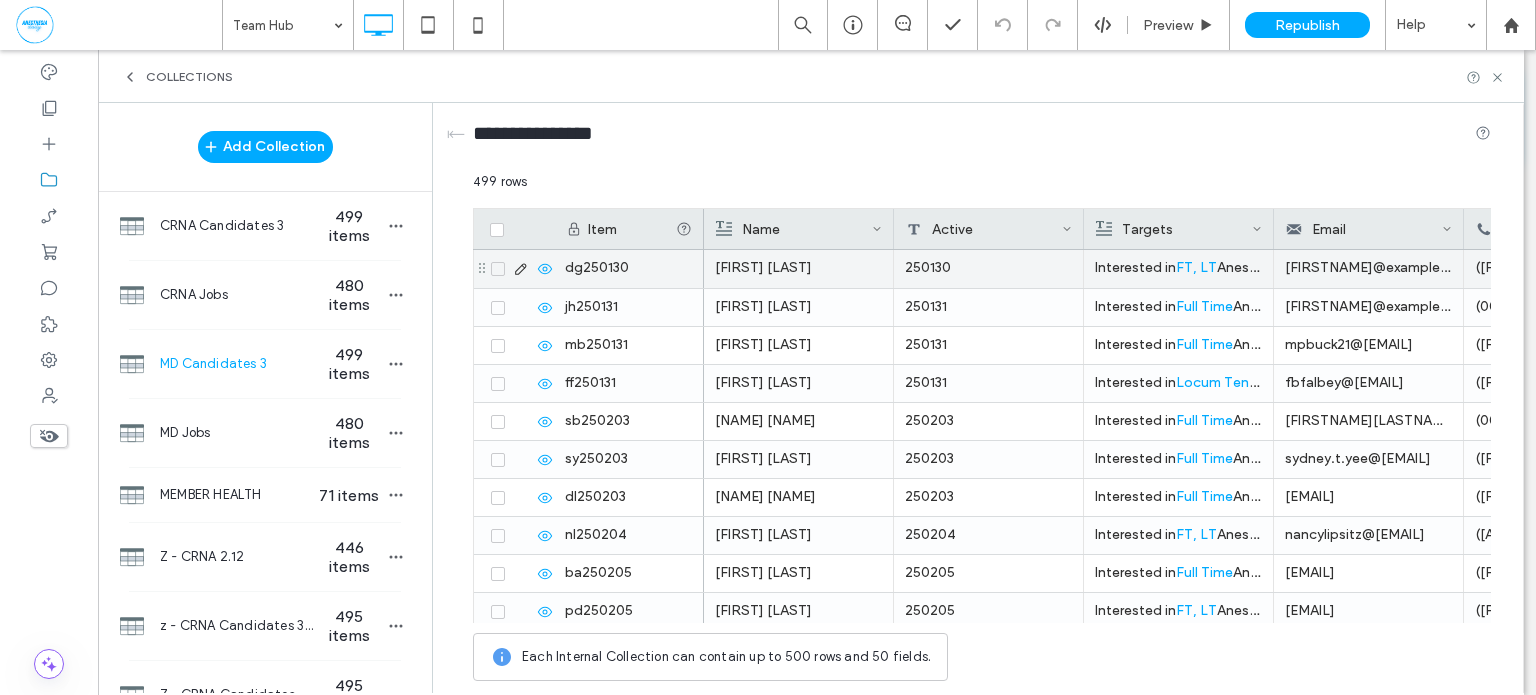 click on "[FIRST] [LAST]" at bounding box center [798, 268] 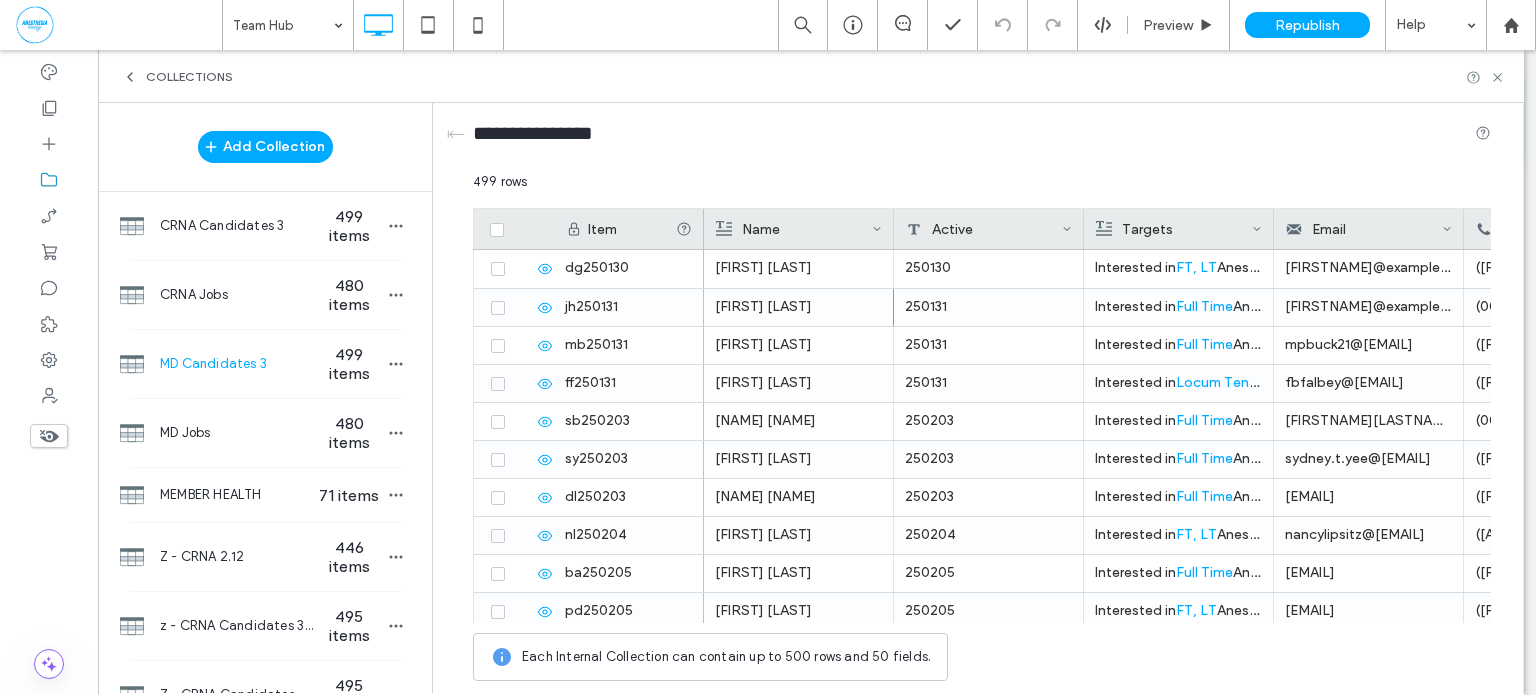 click on "Oops, Lost Connection
Seems like we lost the network connection. Trying to reconnect..." at bounding box center [0, 0] 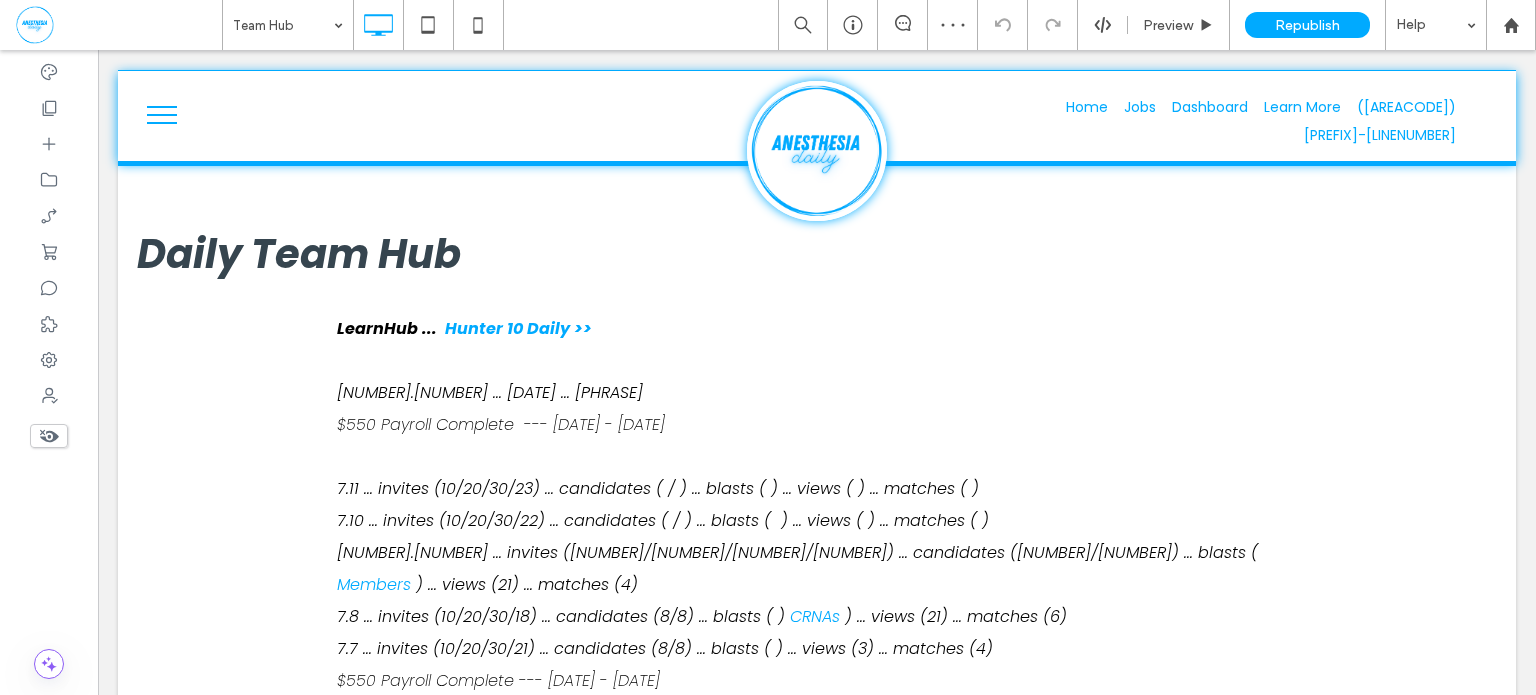 scroll, scrollTop: 0, scrollLeft: 0, axis: both 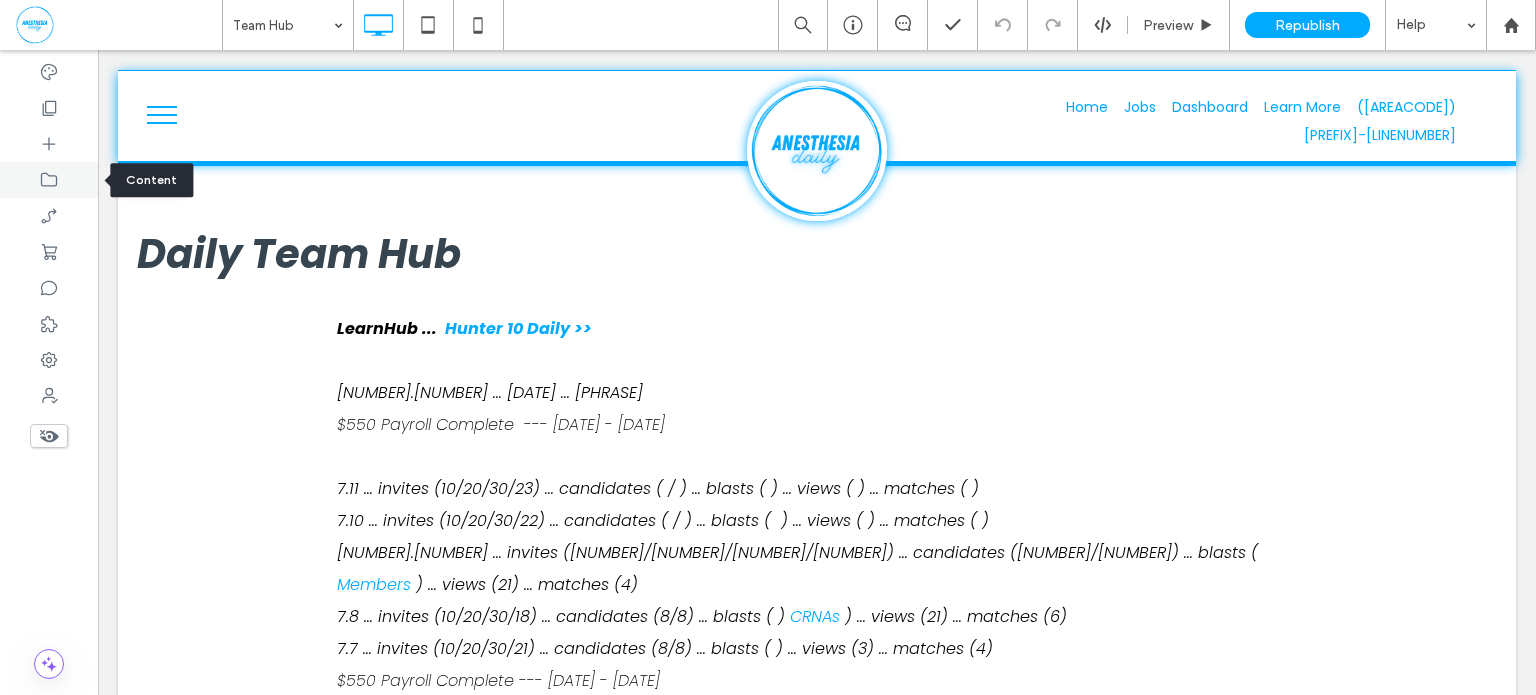 click 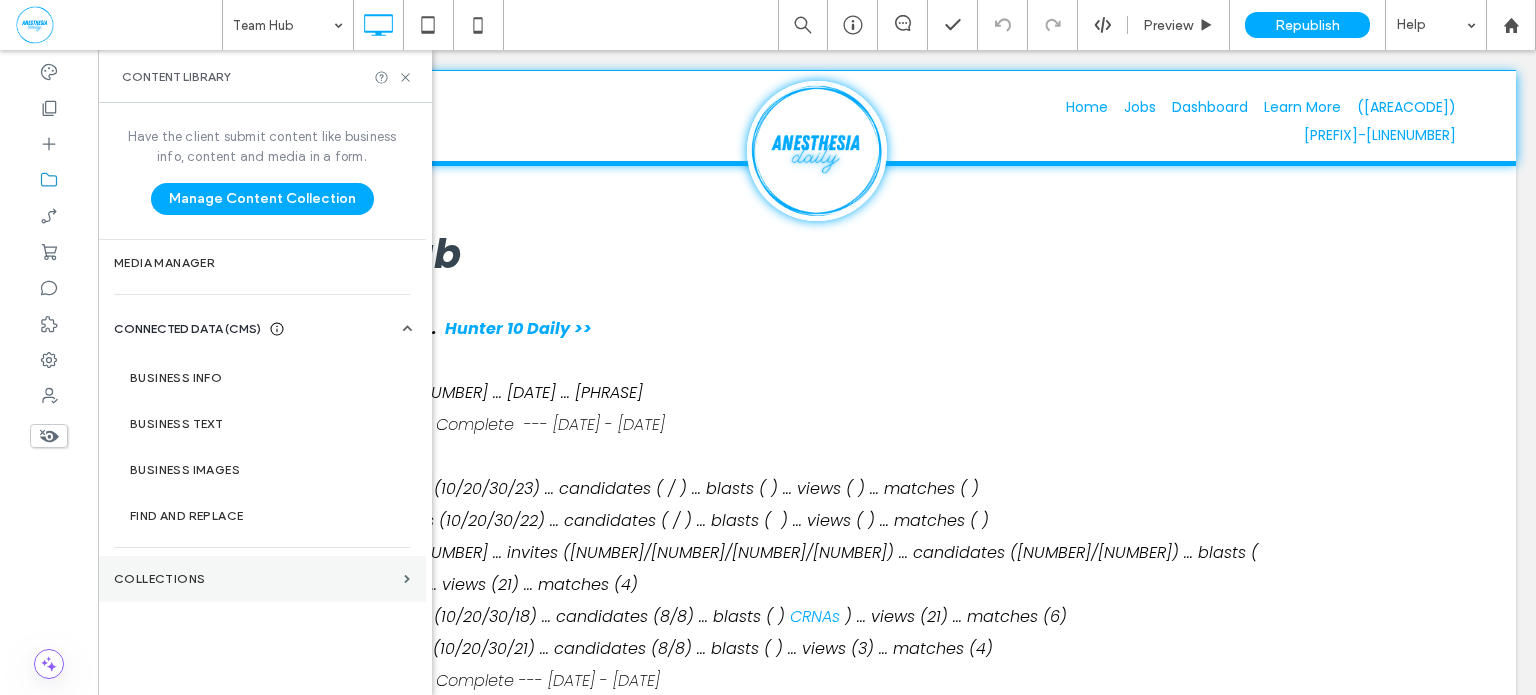click on "Collections" at bounding box center [255, 579] 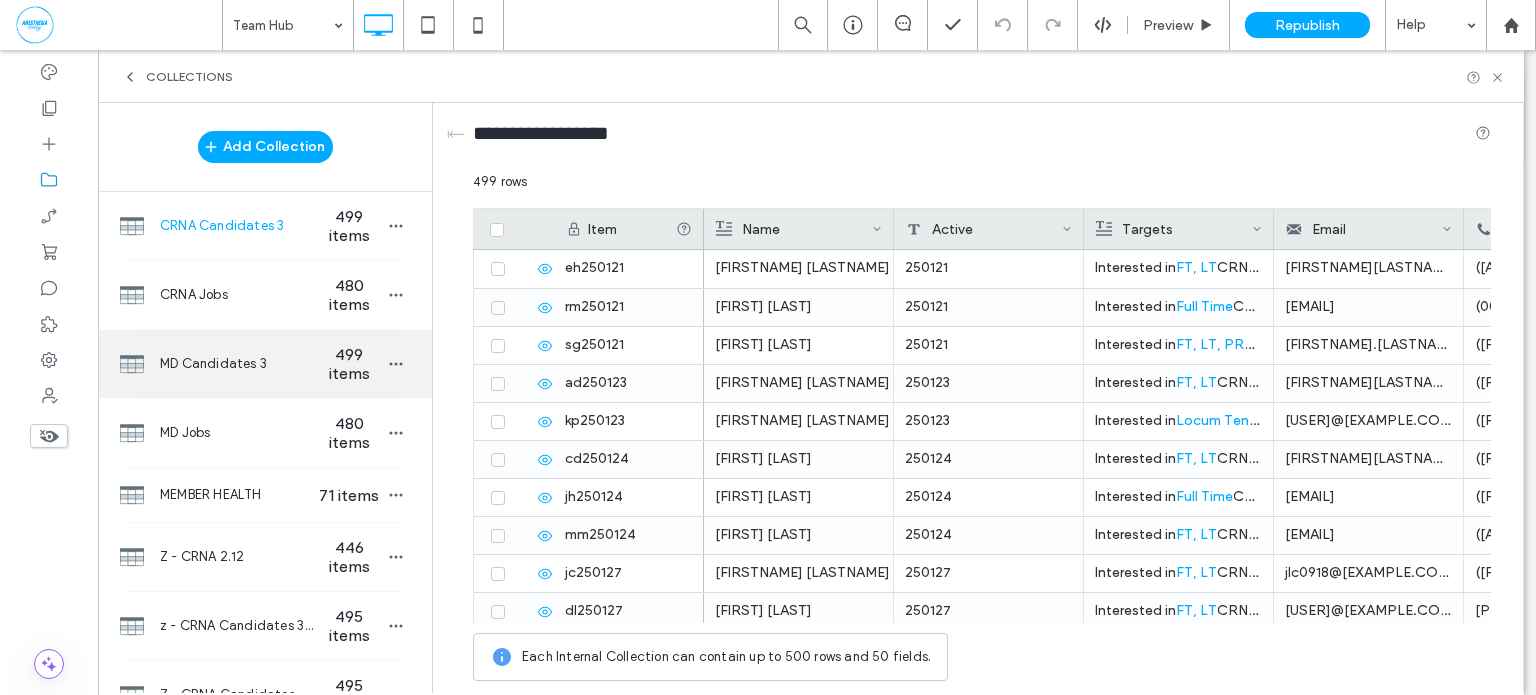 click on "MD Candidates 3 499 items" at bounding box center (265, 364) 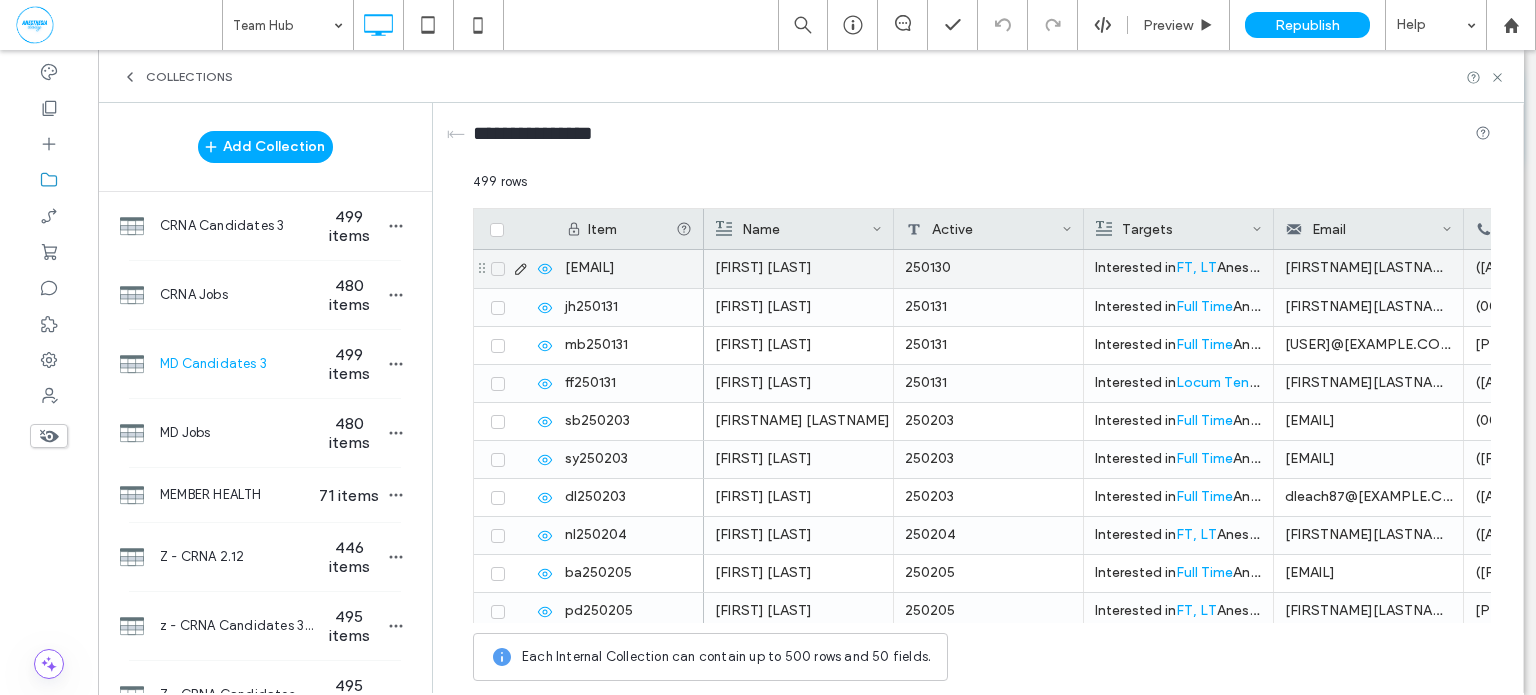 click on "Donald Greco" at bounding box center (798, 268) 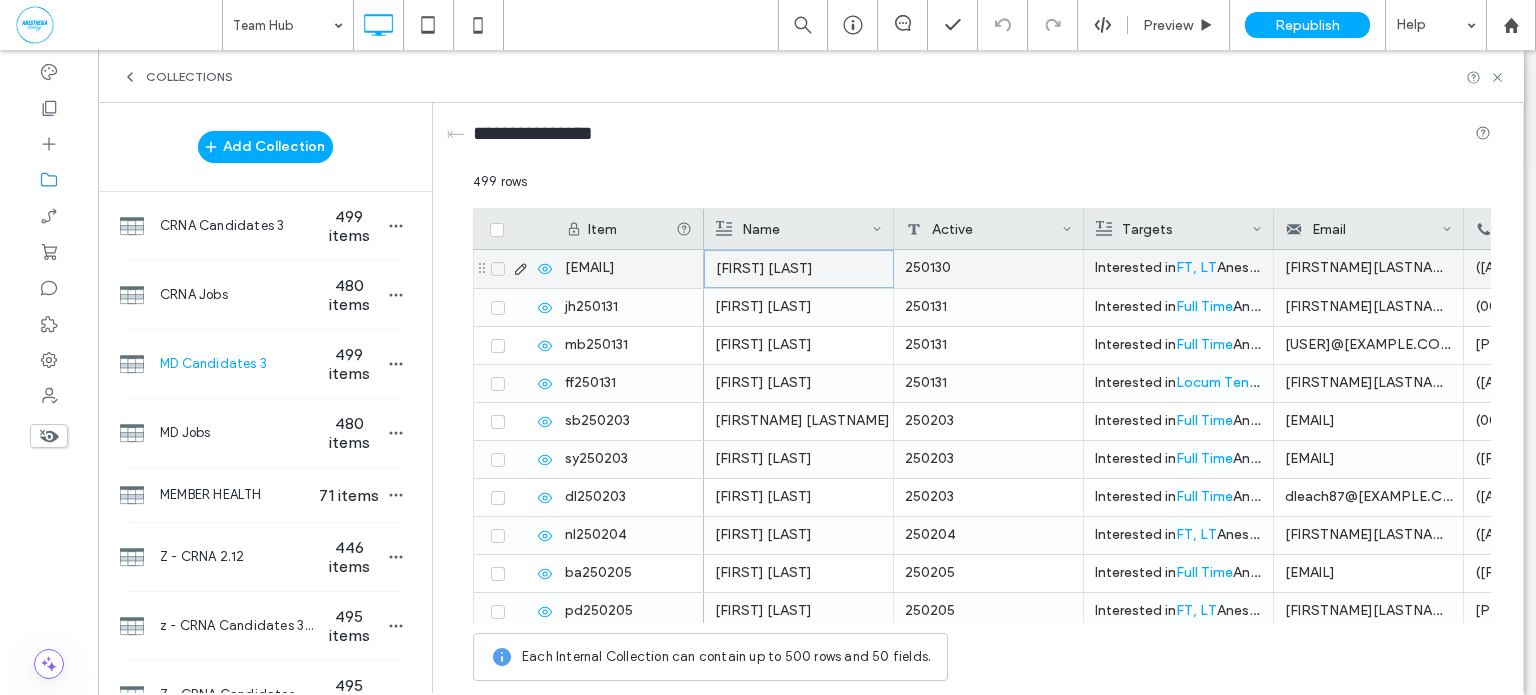 click at bounding box center [498, 269] 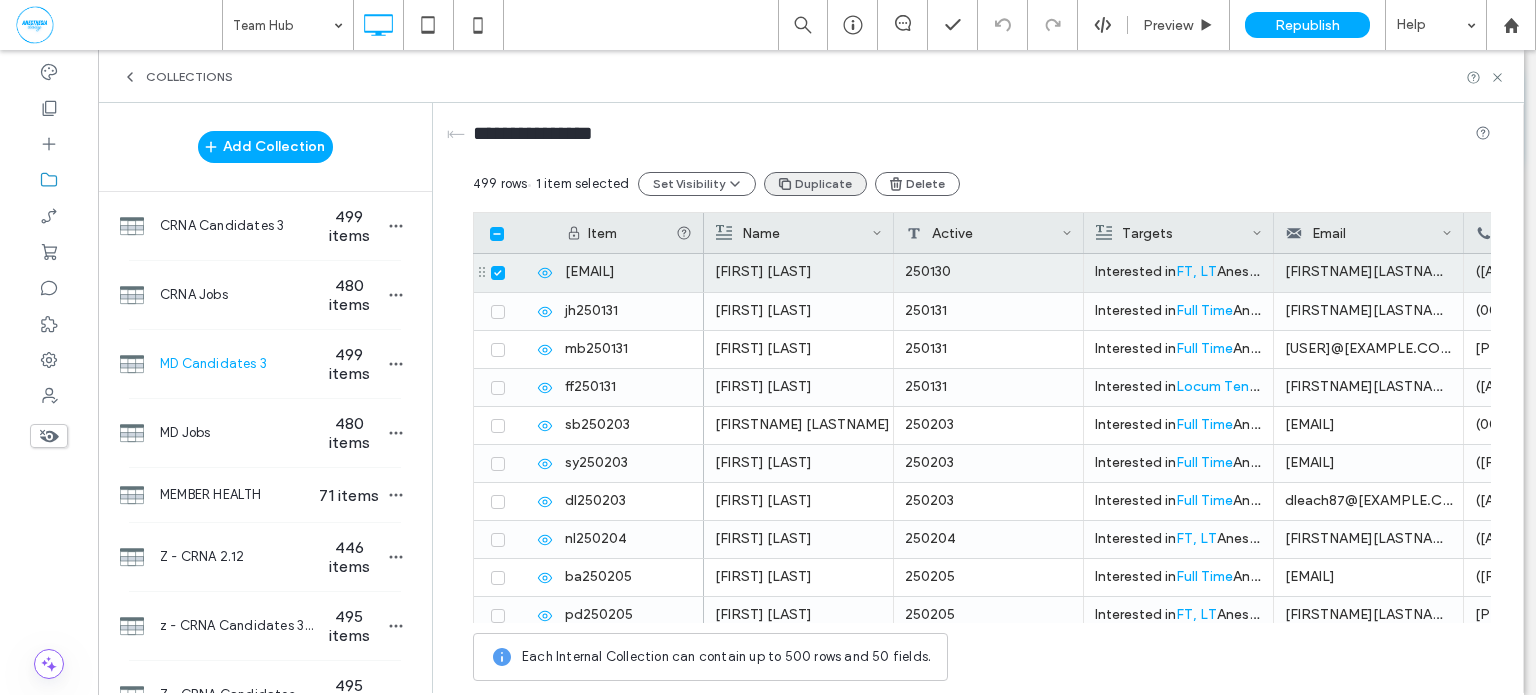 click on "Duplicate" at bounding box center (815, 184) 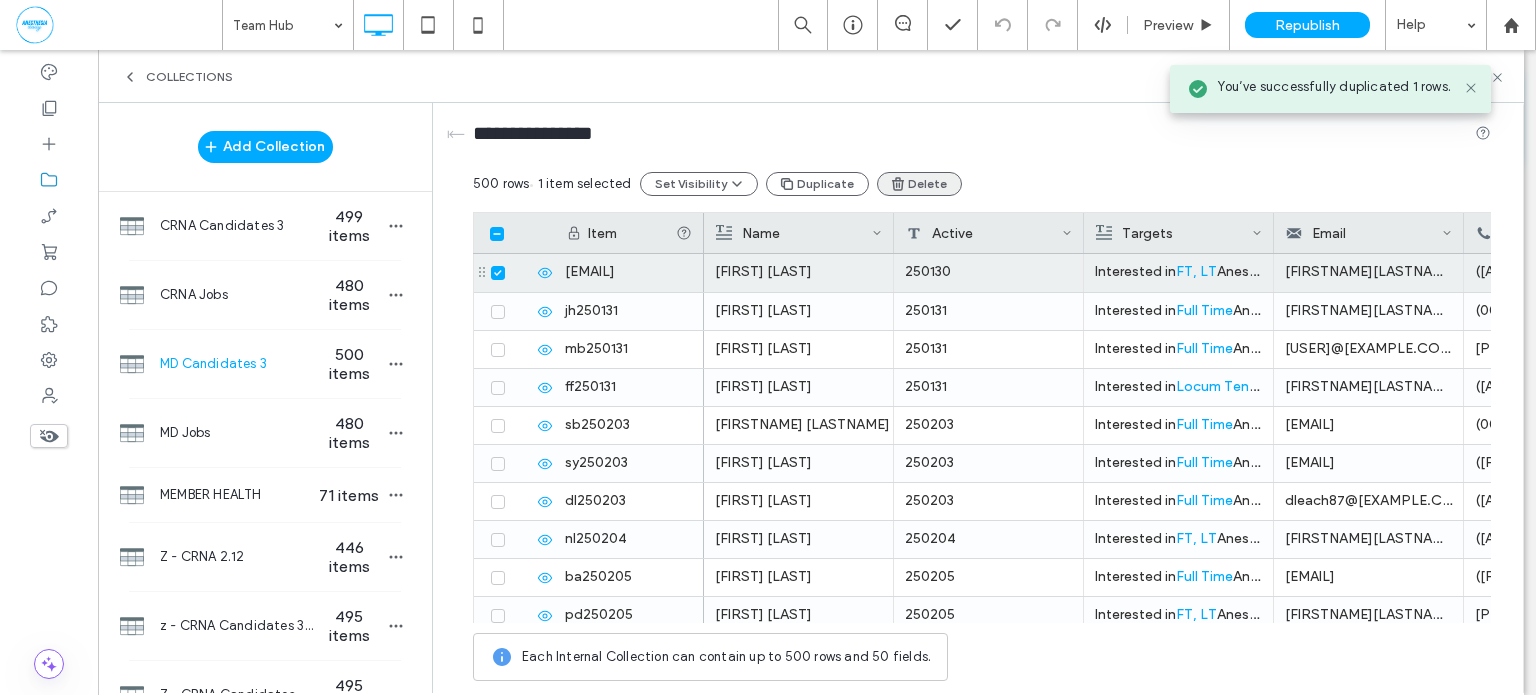 click on "Delete" at bounding box center (919, 184) 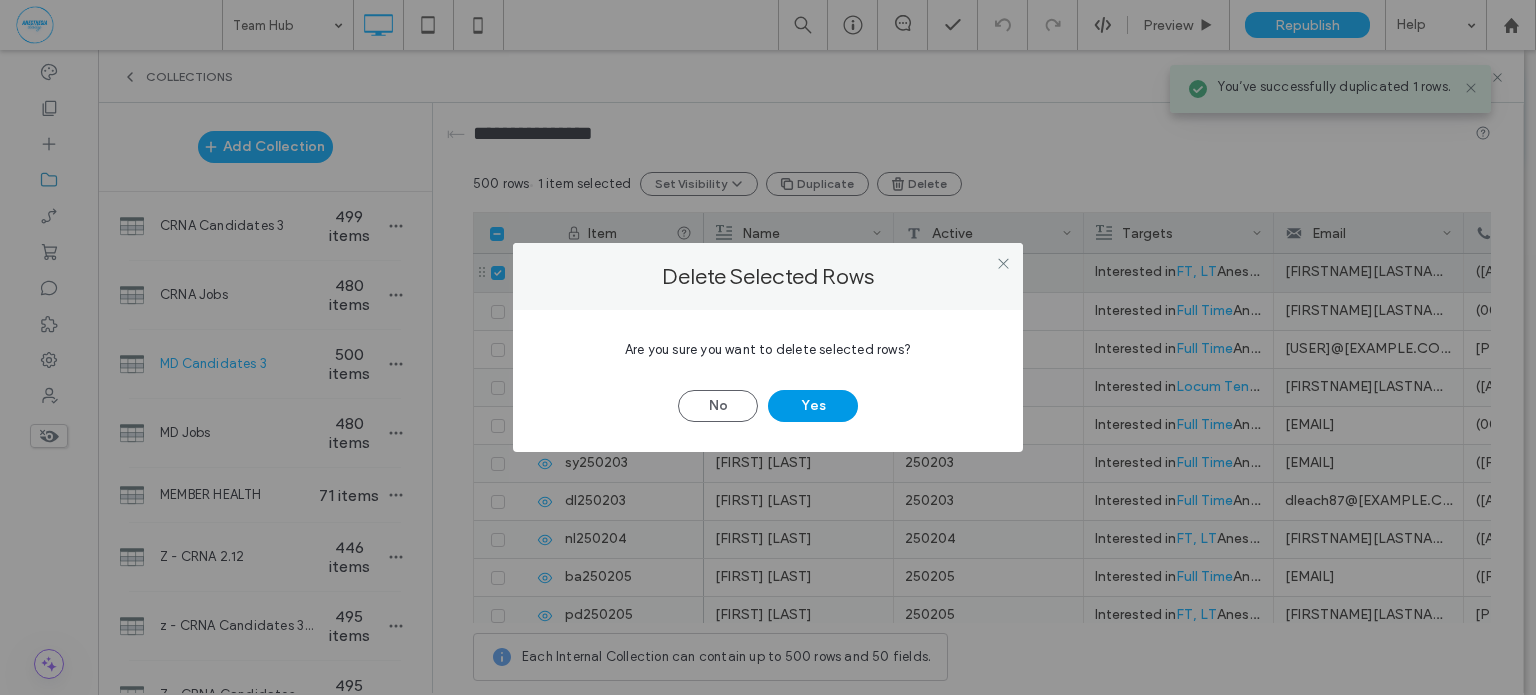 click on "Yes" at bounding box center [813, 406] 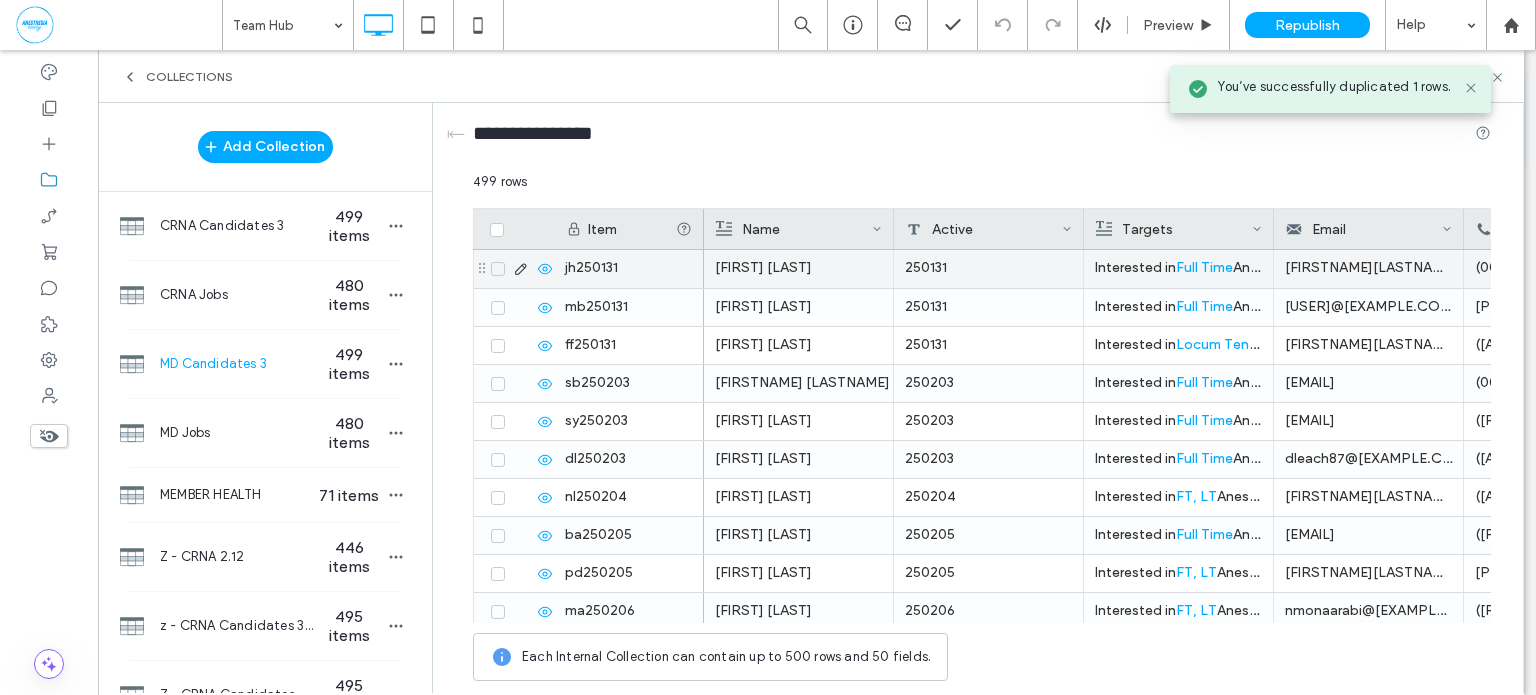 click on "Jacob Hedden" at bounding box center (798, 268) 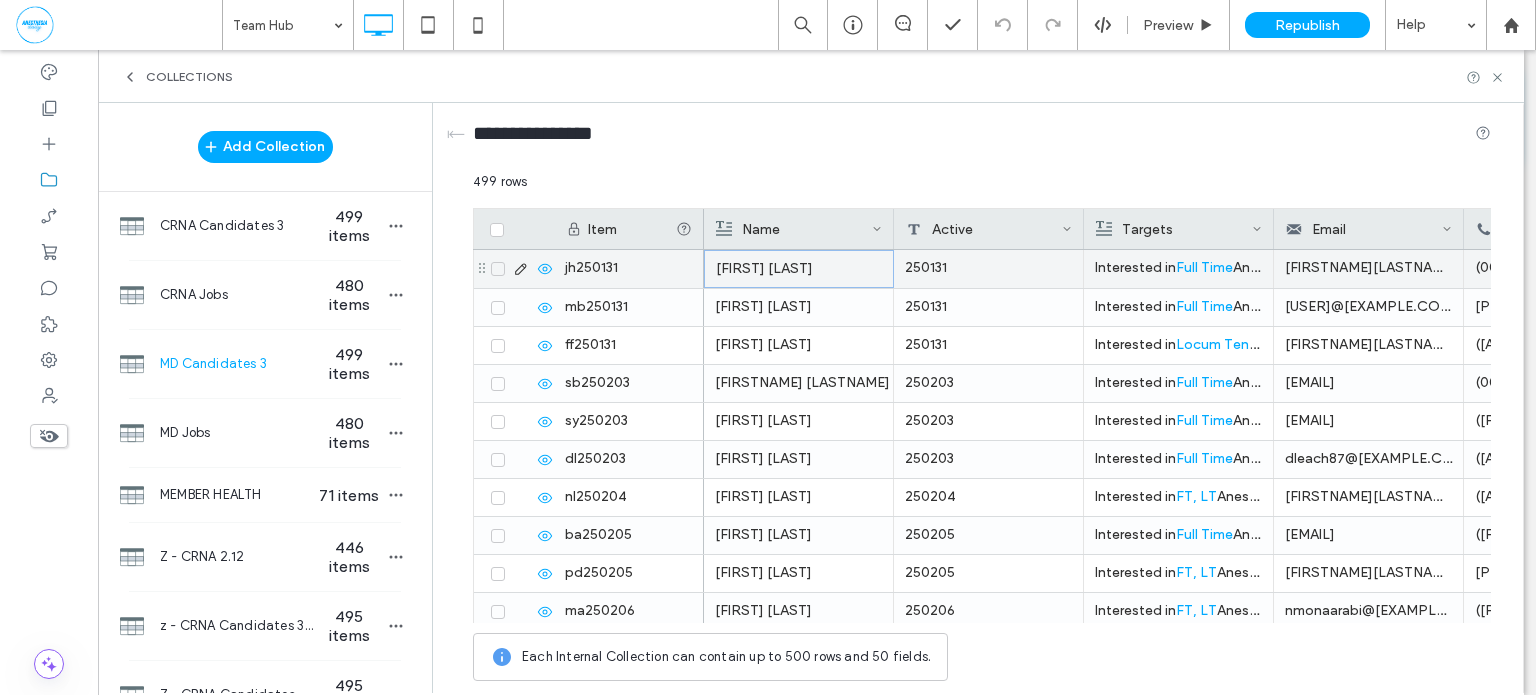 click 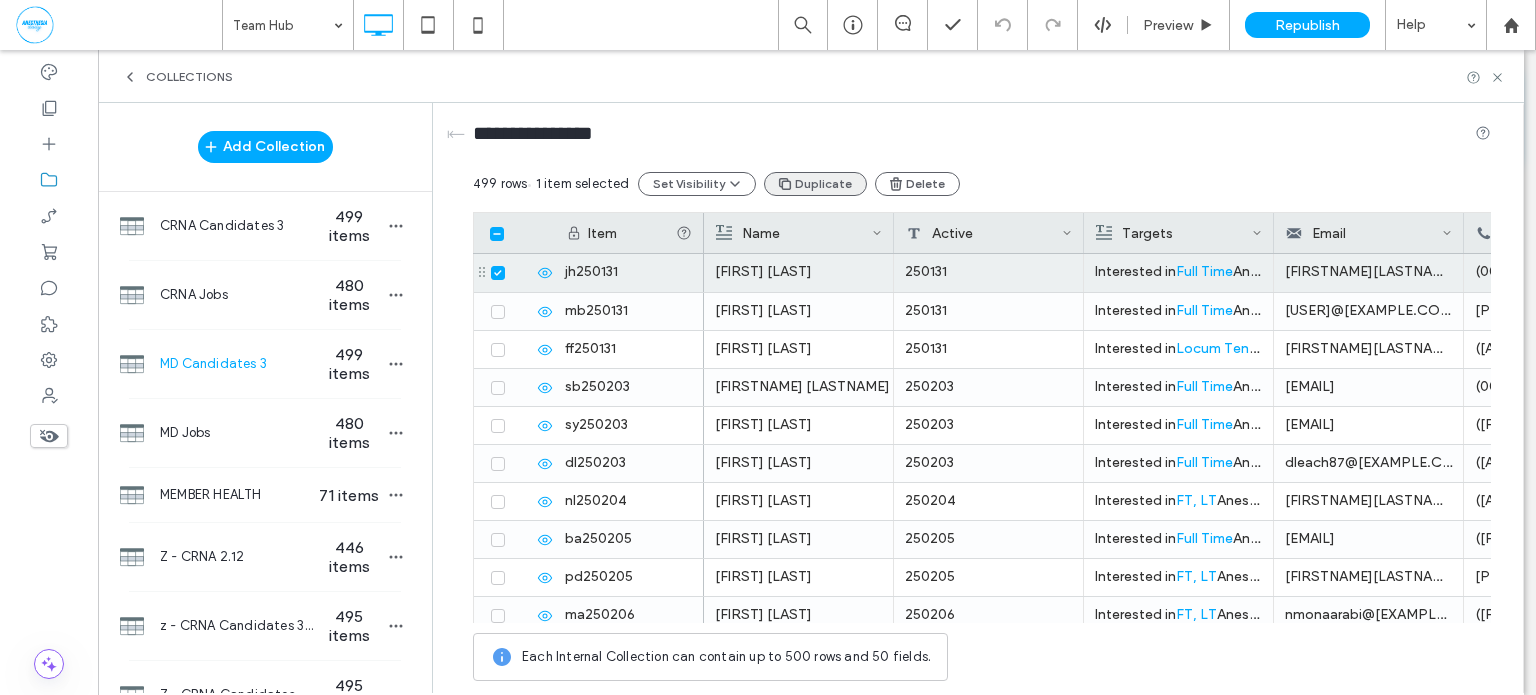 click on "Duplicate" at bounding box center (815, 184) 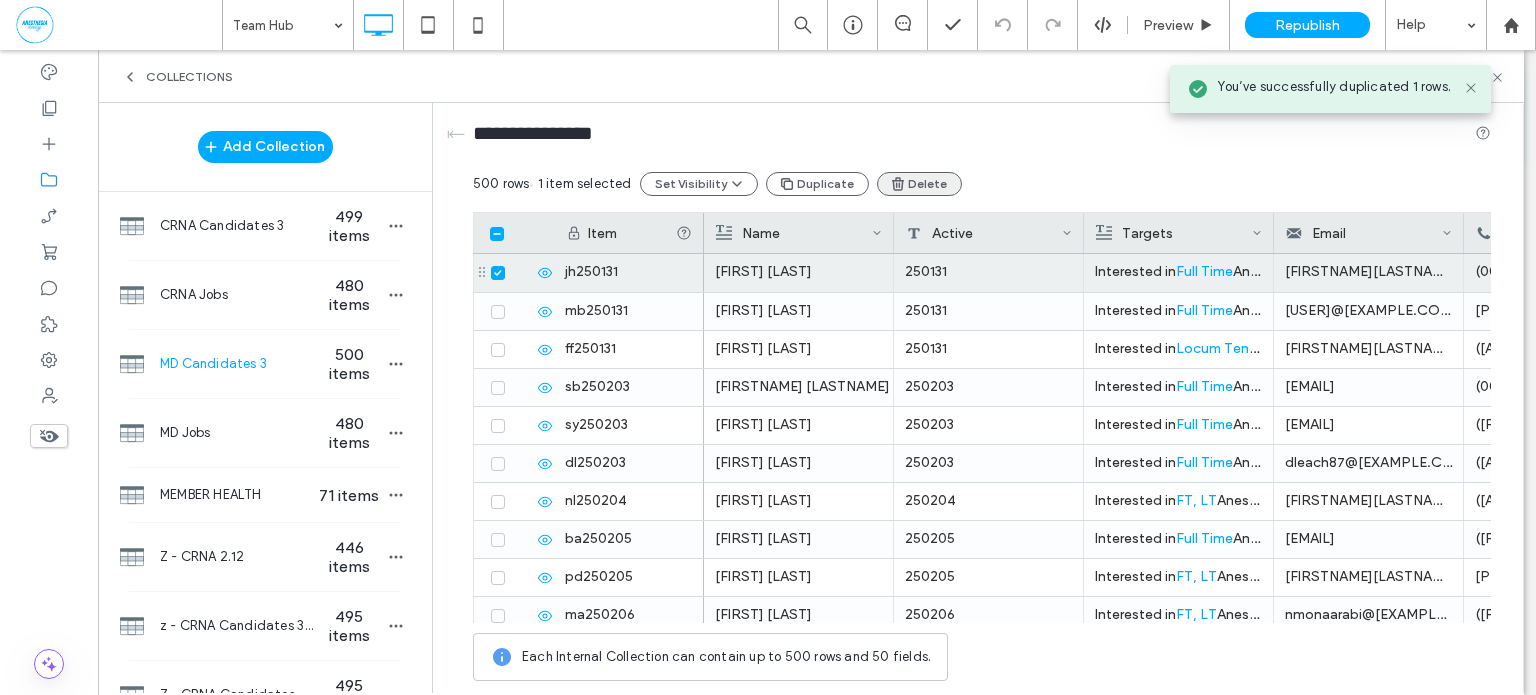 click on "Delete" at bounding box center (919, 184) 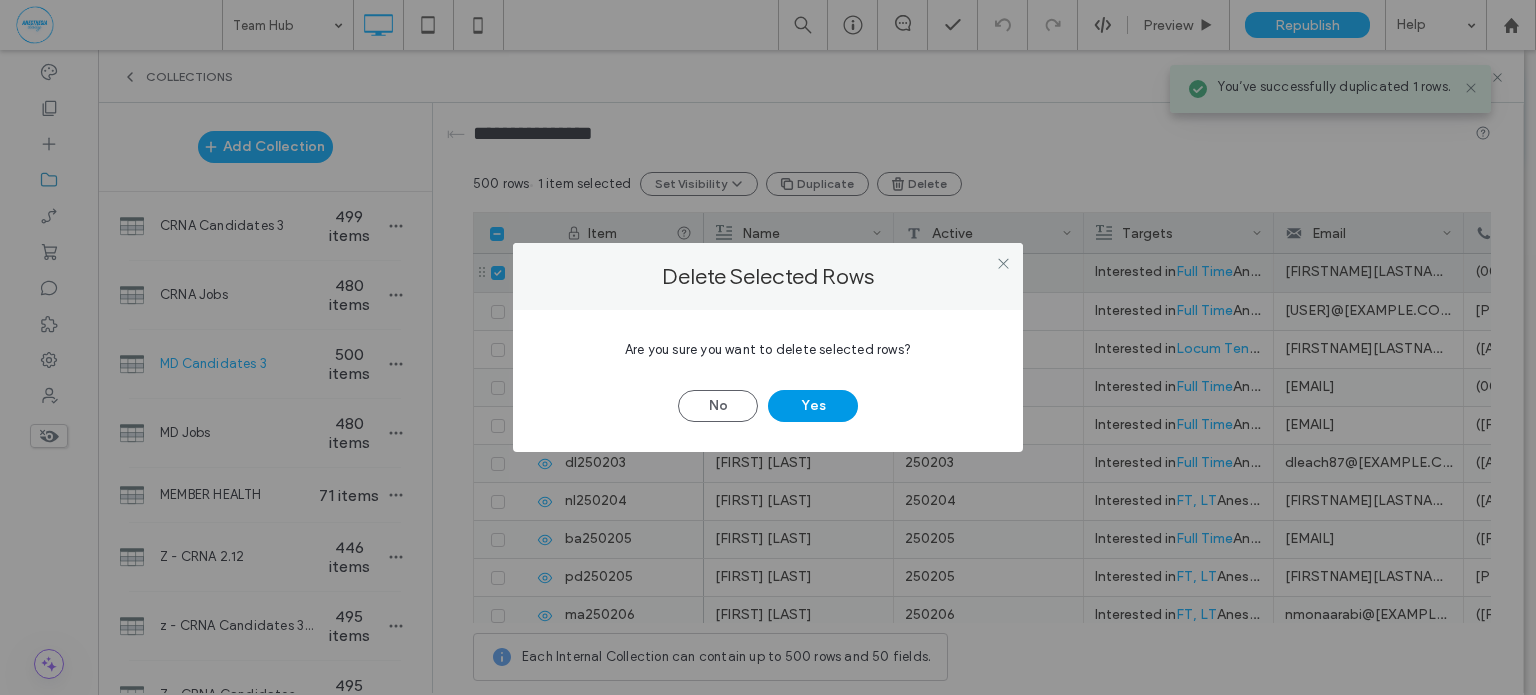 click on "Yes" at bounding box center (813, 406) 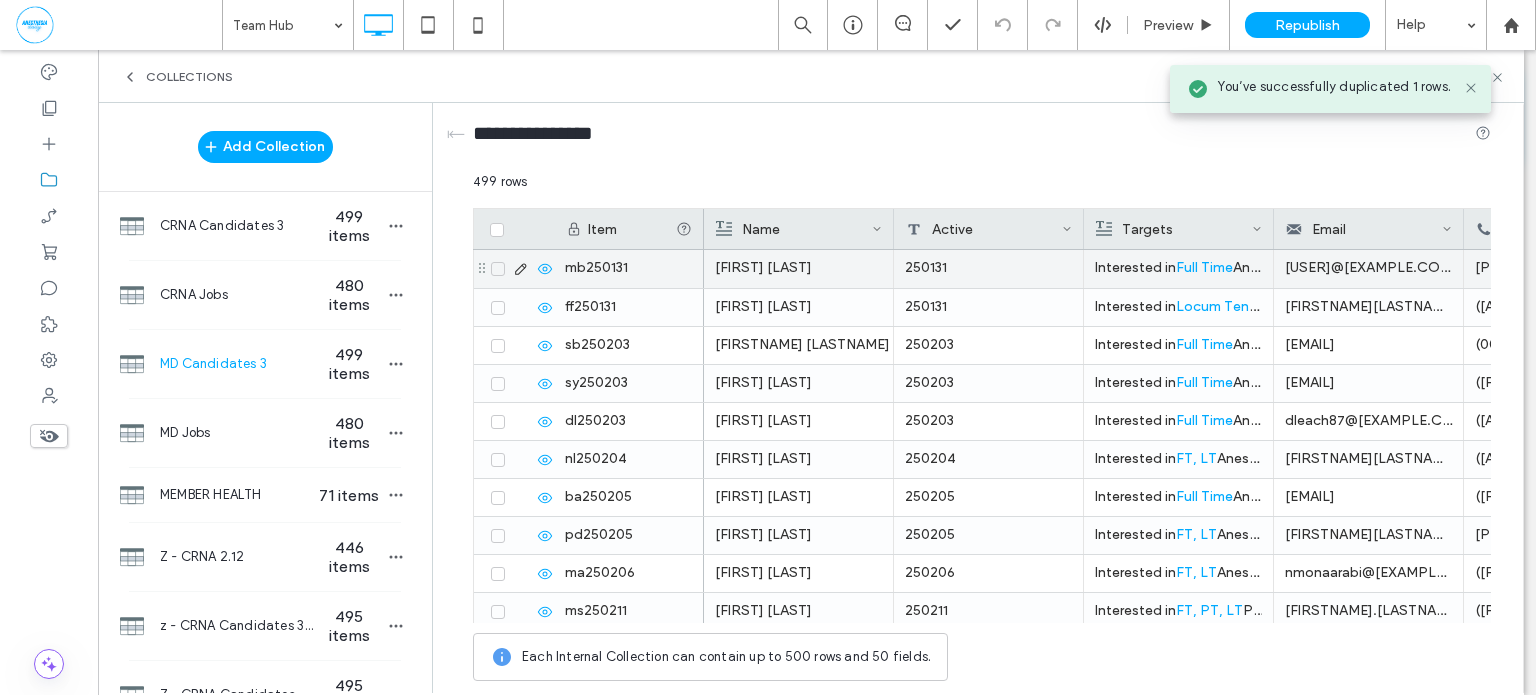 click on "Matthew Buck" at bounding box center (798, 268) 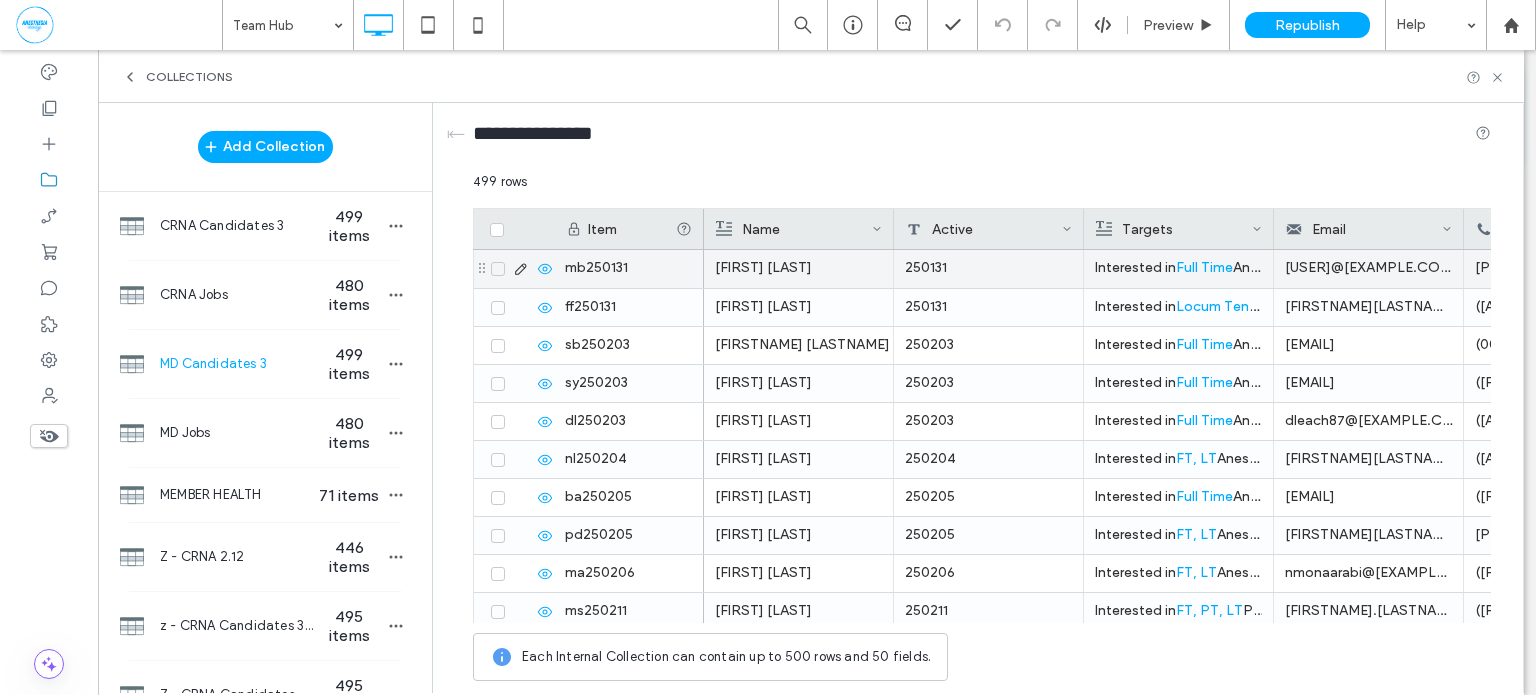 click at bounding box center [519, 269] 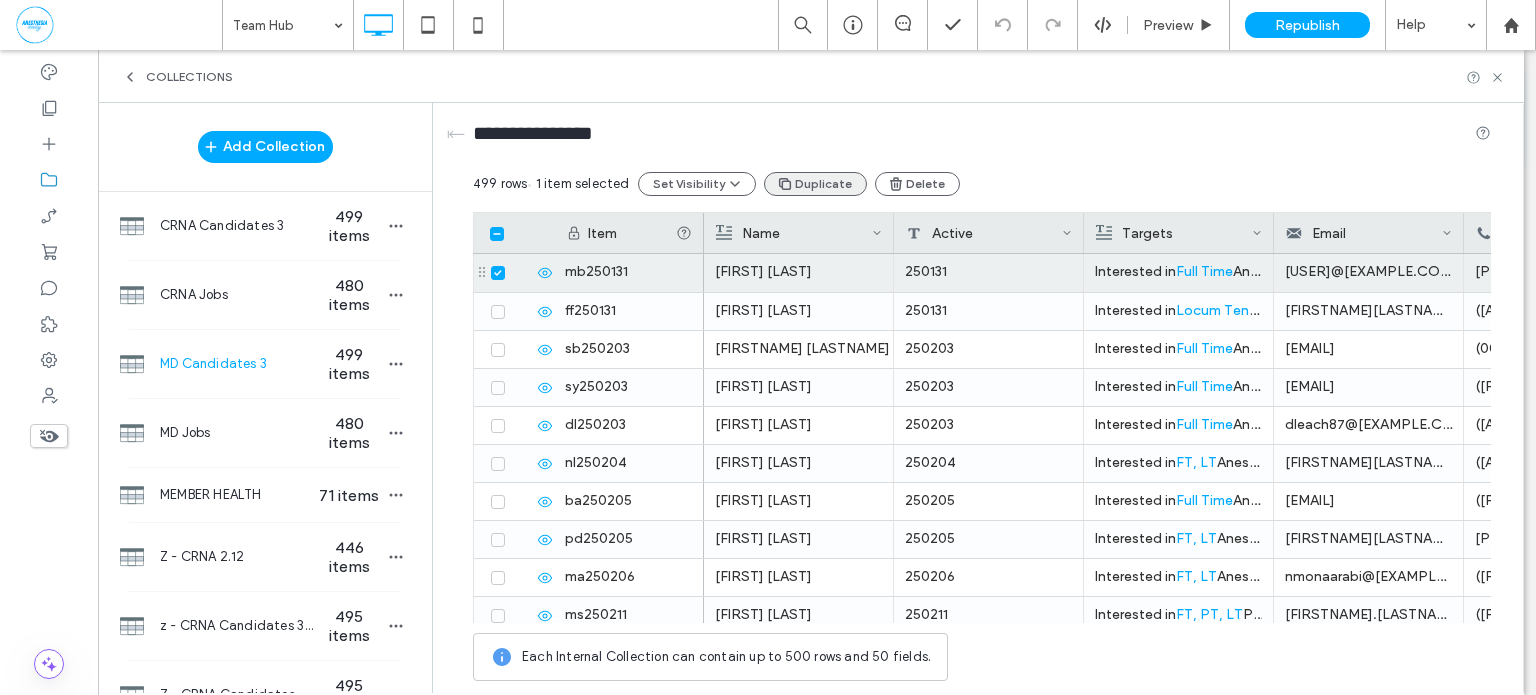 click on "Duplicate" at bounding box center [815, 184] 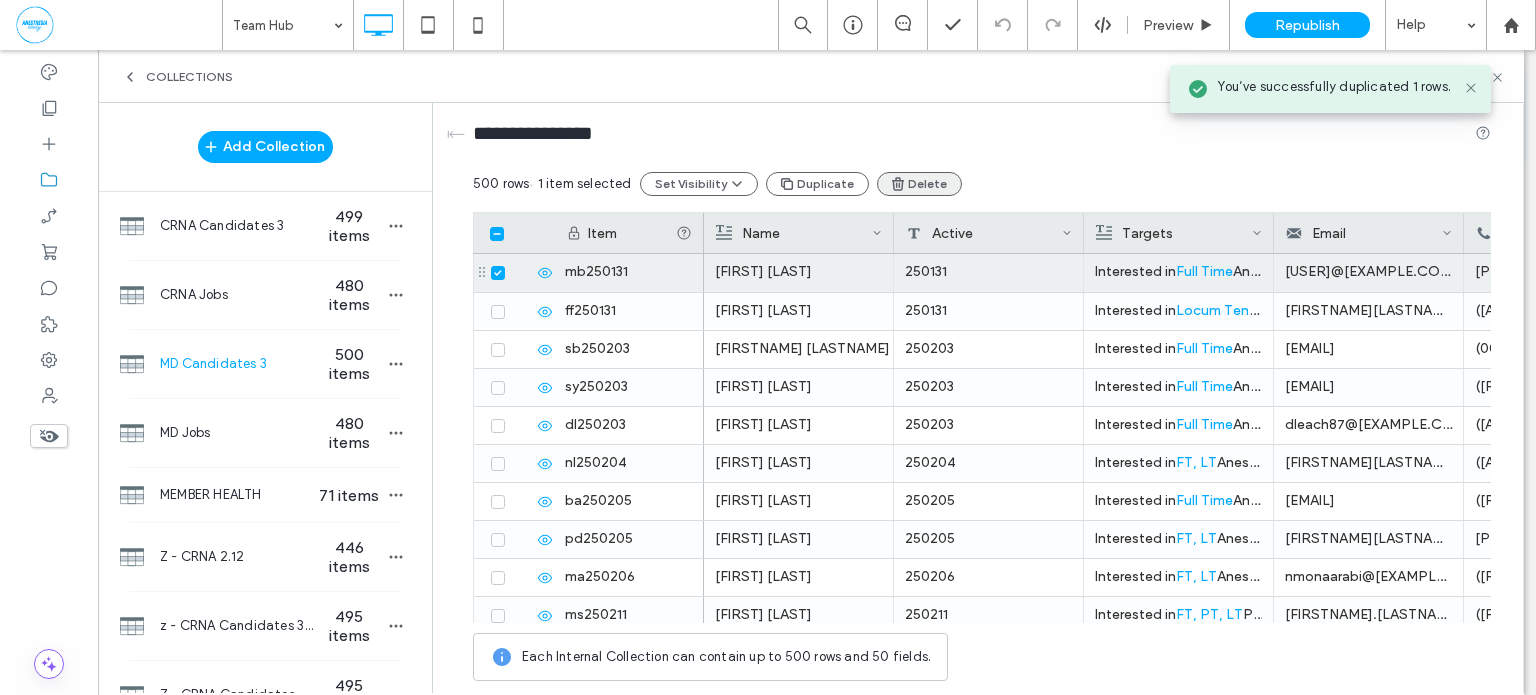 click 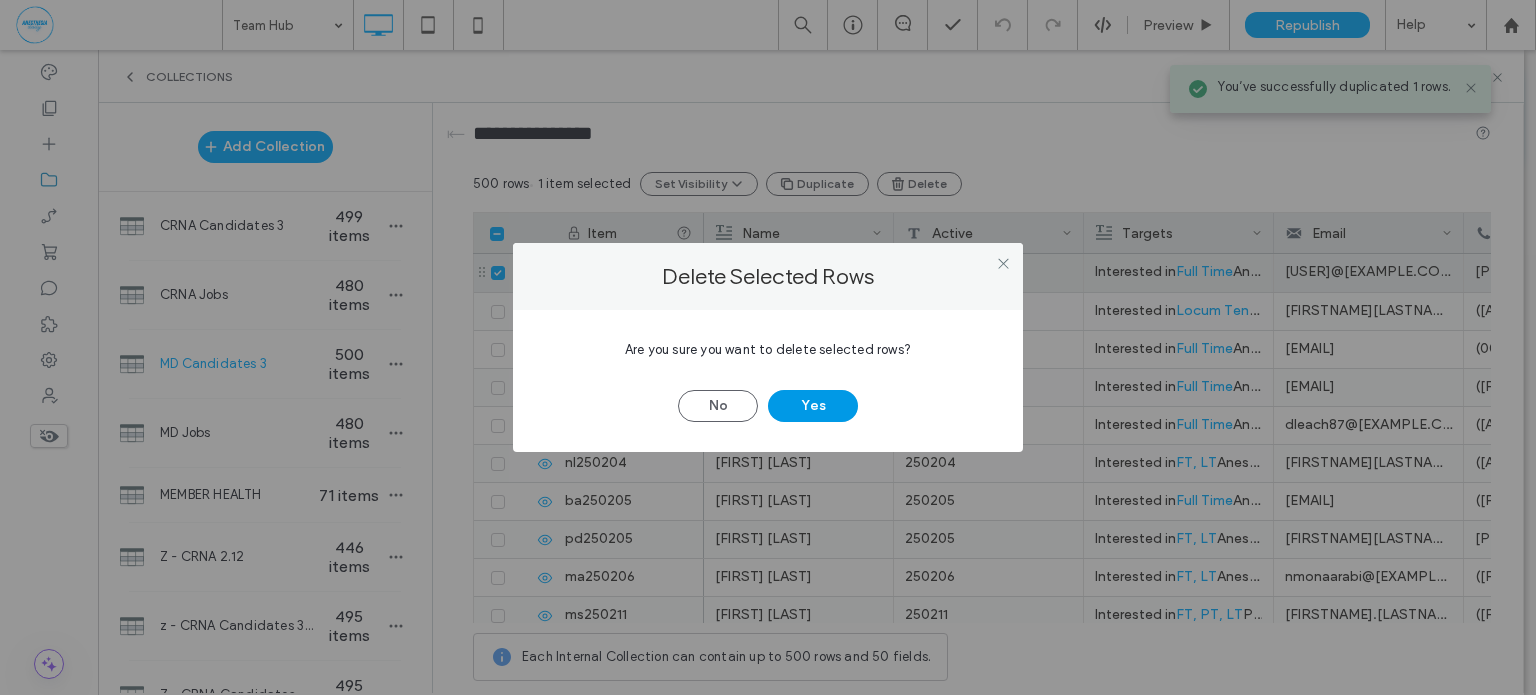 click on "Yes" at bounding box center [813, 406] 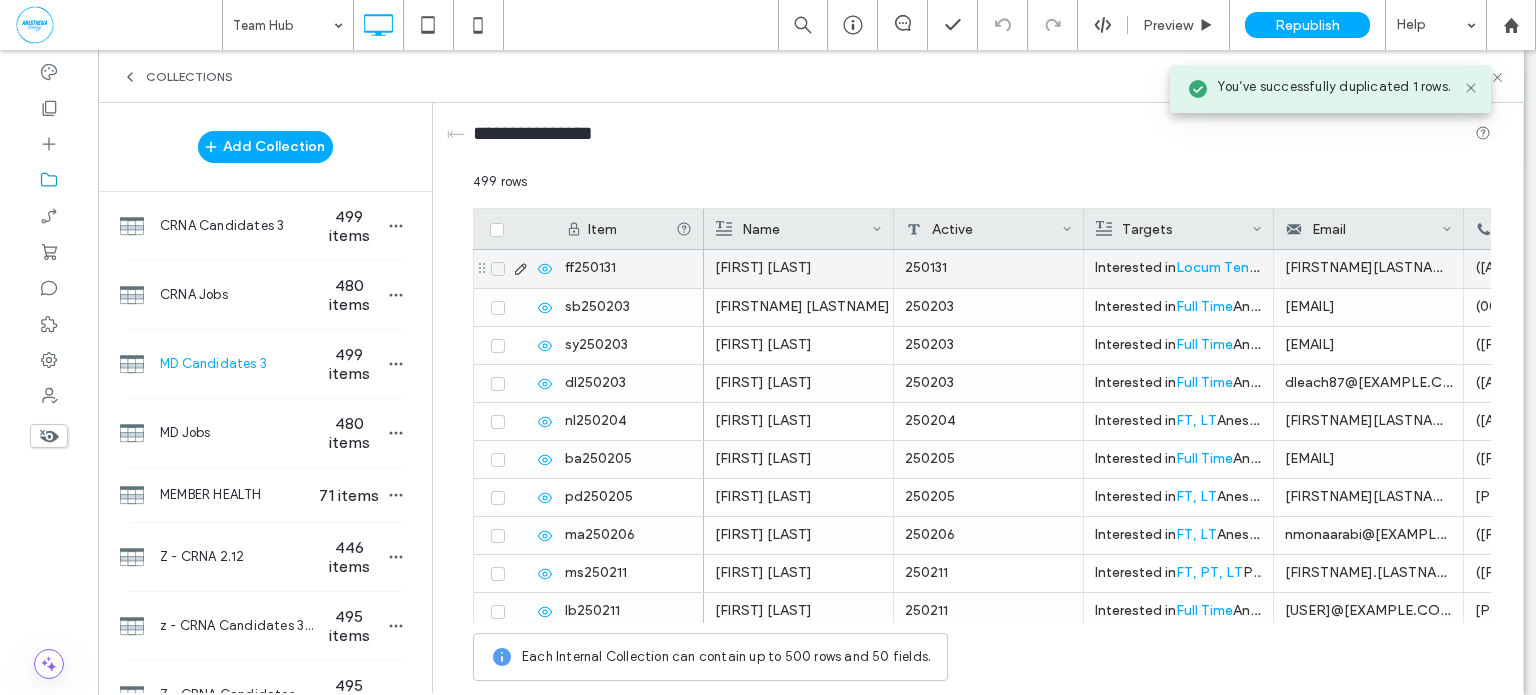 click on "Frank Falbey" at bounding box center [798, 268] 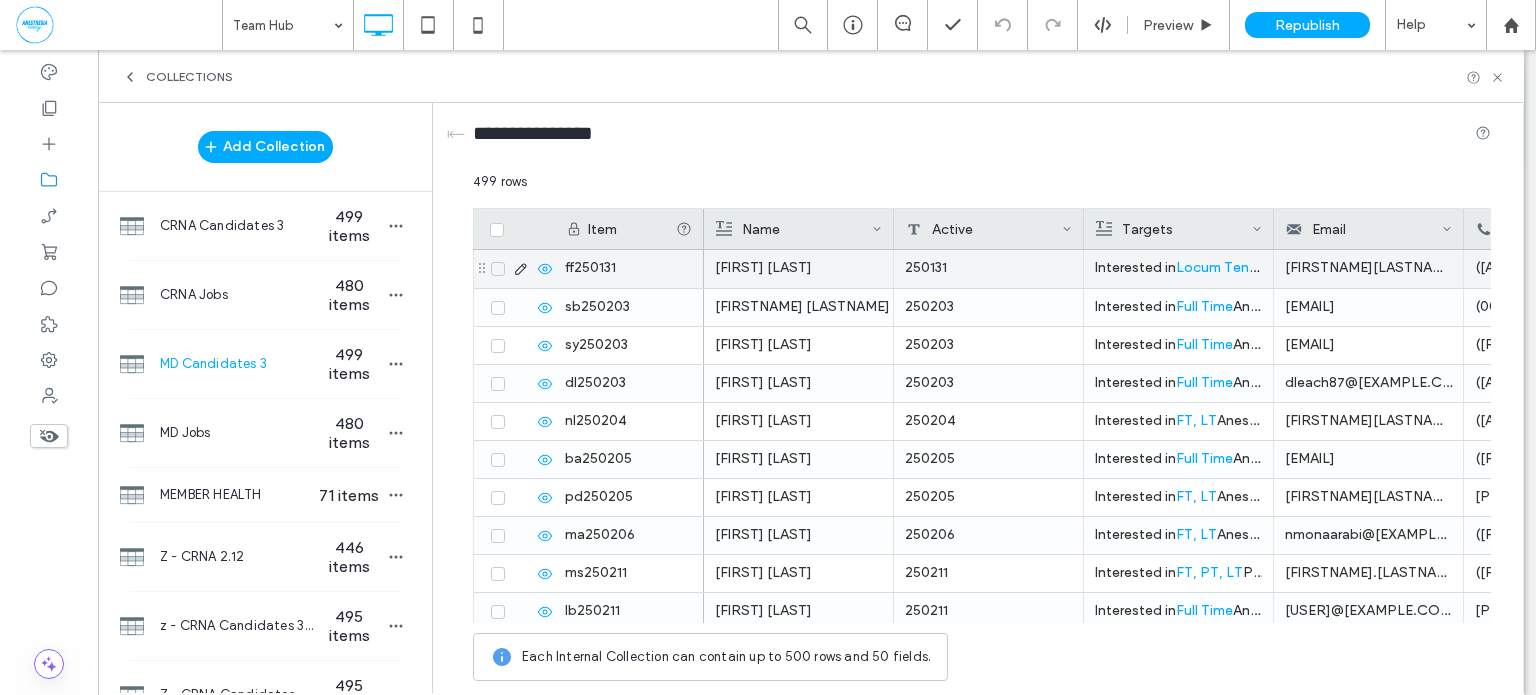 click 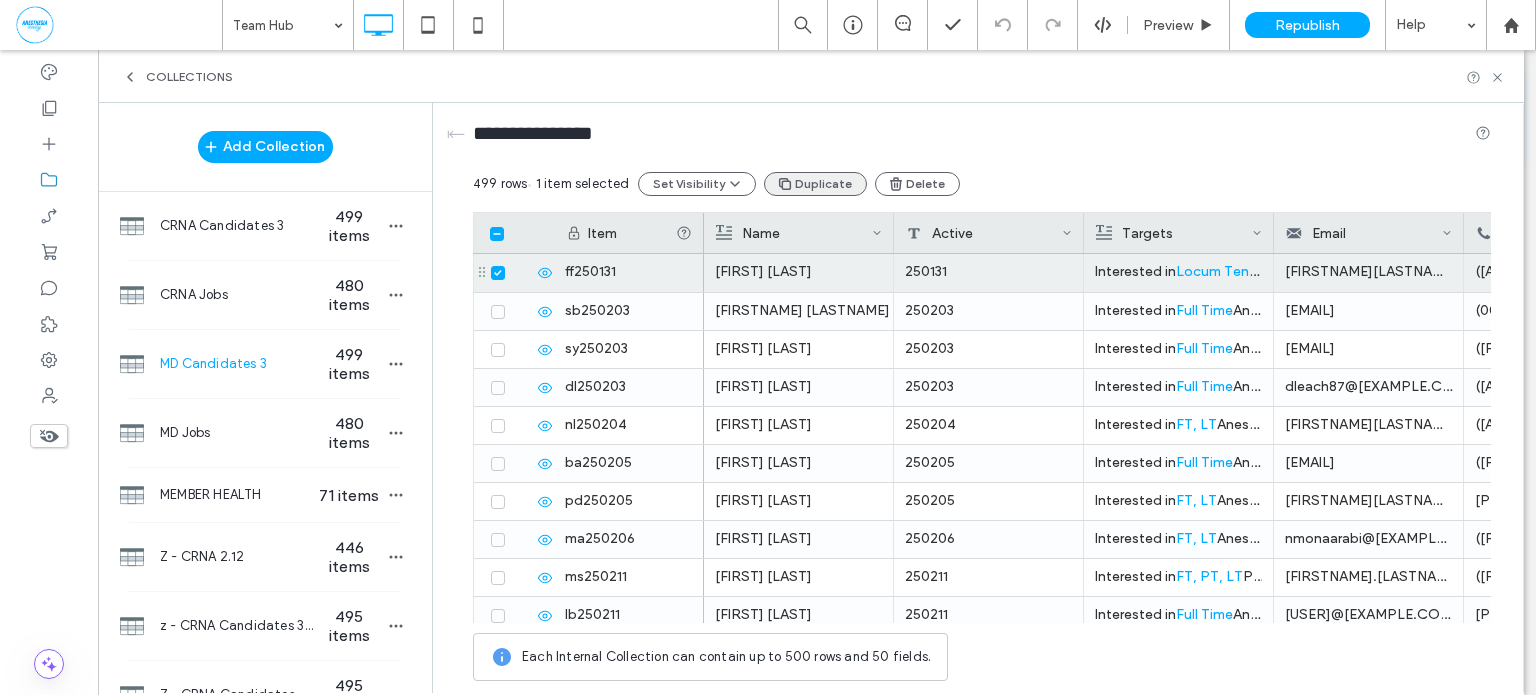click on "Duplicate" at bounding box center (815, 184) 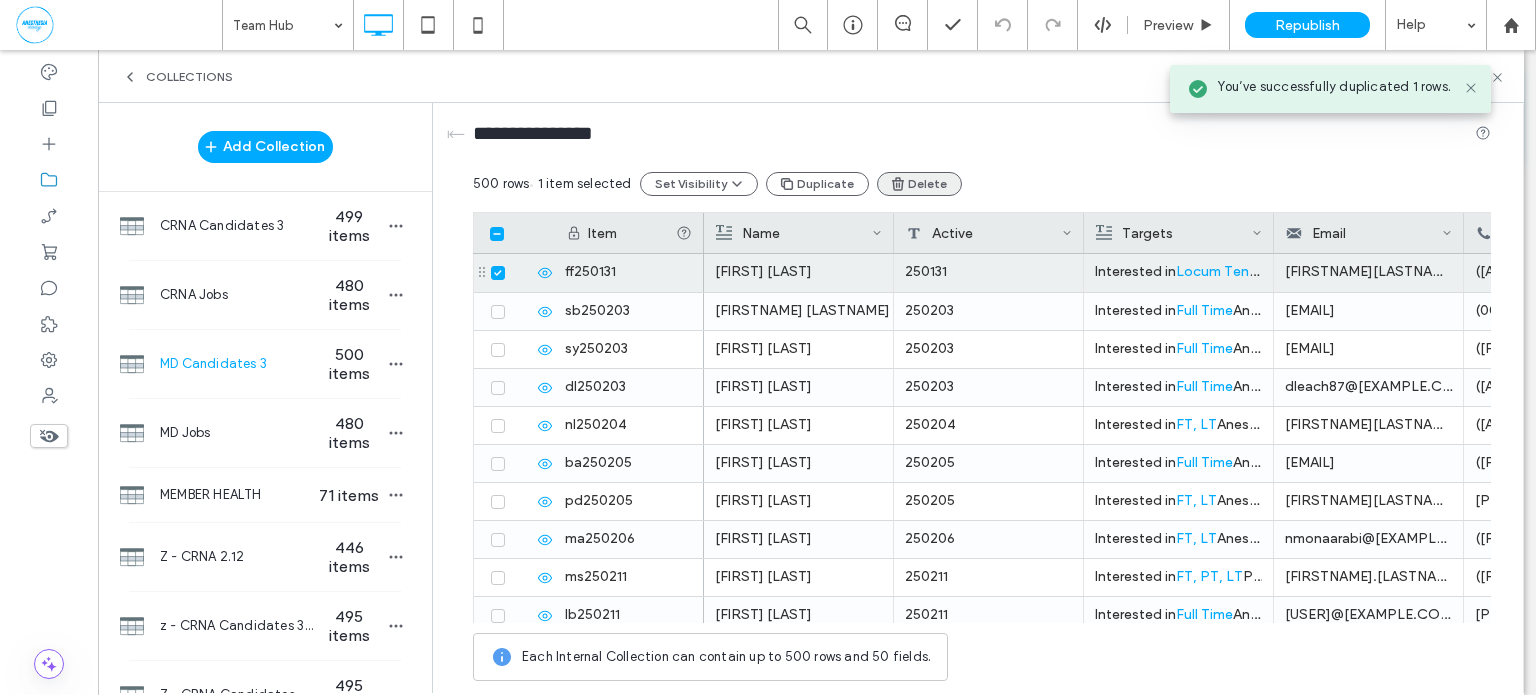 click on "Delete" at bounding box center [919, 184] 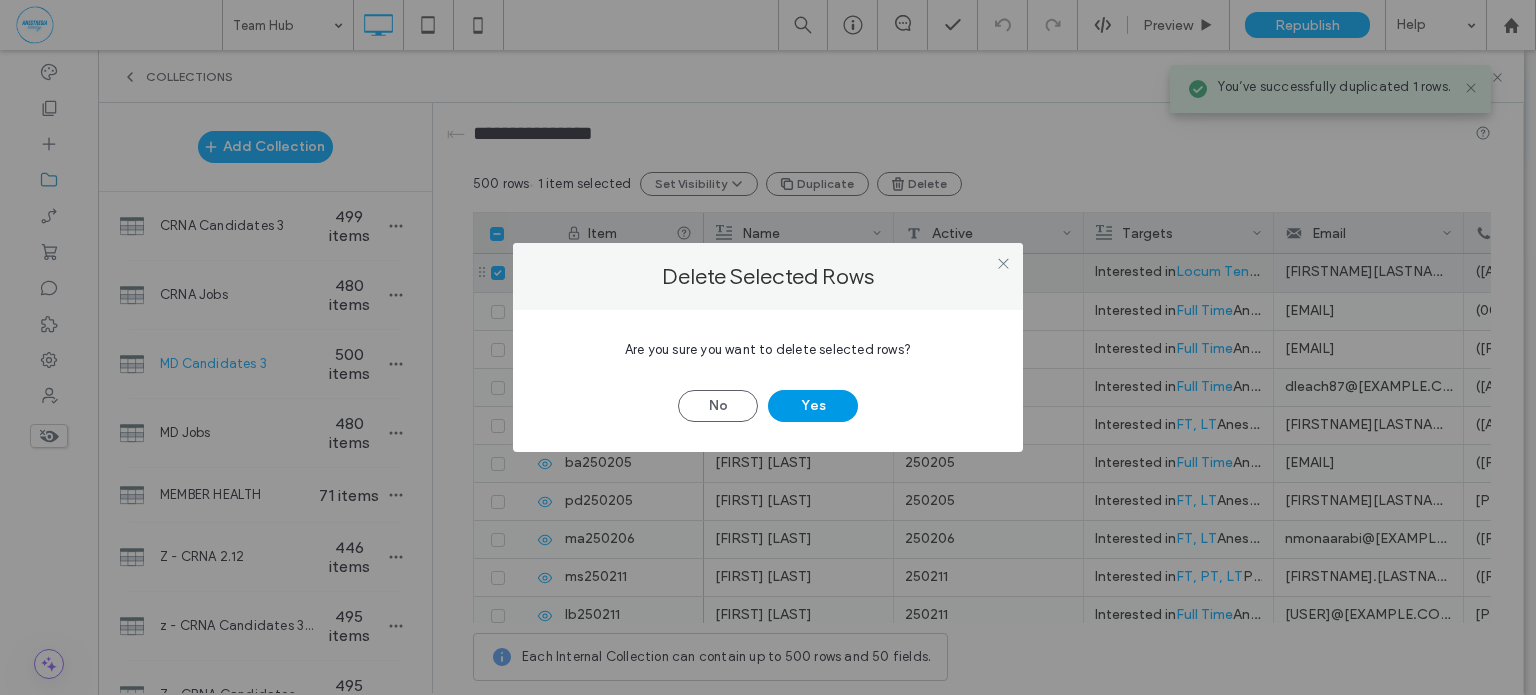 click on "Yes" at bounding box center (813, 406) 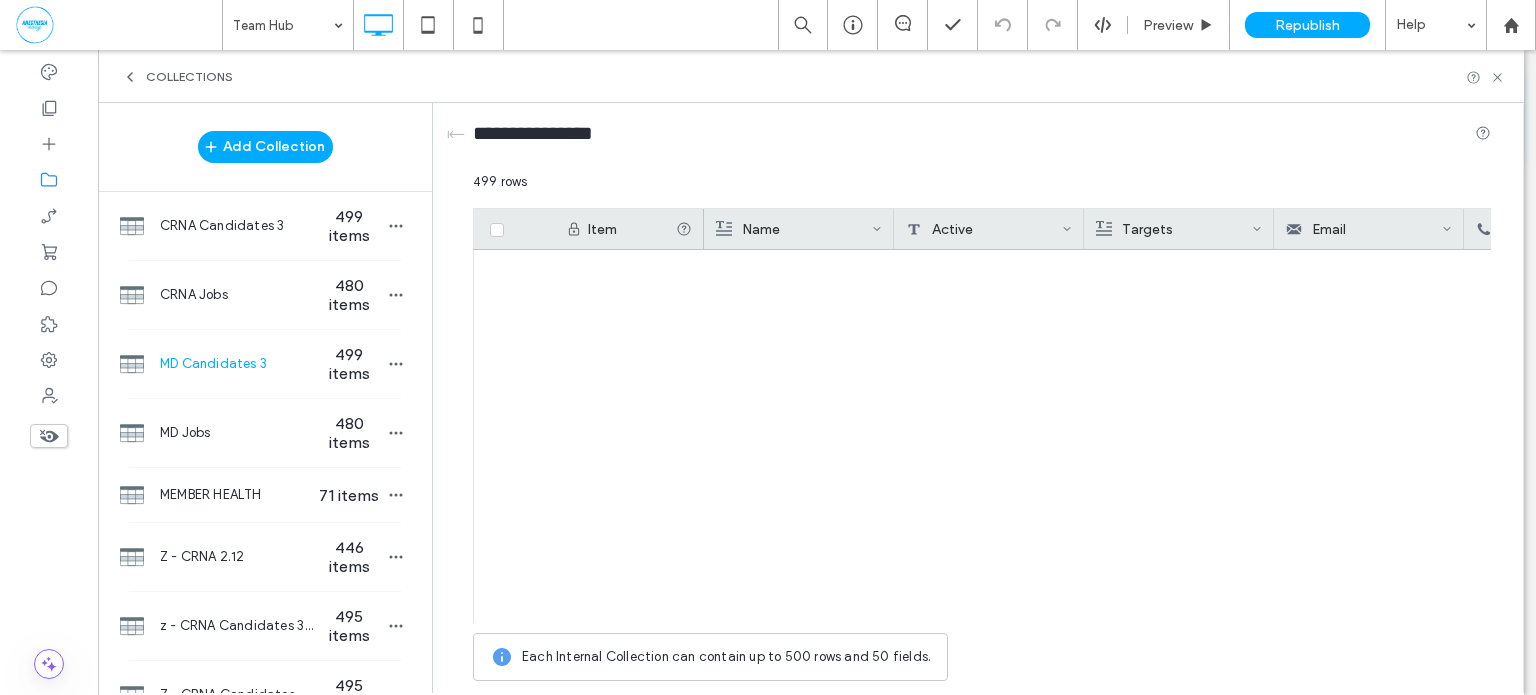 scroll, scrollTop: 18625, scrollLeft: 0, axis: vertical 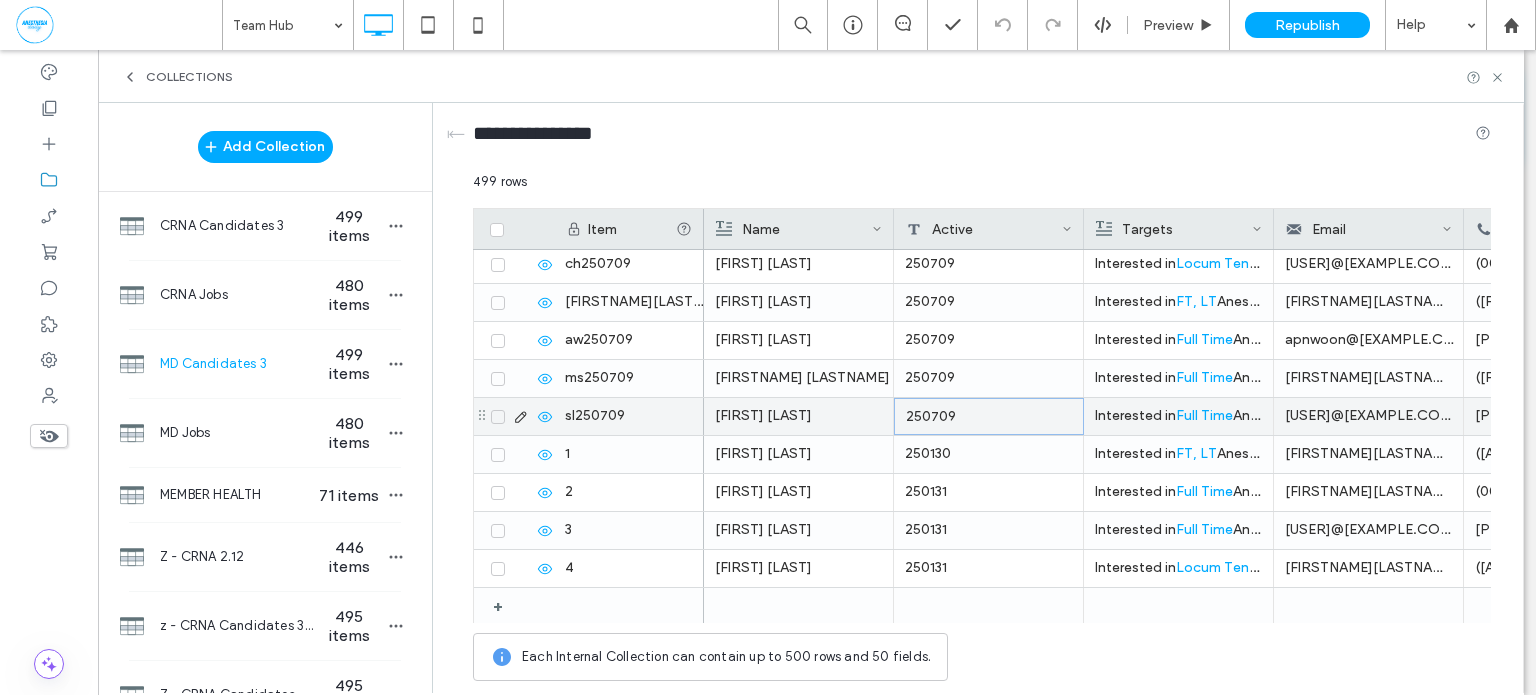 click on "250709" at bounding box center (989, 416) 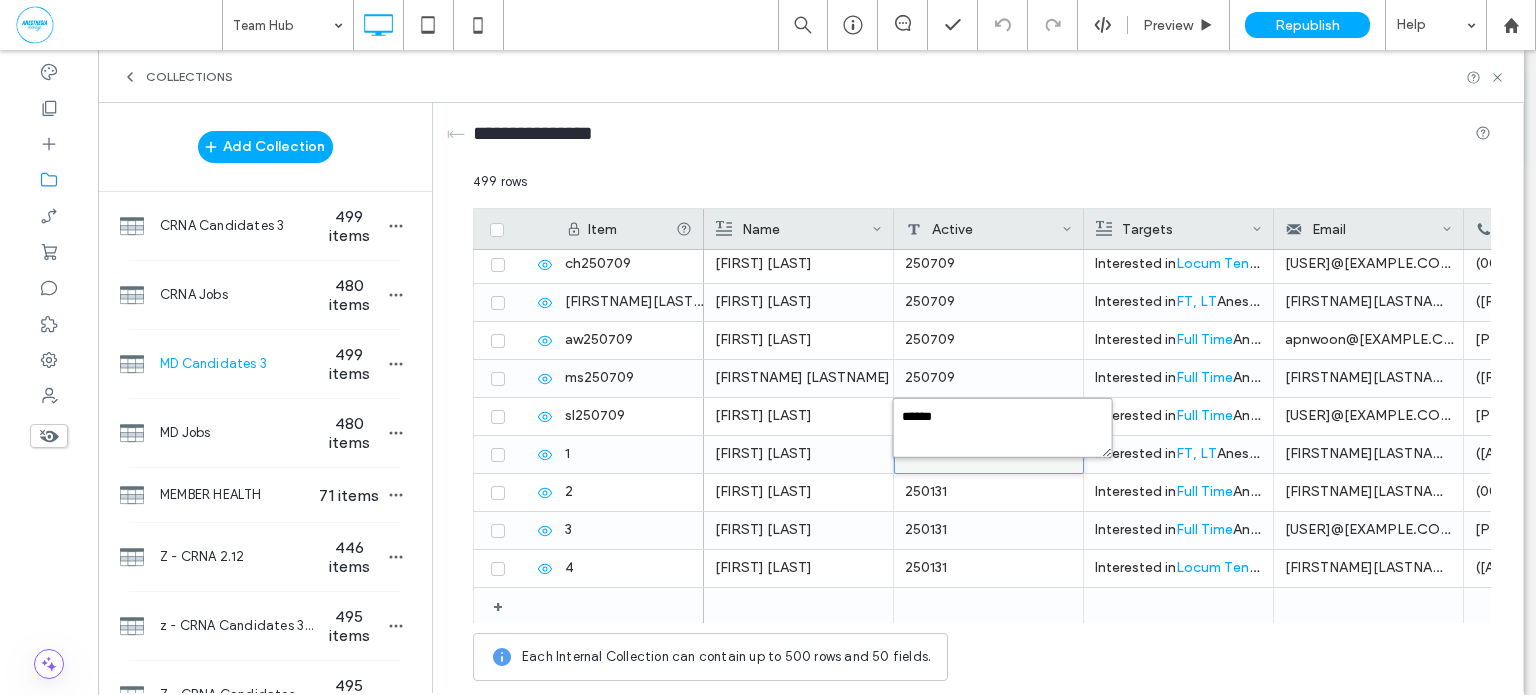 click on "******" at bounding box center [1003, 428] 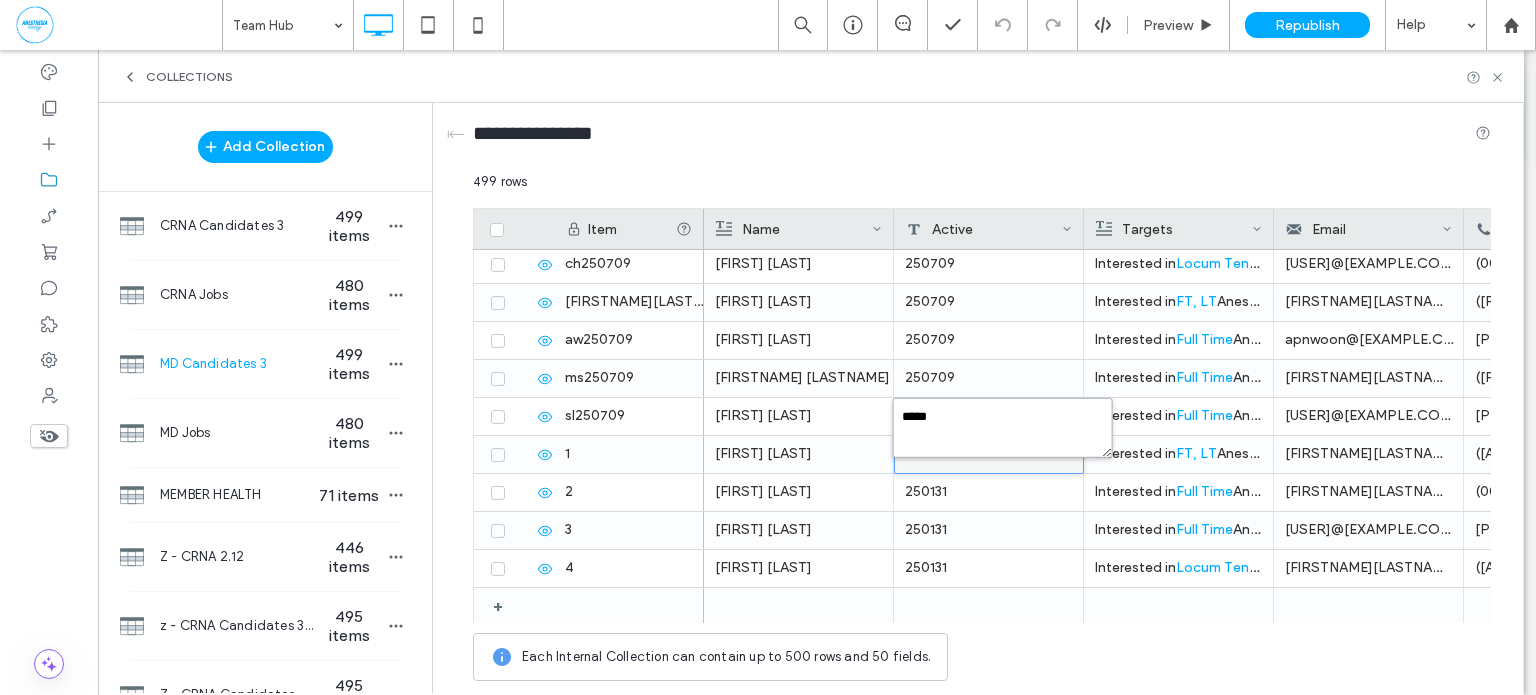 type on "******" 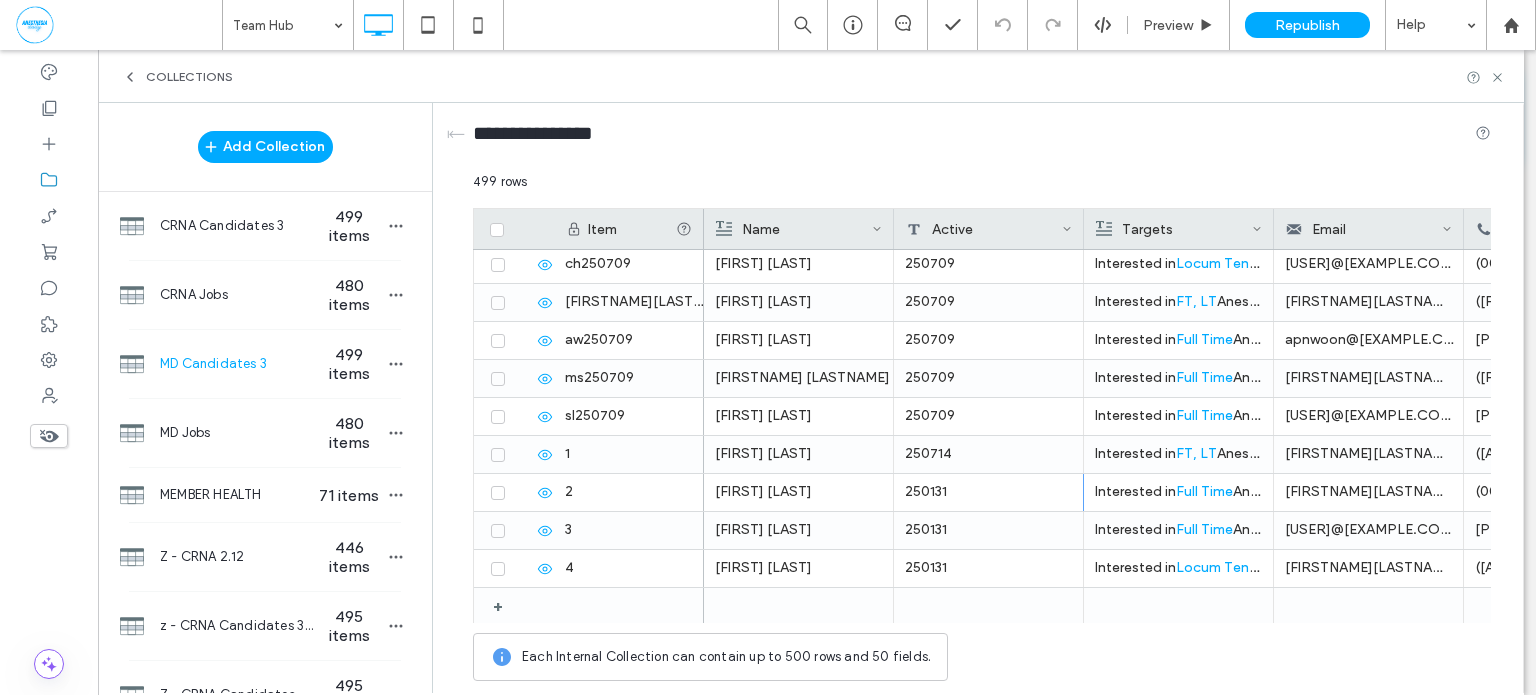 scroll, scrollTop: 0, scrollLeft: 0, axis: both 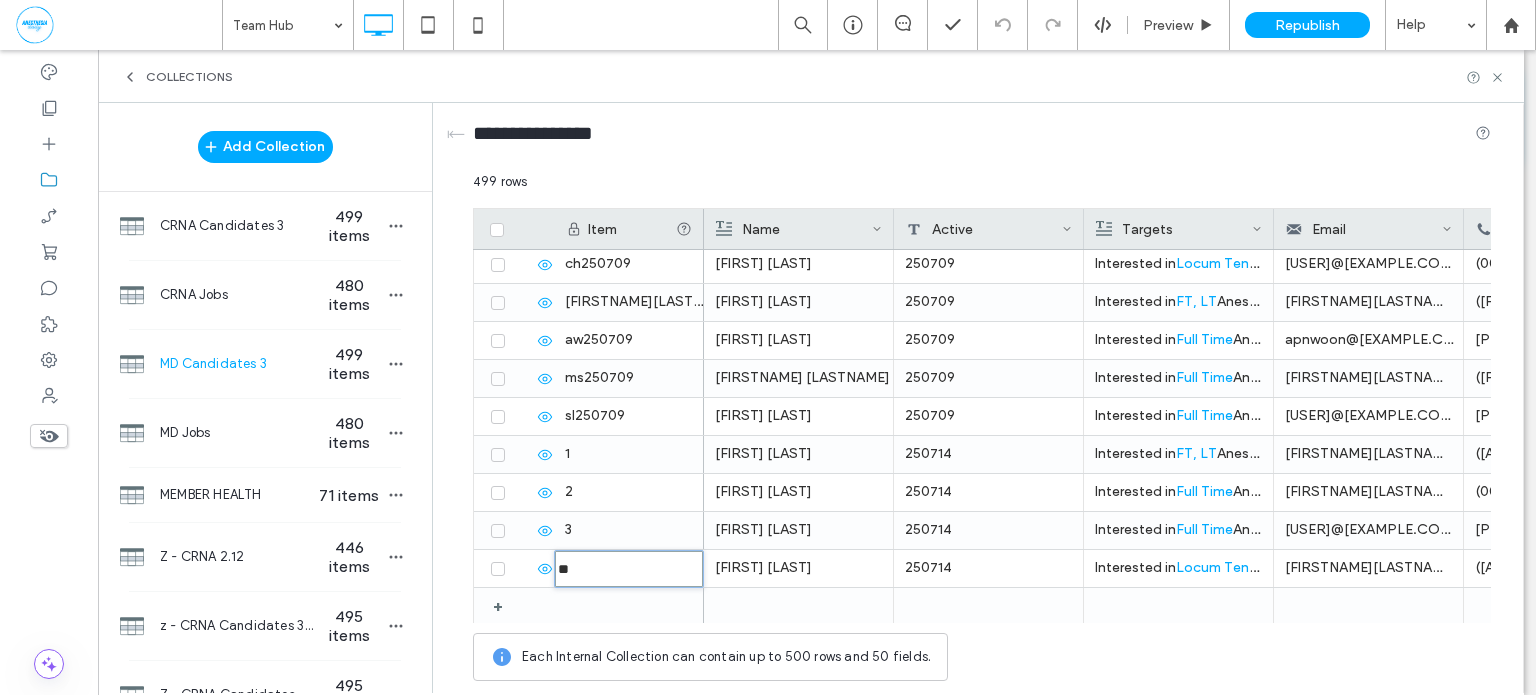 type on "********" 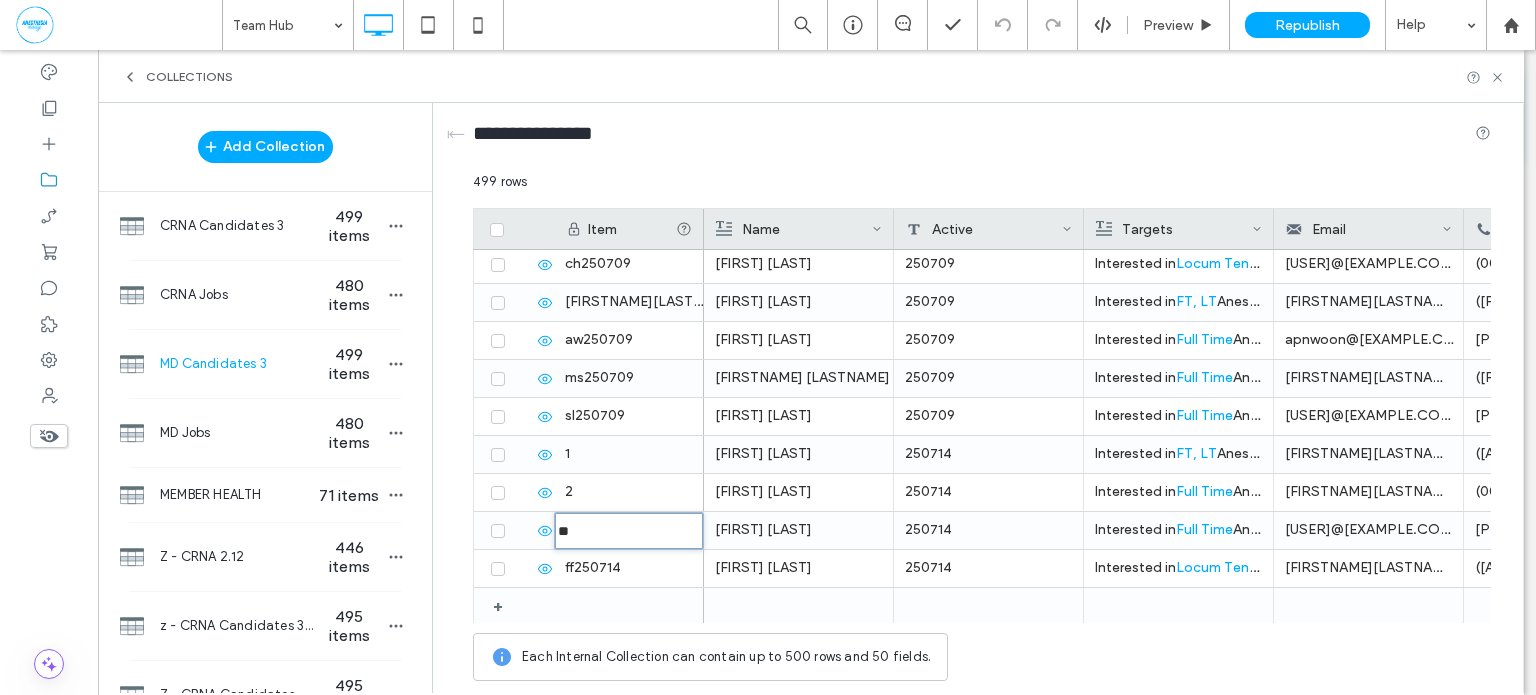 type on "********" 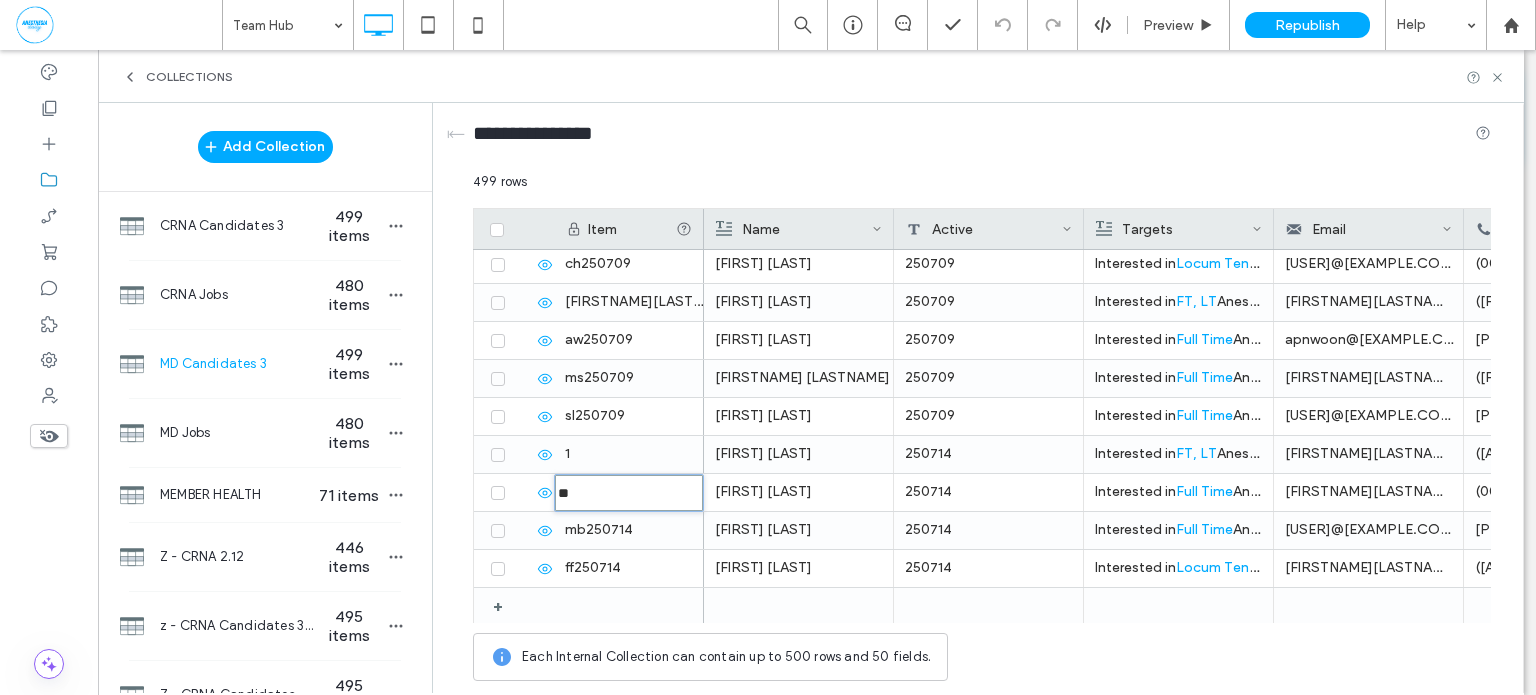 type on "********" 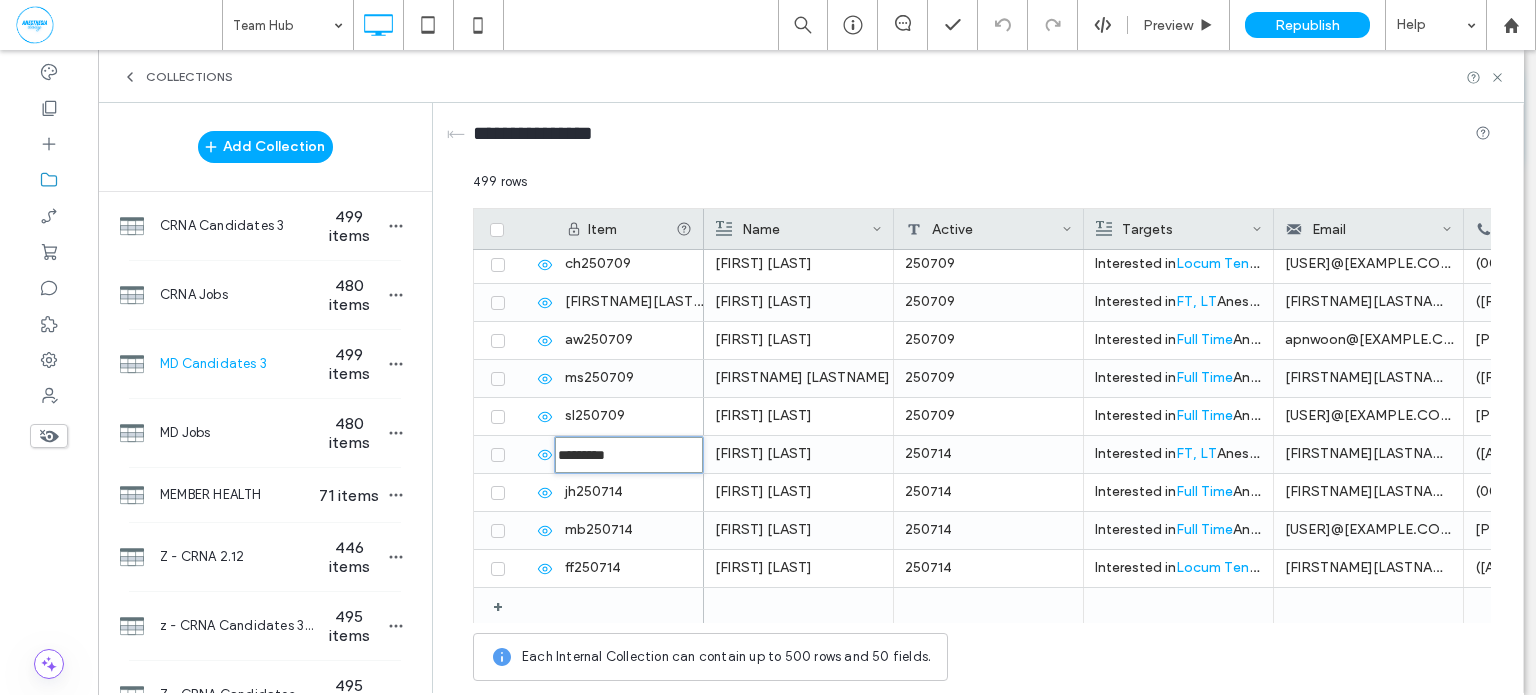 type on "********" 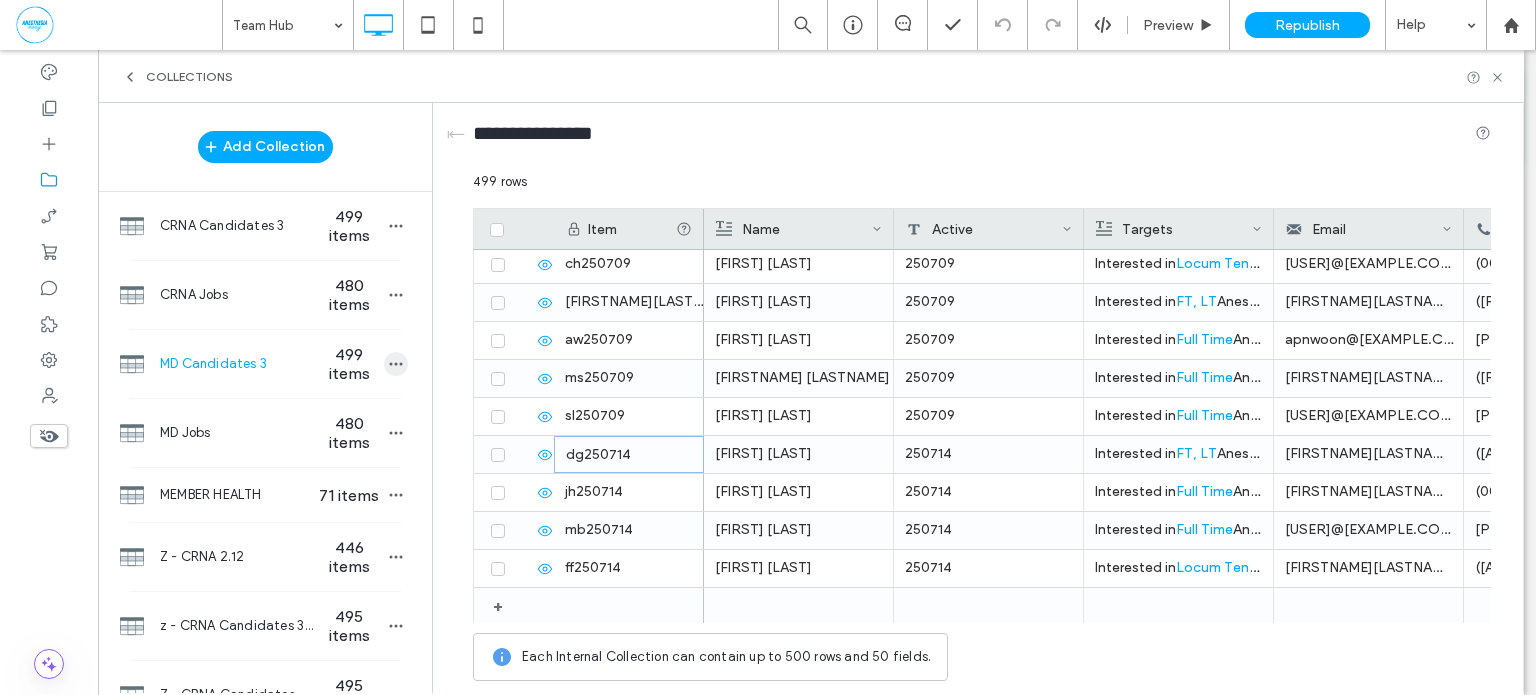 click 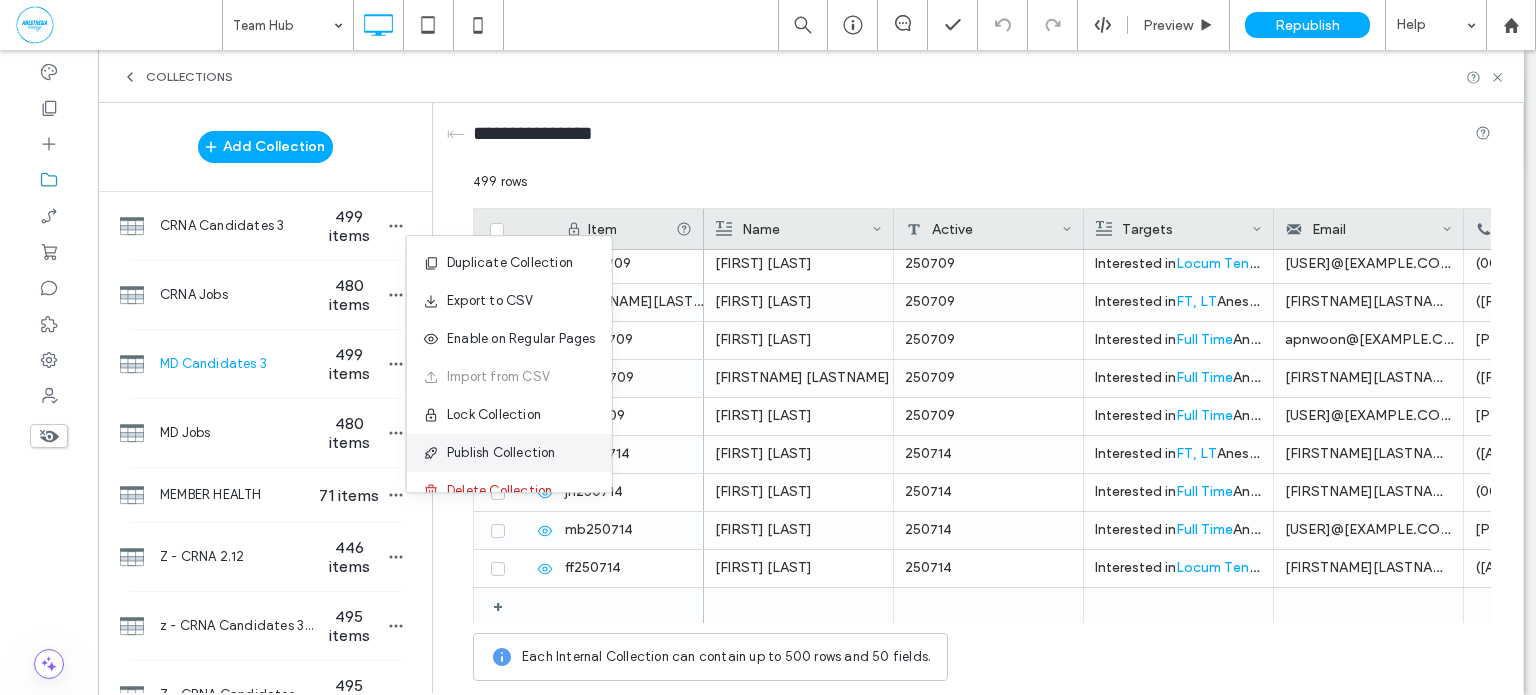 click on "Publish Collection" at bounding box center (501, 453) 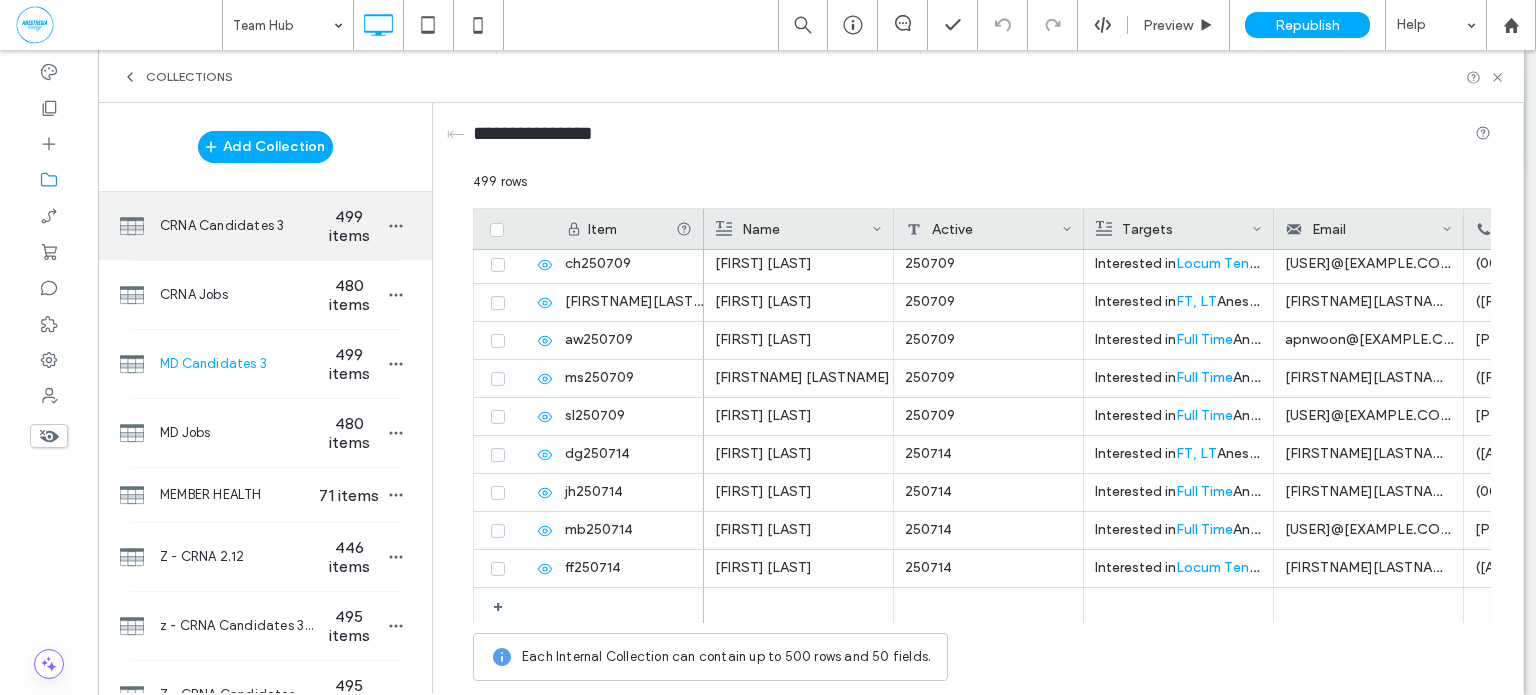 click on "CRNA Candidates 3" at bounding box center (237, 226) 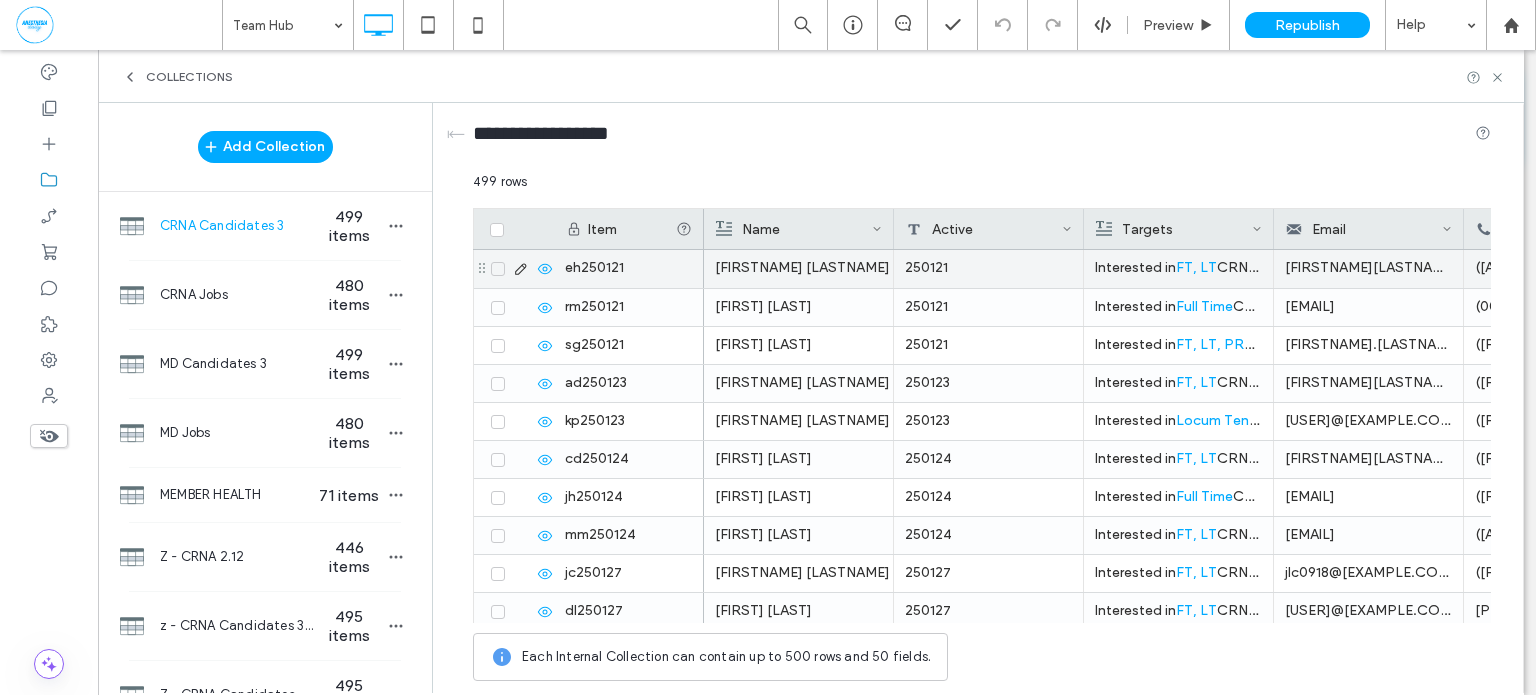 click on "[FIRST] [LAST]" at bounding box center (798, 268) 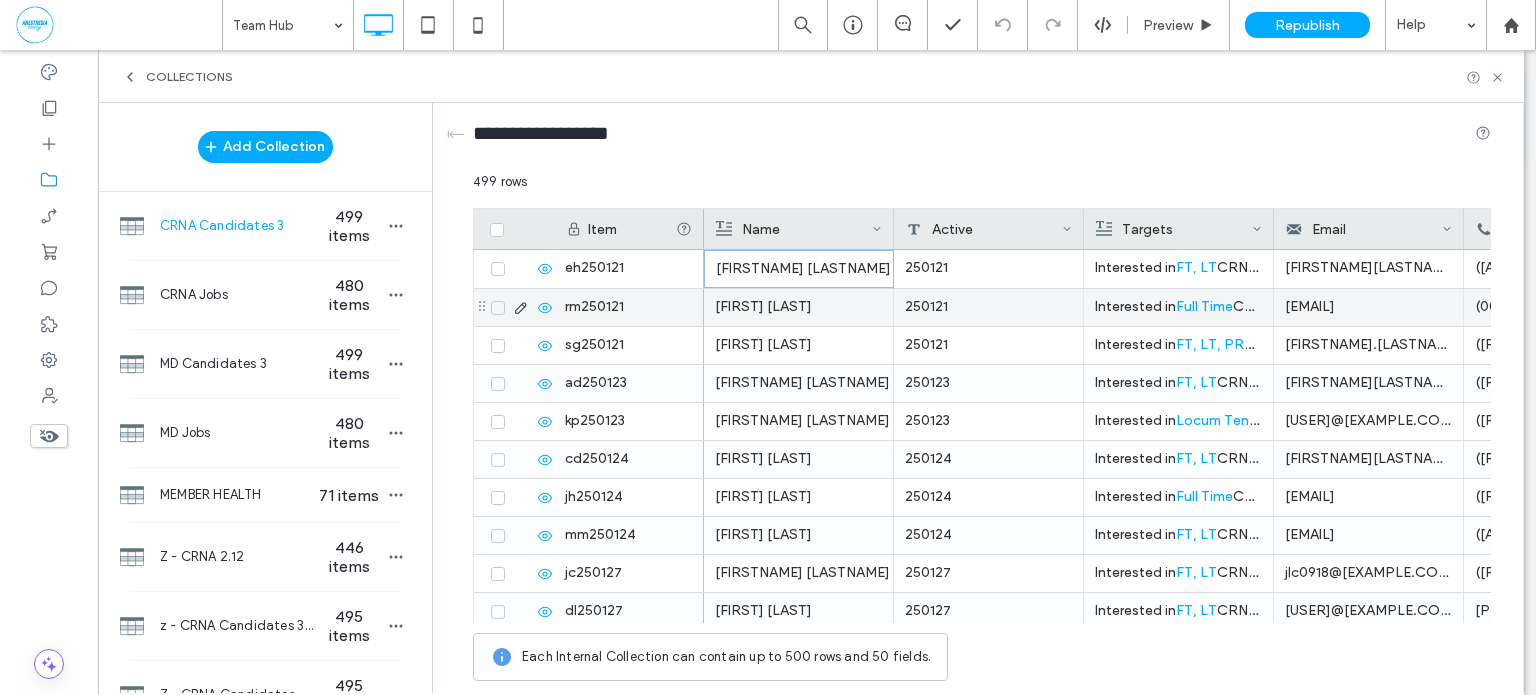 click on "[FIRST] [LAST]" at bounding box center (798, 307) 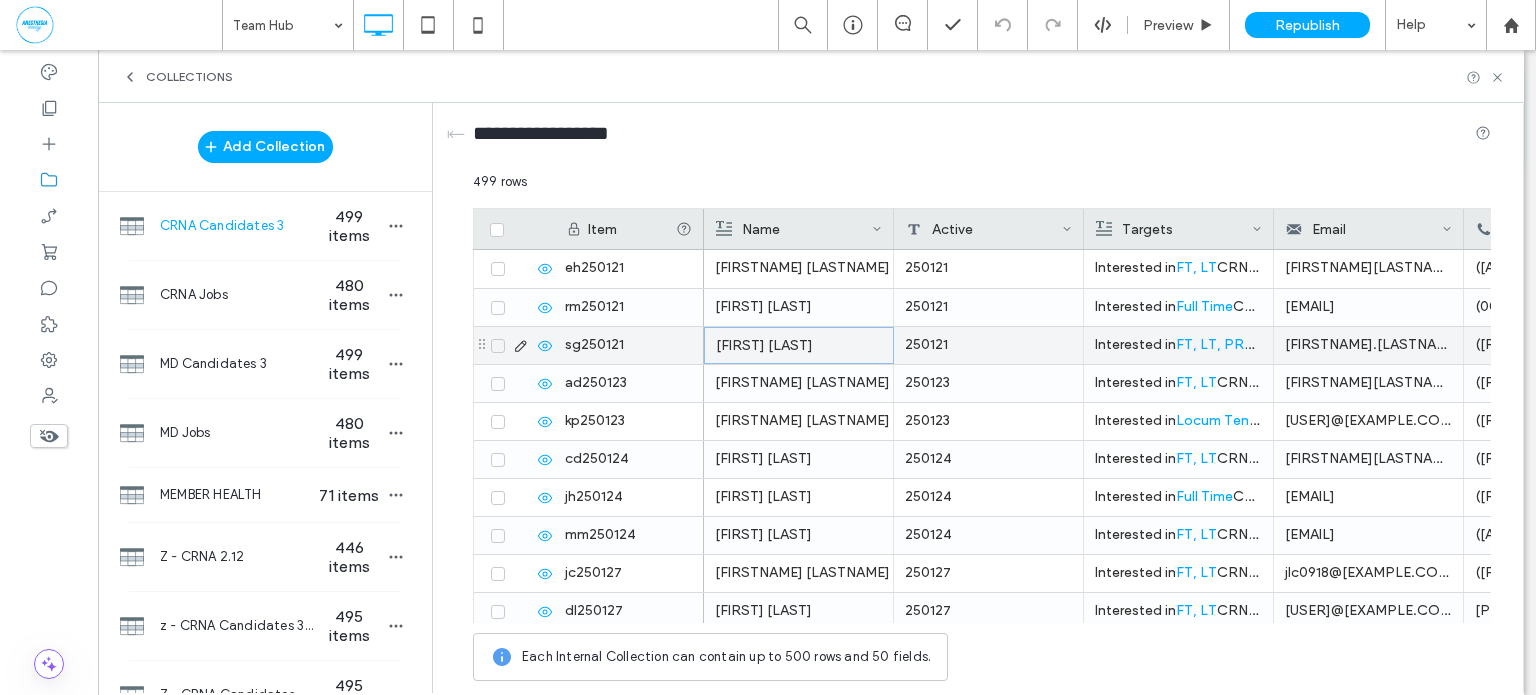 click on "[FIRST] [LAST]" at bounding box center [799, 346] 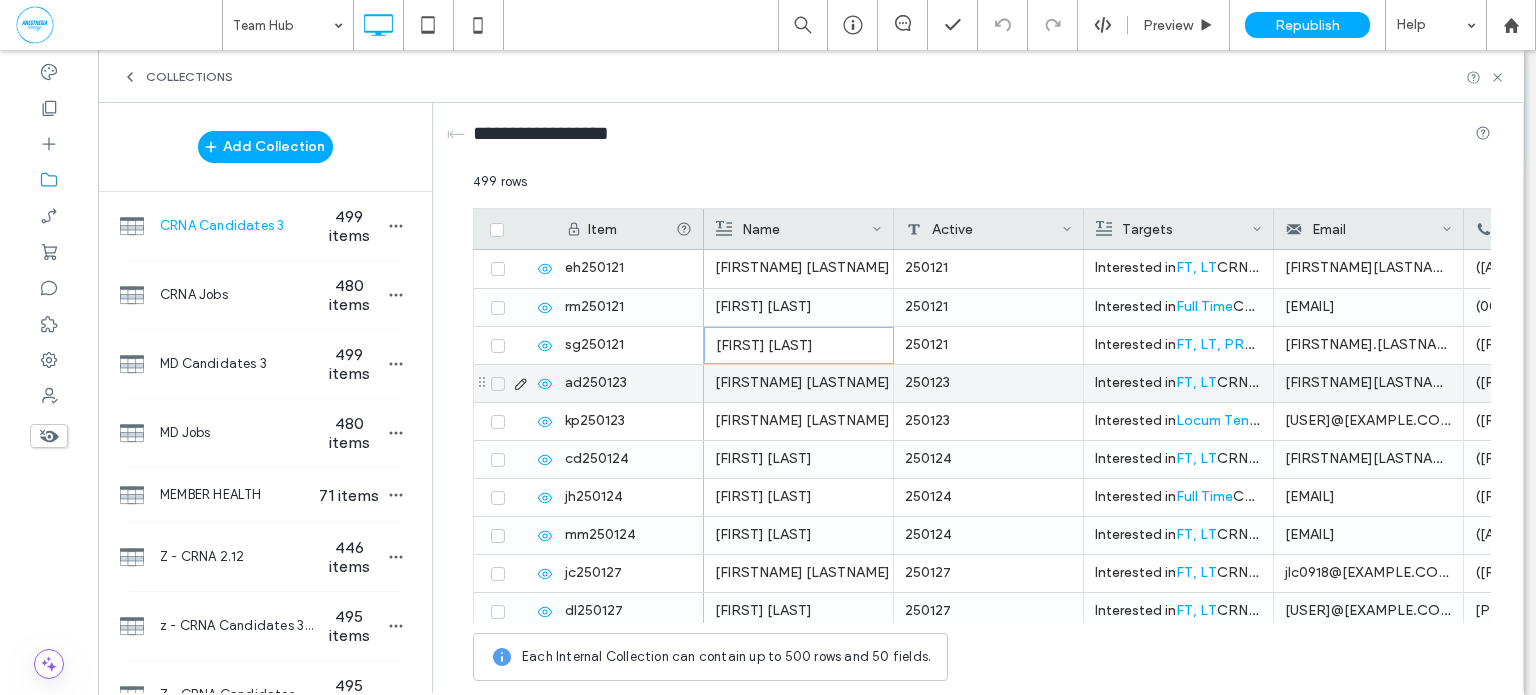 click on "[FIRST] [LAST]" at bounding box center (798, 383) 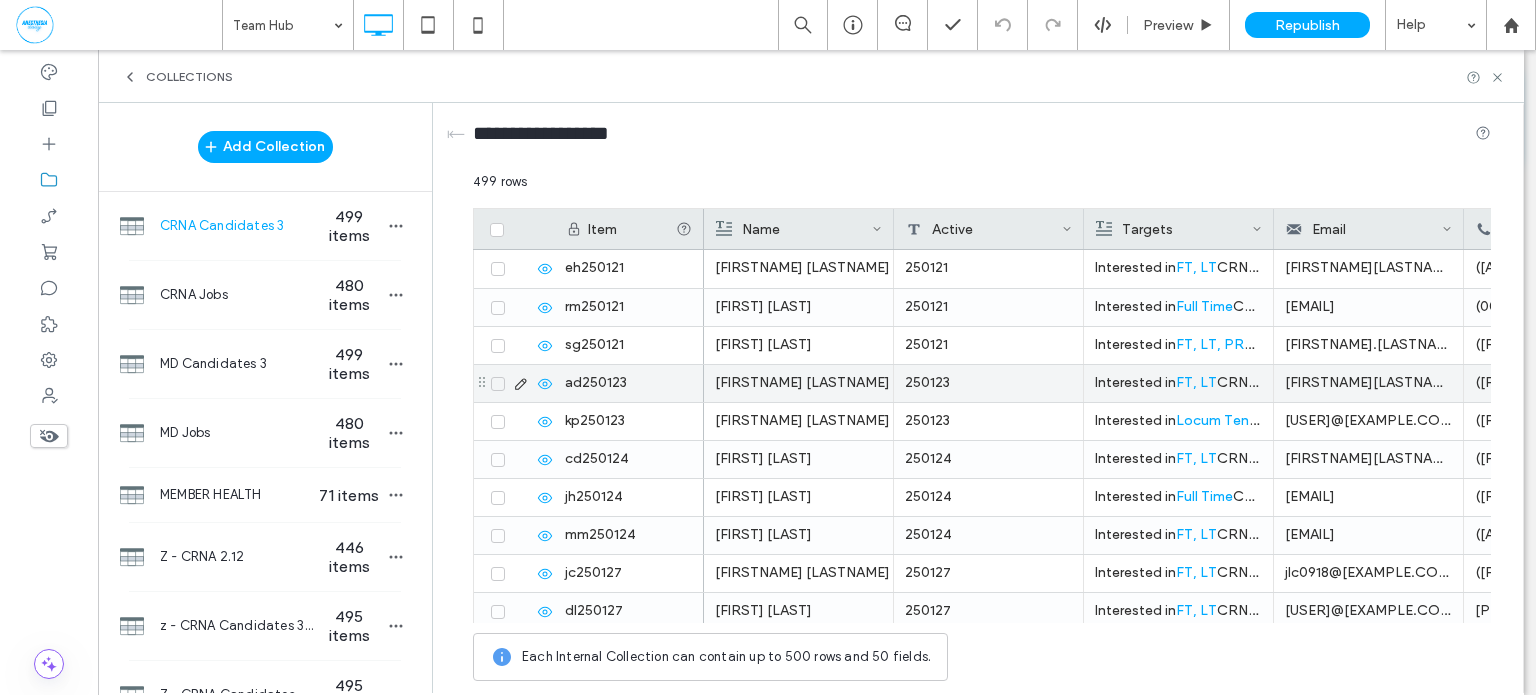 click 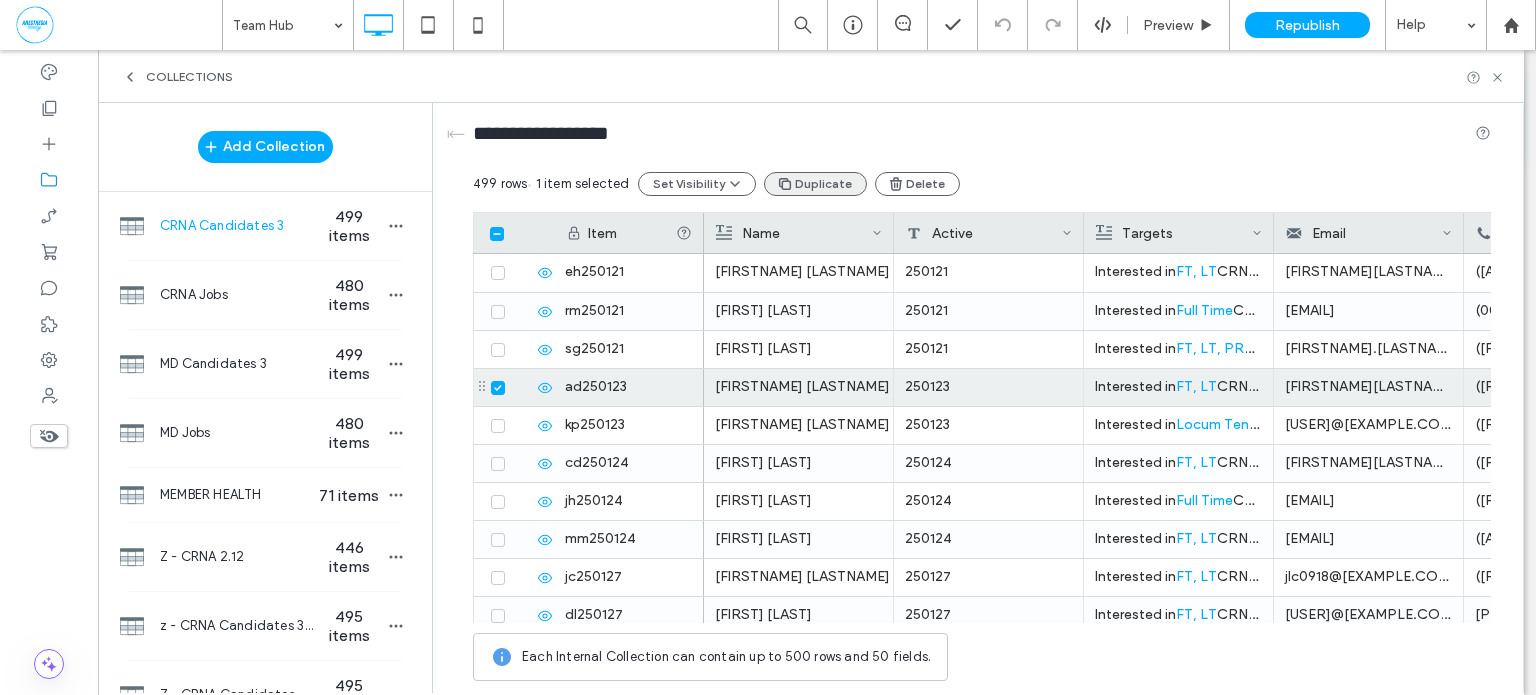 click on "Duplicate" at bounding box center (815, 184) 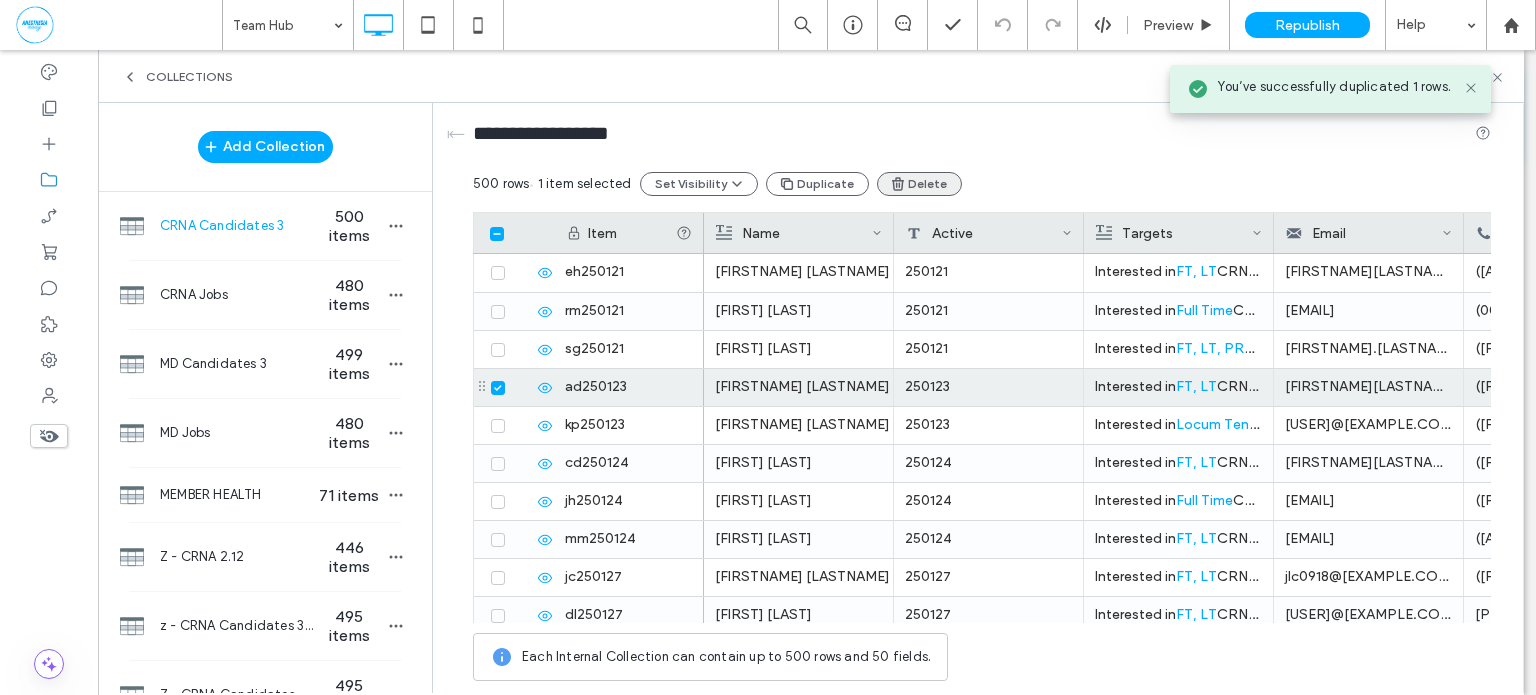 click on "Delete" at bounding box center [919, 184] 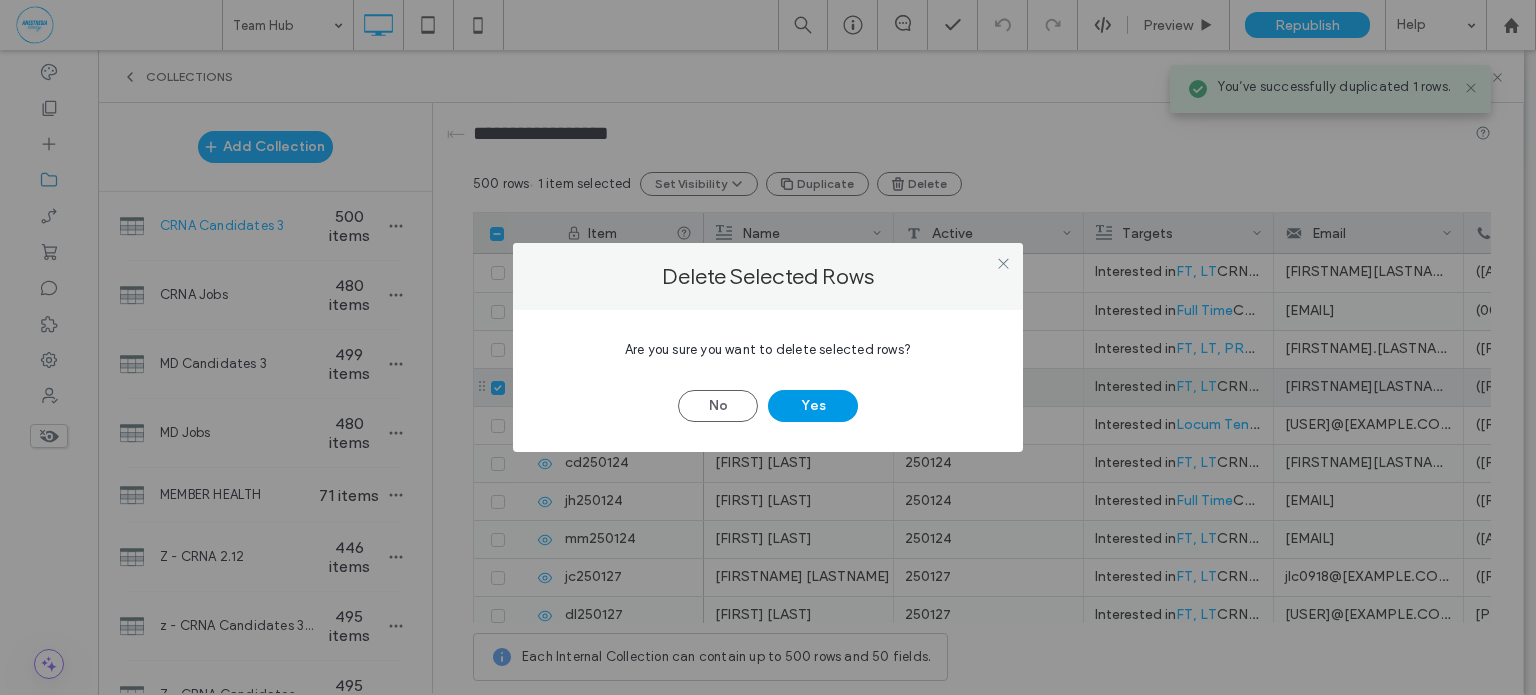 click on "Yes" at bounding box center (813, 406) 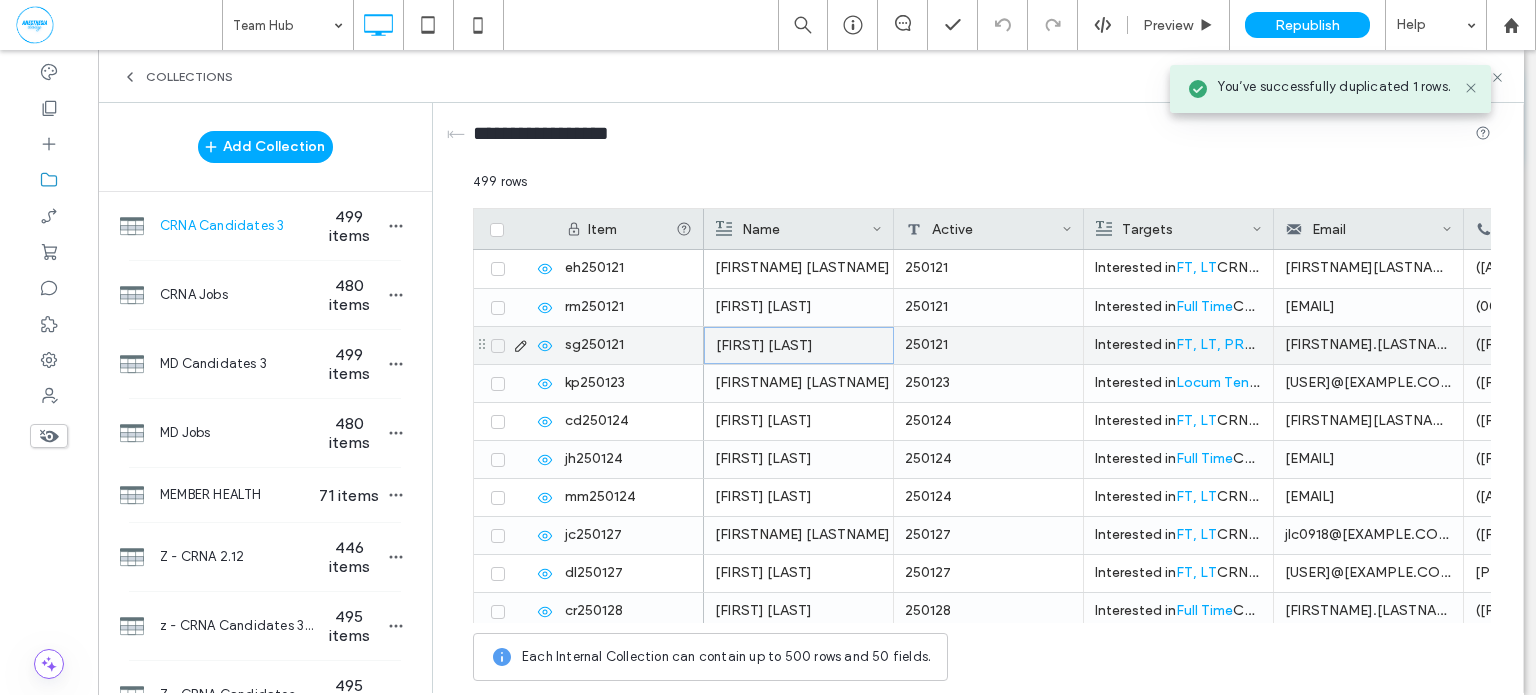 click on "[FIRST] [LAST]" at bounding box center (799, 346) 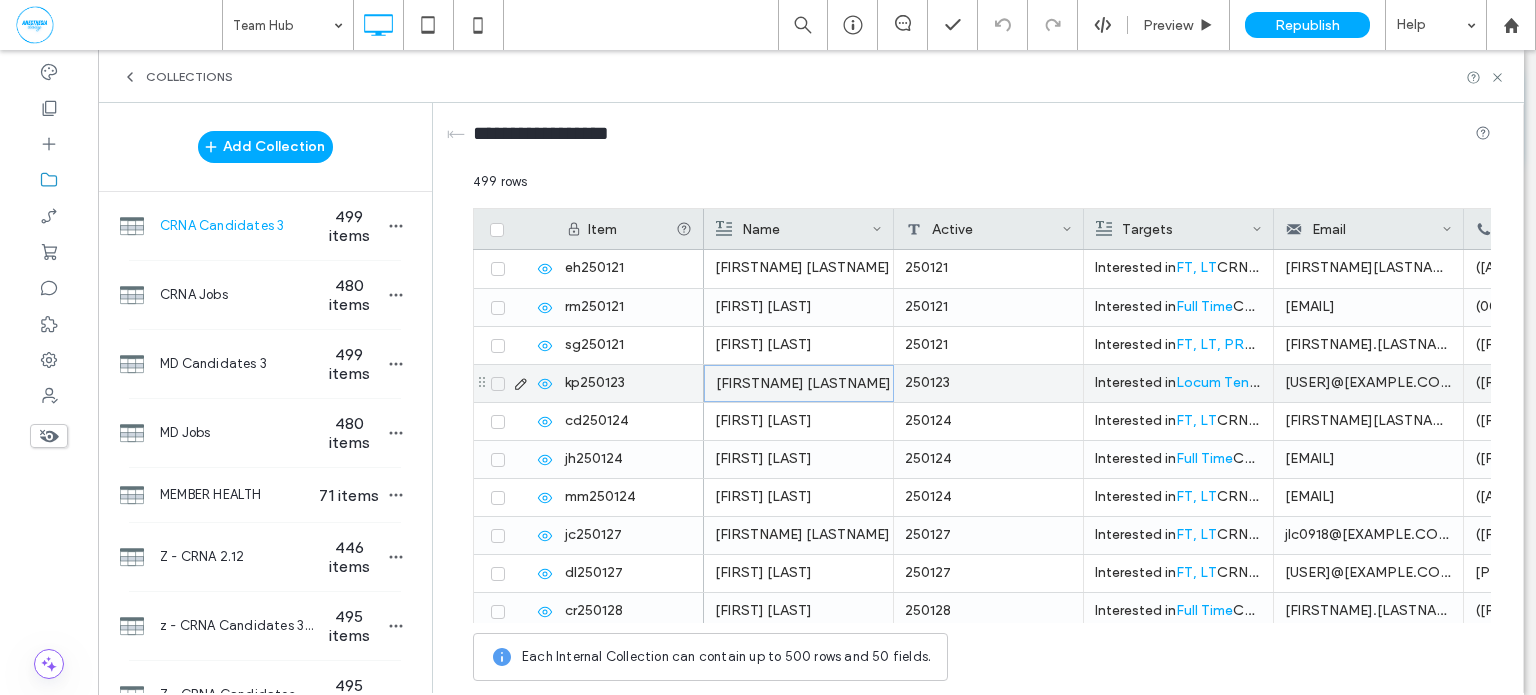 click on "[FIRST] [LAST]" at bounding box center (799, 384) 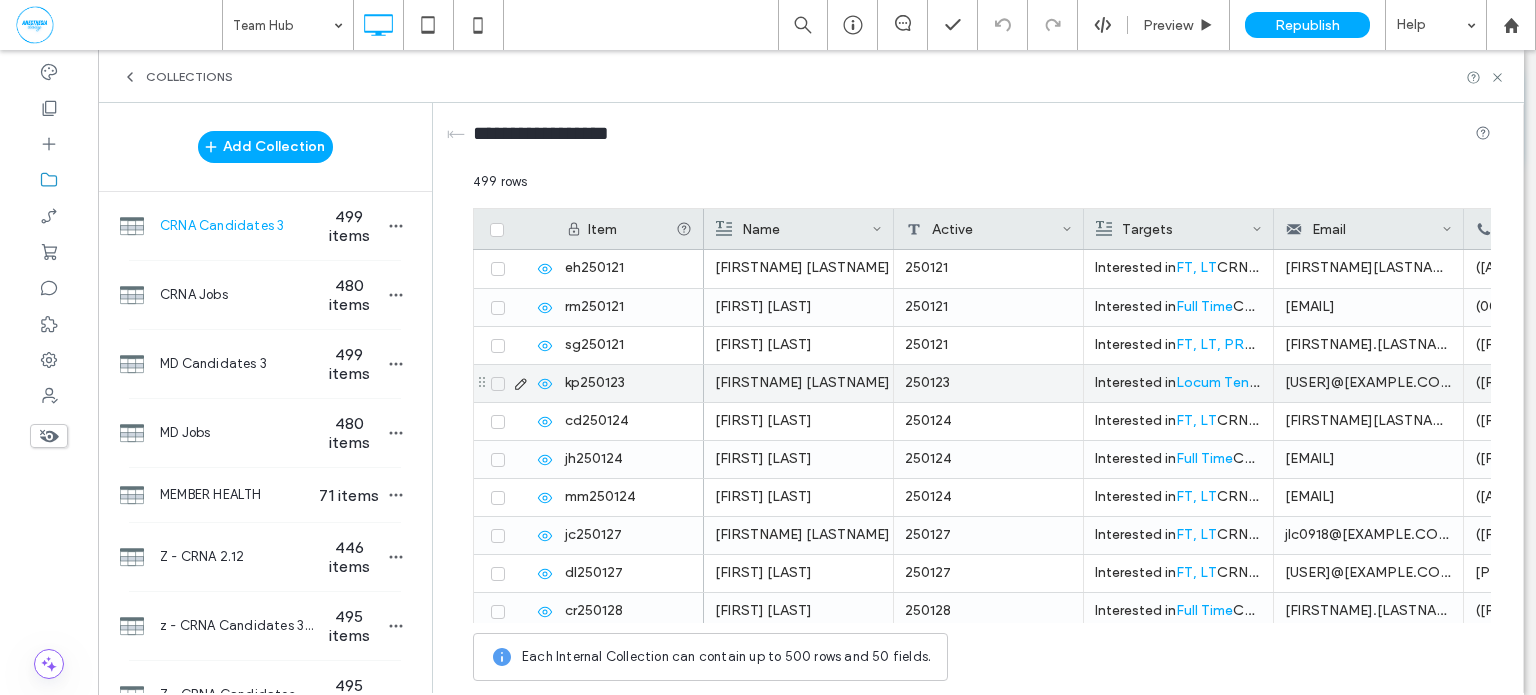 click at bounding box center [498, 384] 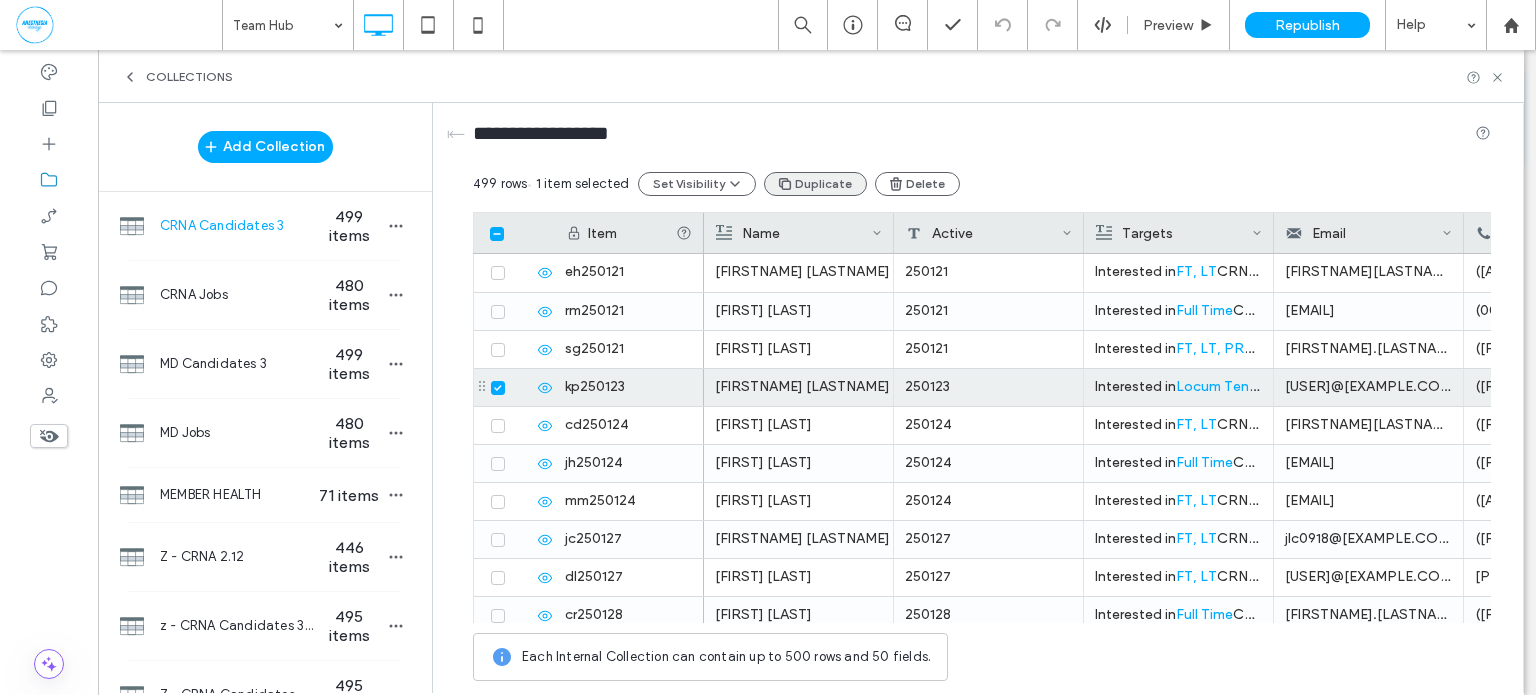 click on "Duplicate" at bounding box center [815, 184] 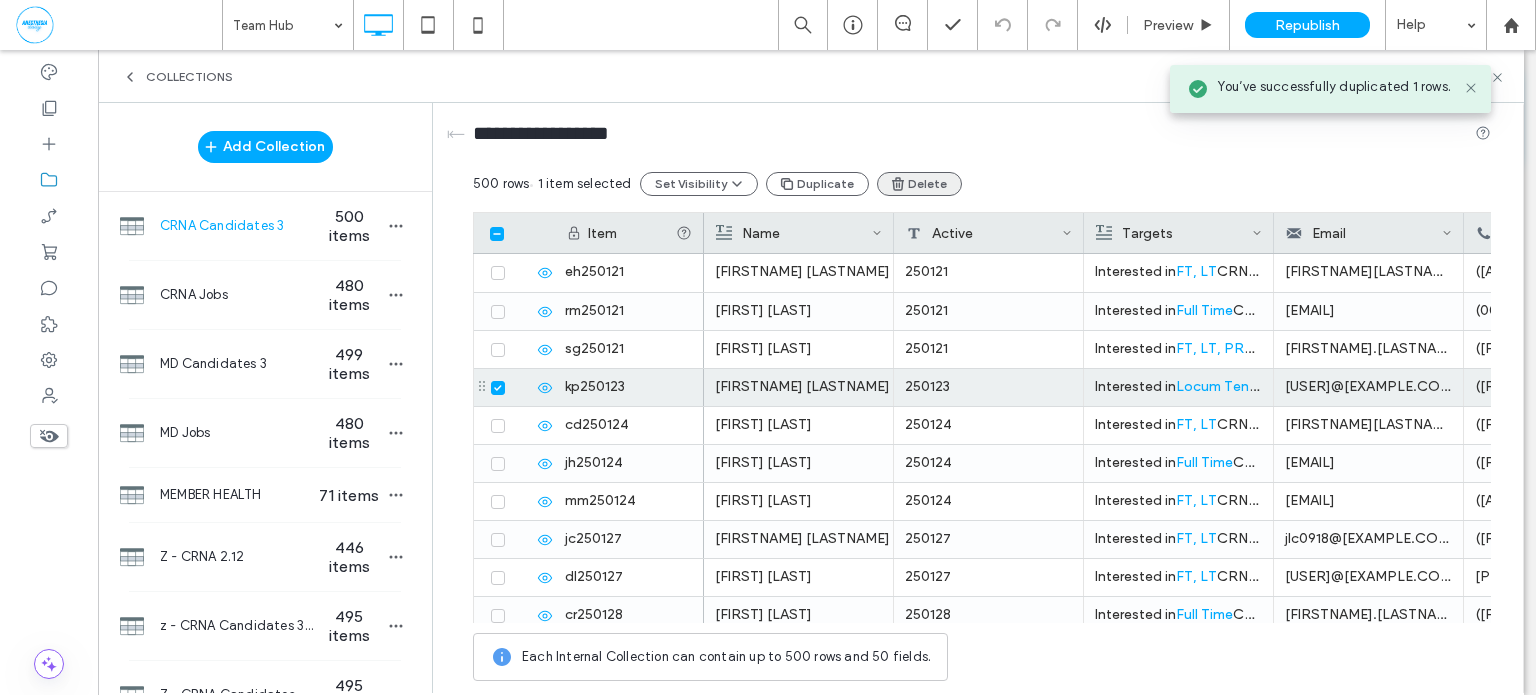 click on "Delete" at bounding box center (919, 184) 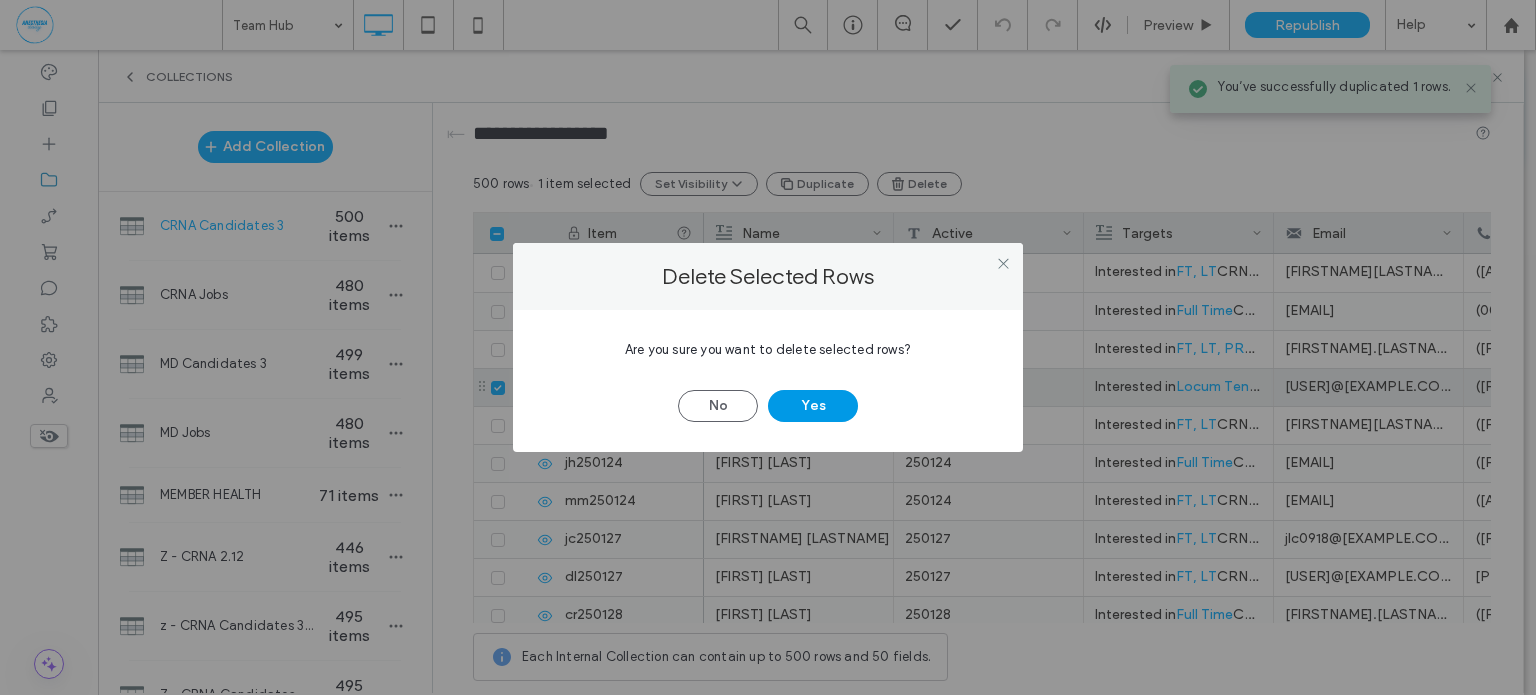 click on "Yes" at bounding box center [813, 406] 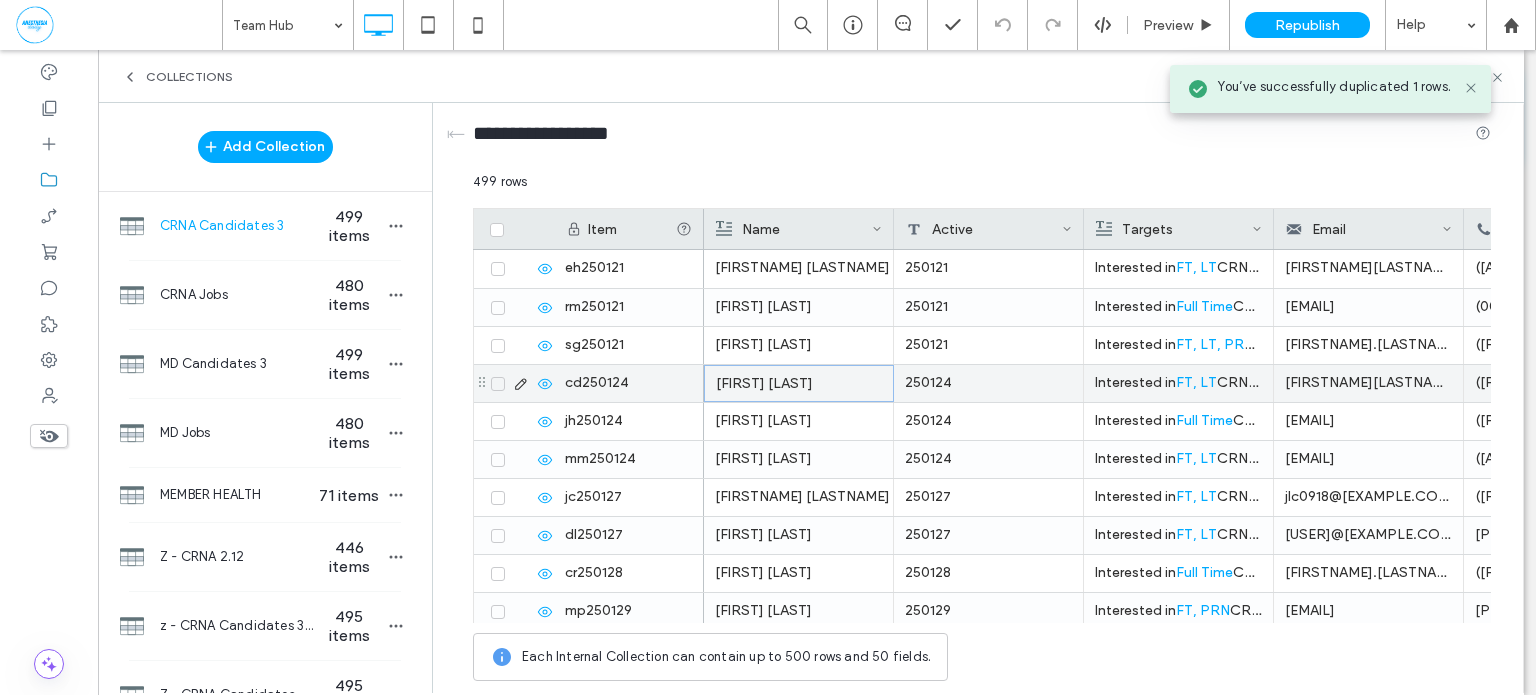 click on "Catherine Daniels" at bounding box center (799, 384) 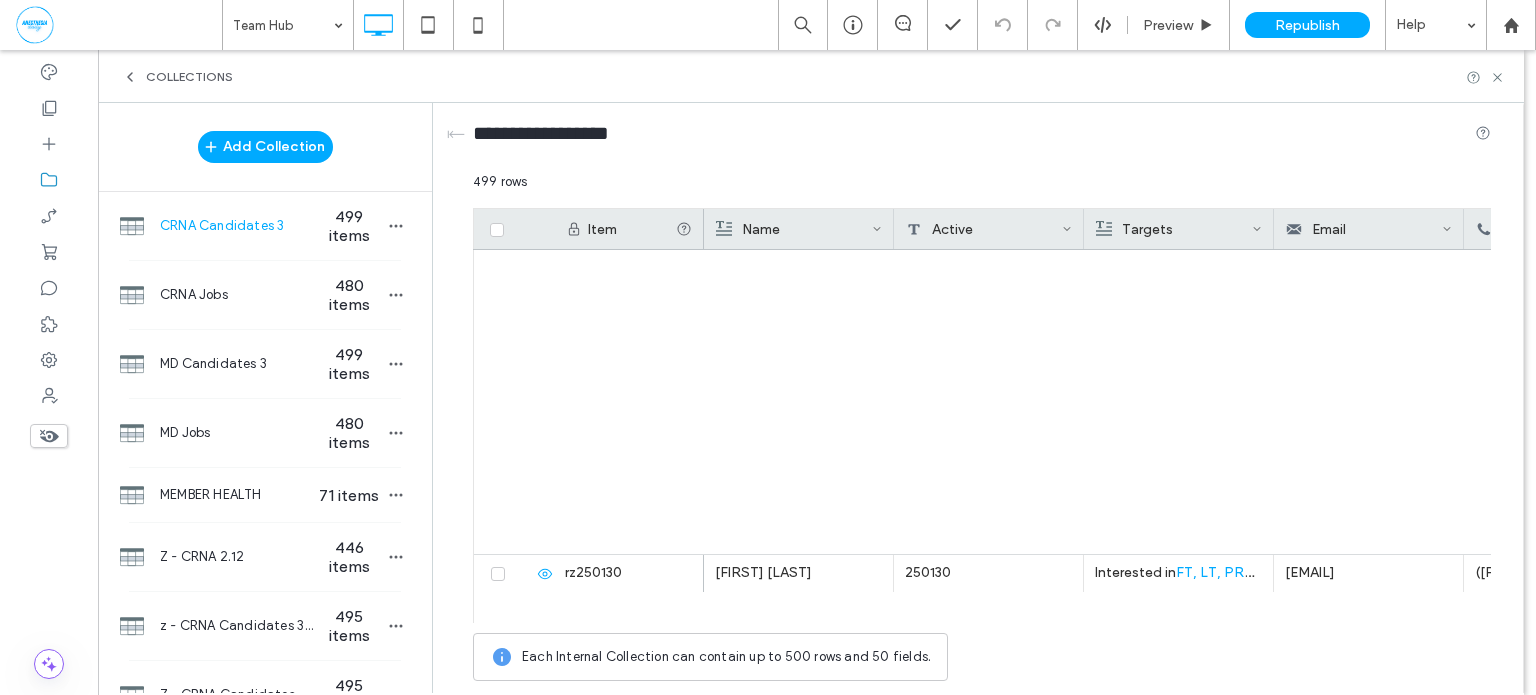 scroll, scrollTop: 0, scrollLeft: 0, axis: both 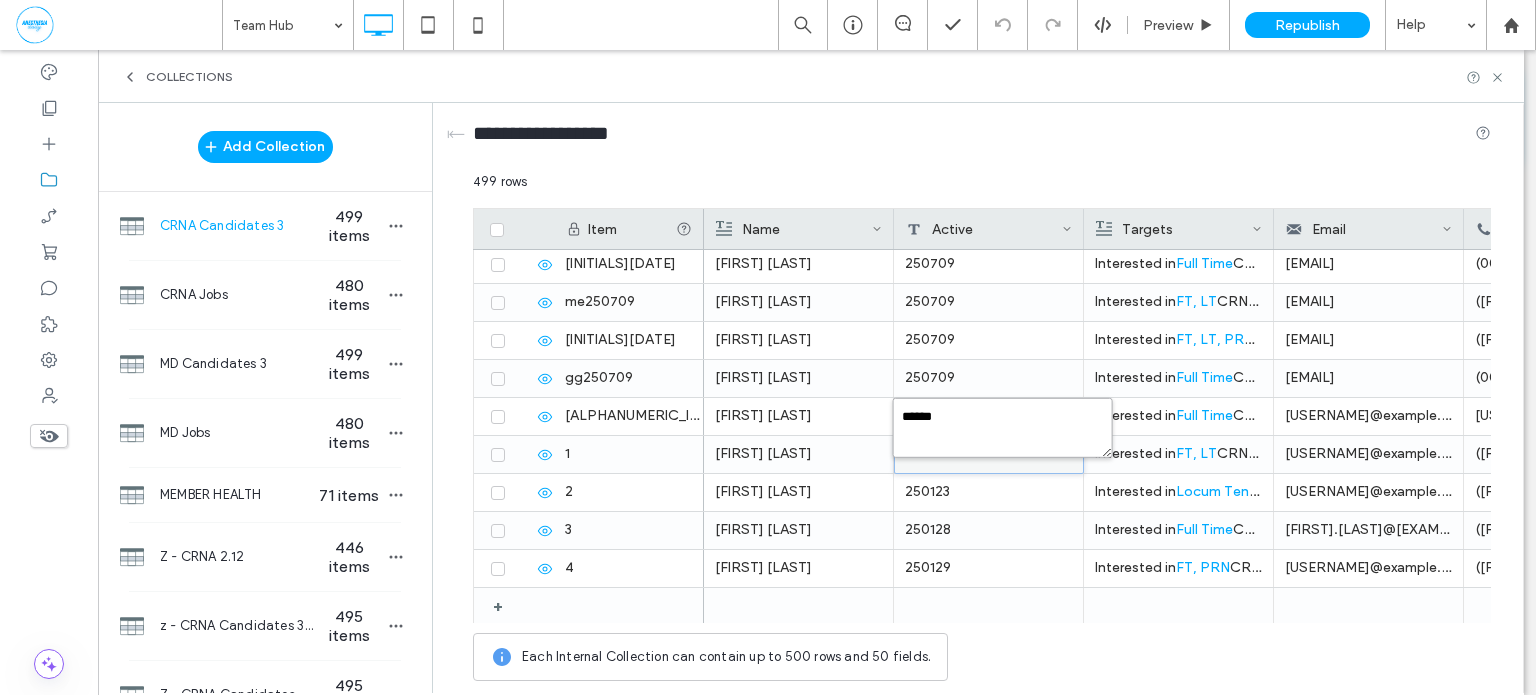 click on "******" at bounding box center [1003, 428] 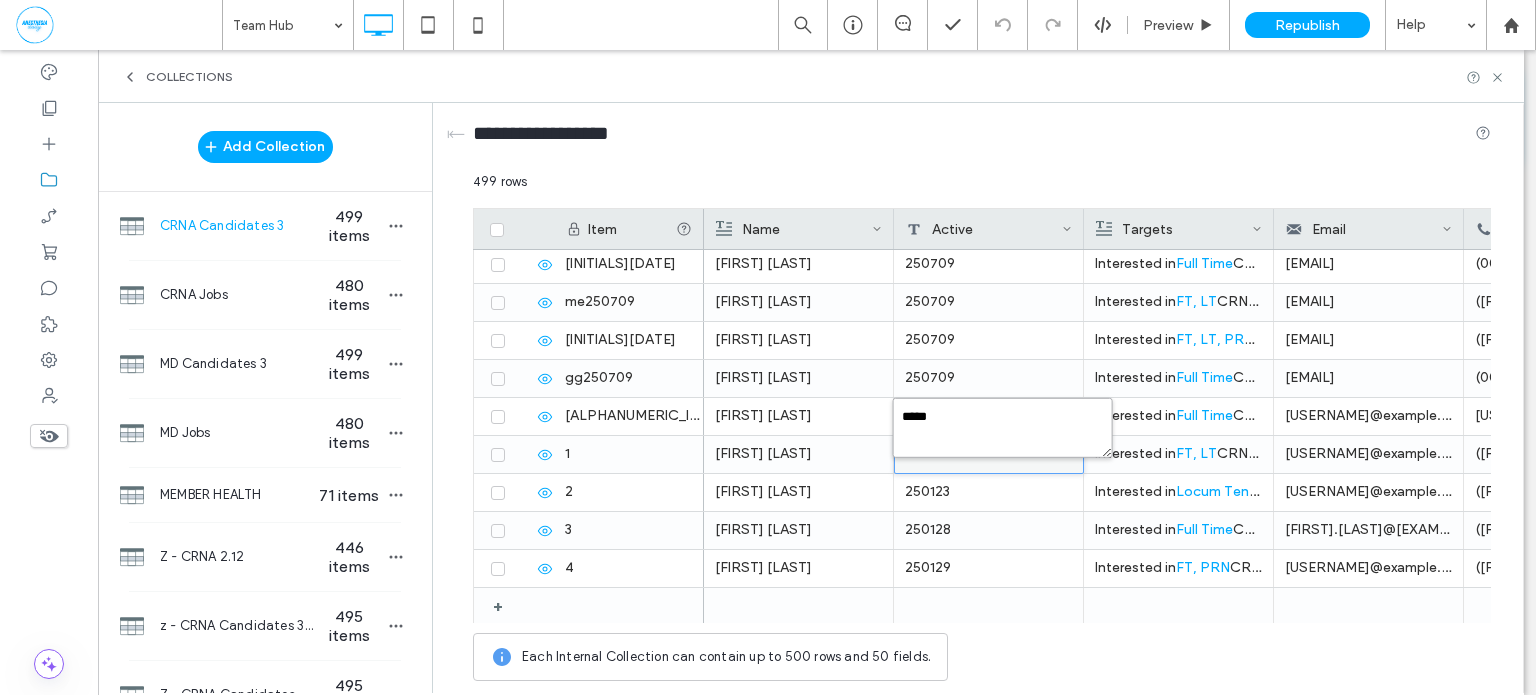 type on "******" 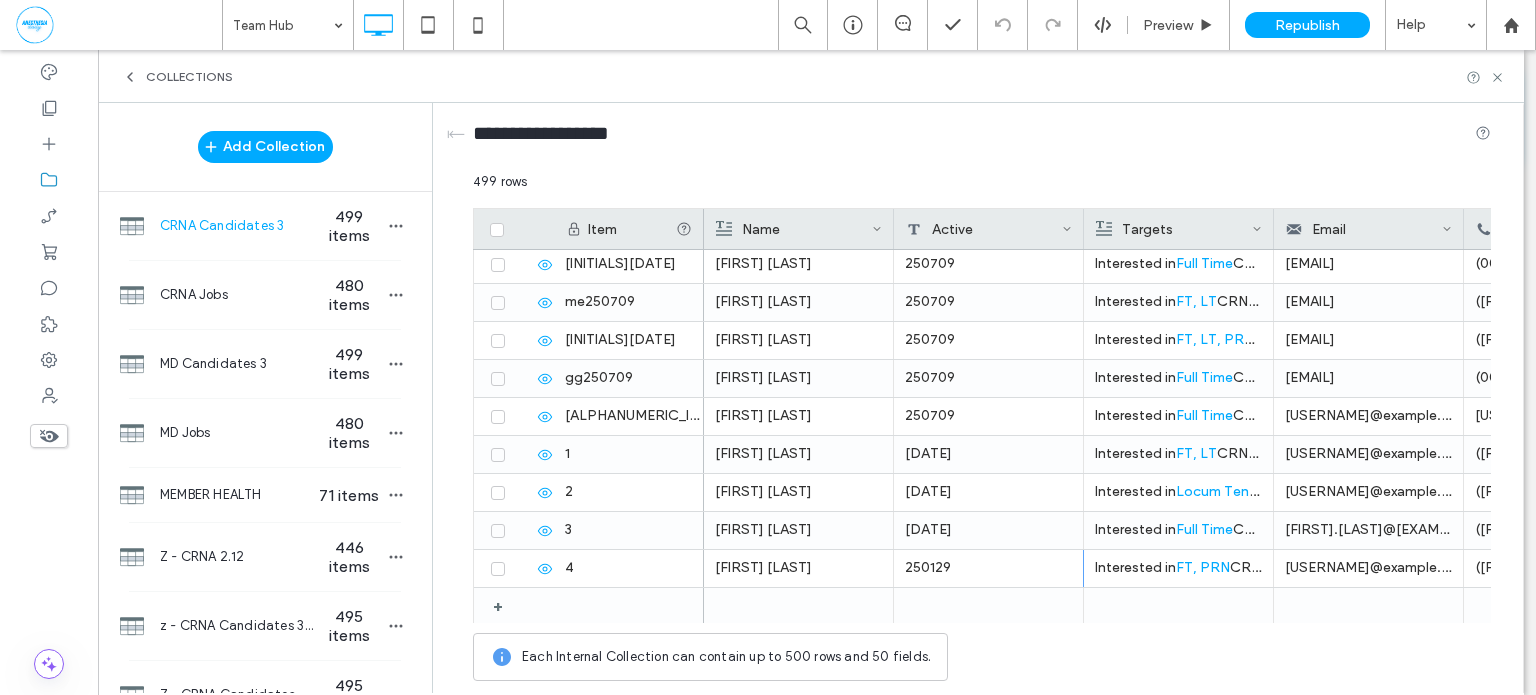 scroll, scrollTop: 0, scrollLeft: 0, axis: both 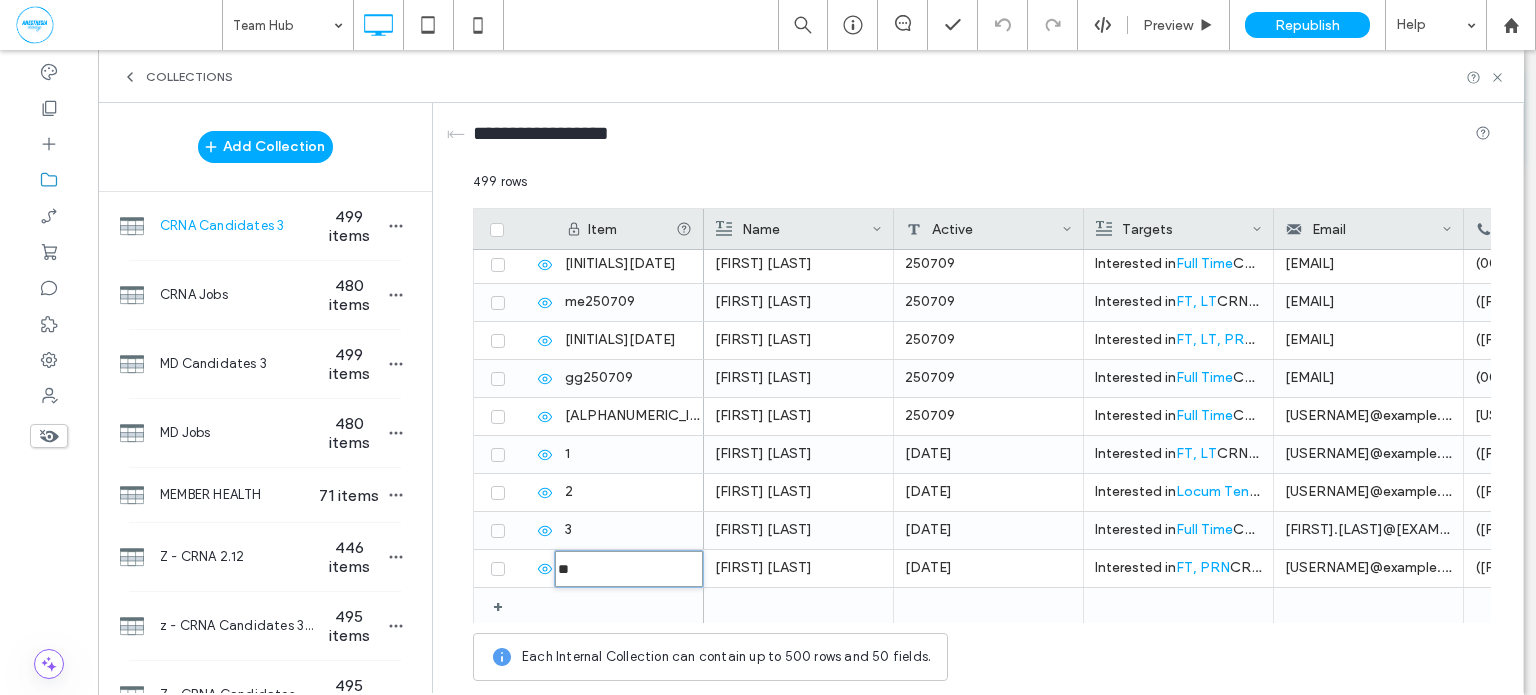 type on "********" 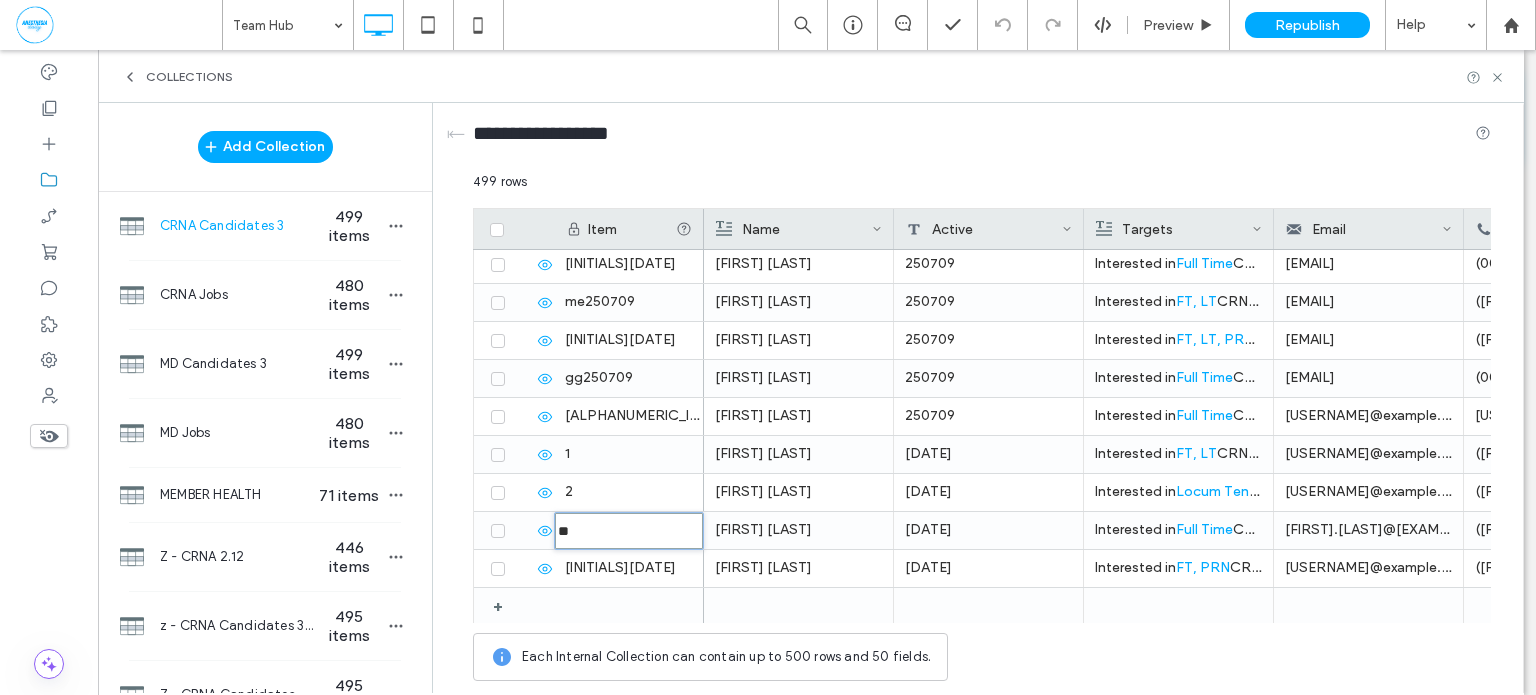 type on "********" 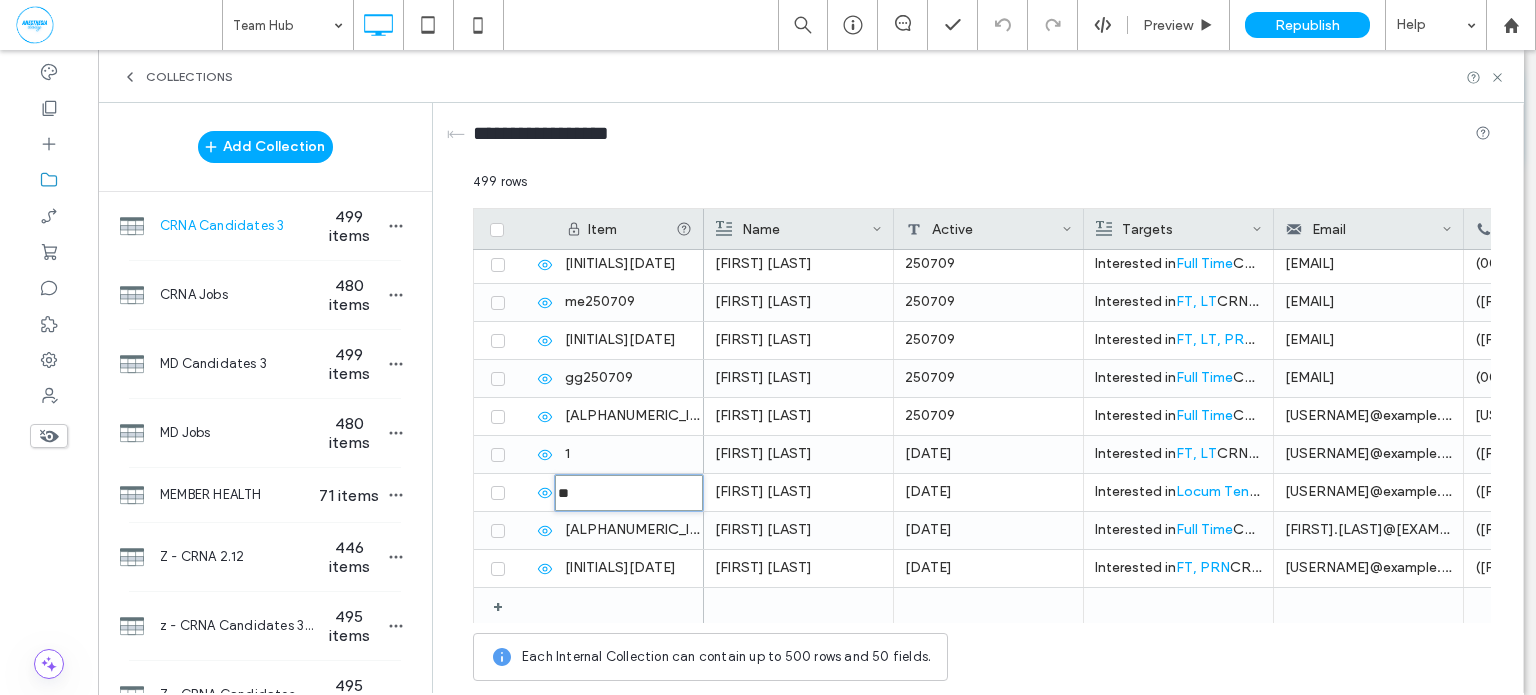 type on "********" 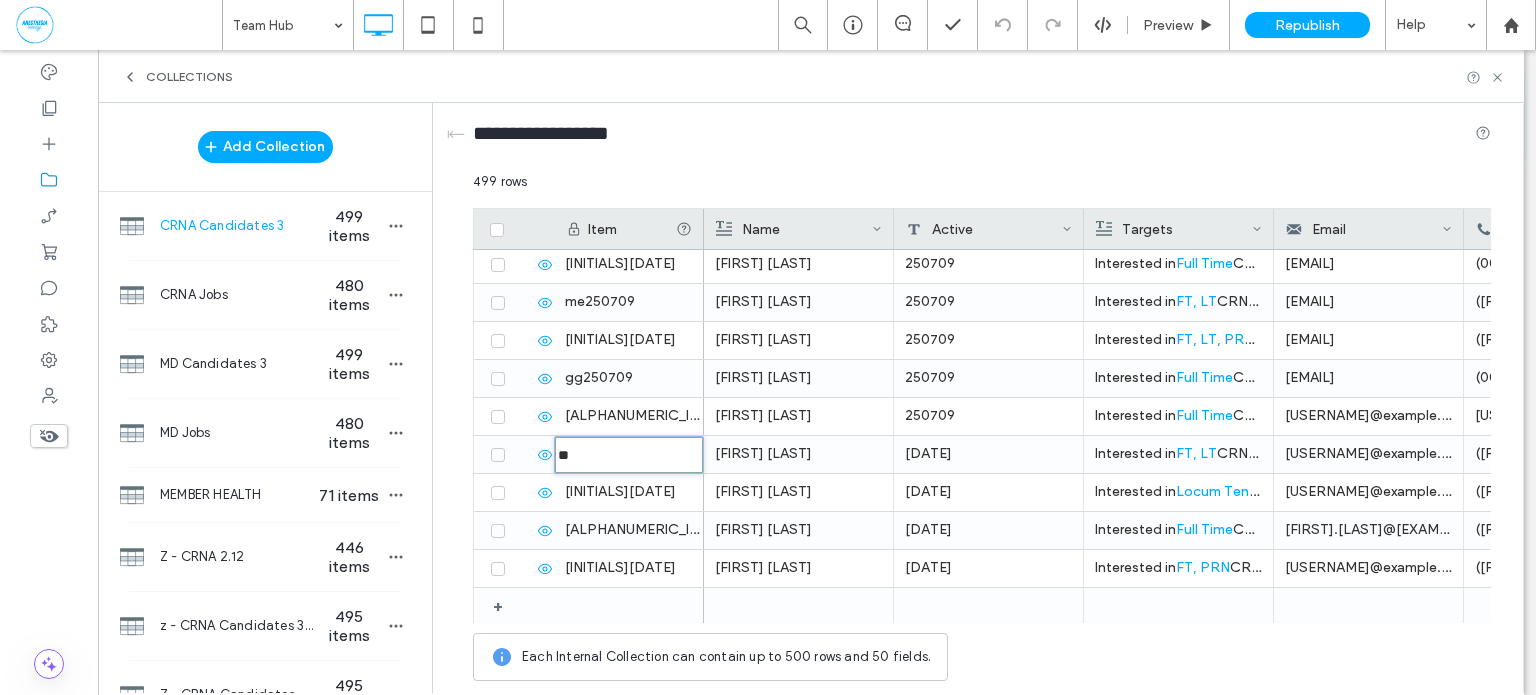 type on "********" 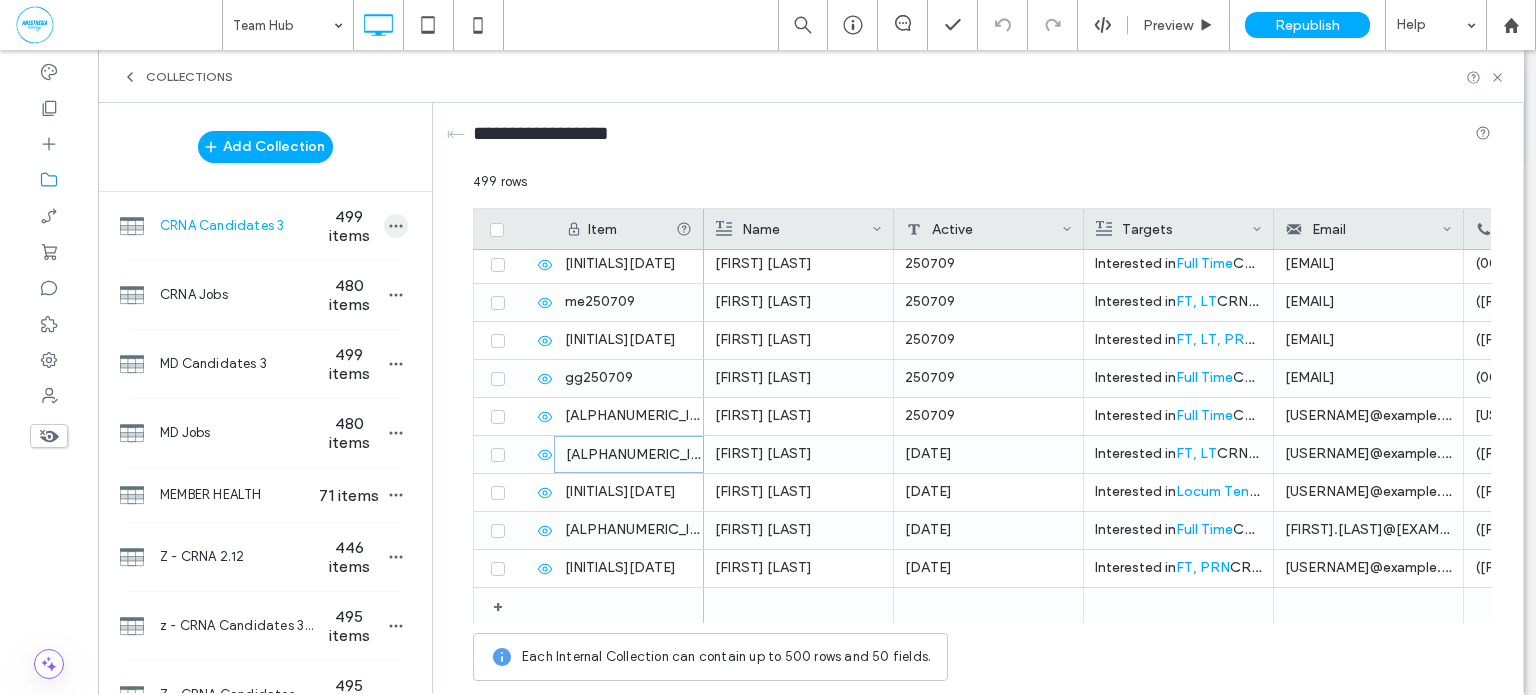 click 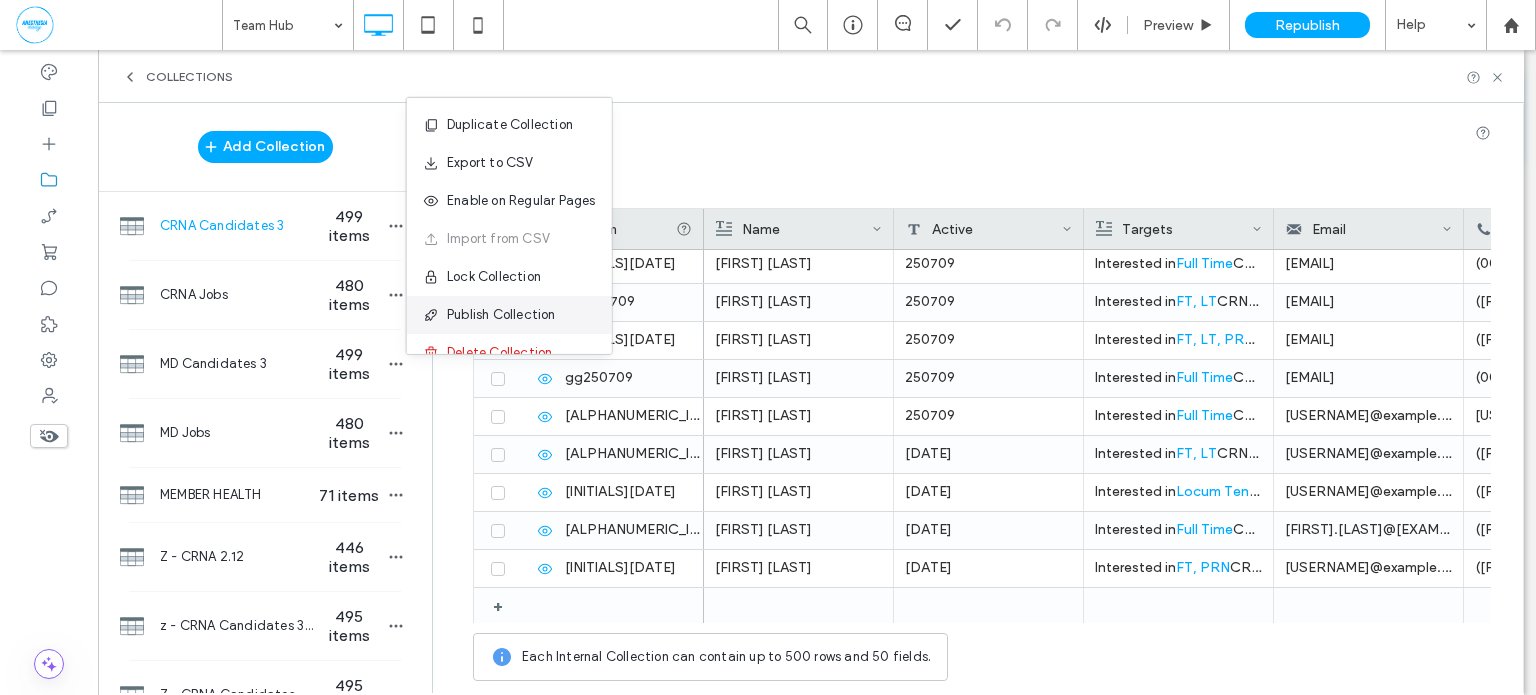 click on "Publish Collection" at bounding box center [501, 315] 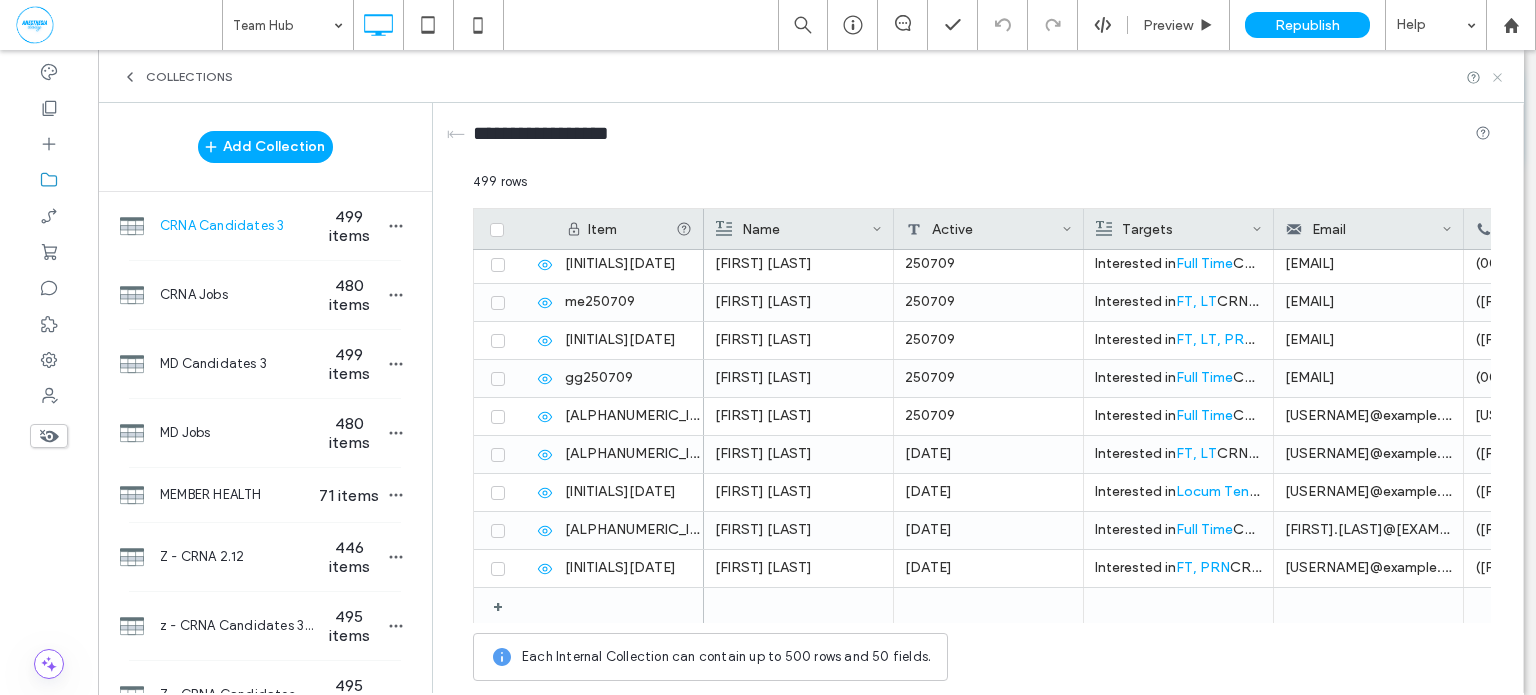 click 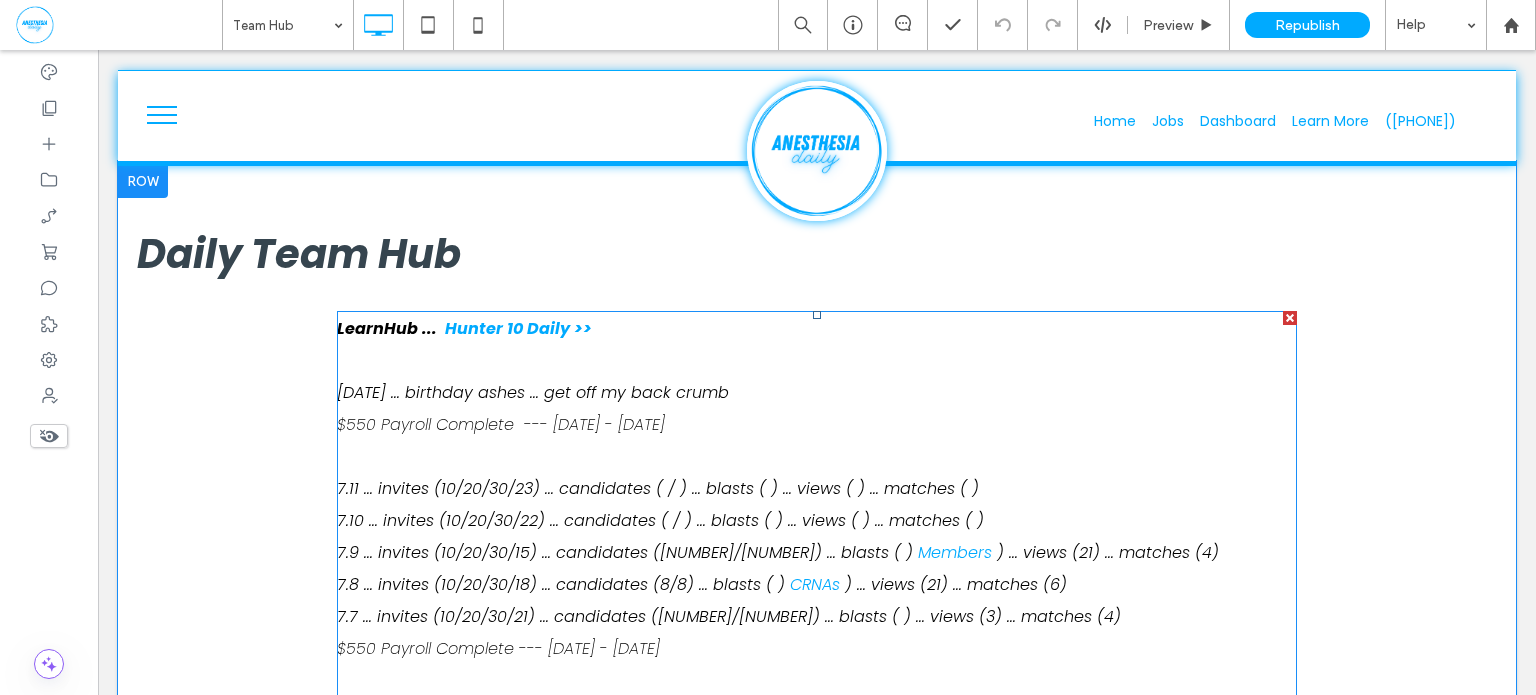 click on "7.10 ... invites (10/20/30/22) ... candidates ( / ) ... blasts (  ) ... views ( ) ... matches ( )" at bounding box center [660, 520] 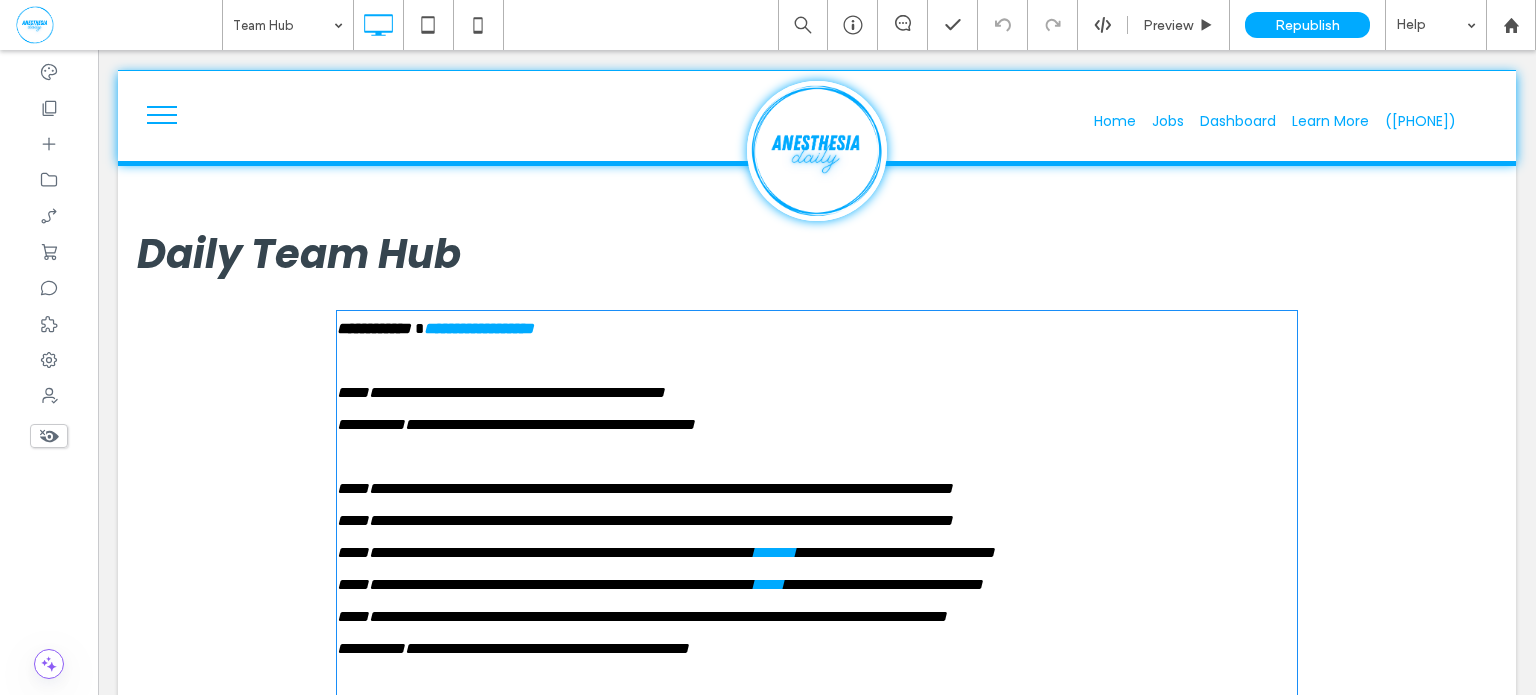 type on "*******" 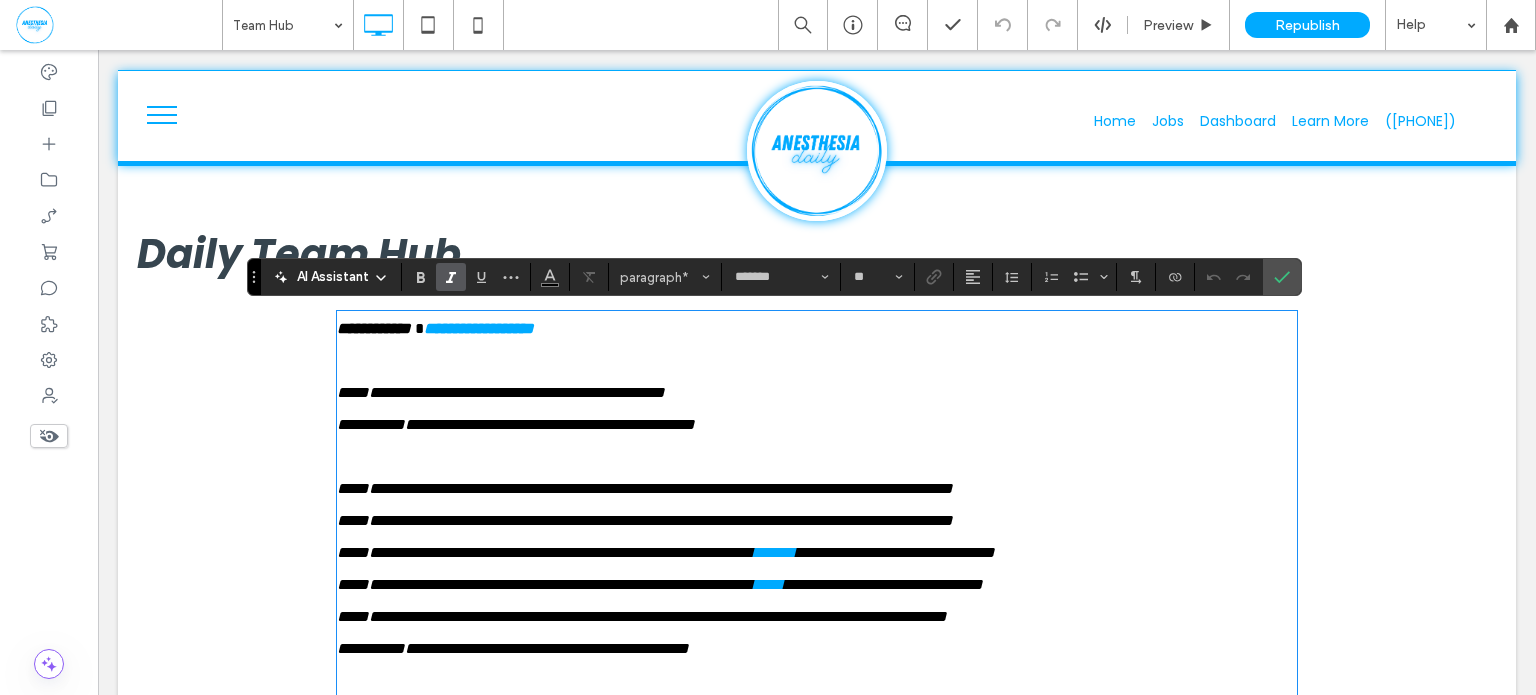 click on "**********" at bounding box center (645, 520) 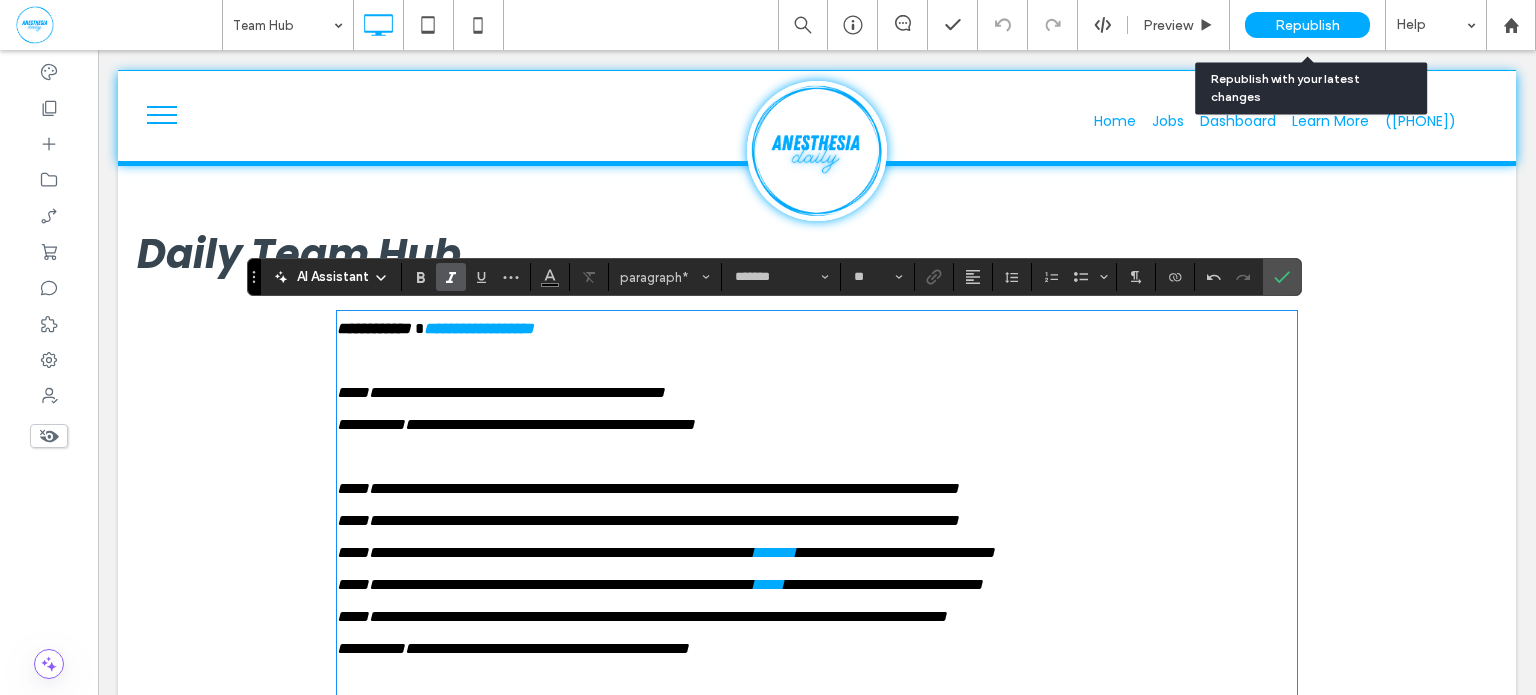 click on "Republish" at bounding box center [1307, 25] 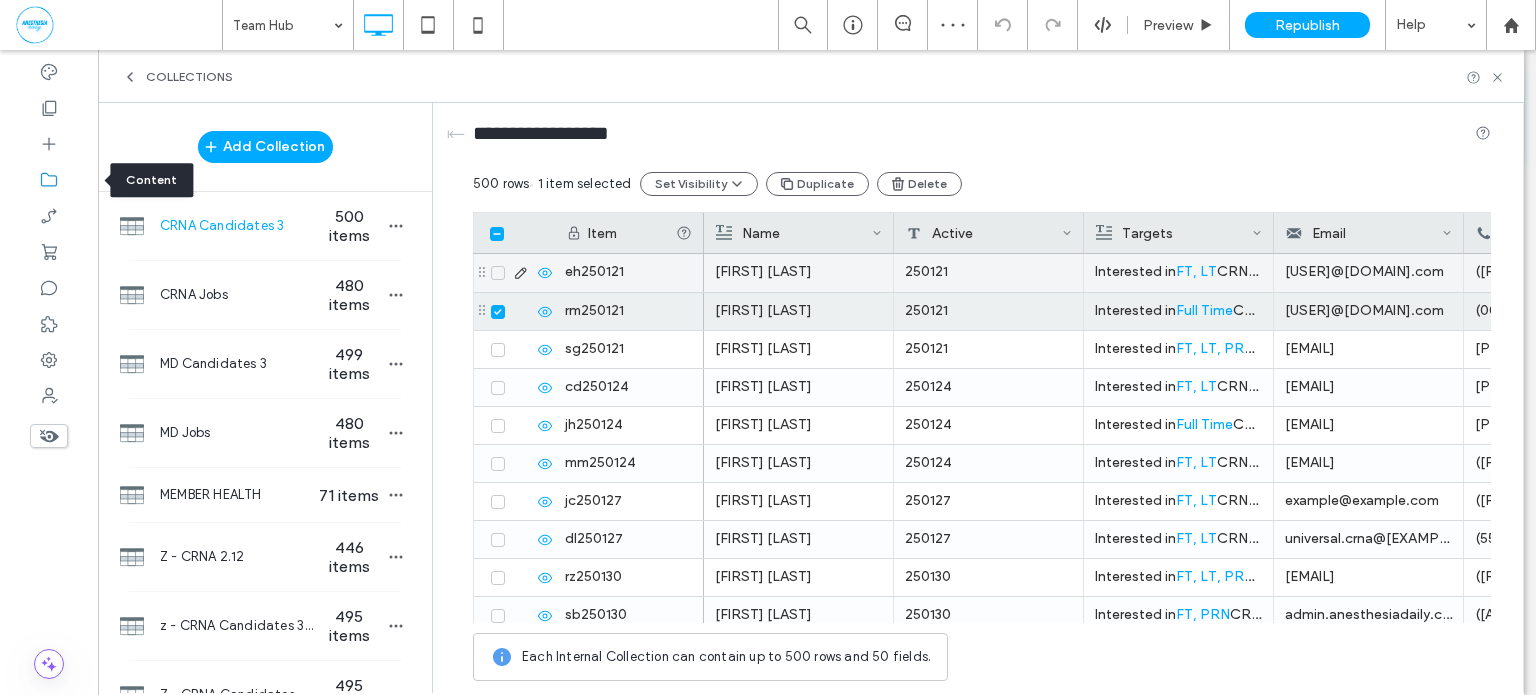 scroll, scrollTop: 0, scrollLeft: 0, axis: both 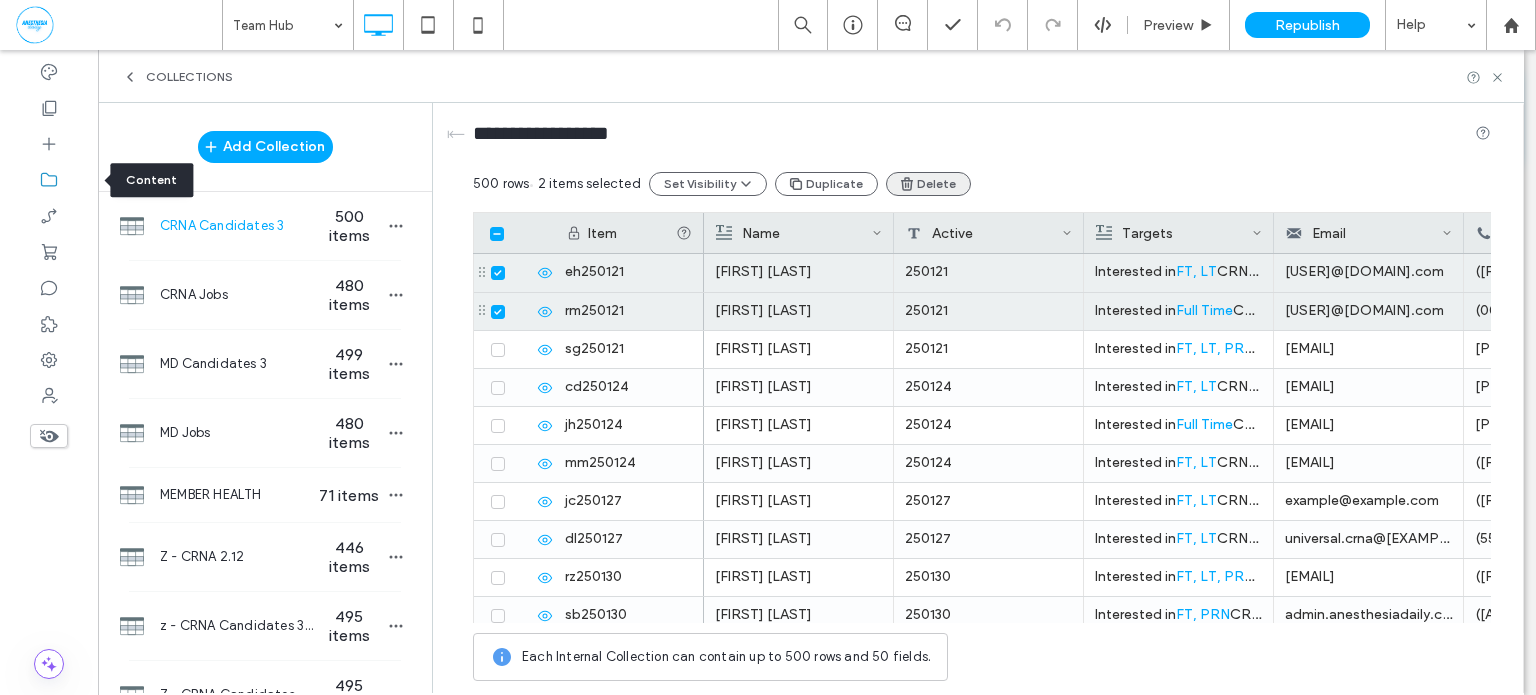 click 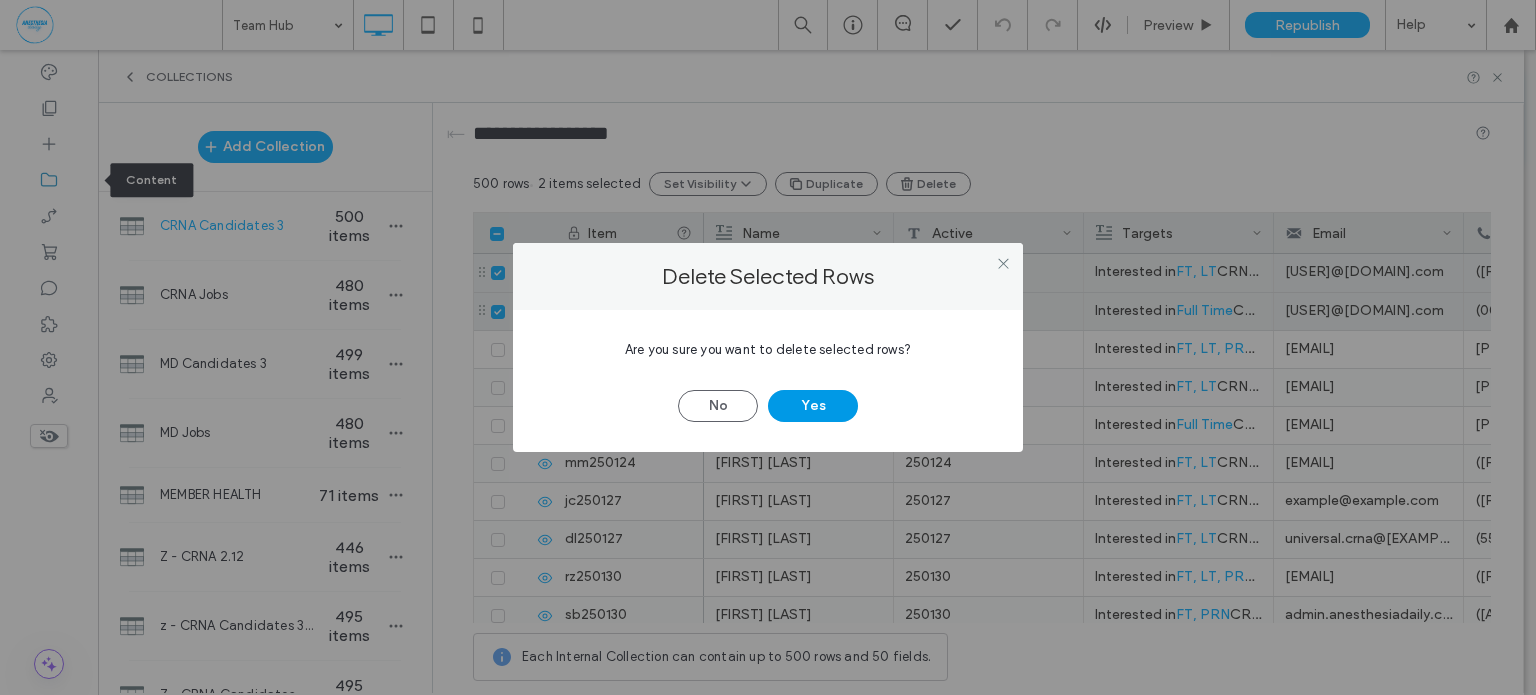 click on "Yes" at bounding box center [813, 406] 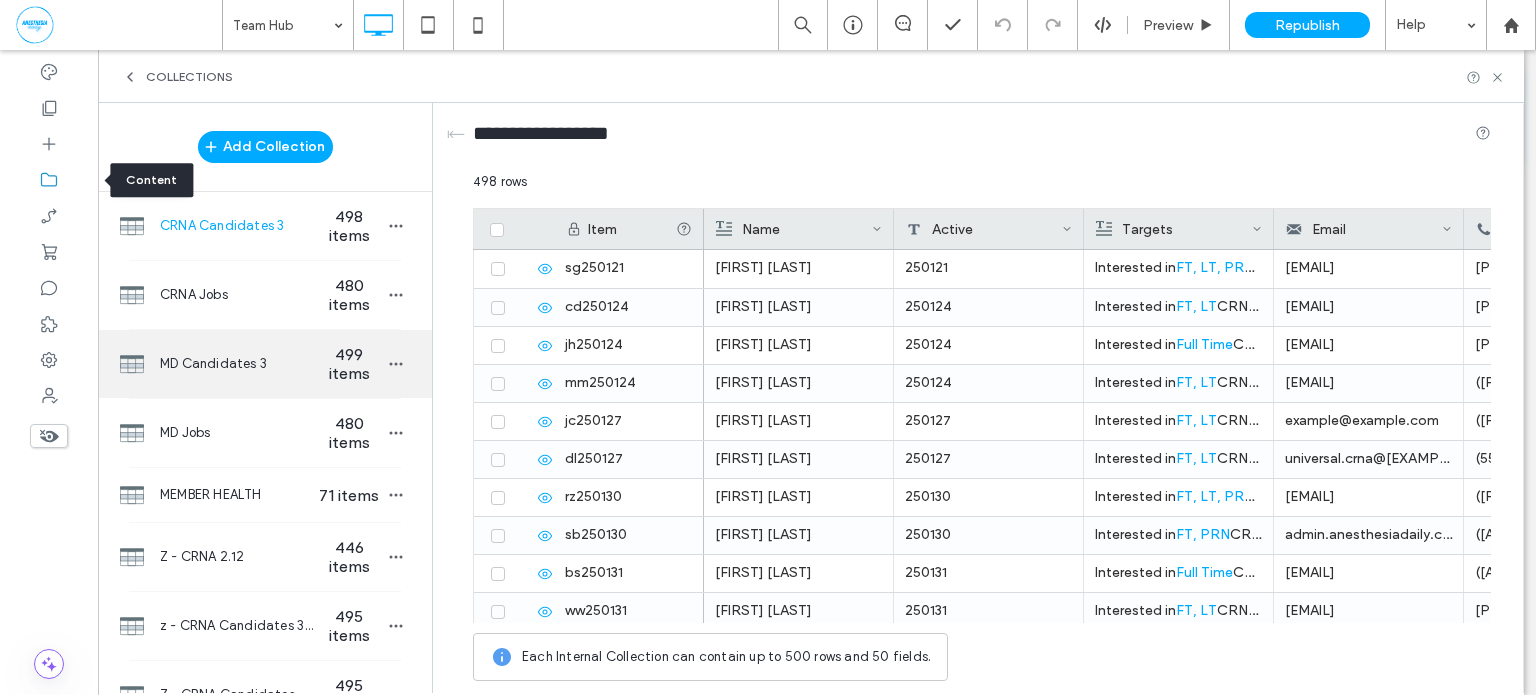 click on "MD Candidates 3 499 items" at bounding box center [265, 364] 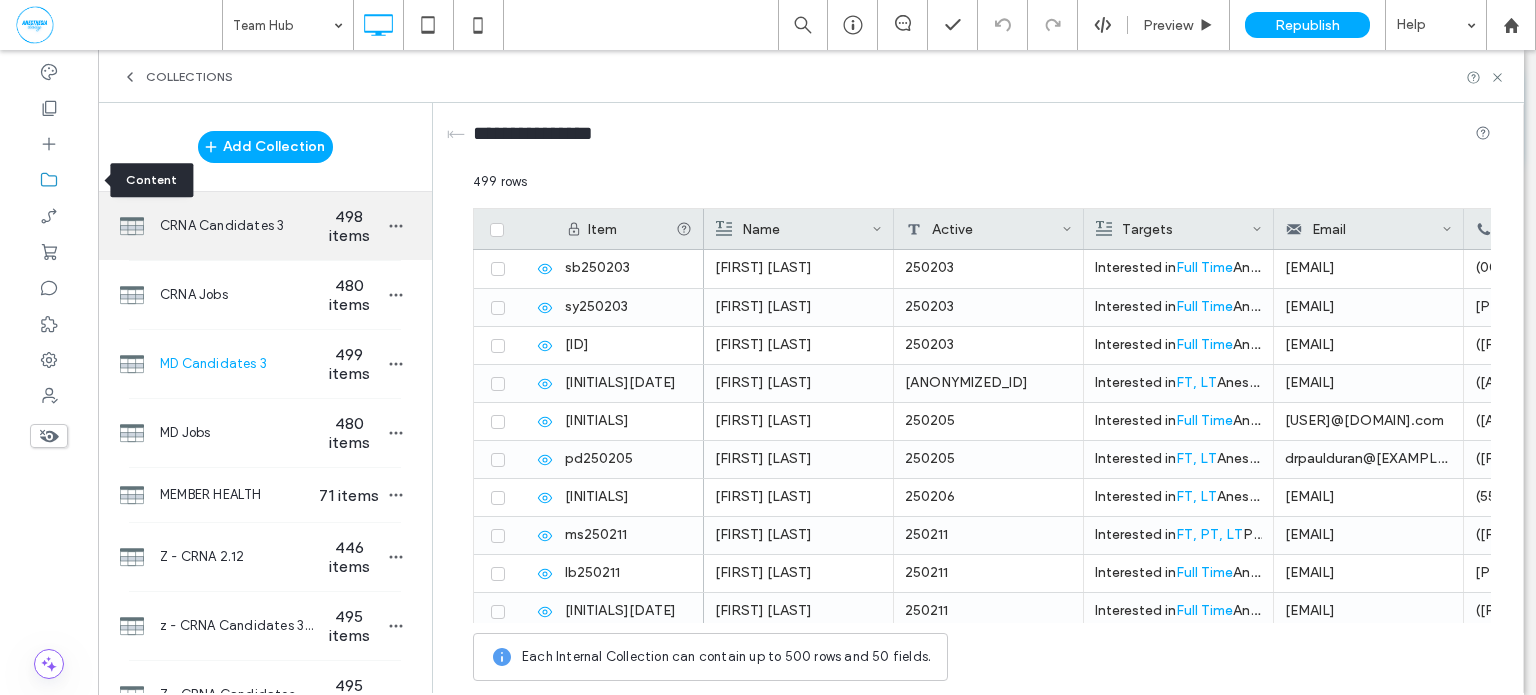 click on "CRNA Candidates 3" at bounding box center [237, 226] 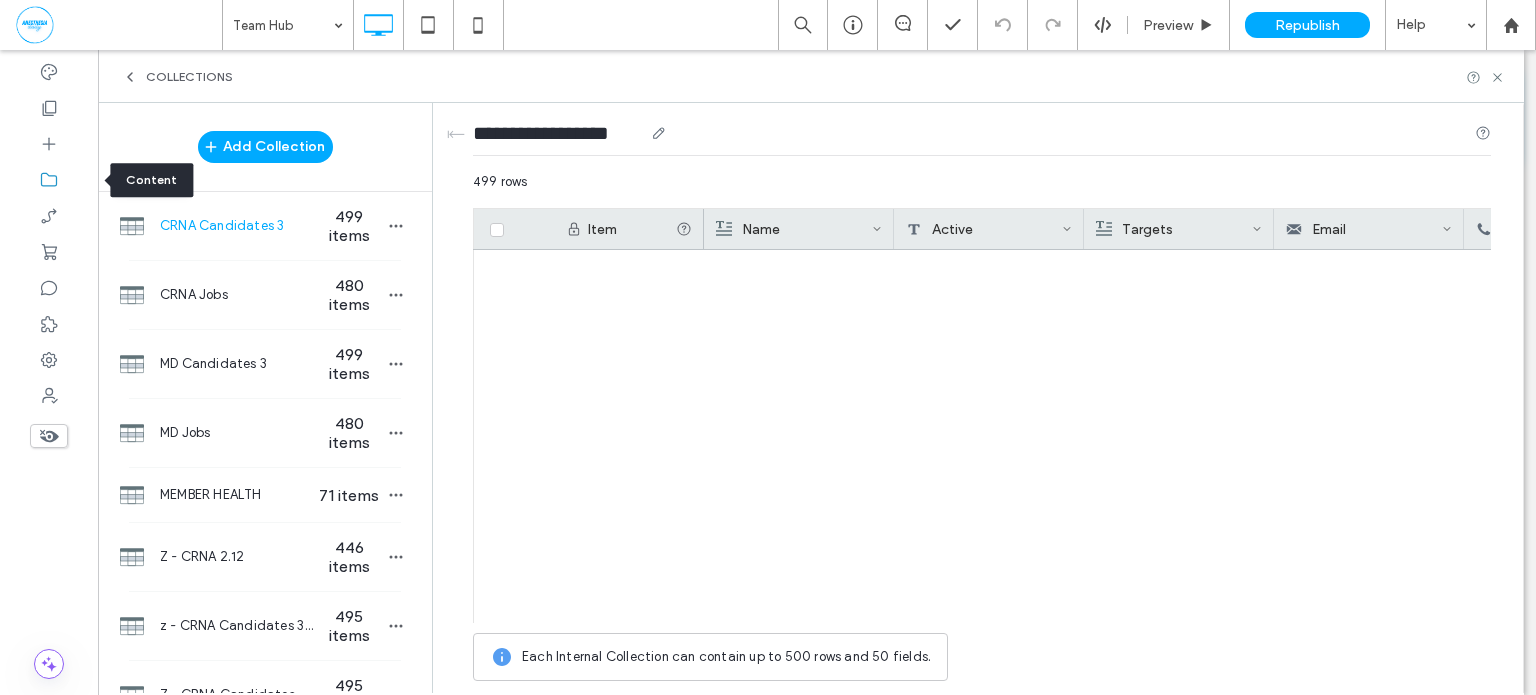 scroll, scrollTop: 18625, scrollLeft: 0, axis: vertical 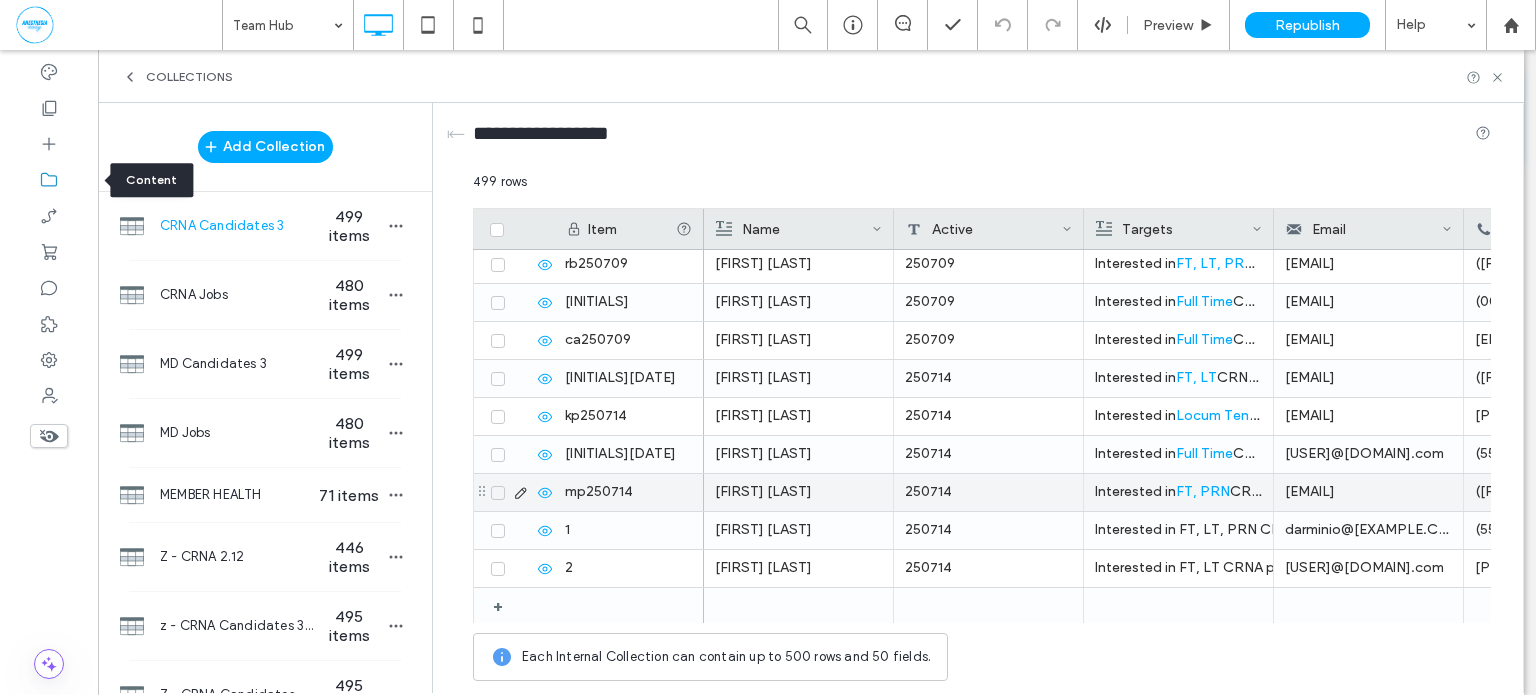 click on "250714" at bounding box center (989, 492) 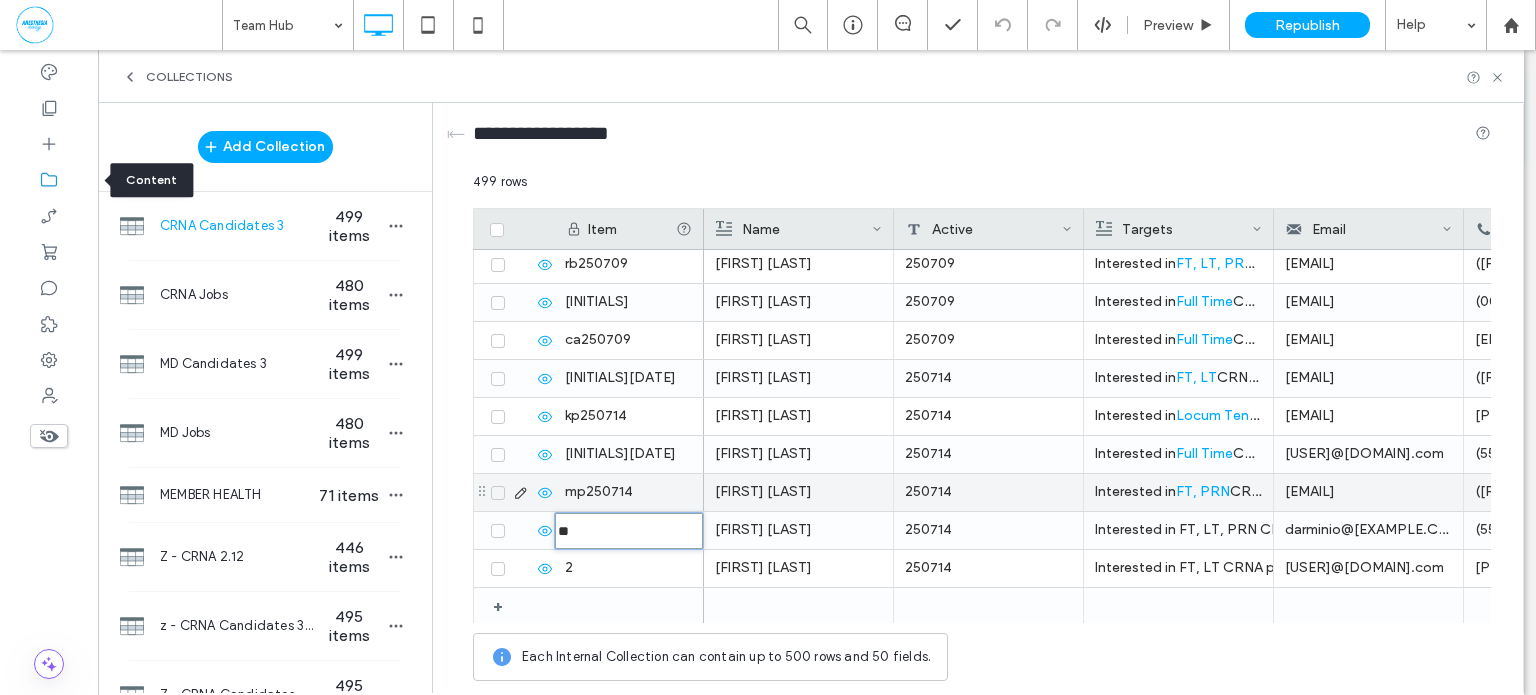 type on "********" 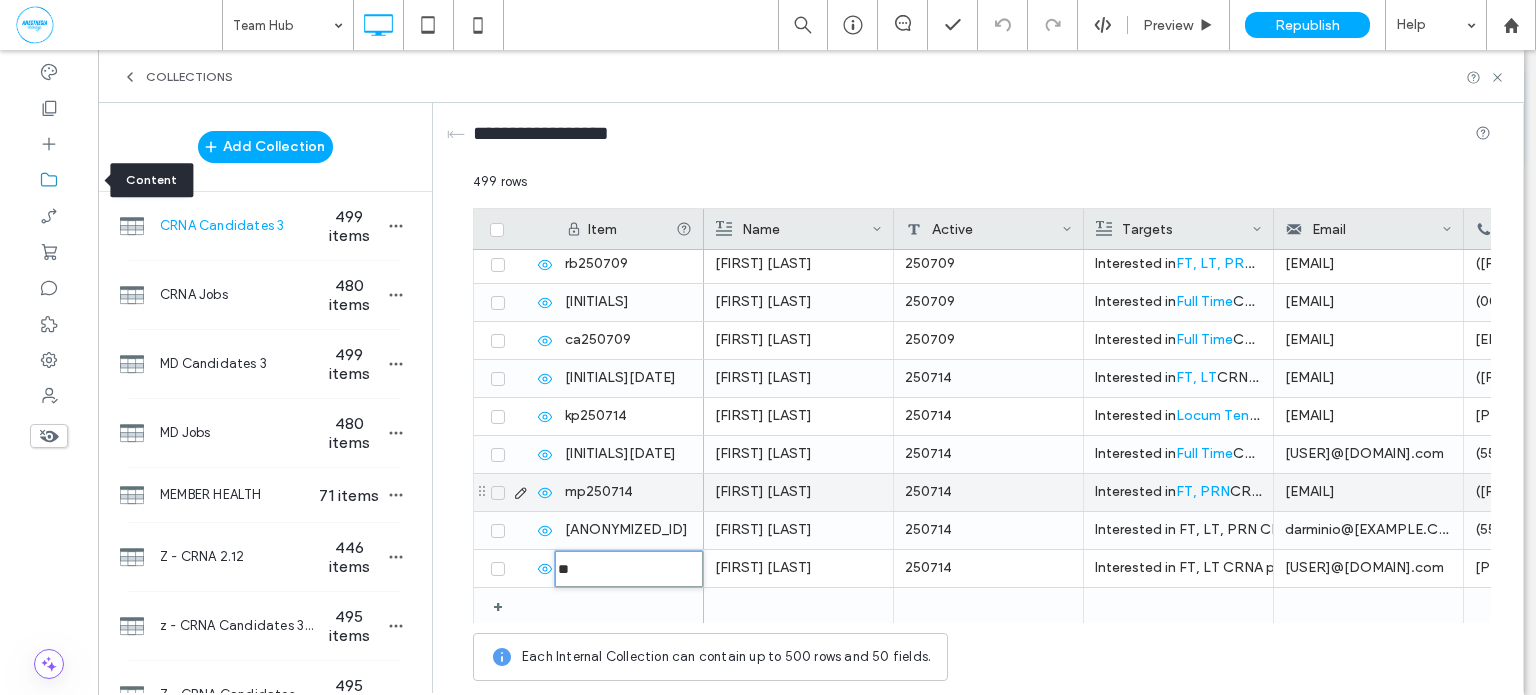 type on "********" 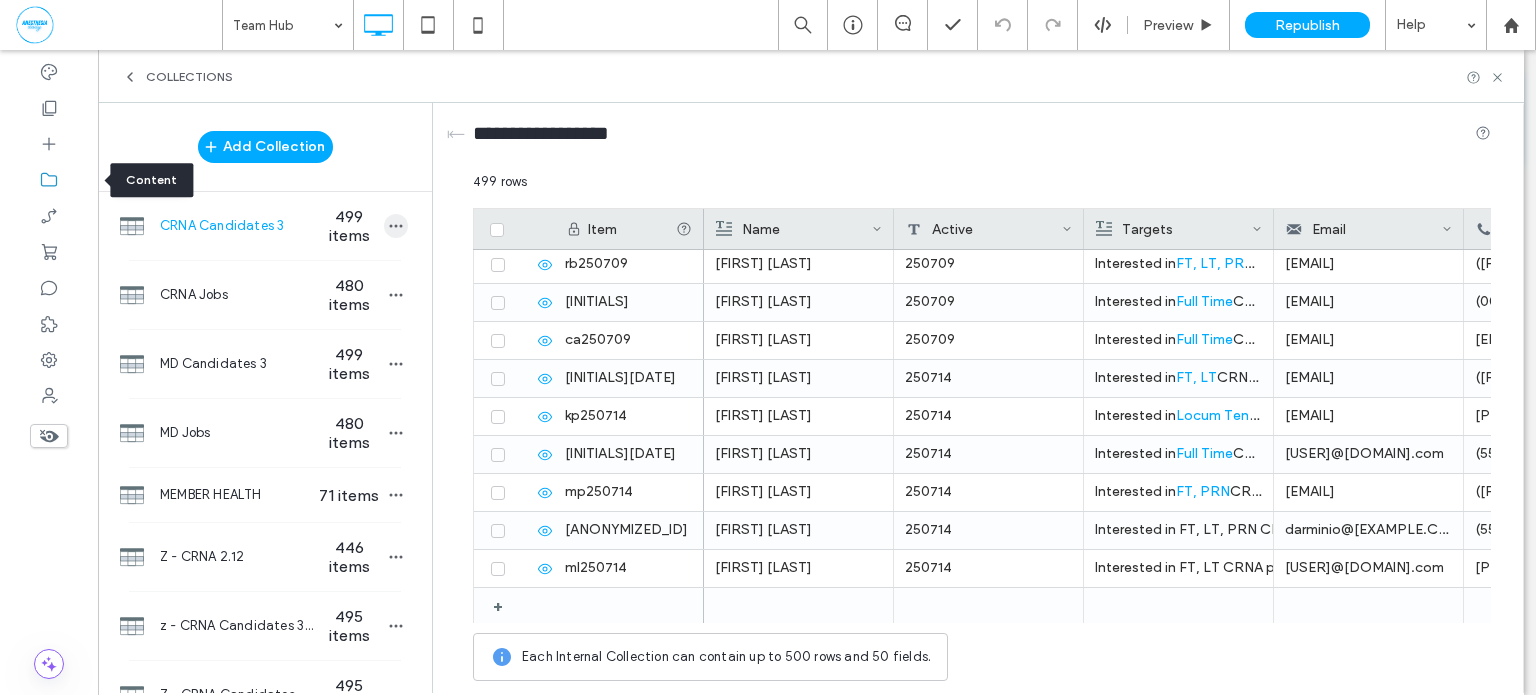 click at bounding box center [396, 226] 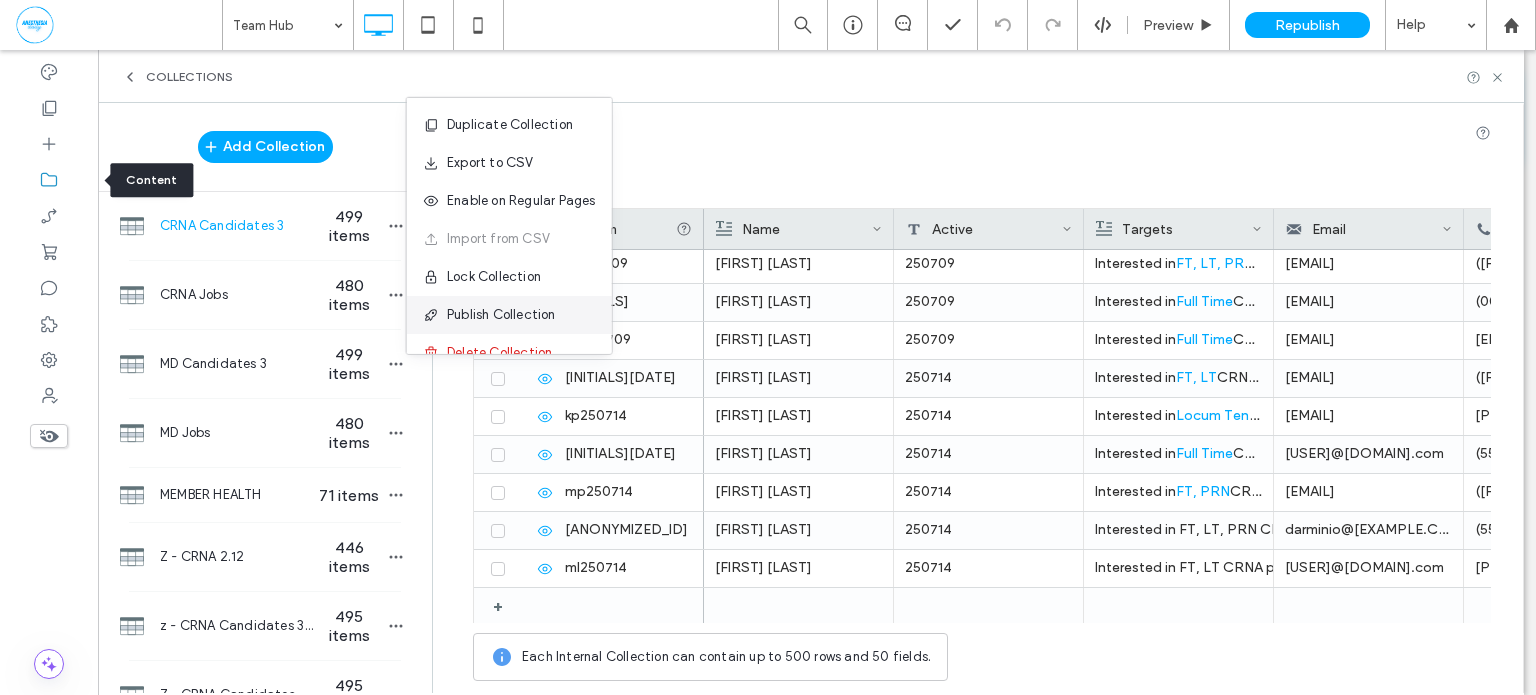 click on "Publish Collection" at bounding box center [501, 315] 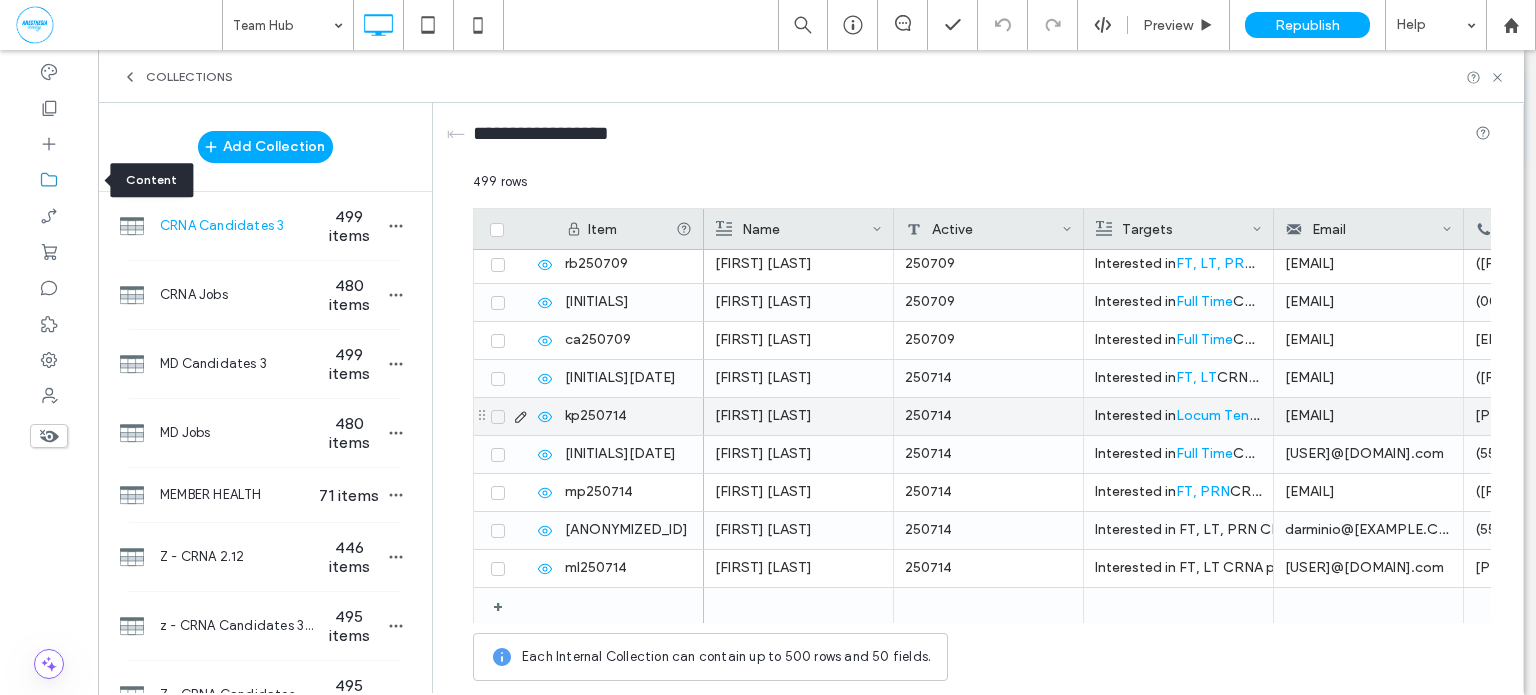 scroll, scrollTop: 17860, scrollLeft: 0, axis: vertical 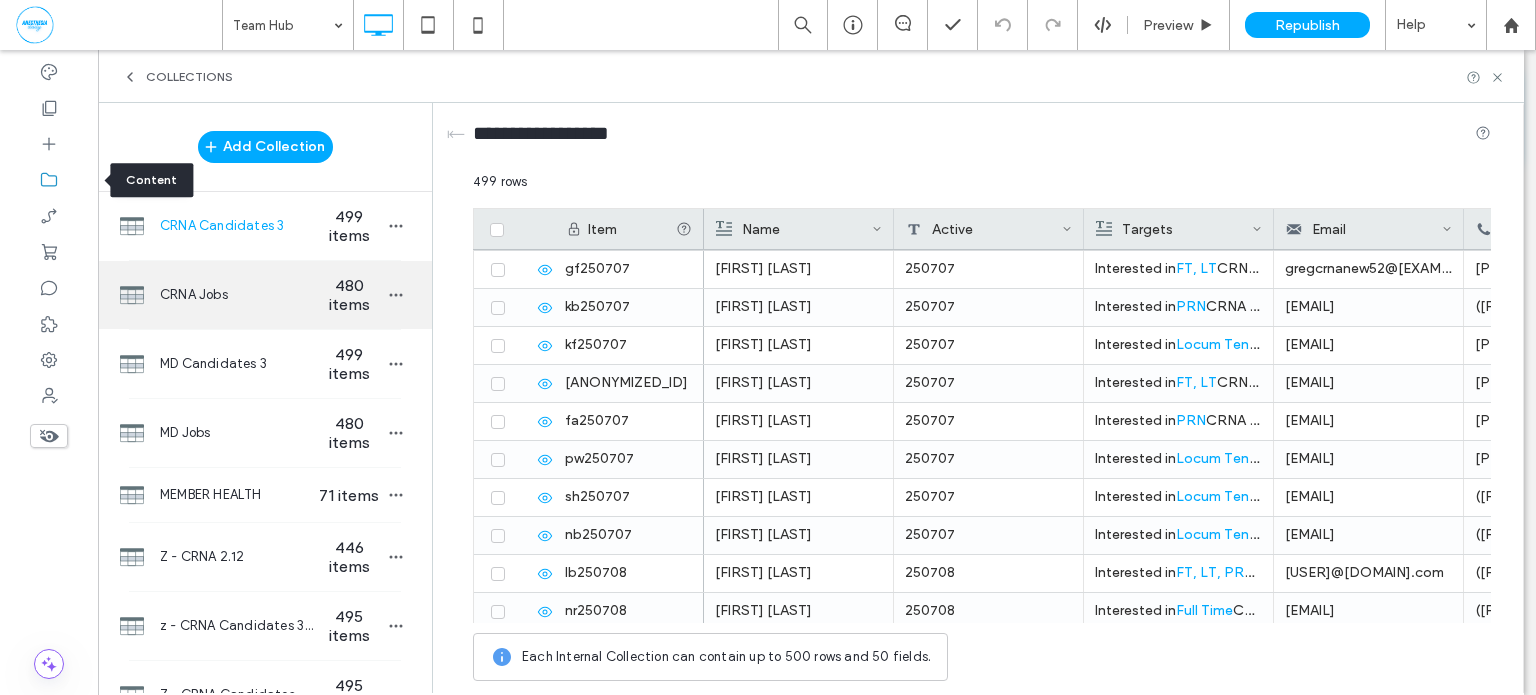 click on "CRNA Jobs" at bounding box center [237, 295] 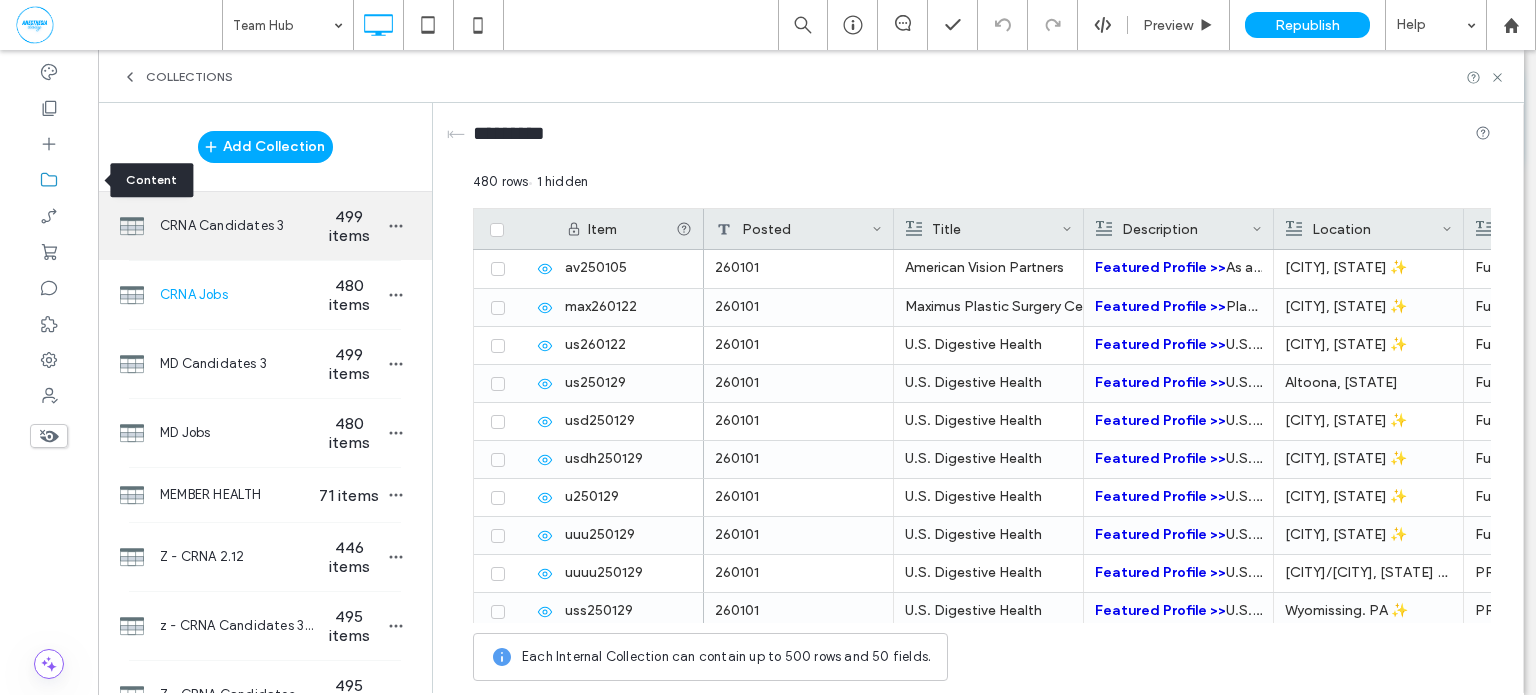 click on "CRNA Candidates 3" at bounding box center (237, 226) 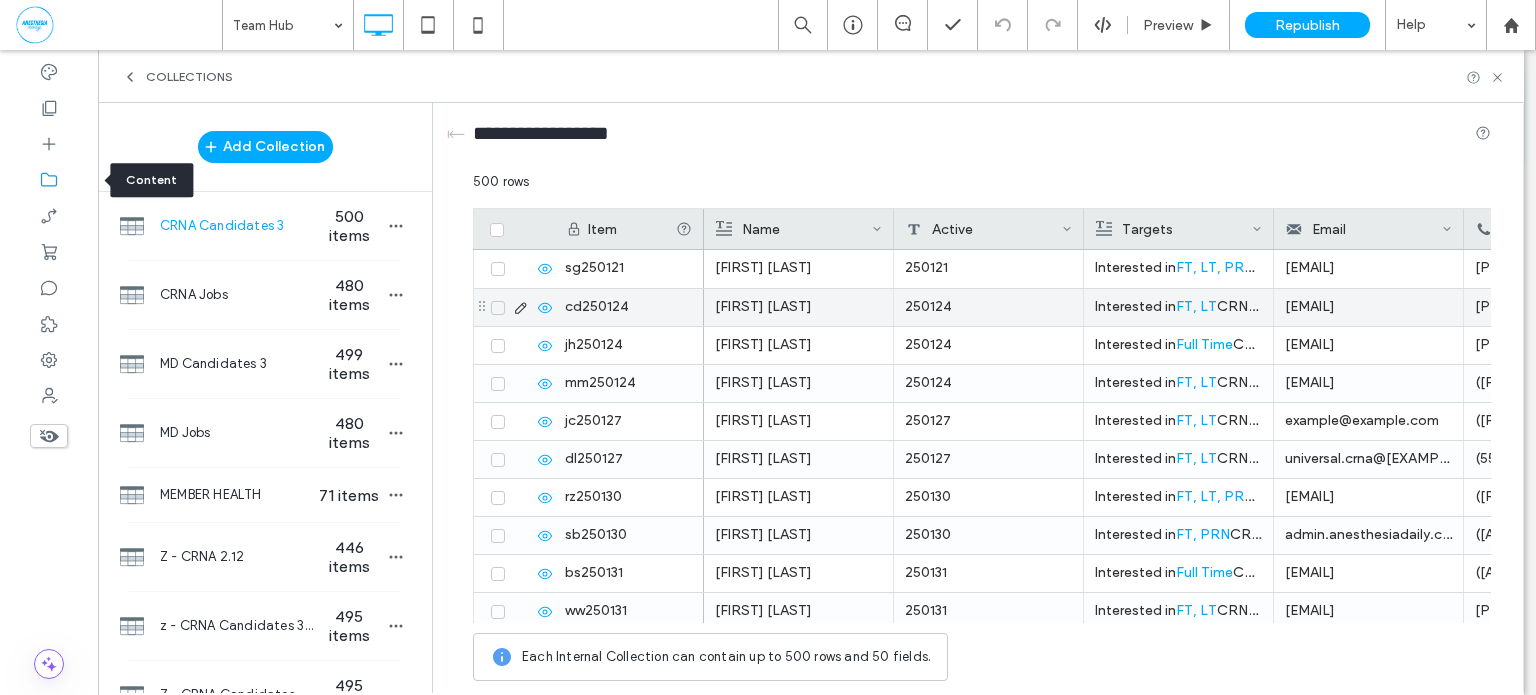 click at bounding box center (498, 308) 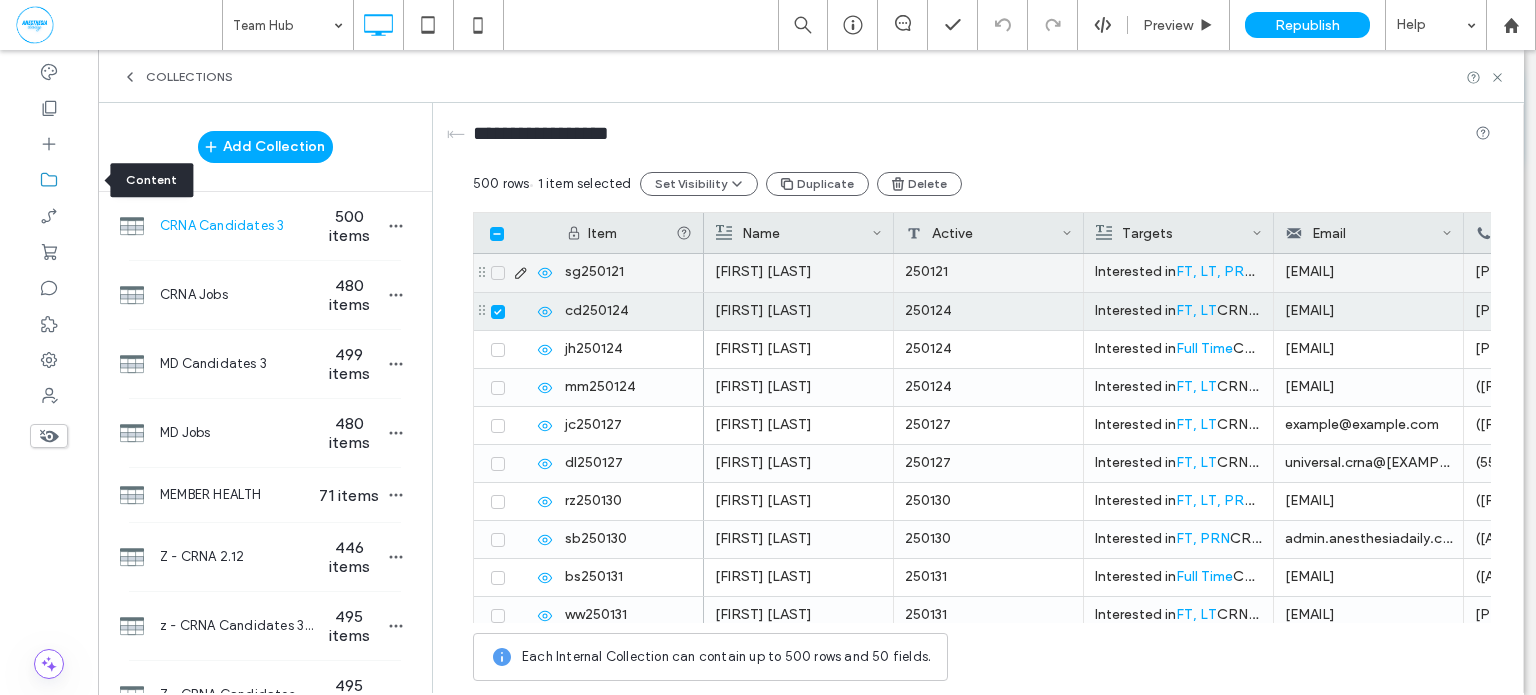 click at bounding box center (498, 273) 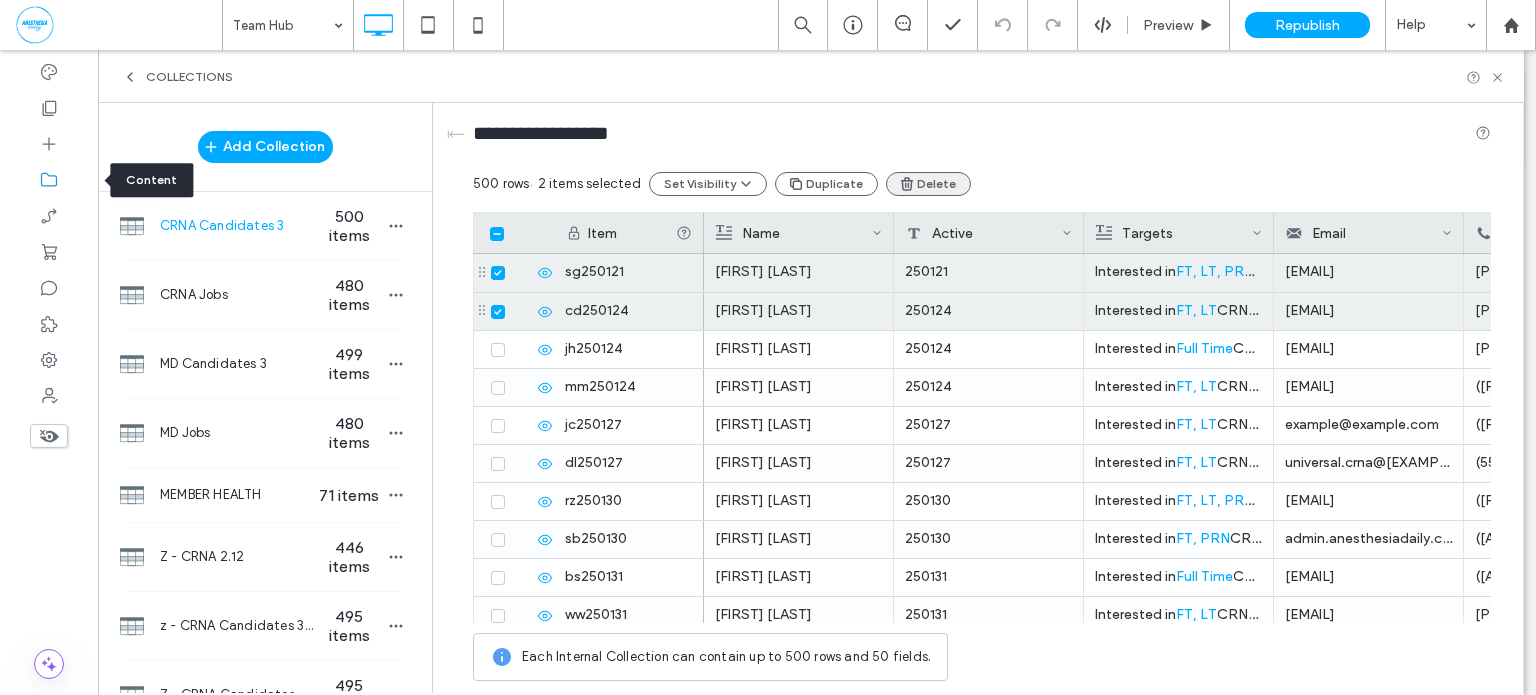 click 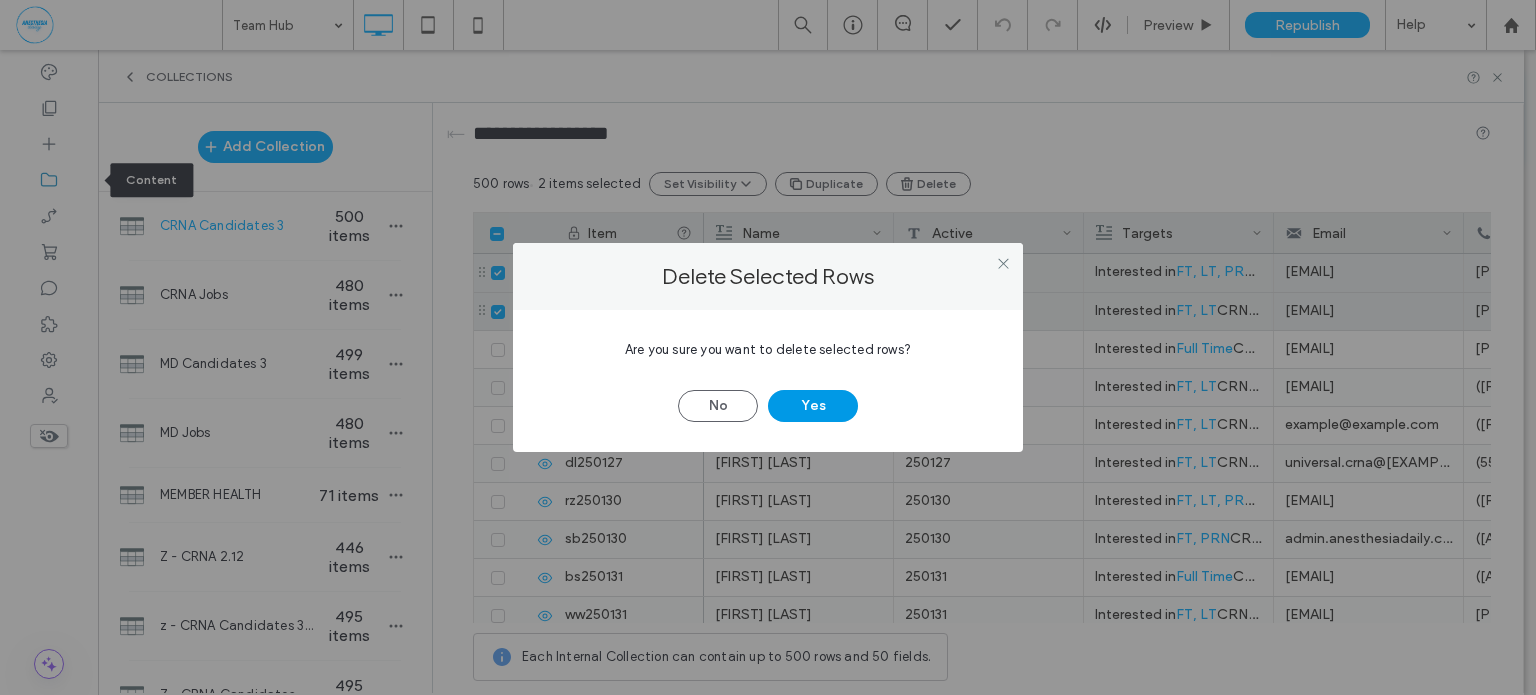 click on "Yes" at bounding box center [813, 406] 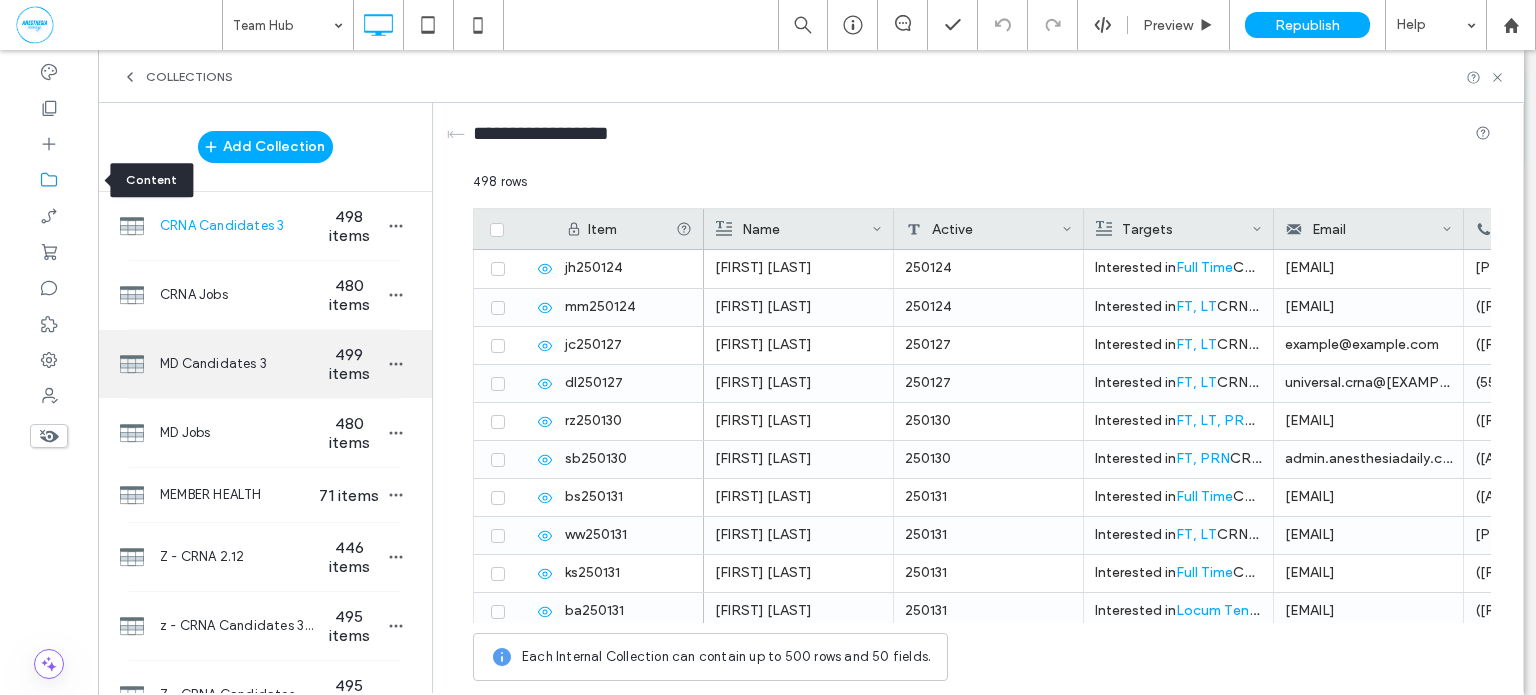 click on "MD Candidates 3" at bounding box center [237, 364] 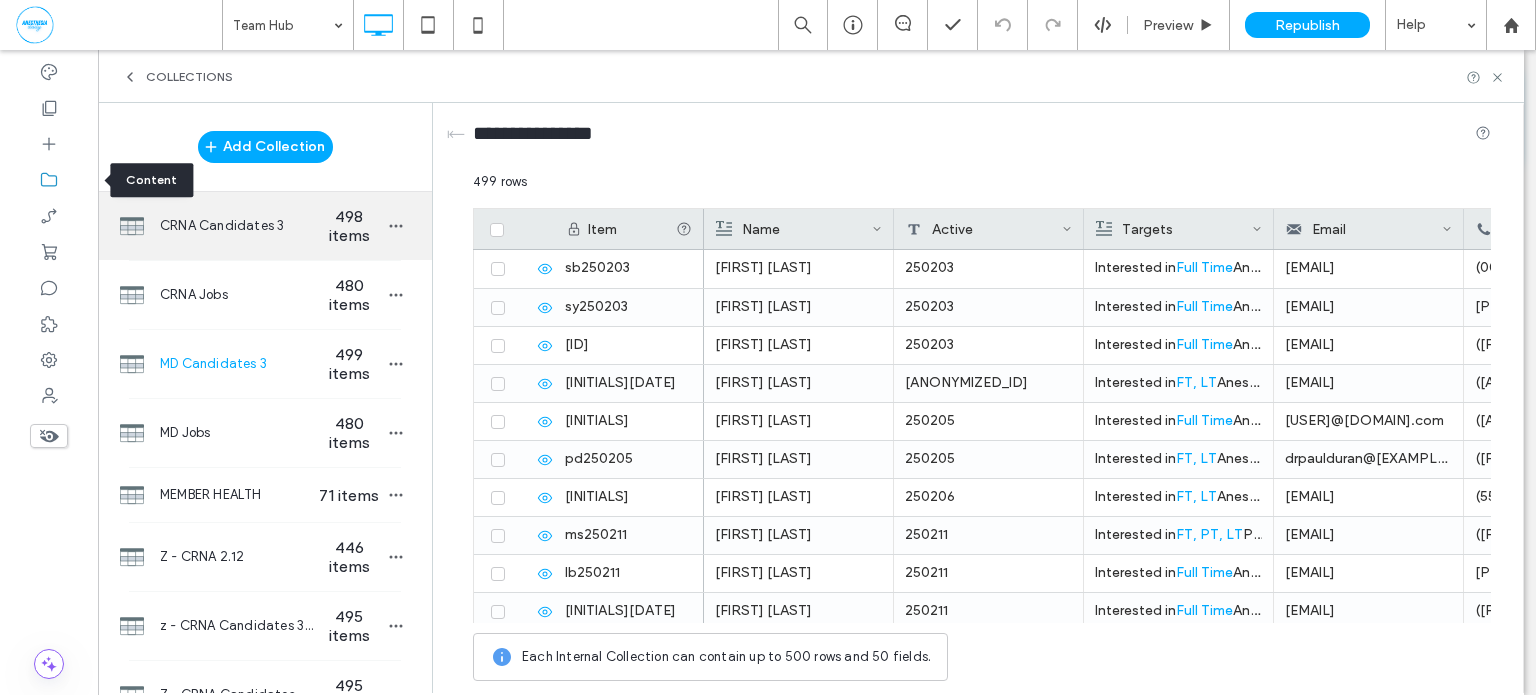 click on "CRNA Candidates 3 498 items" at bounding box center [265, 226] 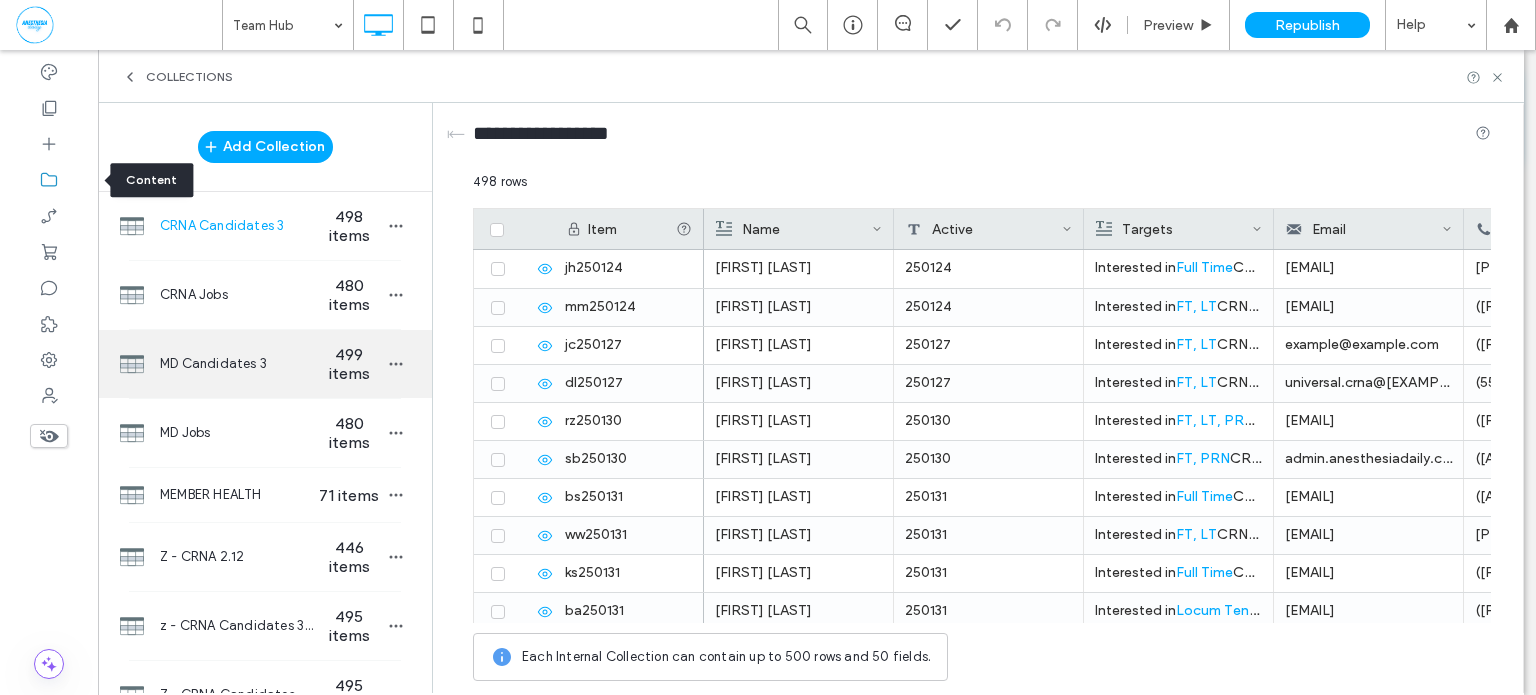 click on "MD Candidates 3" at bounding box center (237, 364) 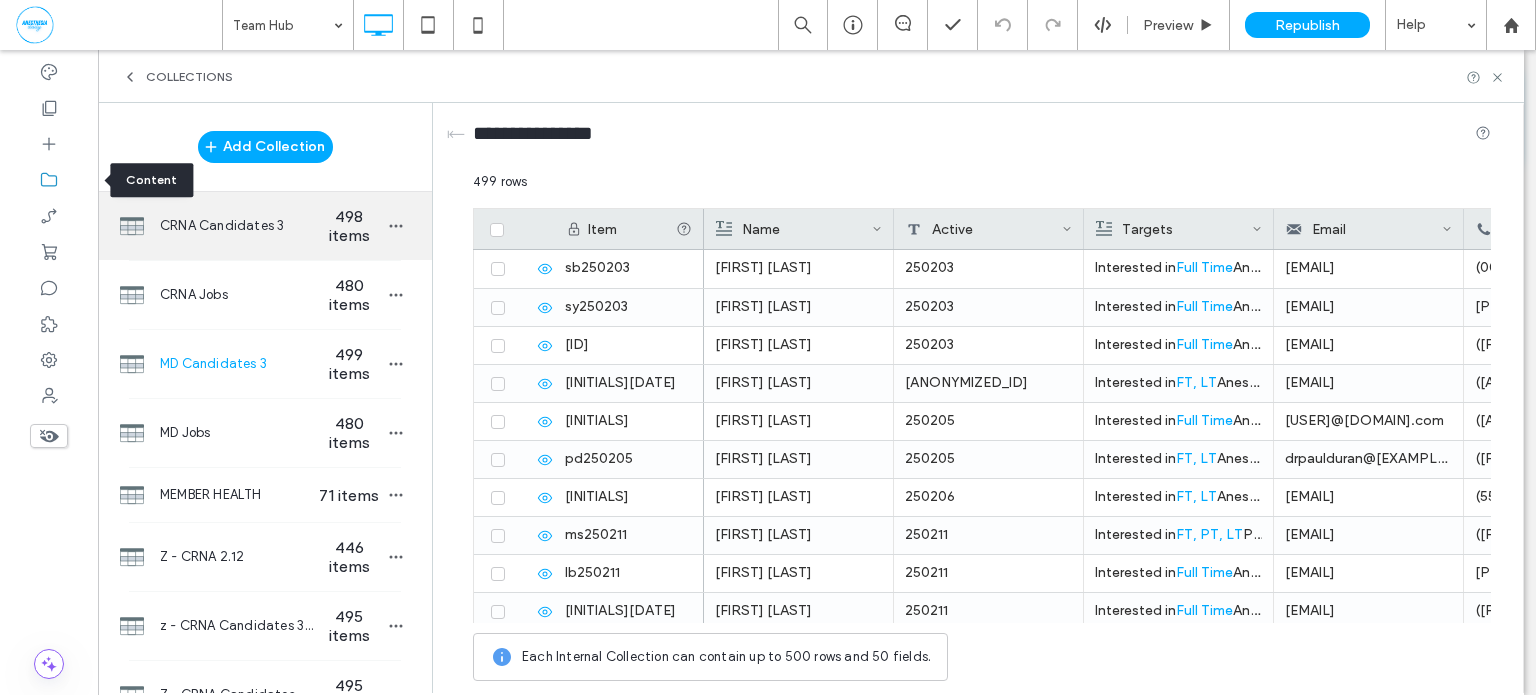 click on "498 items" at bounding box center (349, 226) 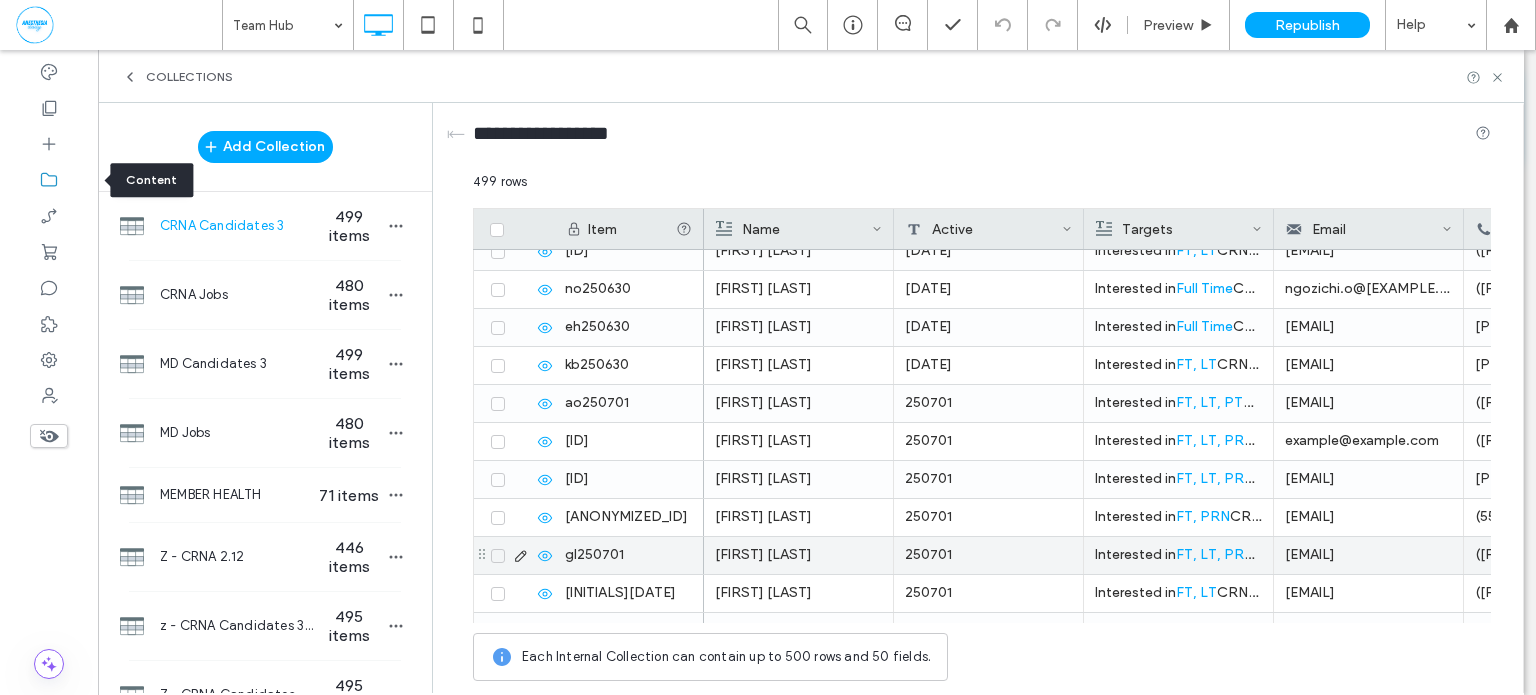 scroll, scrollTop: 18625, scrollLeft: 0, axis: vertical 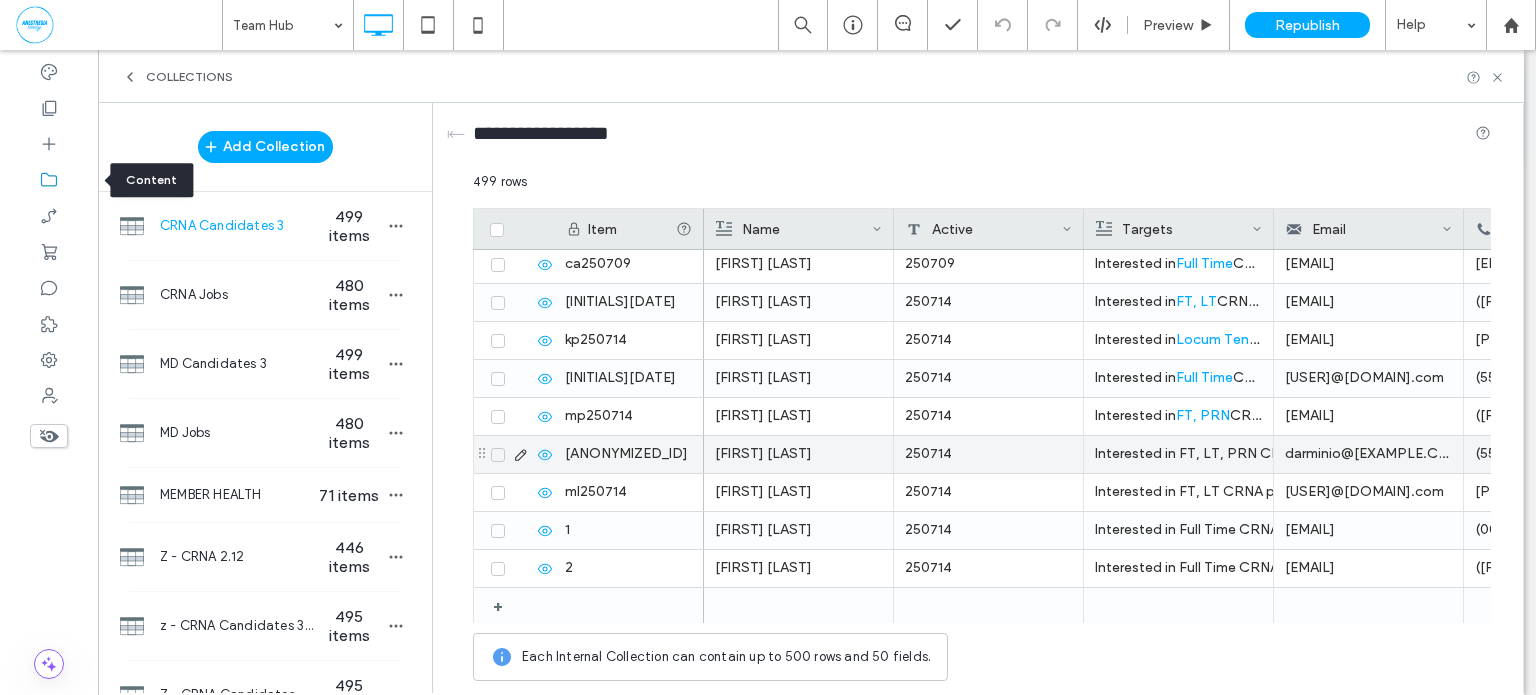 click on "Interested in FT, LT, PRN CRNA positions in NC, SC. Reach out with matching opportunities." at bounding box center (1178, 454) 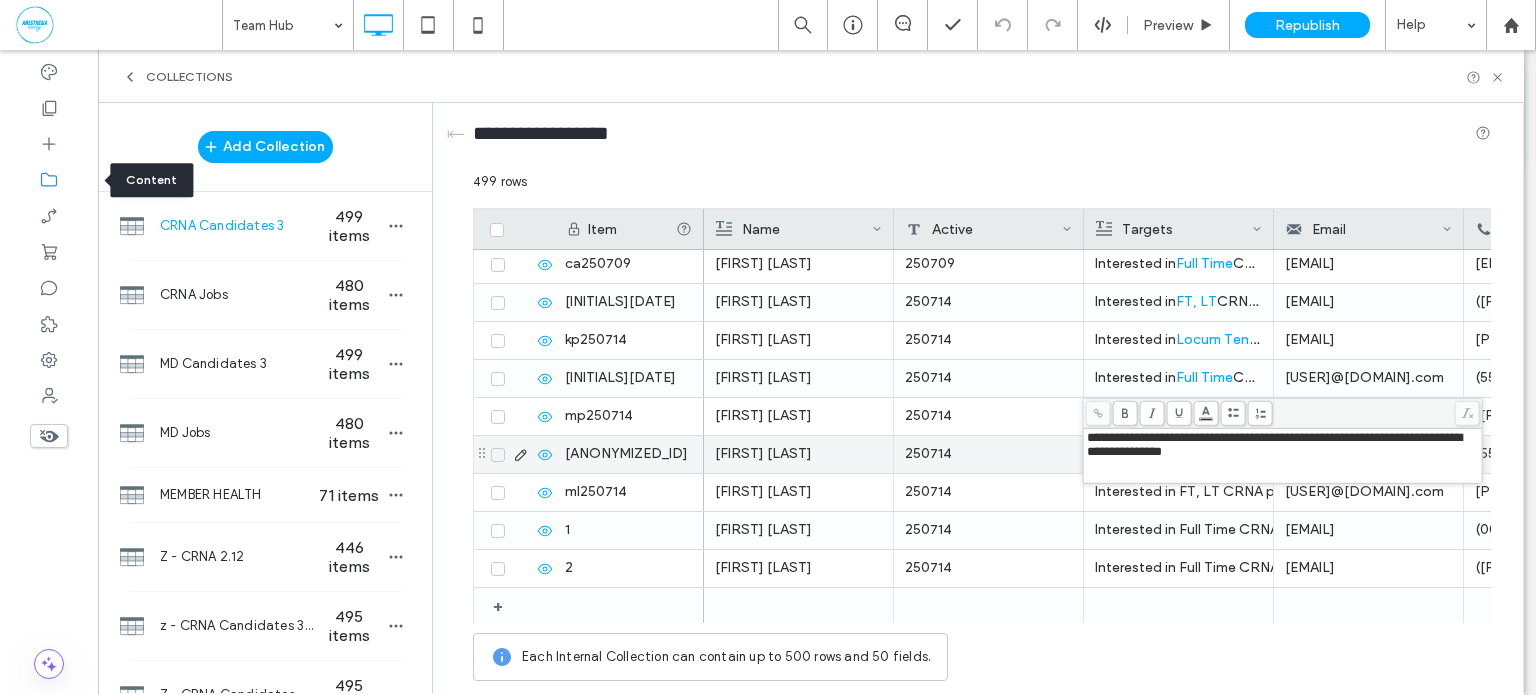 click on "**********" at bounding box center [1274, 444] 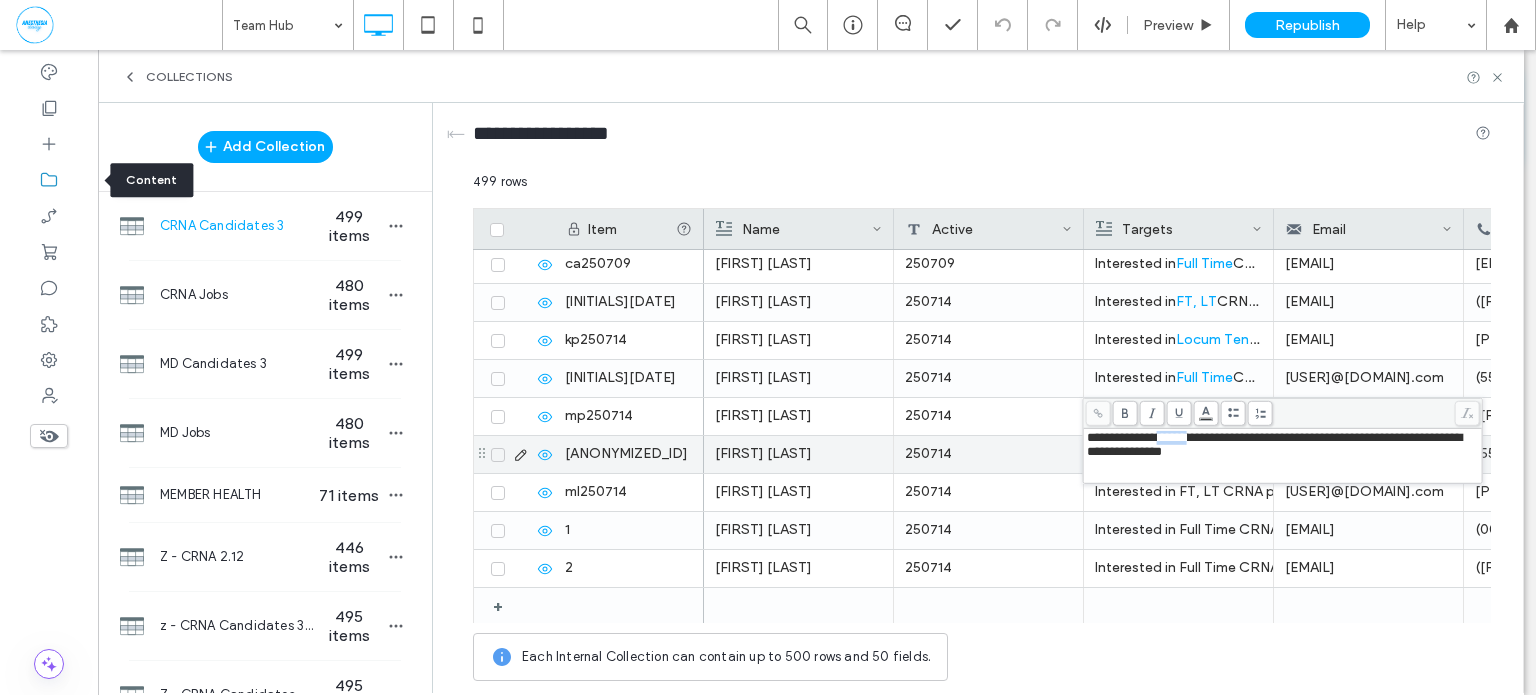 drag, startPoint x: 1170, startPoint y: 440, endPoint x: 1184, endPoint y: 440, distance: 14 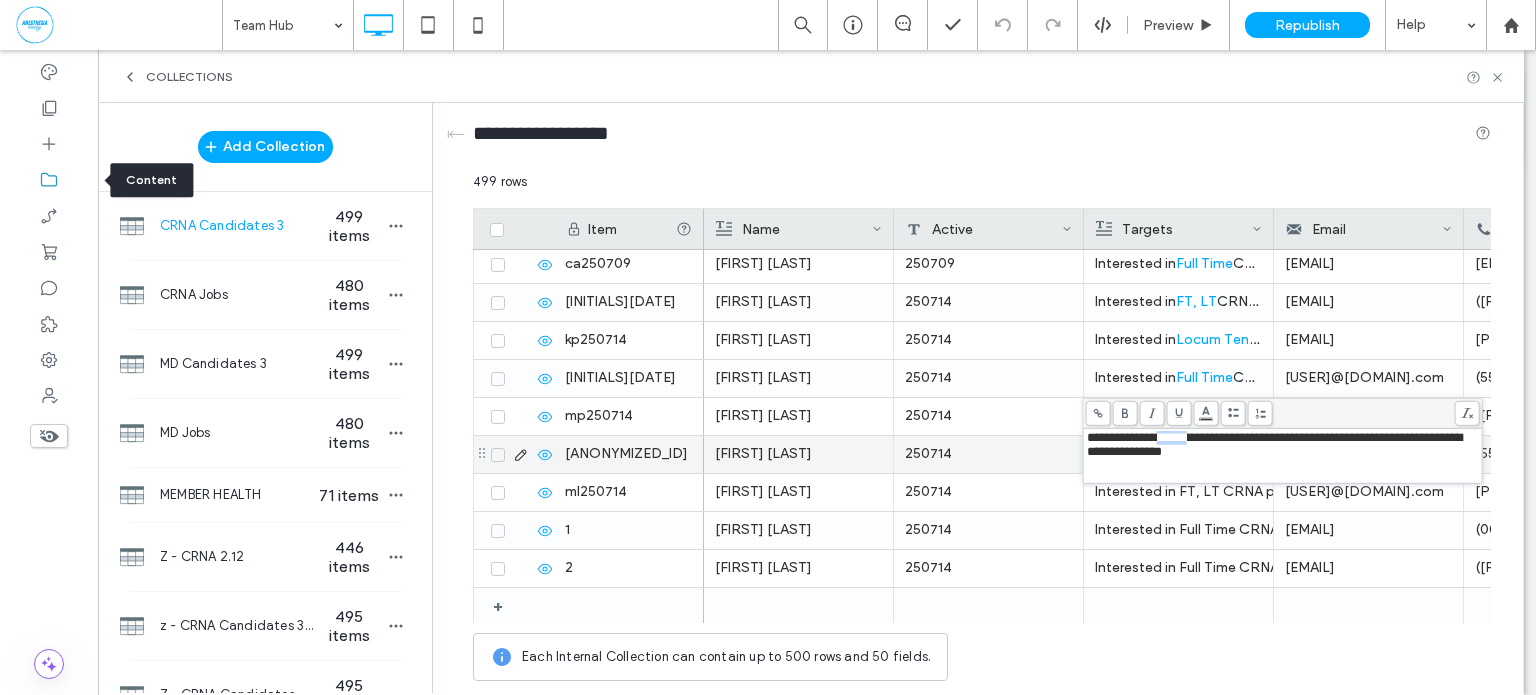 click on "**********" at bounding box center [1274, 444] 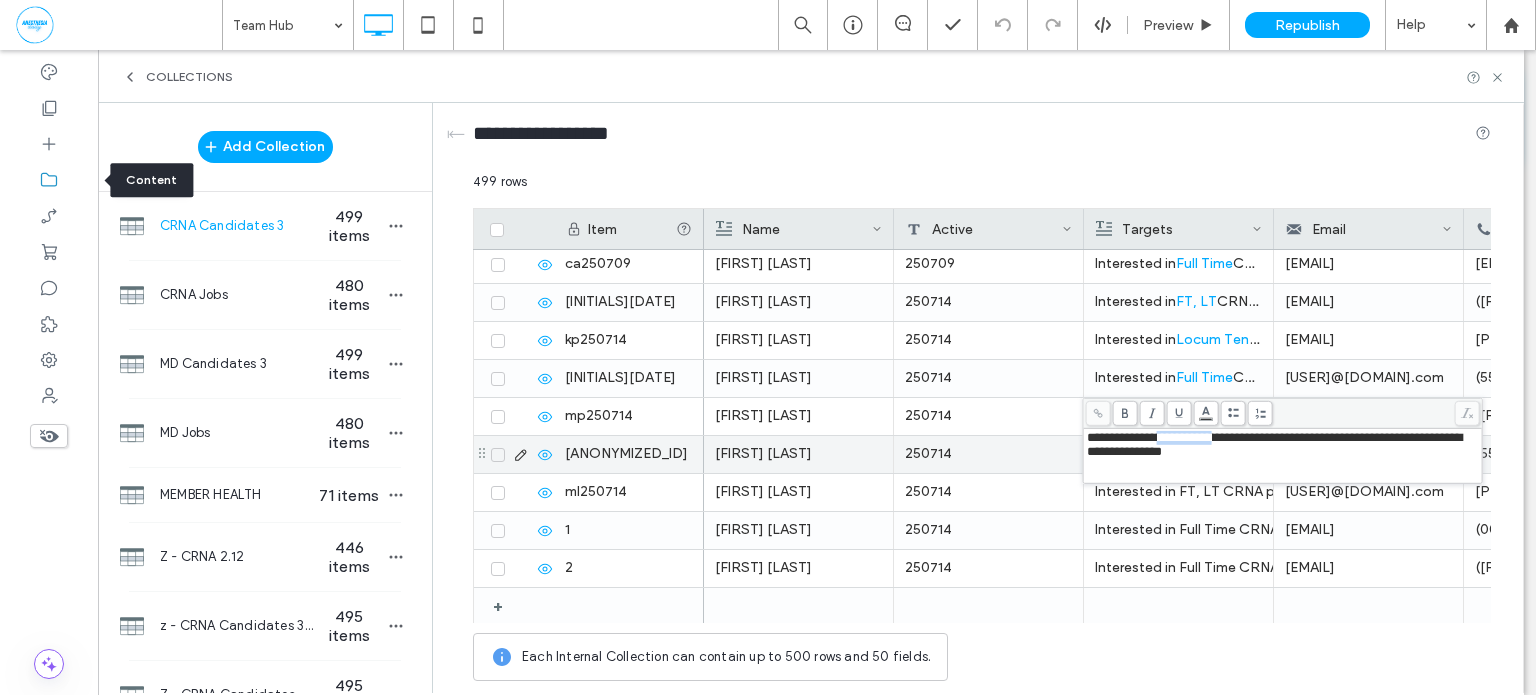 drag, startPoint x: 1165, startPoint y: 436, endPoint x: 1207, endPoint y: 436, distance: 42 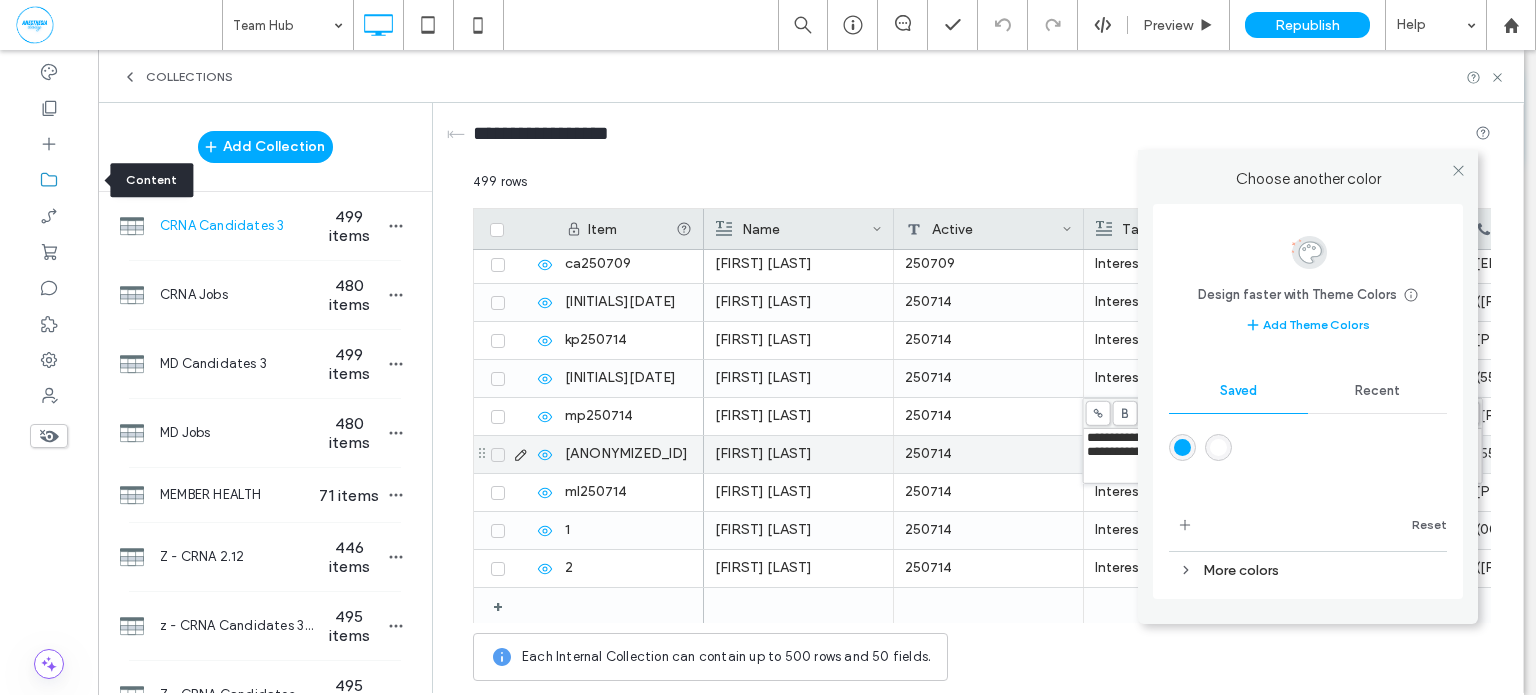 click on ".wqwq-1{fill:#231f20;}
.cls-1q, .cls-2q { fill-rule: evenodd; }
.cls-2q { fill: #6e8188; }
True_local
Agendize
HealthEngine
x_close_popup
from_your_site
multi_language
zoom-out
zoom-in
z_vimeo
z_yelp
z_picassa
w_vCita
youtube
yelp
x2
x
x_x
x_alignright
x_handwritten
wrench
wordpress
windowsvv
win8
whats_app
wallet
warning-sign
w_youtube
w_youtube_channel
w_yelp
w_video
w_twitter
w_title
w_tabs
w_social_icons
w_spacer
w_share
w_rss_feed
w_recent-posts
w_push
w_paypal
w_photo_gallery" at bounding box center [768, 347] 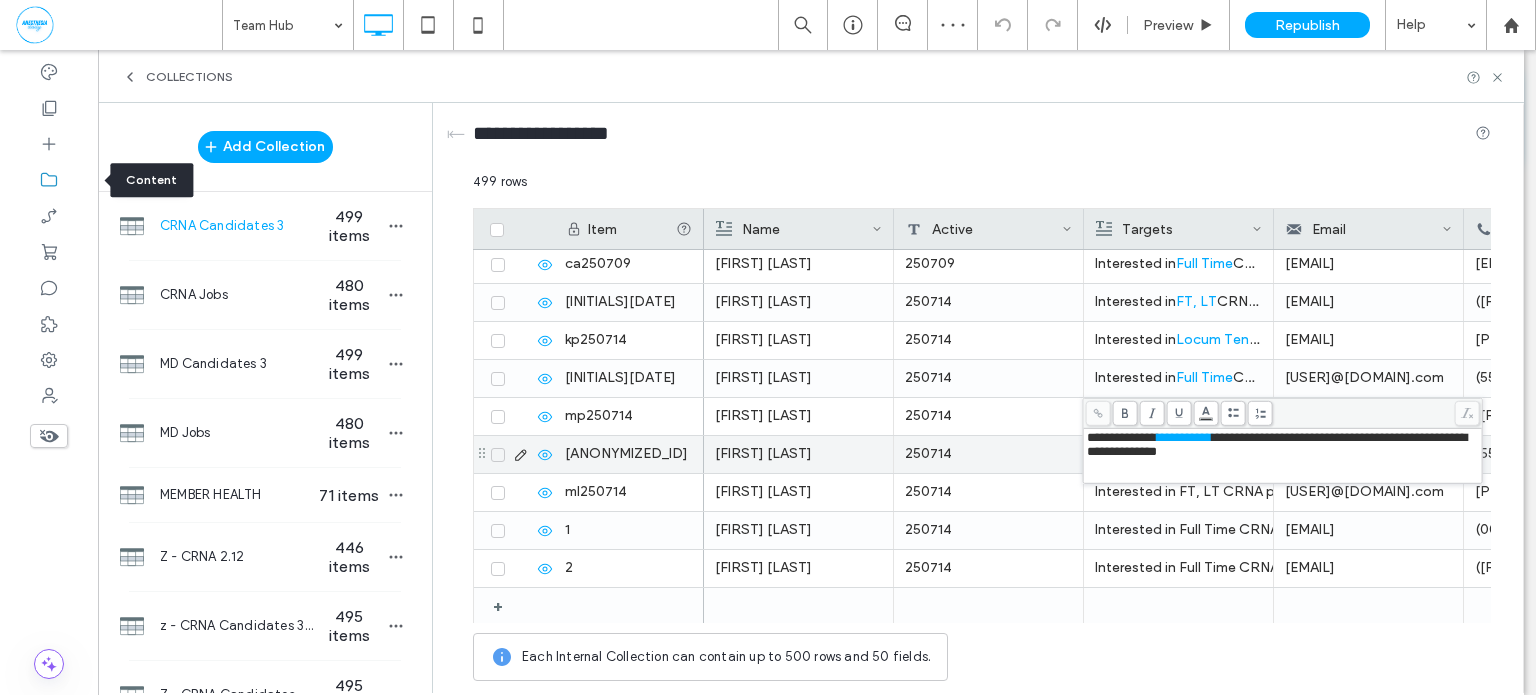 click on "**********" at bounding box center [1277, 444] 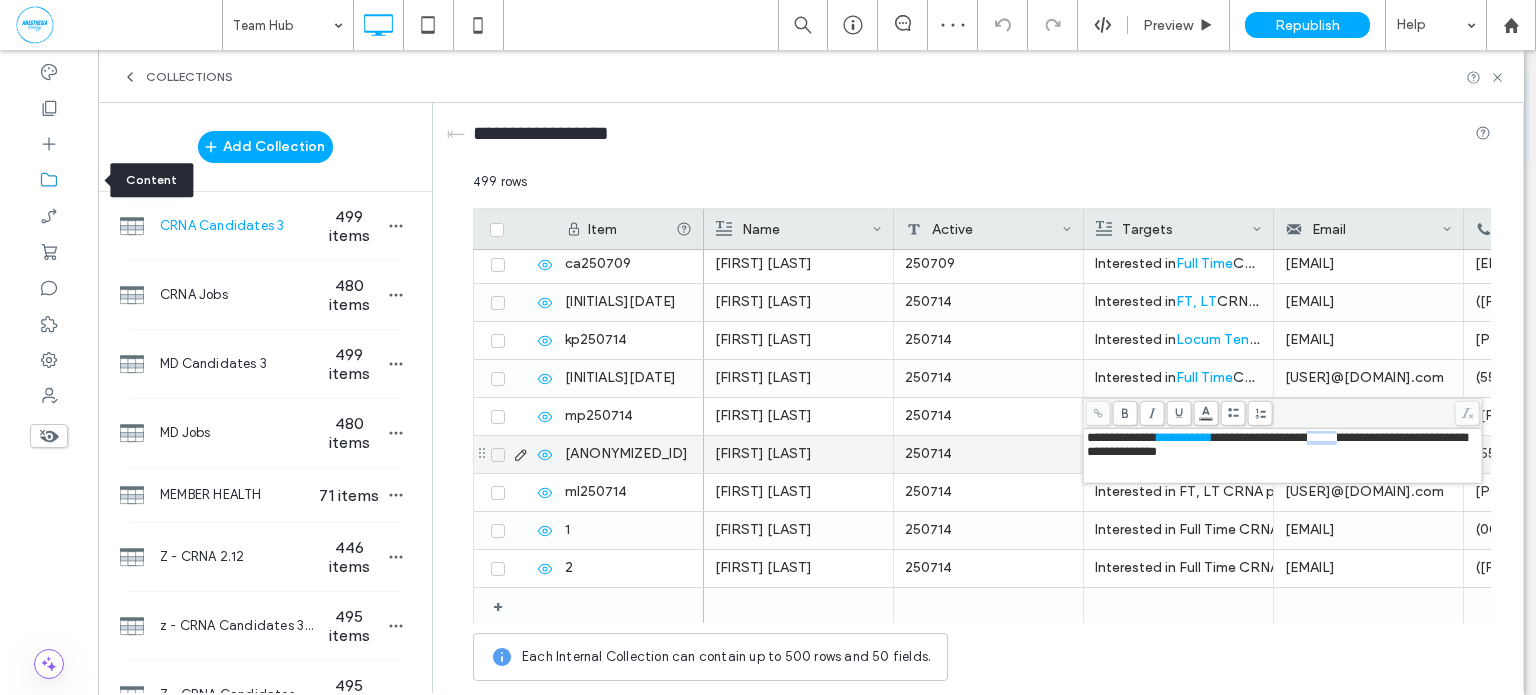 drag, startPoint x: 1346, startPoint y: 441, endPoint x: 1371, endPoint y: 445, distance: 25.317978 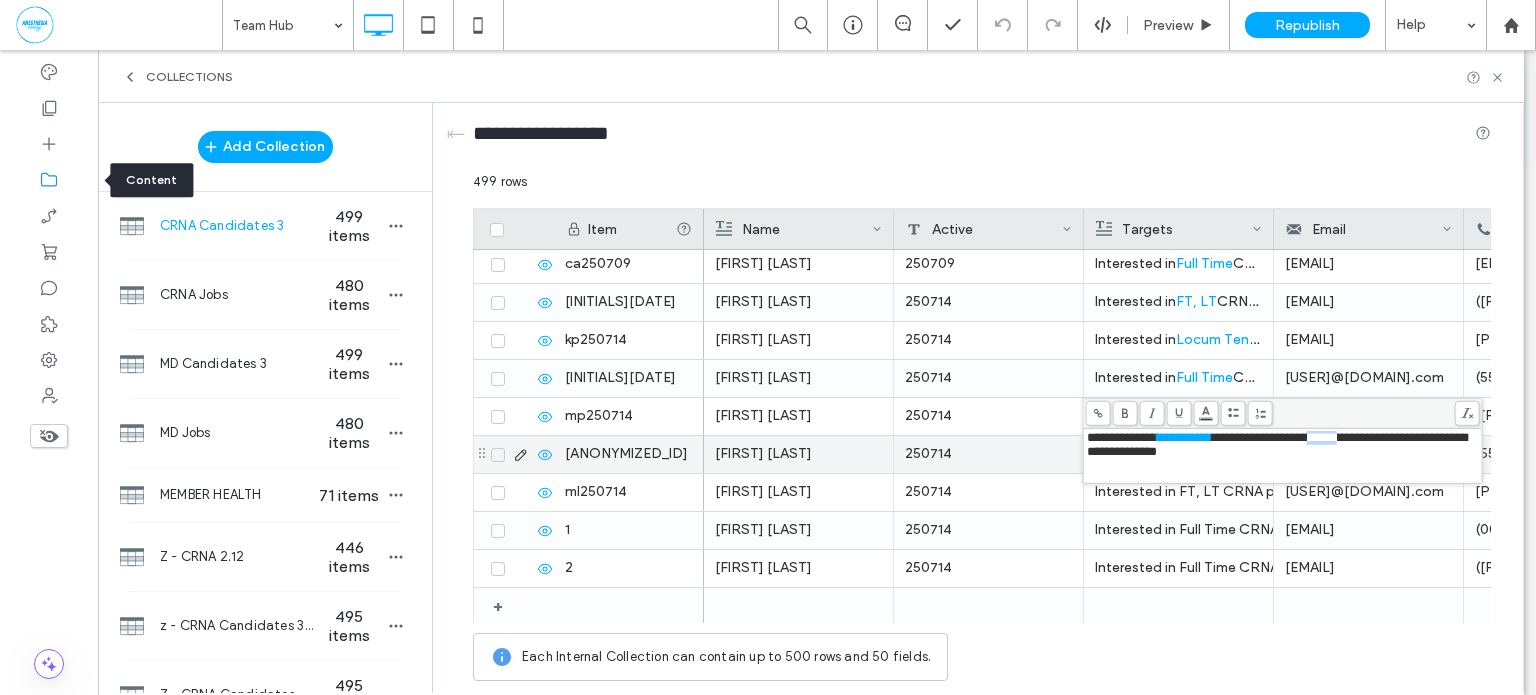 click on ".wqwq-1{fill:#231f20;}
.cls-1q, .cls-2q { fill-rule: evenodd; }
.cls-2q { fill: #6e8188; }
True_local
Agendize
HealthEngine
x_close_popup
from_your_site
multi_language
zoom-out
zoom-in
z_vimeo
z_yelp
z_picassa
w_vCita
youtube
yelp
x2
x
x_x
x_alignright
x_handwritten
wrench
wordpress
windowsvv
win8
whats_app
wallet
warning-sign
w_youtube
w_youtube_channel
w_yelp
w_video
w_twitter
w_title
w_tabs
w_social_icons
w_spacer
w_share
w_rss_feed
w_recent-posts
w_push
w_paypal
w_photo_gallery" at bounding box center [768, 347] 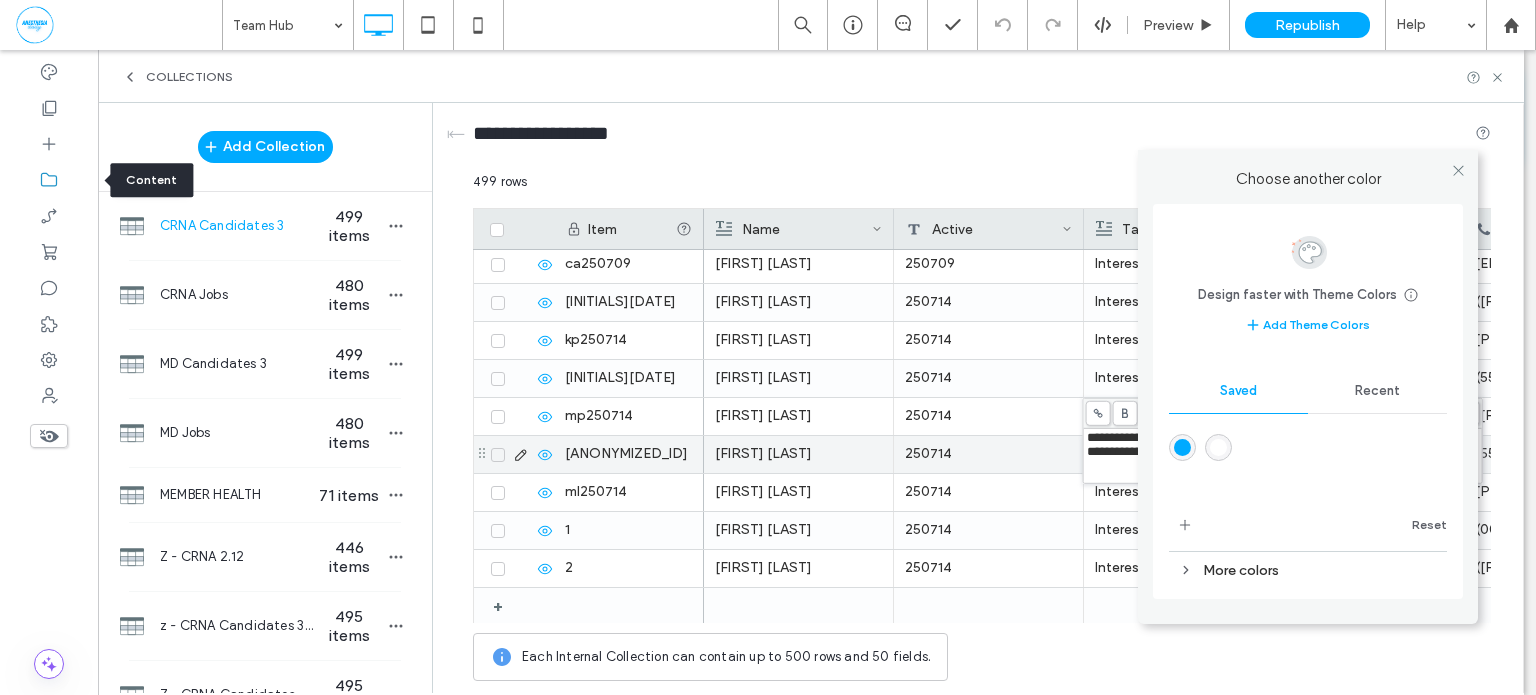 click at bounding box center [1182, 447] 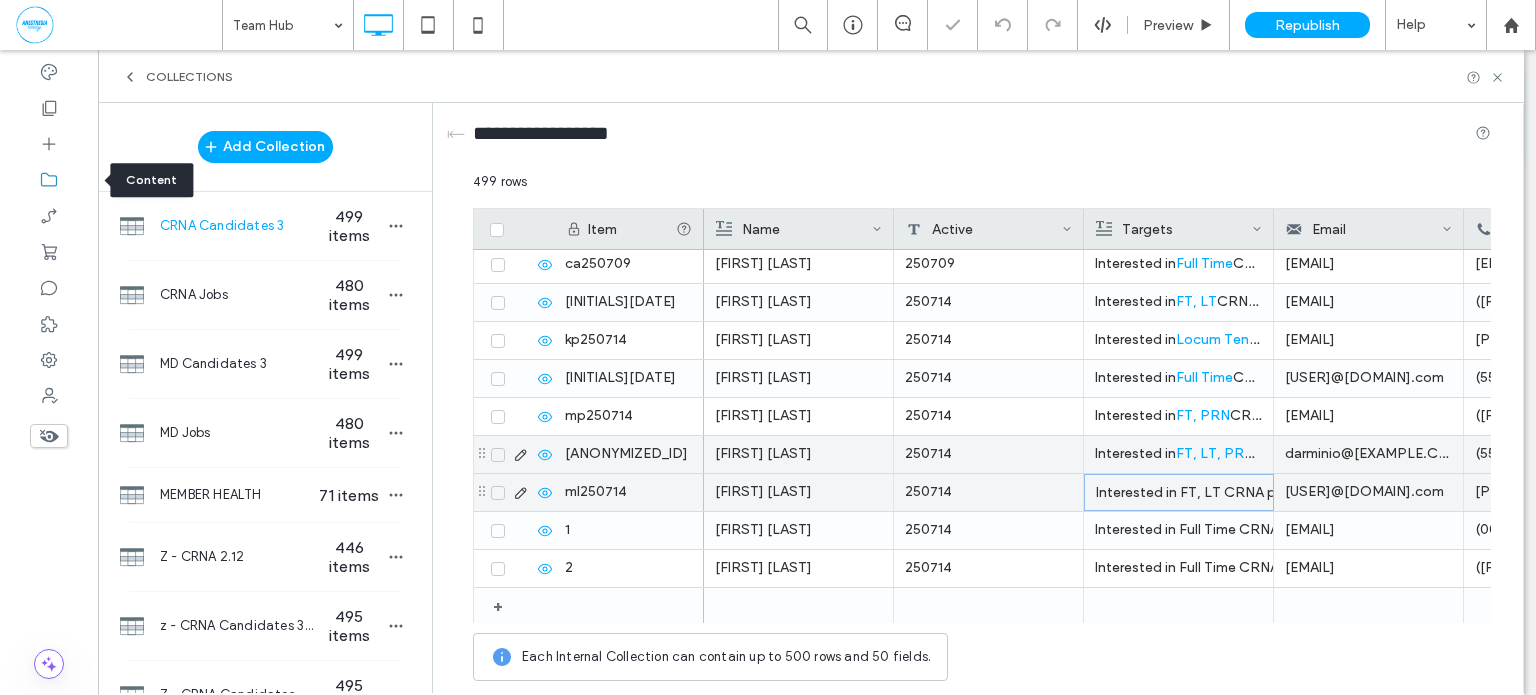 click on "Interested in FT, LT CRNA positions in [STATE], [STATE]. Reach out with matching opportunities." at bounding box center (1179, 493) 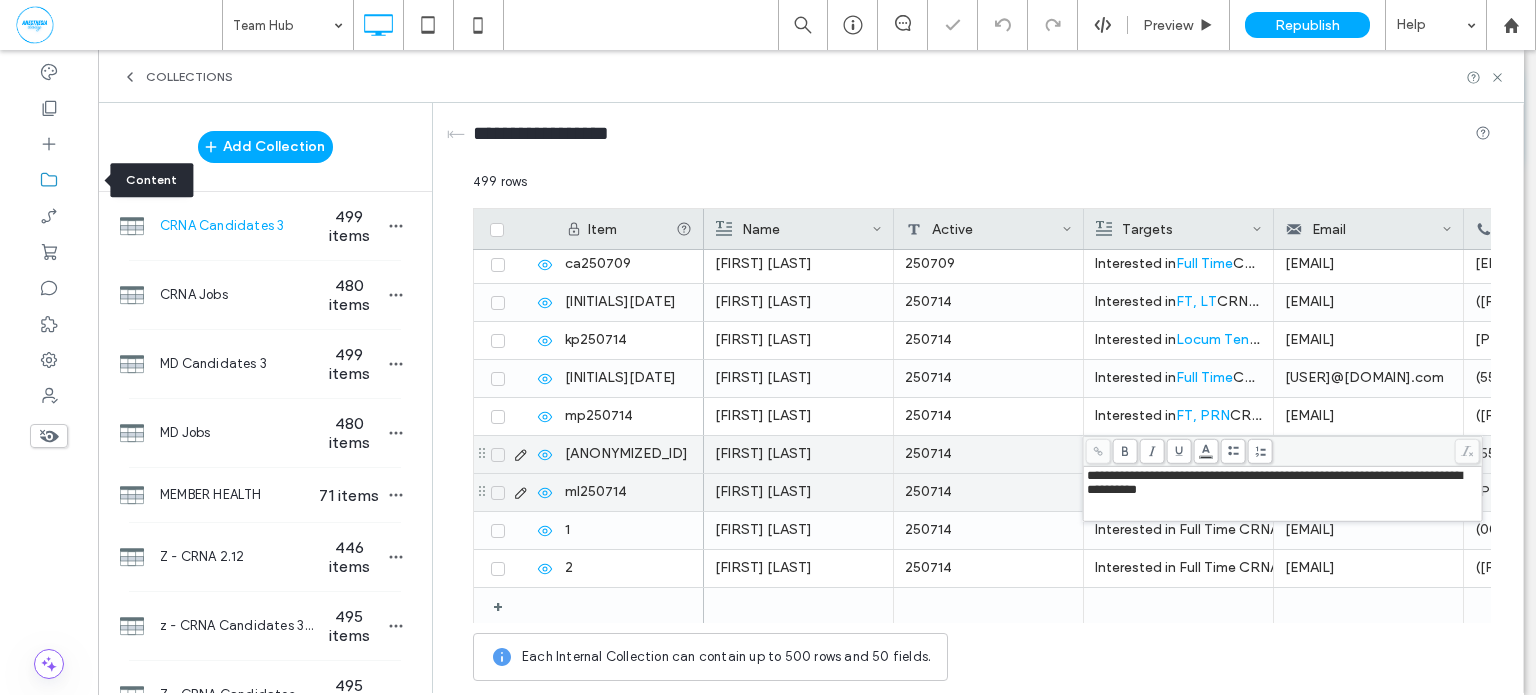 click on "**********" at bounding box center (1274, 482) 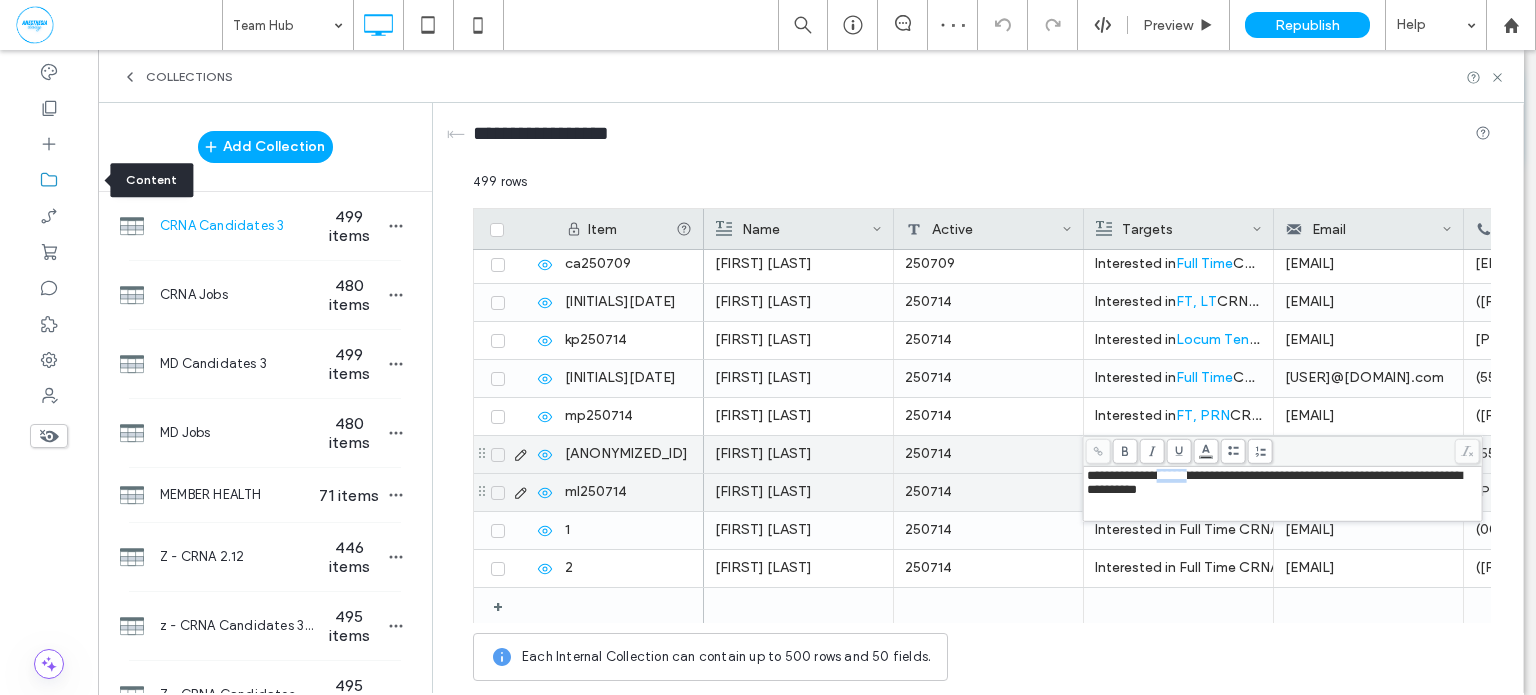 drag, startPoint x: 1168, startPoint y: 477, endPoint x: 1187, endPoint y: 474, distance: 19.235384 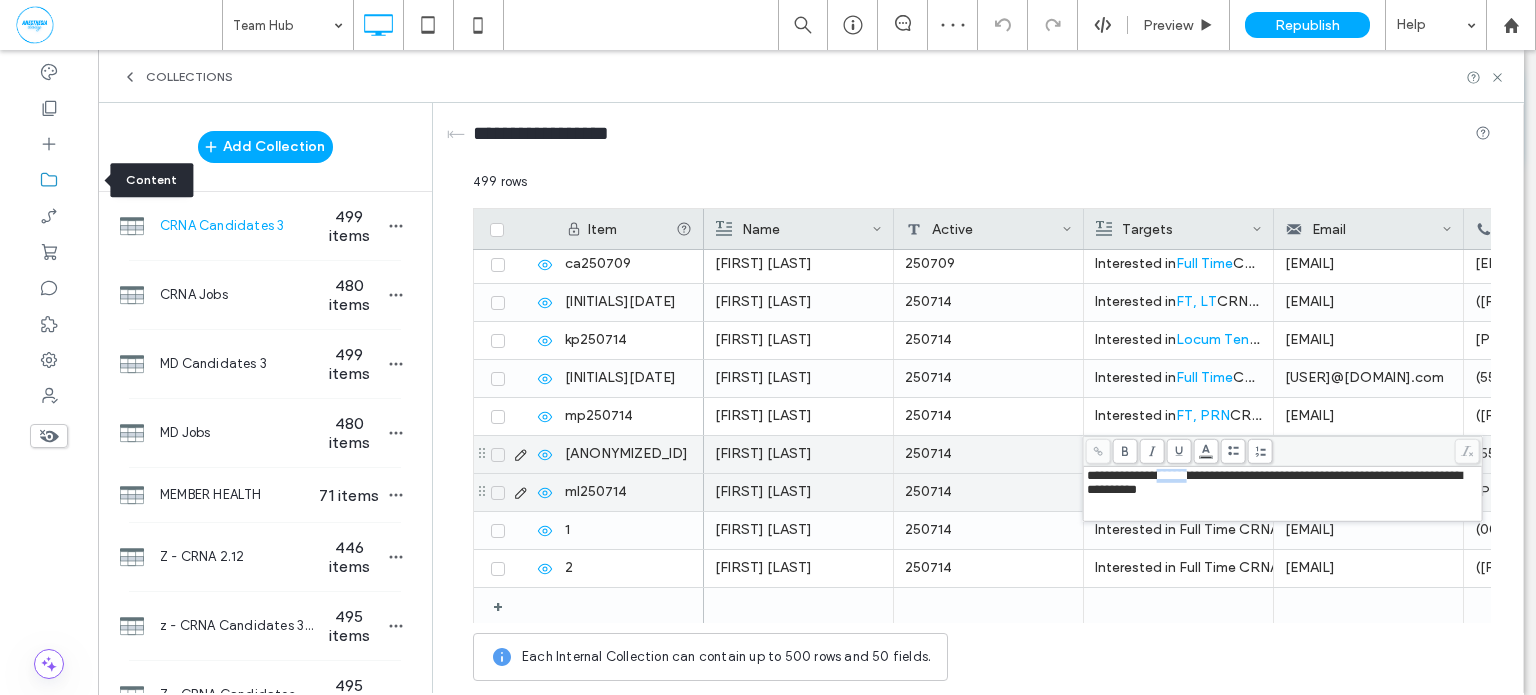 click on "**********" at bounding box center [1274, 482] 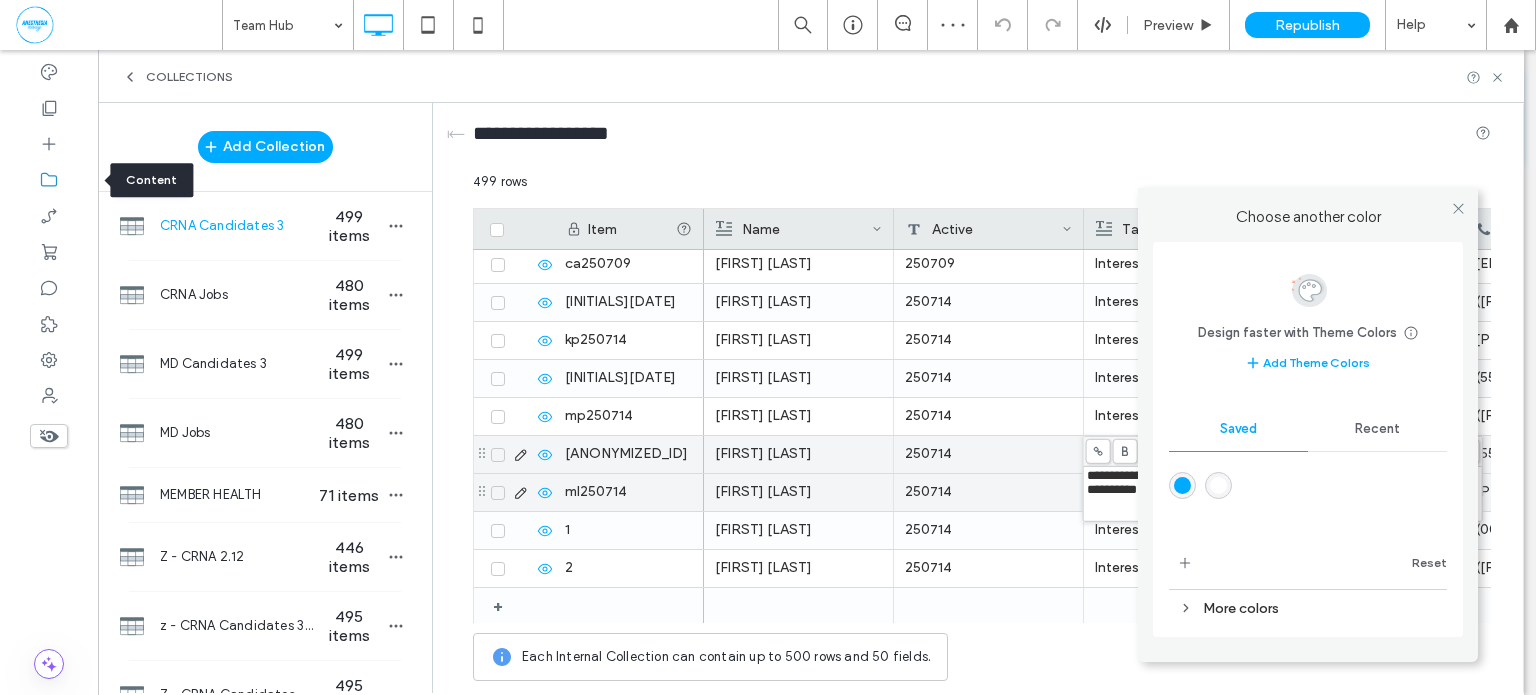 click on ".wqwq-1{fill:#231f20;}
.cls-1q, .cls-2q { fill-rule: evenodd; }
.cls-2q { fill: #6e8188; }
True_local
Agendize
HealthEngine
x_close_popup
from_your_site
multi_language
zoom-out
zoom-in
z_vimeo
z_yelp
z_picassa
w_vCita
youtube
yelp
x2
x
x_x
x_alignright
x_handwritten
wrench
wordpress
windowsvv
win8
whats_app
wallet
warning-sign
w_youtube
w_youtube_channel
w_yelp
w_video
w_twitter
w_title
w_tabs
w_social_icons
w_spacer
w_share
w_rss_feed
w_recent-posts
w_push
w_paypal
w_photo_gallery" at bounding box center (768, 347) 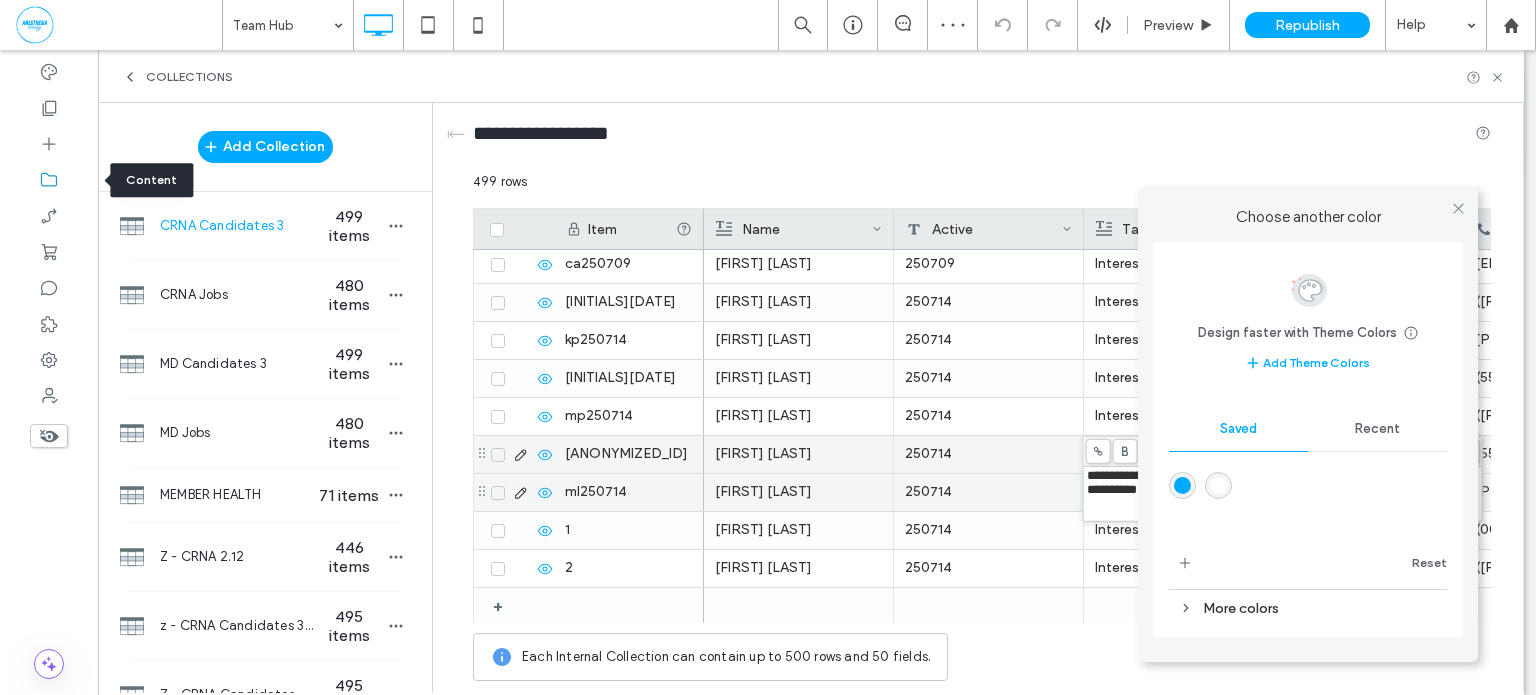click at bounding box center [1182, 485] 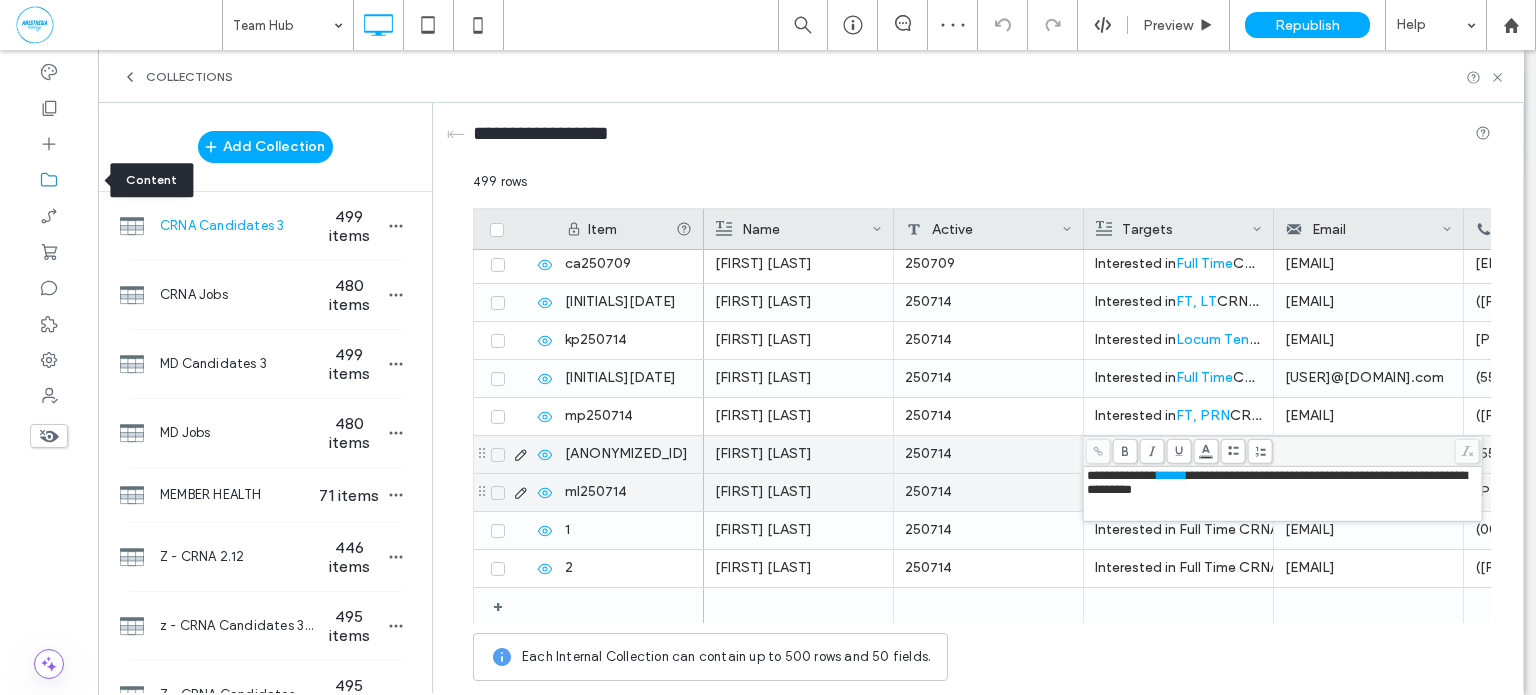 click on "**********" at bounding box center (1277, 482) 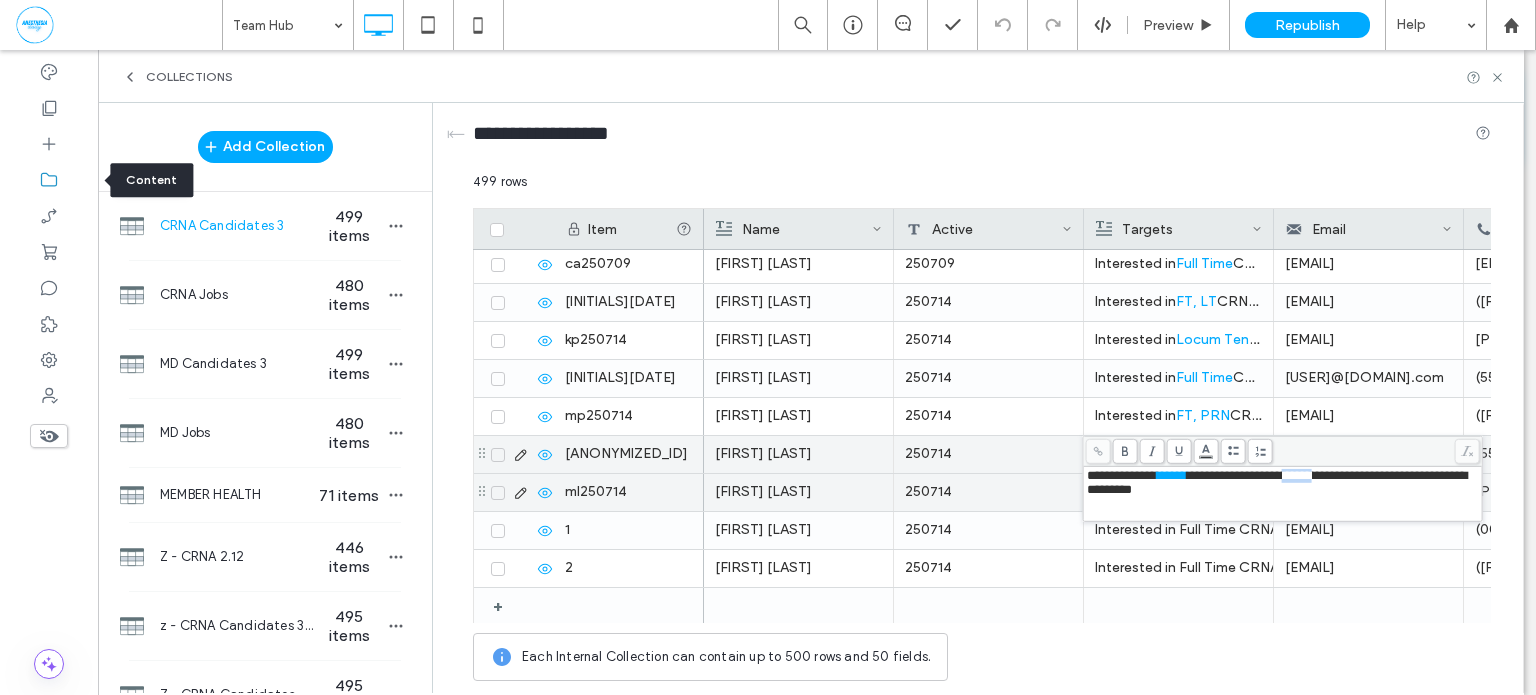 drag, startPoint x: 1317, startPoint y: 475, endPoint x: 1337, endPoint y: 475, distance: 20 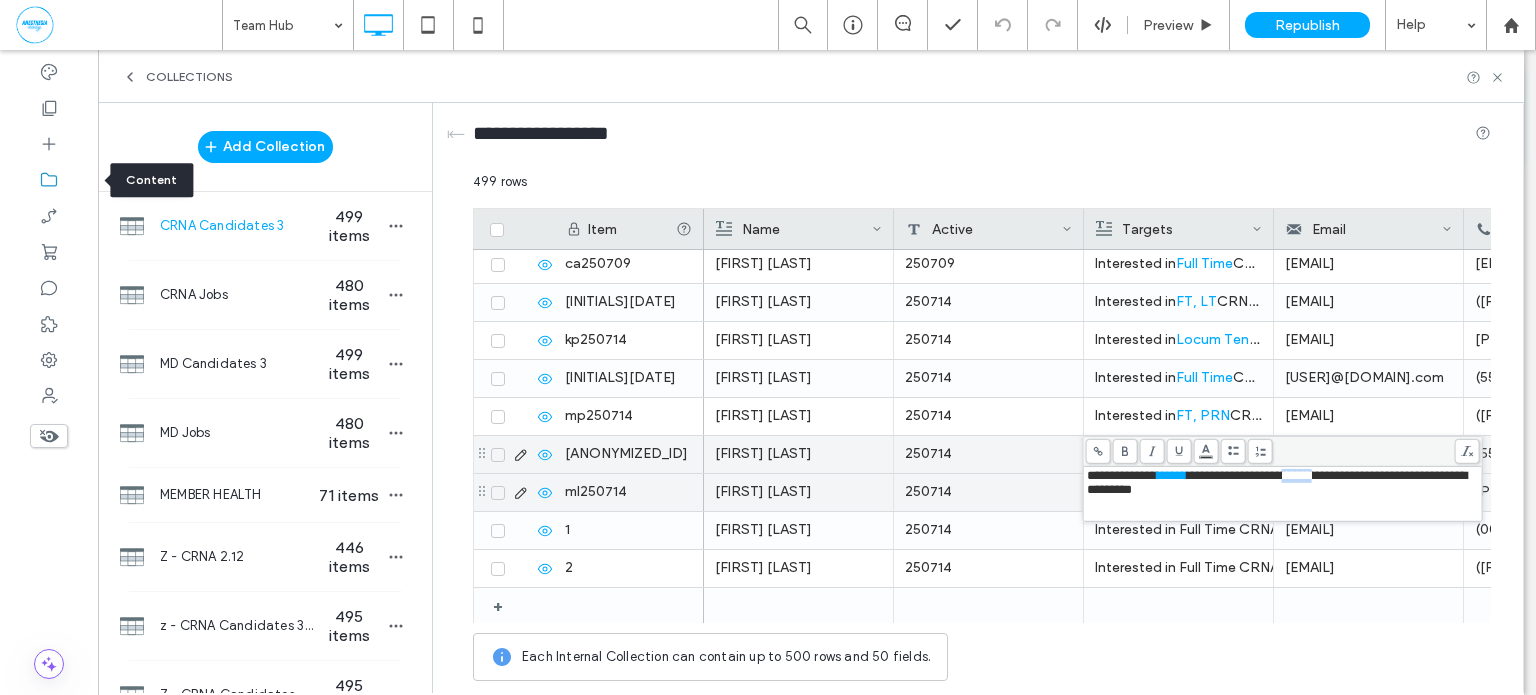 click on ".wqwq-1{fill:#231f20;}
.cls-1q, .cls-2q { fill-rule: evenodd; }
.cls-2q { fill: #6e8188; }
True_local
Agendize
HealthEngine
x_close_popup
from_your_site
multi_language
zoom-out
zoom-in
z_vimeo
z_yelp
z_picassa
w_vCita
youtube
yelp
x2
x
x_x
x_alignright
x_handwritten
wrench
wordpress
windowsvv
win8
whats_app
wallet
warning-sign
w_youtube
w_youtube_channel
w_yelp
w_video
w_twitter
w_title
w_tabs
w_social_icons
w_spacer
w_share
w_rss_feed
w_recent-posts
w_push
w_paypal
w_photo_gallery" at bounding box center [768, 347] 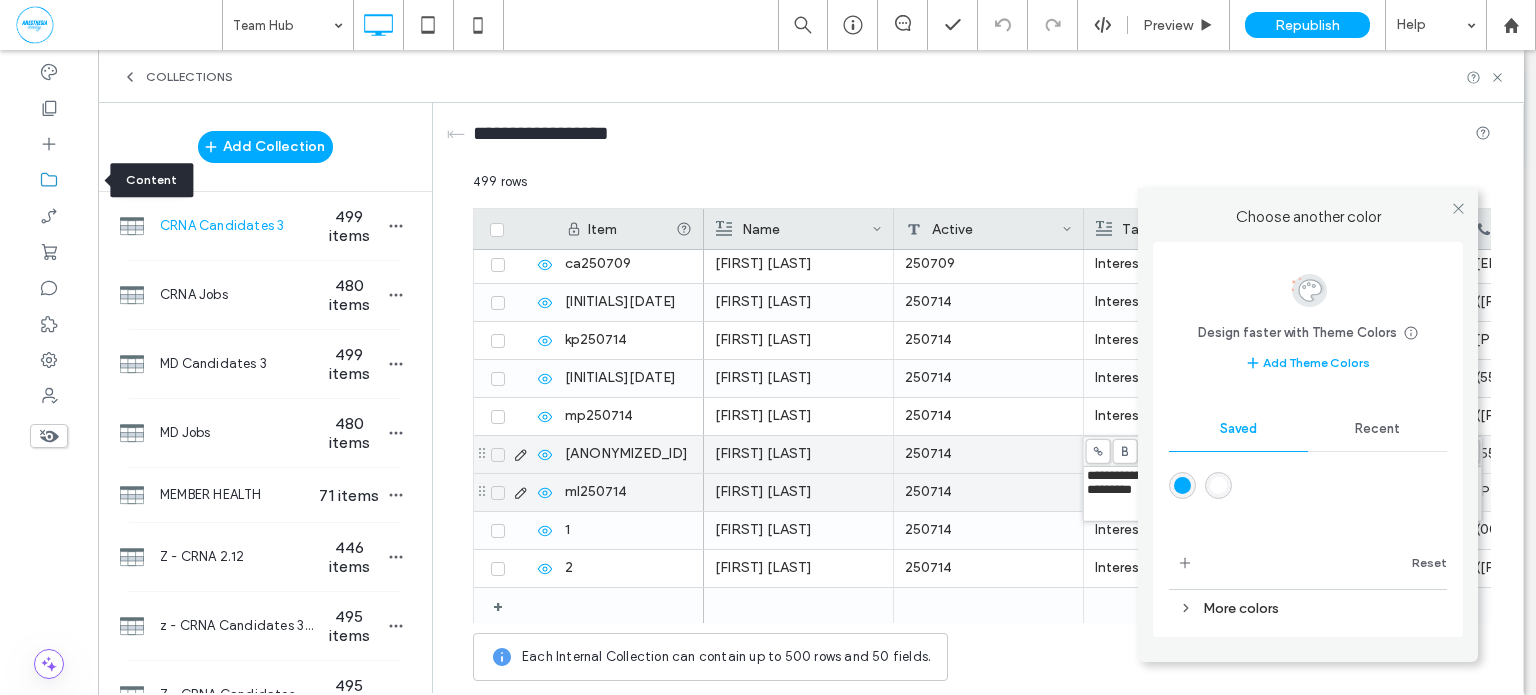 click at bounding box center [1182, 485] 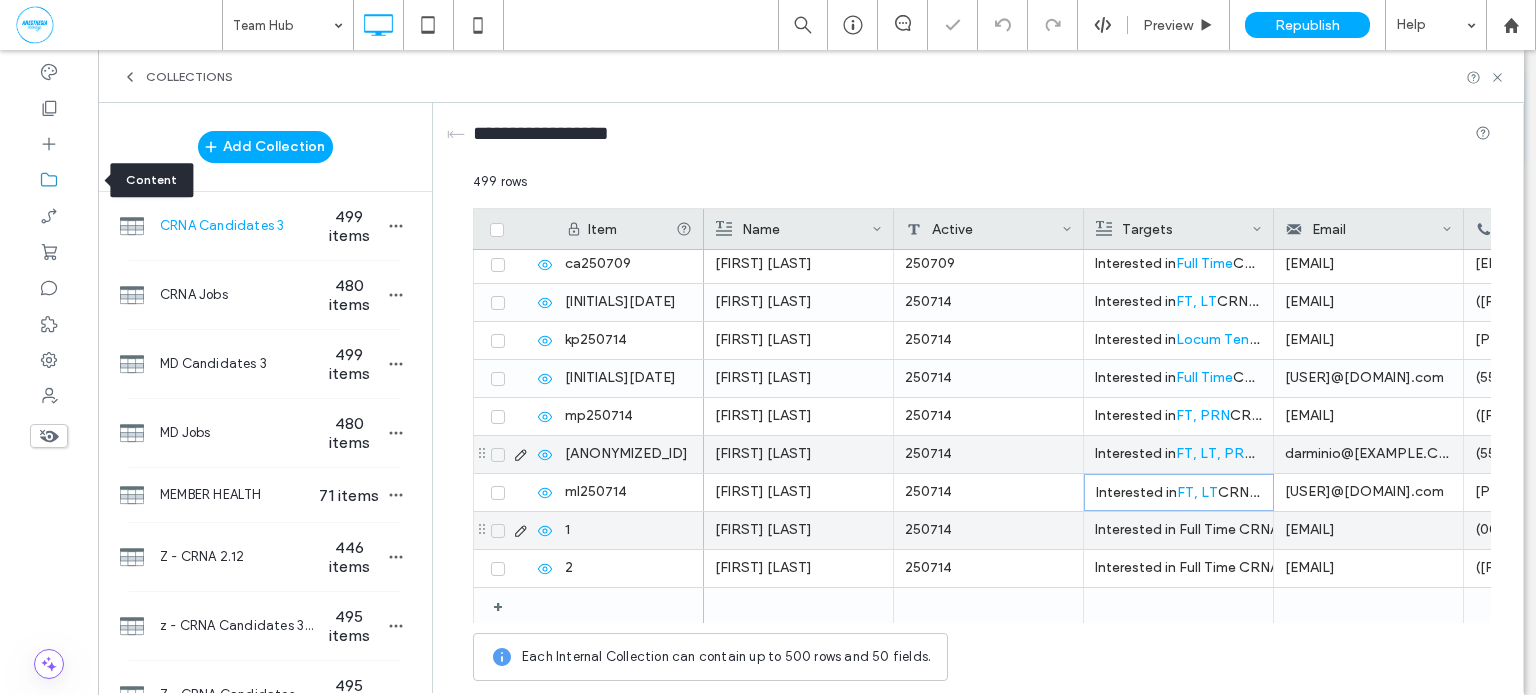 click on "Interested in Full Time CRNA positions in [STATE]. Reach out with matching opportunities." at bounding box center [1178, 530] 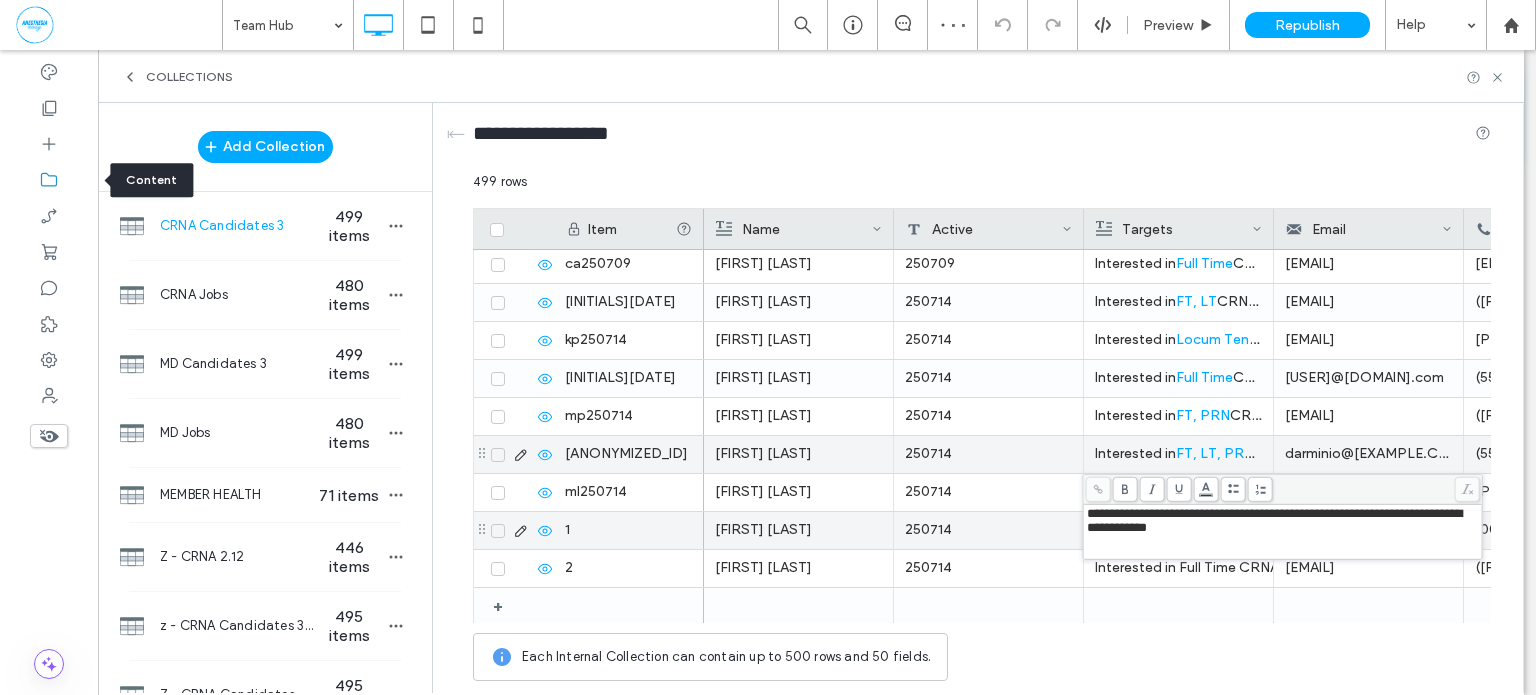 click on "**********" at bounding box center [1274, 520] 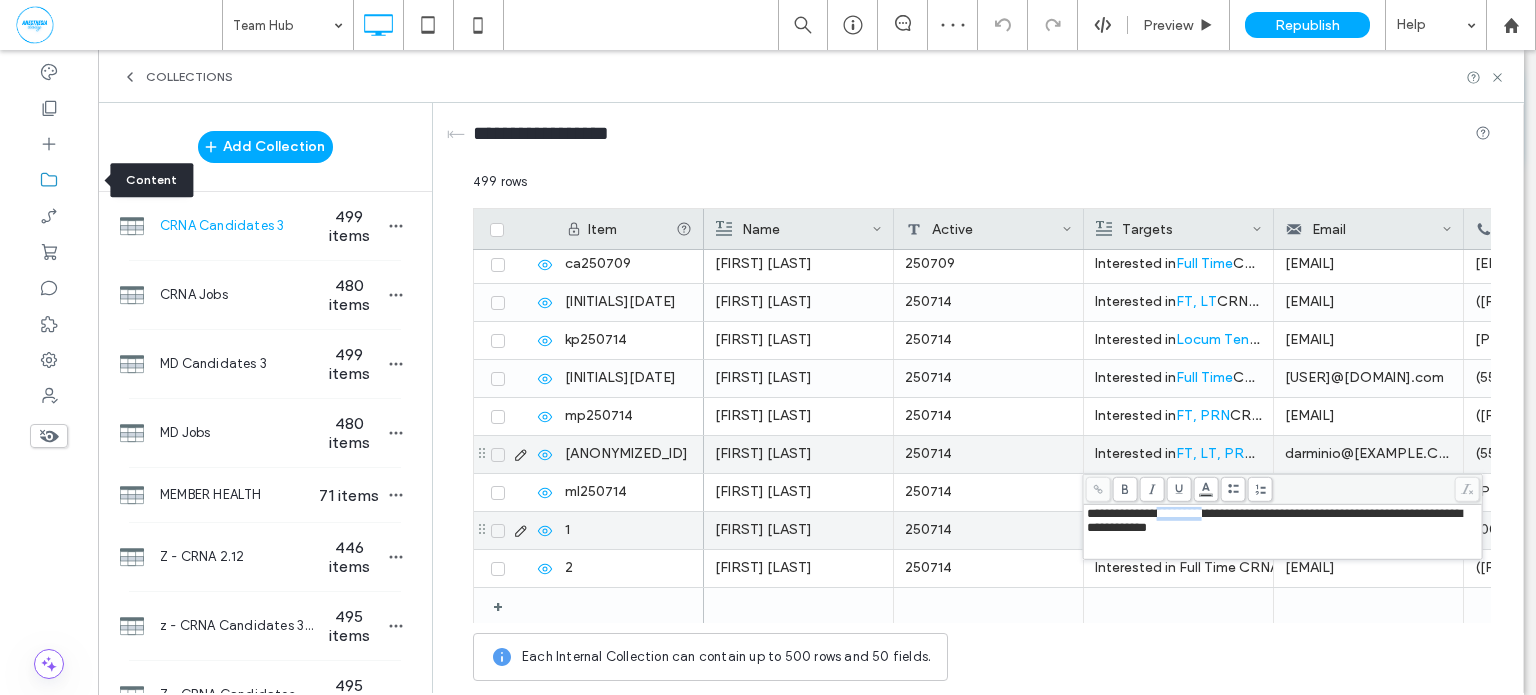 drag, startPoint x: 1172, startPoint y: 513, endPoint x: 1194, endPoint y: 511, distance: 22.090721 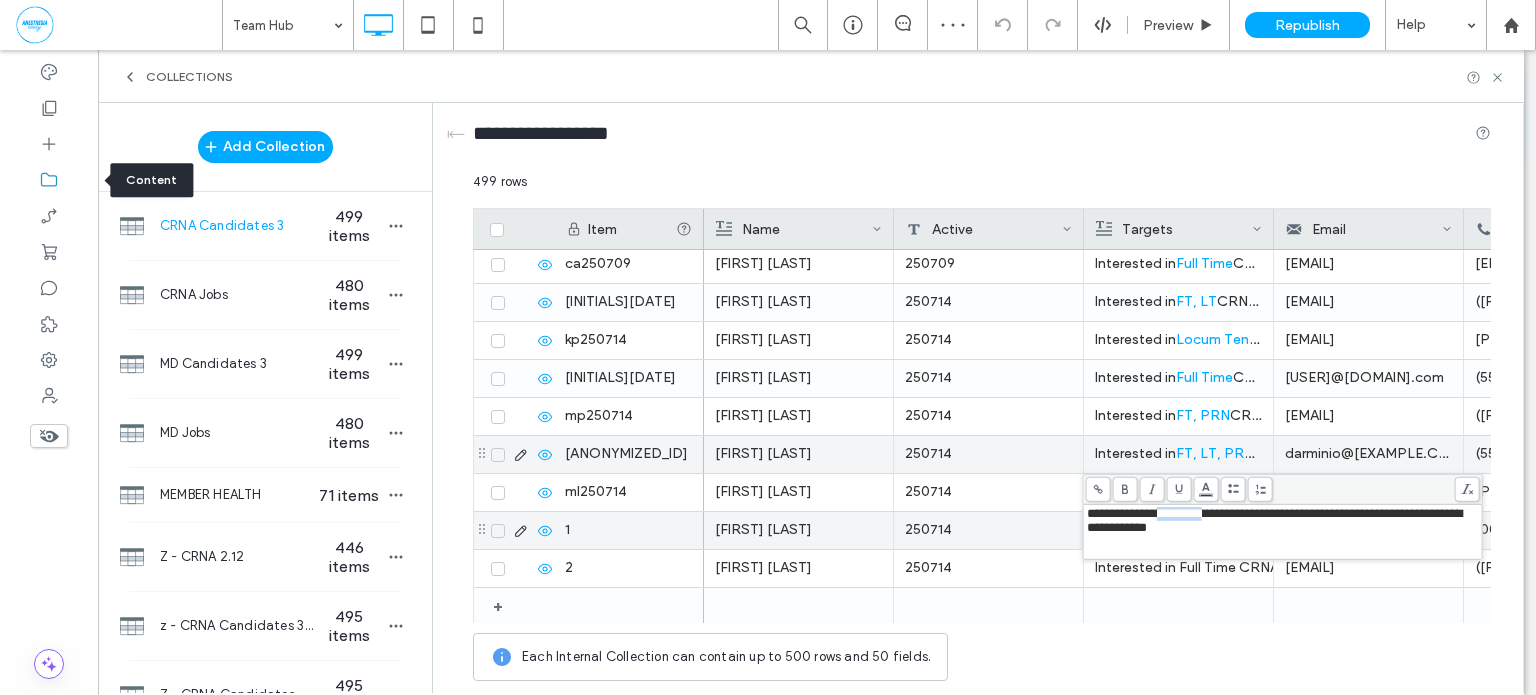 click on ".wqwq-1{fill:#231f20;}
.cls-1q, .cls-2q { fill-rule: evenodd; }
.cls-2q { fill: #6e8188; }
True_local
Agendize
HealthEngine
x_close_popup
from_your_site
multi_language
zoom-out
zoom-in
z_vimeo
z_yelp
z_picassa
w_vCita
youtube
yelp
x2
x
x_x
x_alignright
x_handwritten
wrench
wordpress
windowsvv
win8
whats_app
wallet
warning-sign
w_youtube
w_youtube_channel
w_yelp
w_video
w_twitter
w_title
w_tabs
w_social_icons
w_spacer
w_share
w_rss_feed
w_recent-posts
w_push
w_paypal
w_photo_gallery" at bounding box center [768, 347] 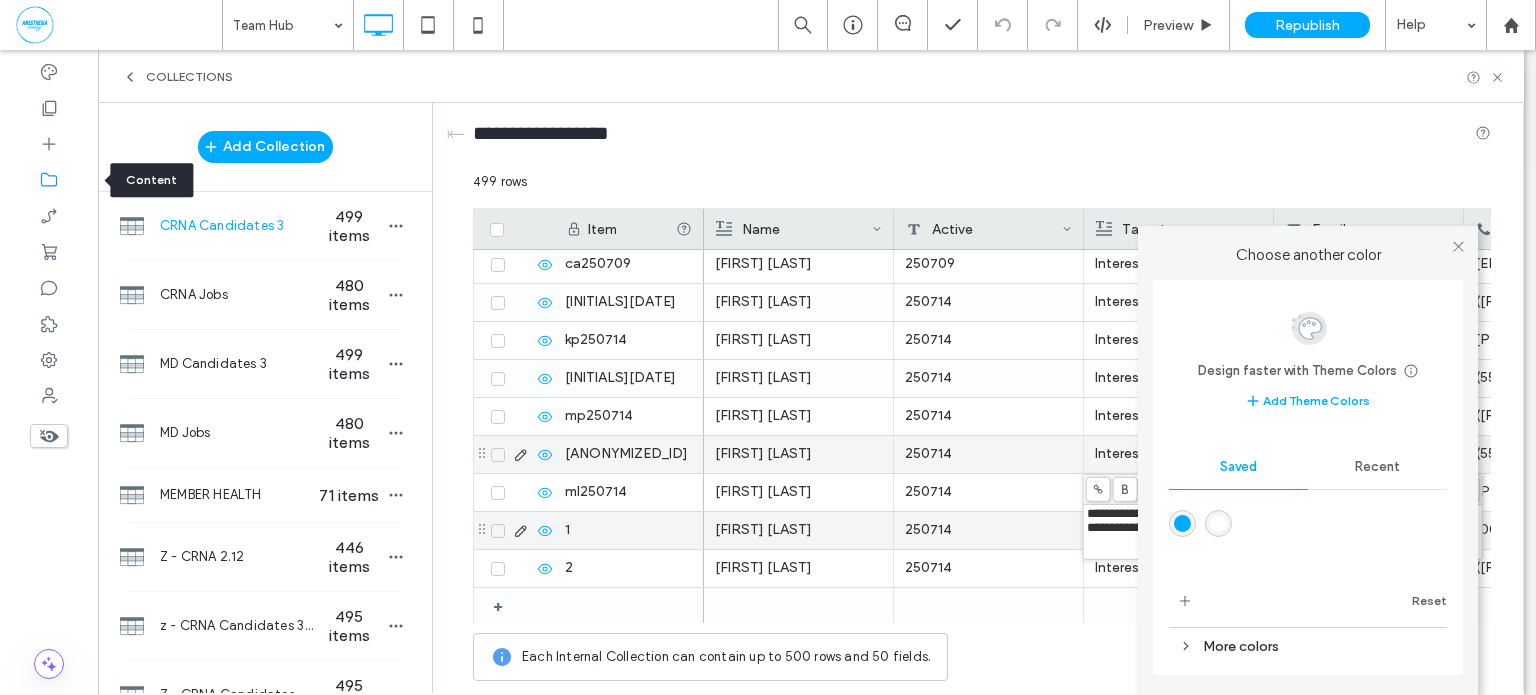 click at bounding box center [1182, 523] 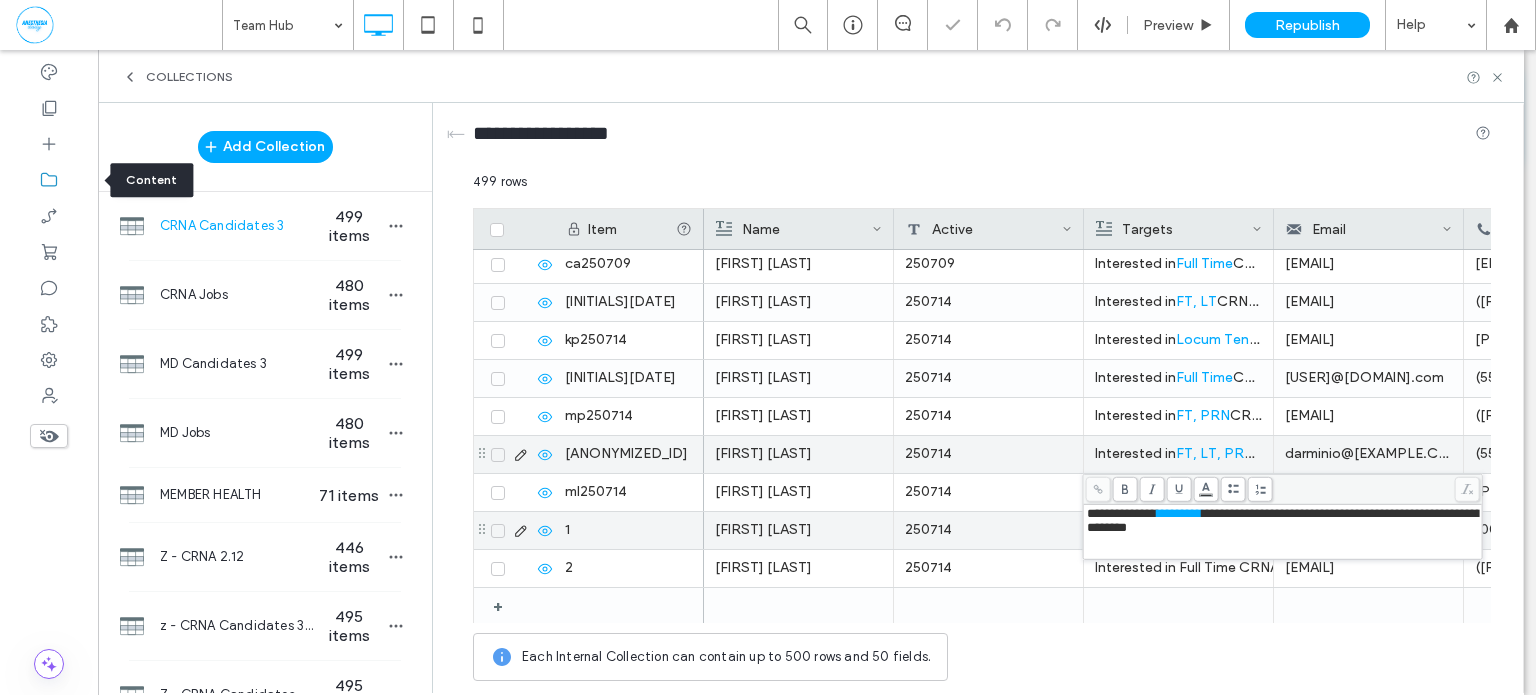 click on "**********" at bounding box center (1284, 520) 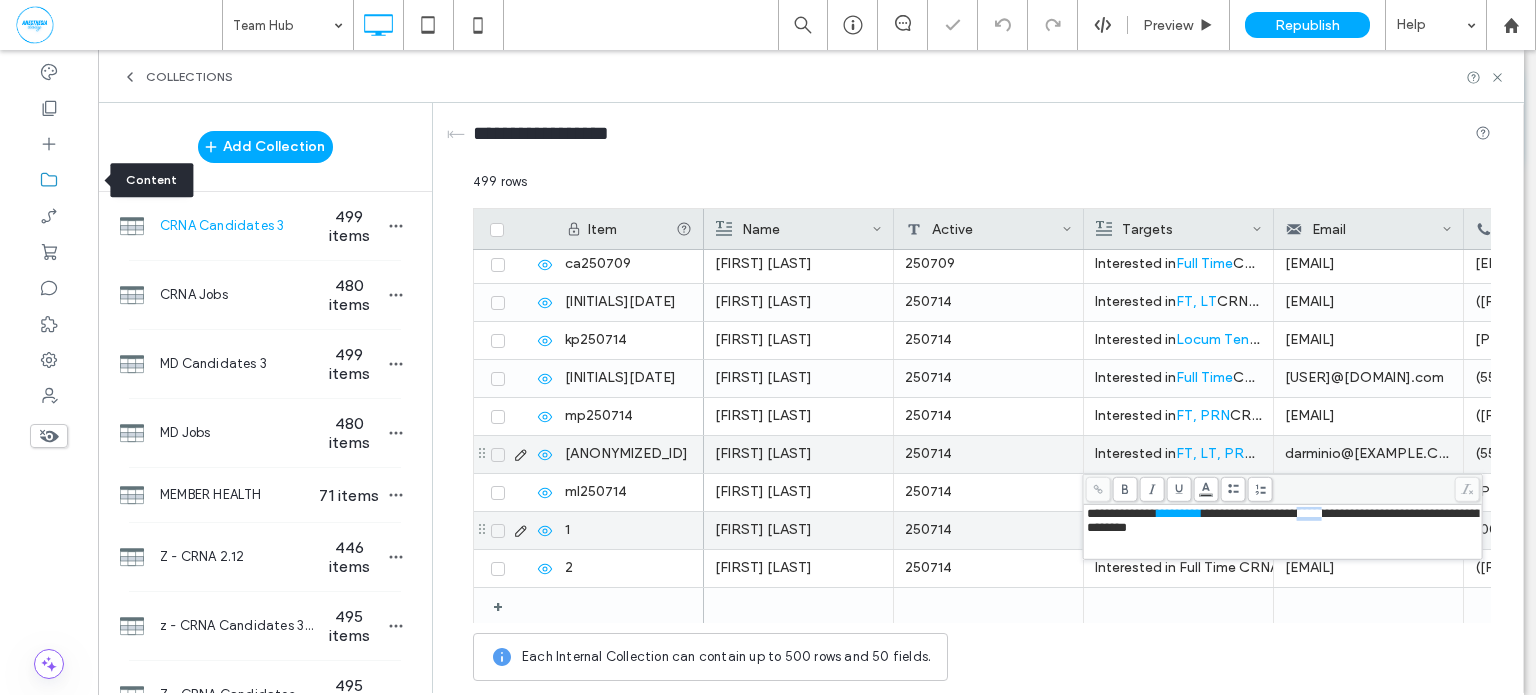 click on "**********" at bounding box center (1284, 520) 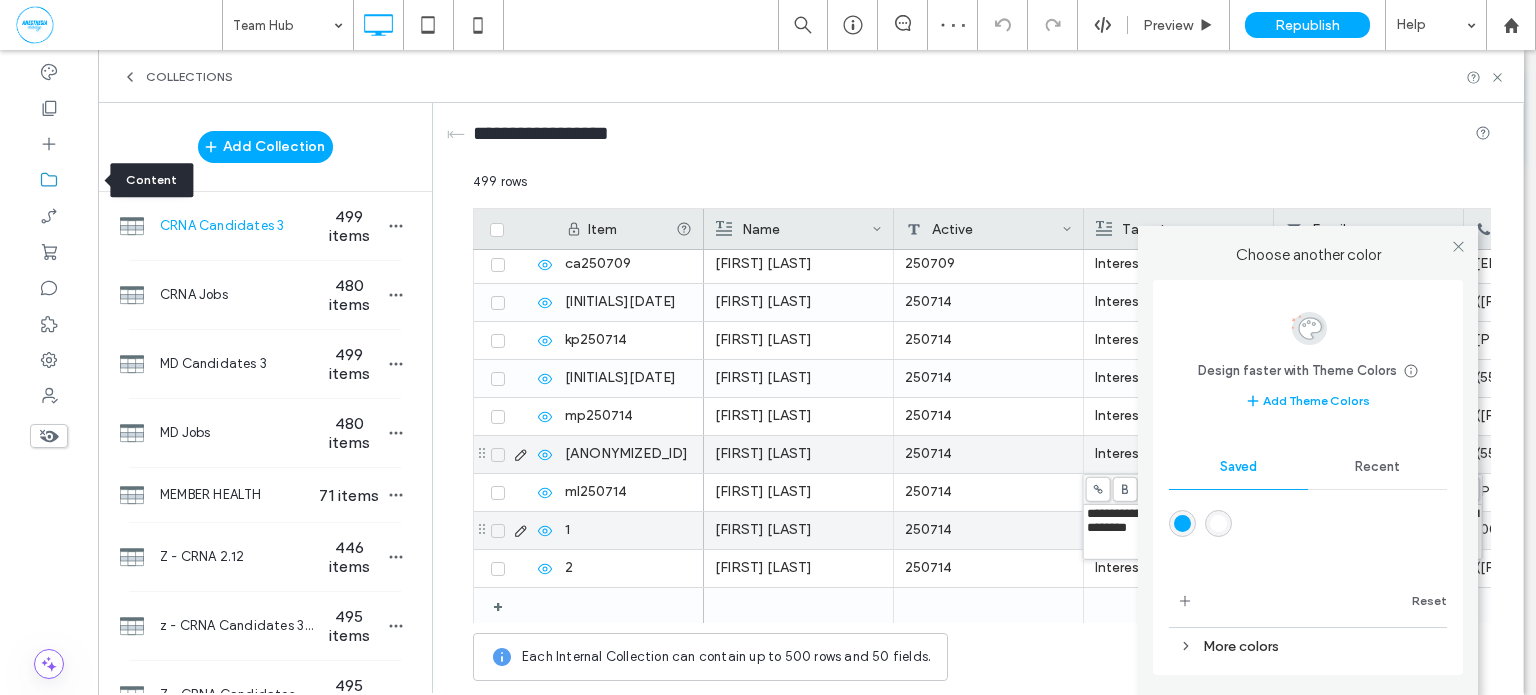drag, startPoint x: 1208, startPoint y: 486, endPoint x: 1192, endPoint y: 516, distance: 34 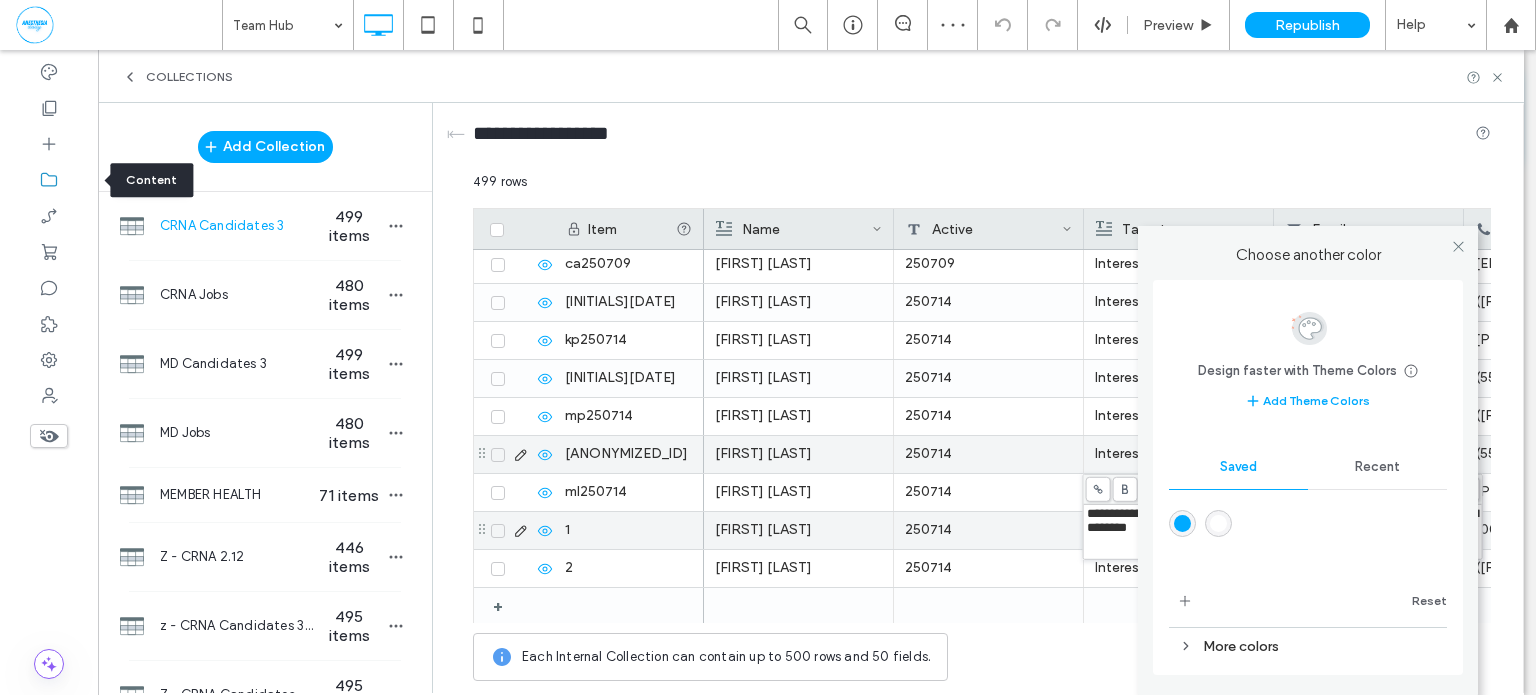 click on ".wqwq-1{fill:#231f20;}
.cls-1q, .cls-2q { fill-rule: evenodd; }
.cls-2q { fill: #6e8188; }
True_local
Agendize
HealthEngine
x_close_popup
from_your_site
multi_language
zoom-out
zoom-in
z_vimeo
z_yelp
z_picassa
w_vCita
youtube
yelp
x2
x
x_x
x_alignright
x_handwritten
wrench
wordpress
windowsvv
win8
whats_app
wallet
warning-sign
w_youtube
w_youtube_channel
w_yelp
w_video
w_twitter
w_title
w_tabs
w_social_icons
w_spacer
w_share
w_rss_feed
w_recent-posts
w_push
w_paypal
w_photo_gallery" at bounding box center (768, 347) 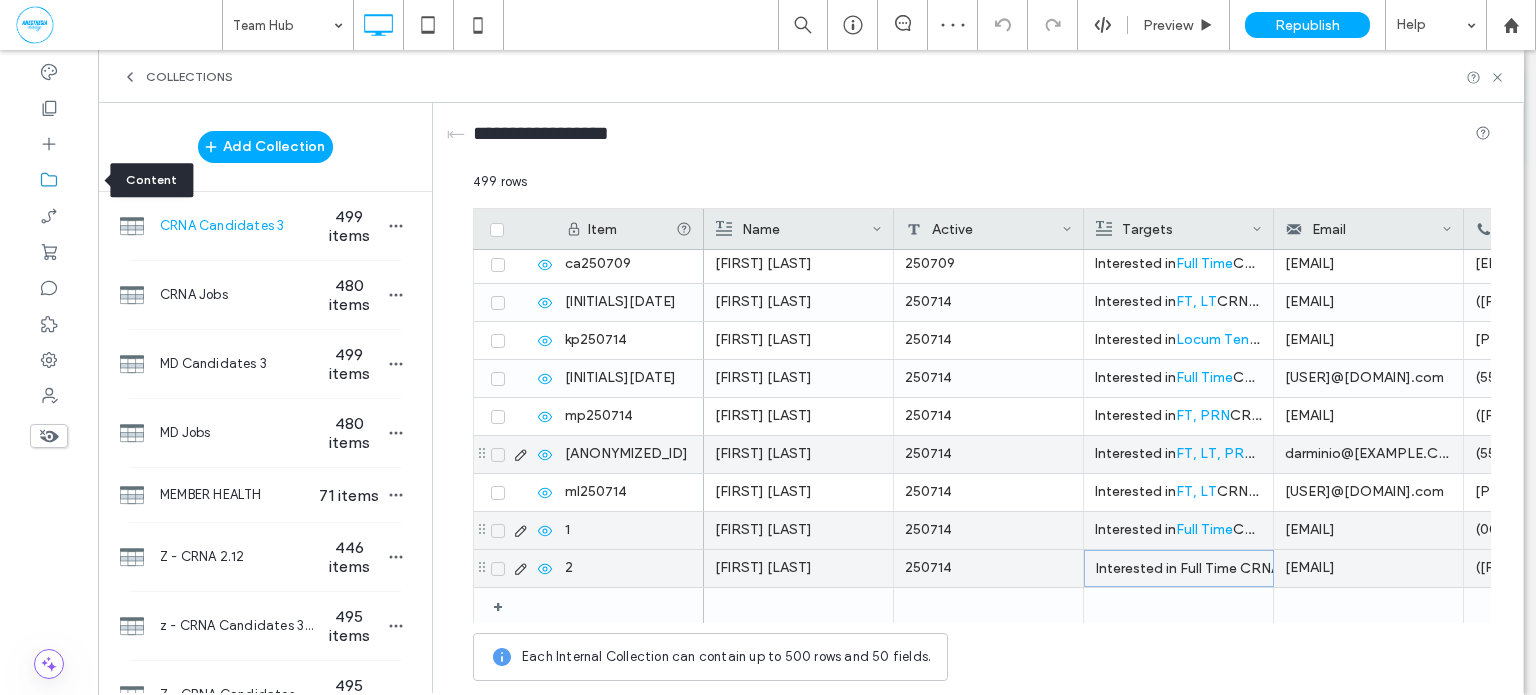 click on "Interested in Full Time CRNA positions in [STATE]. Reach out with matching opportunities." at bounding box center (1179, 569) 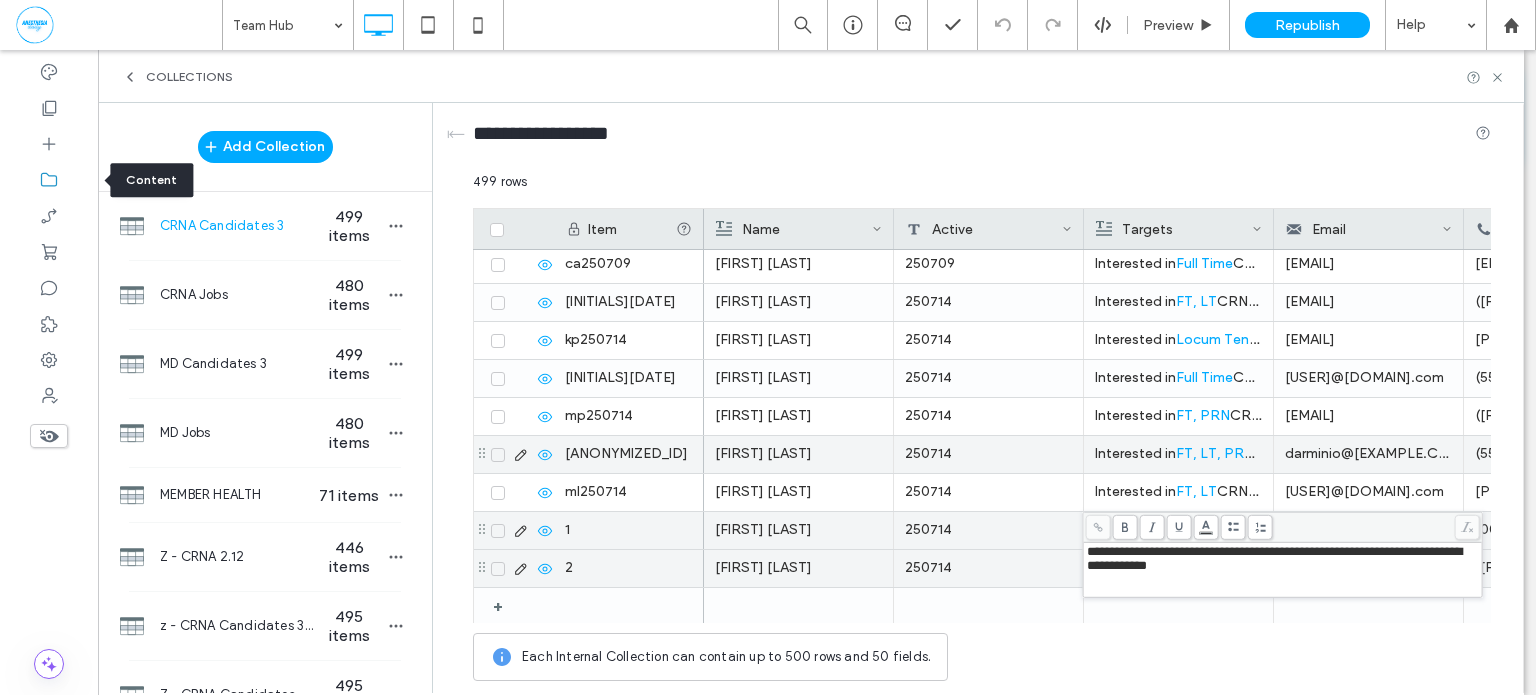 click on "**********" at bounding box center [1274, 558] 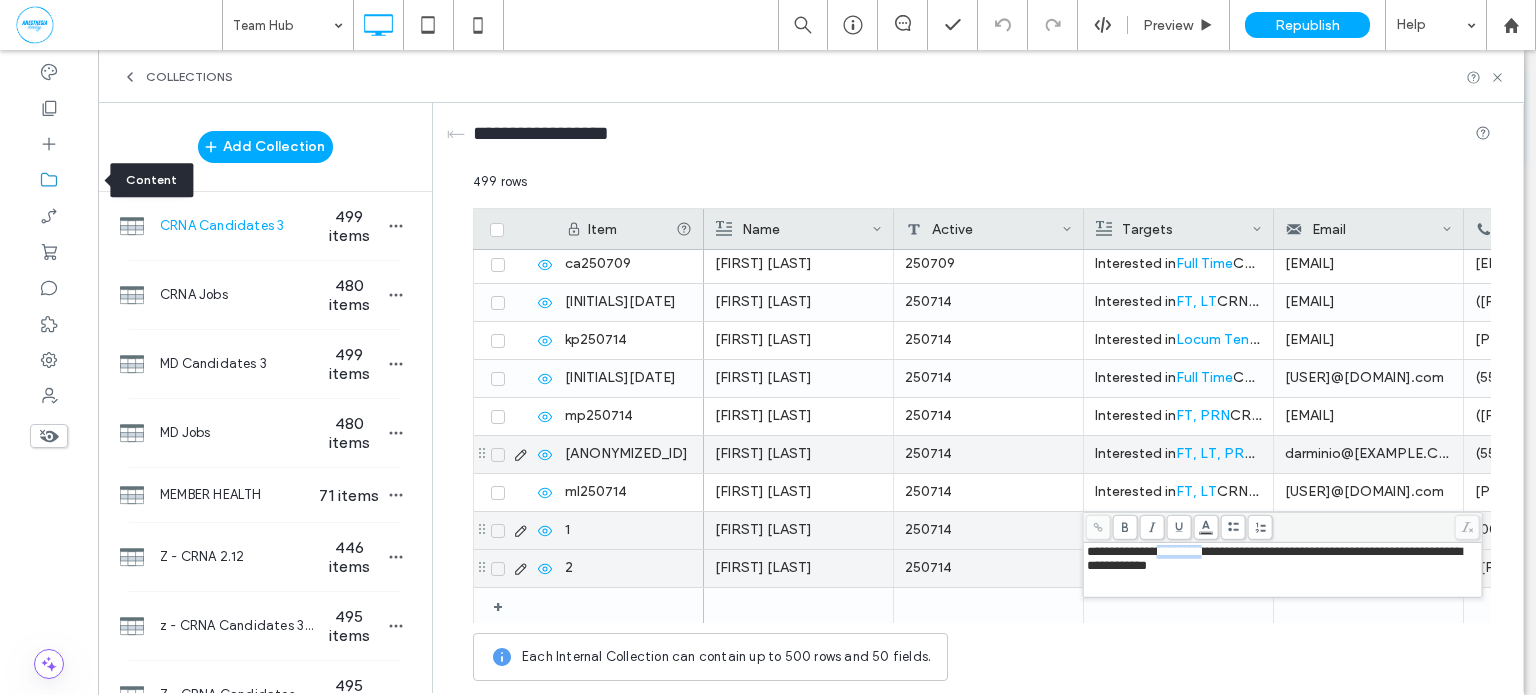 drag, startPoint x: 1175, startPoint y: 549, endPoint x: 1194, endPoint y: 548, distance: 19.026299 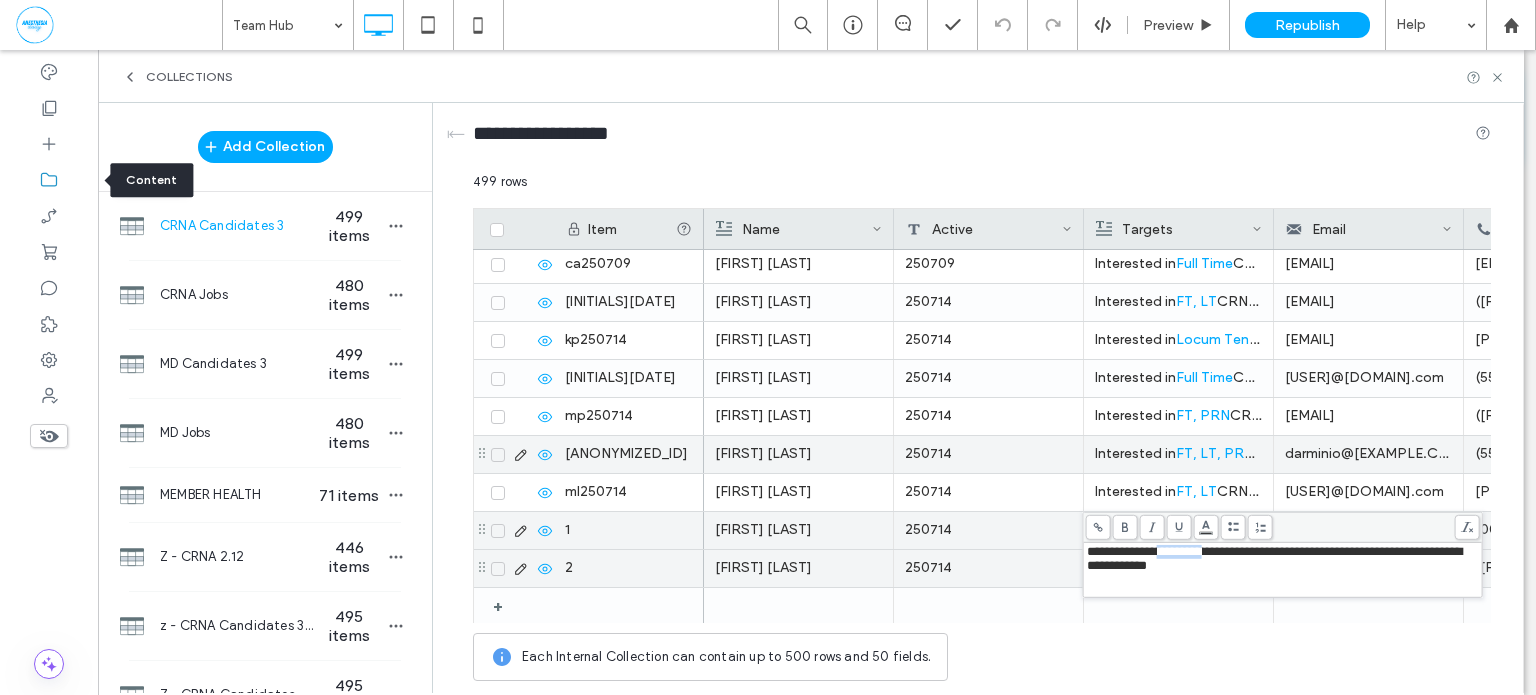 click on ".wqwq-1{fill:#231f20;}
.cls-1q, .cls-2q { fill-rule: evenodd; }
.cls-2q { fill: #6e8188; }
True_local
Agendize
HealthEngine
x_close_popup
from_your_site
multi_language
zoom-out
zoom-in
z_vimeo
z_yelp
z_picassa
w_vCita
youtube
yelp
x2
x
x_x
x_alignright
x_handwritten
wrench
wordpress
windowsvv
win8
whats_app
wallet
warning-sign
w_youtube
w_youtube_channel
w_yelp
w_video
w_twitter
w_title
w_tabs
w_social_icons
w_spacer
w_share
w_rss_feed
w_recent-posts
w_push
w_paypal
w_photo_gallery" at bounding box center (768, 347) 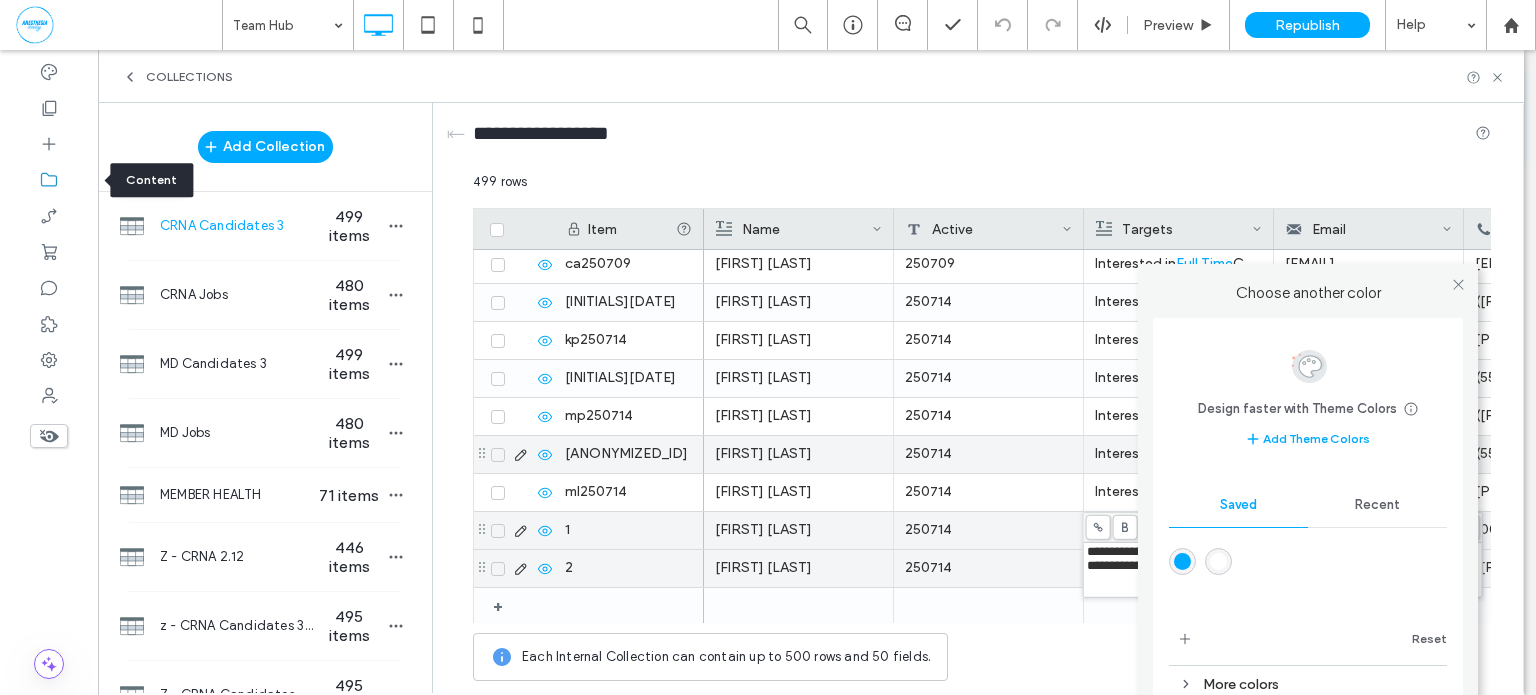 click at bounding box center [1182, 561] 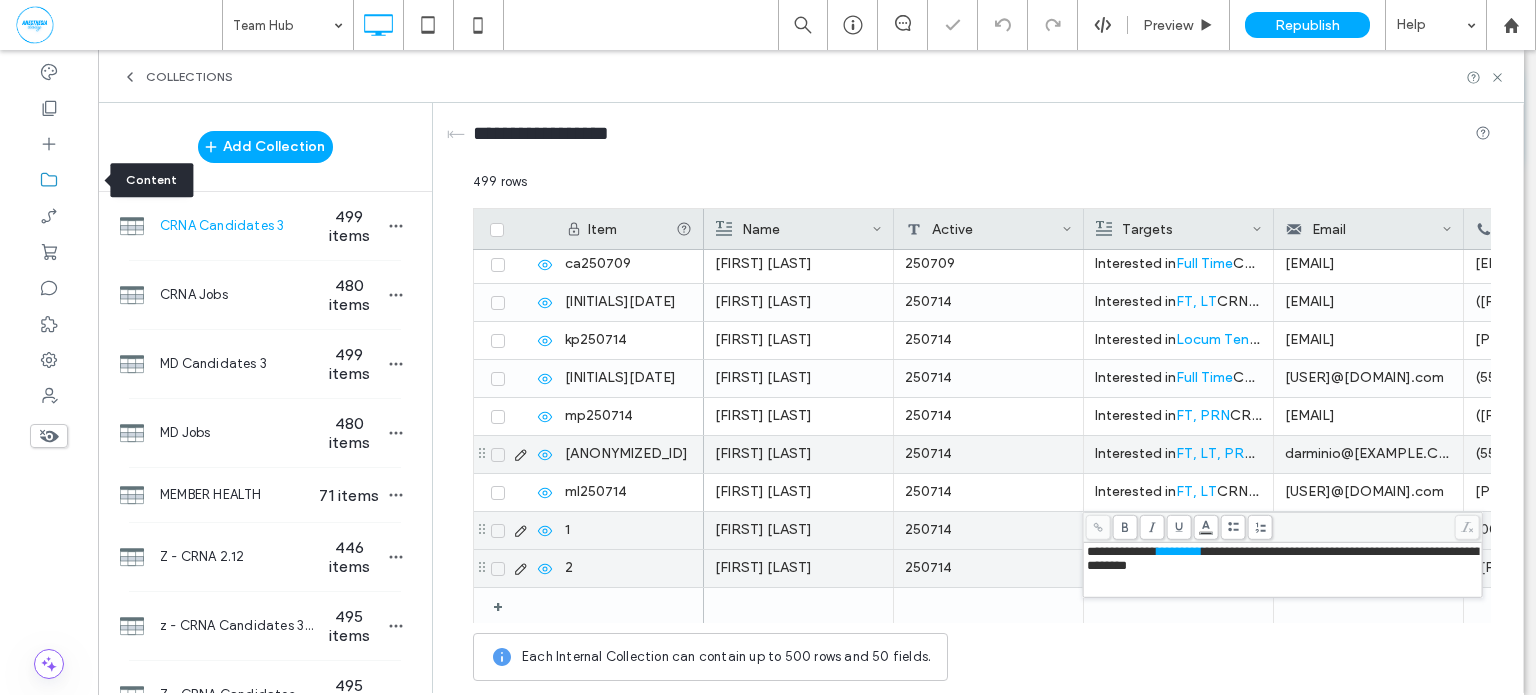 click on "**********" at bounding box center [1284, 558] 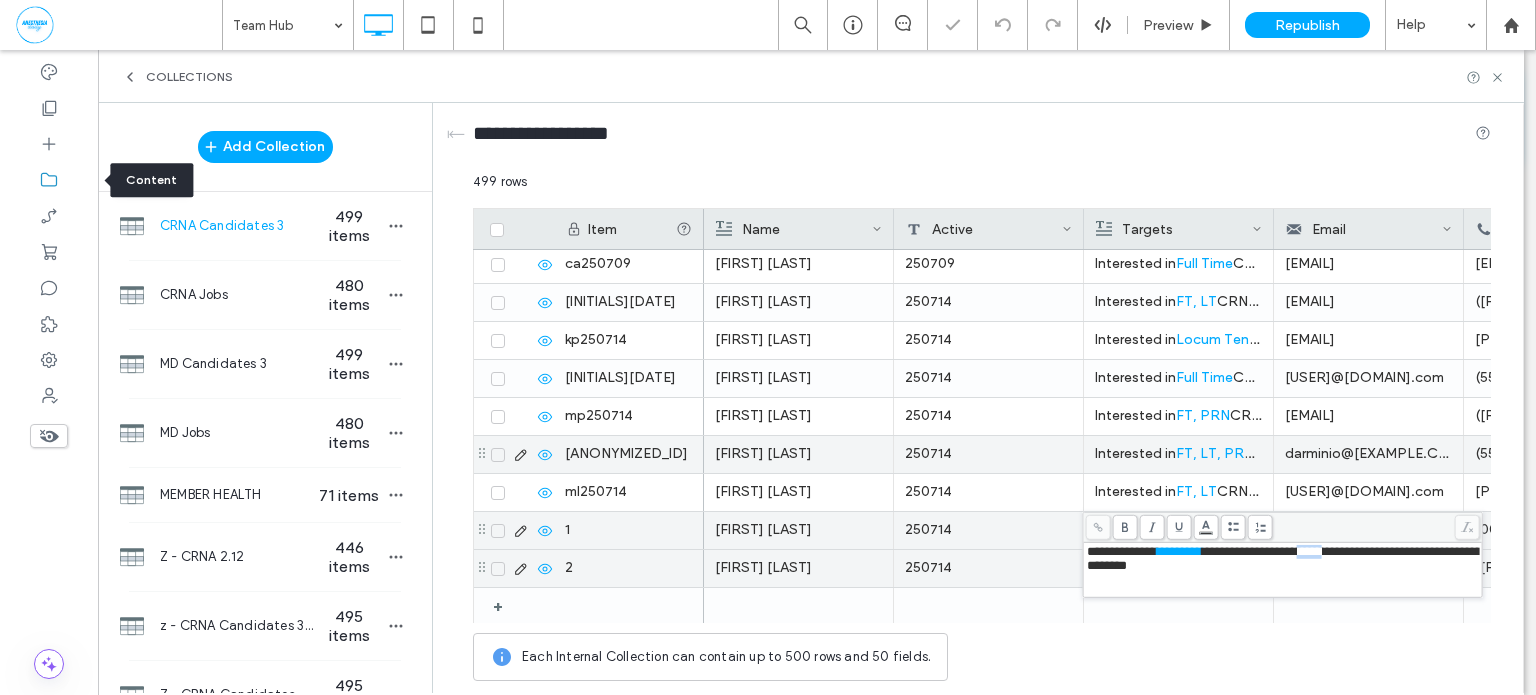 click on "**********" at bounding box center [1284, 558] 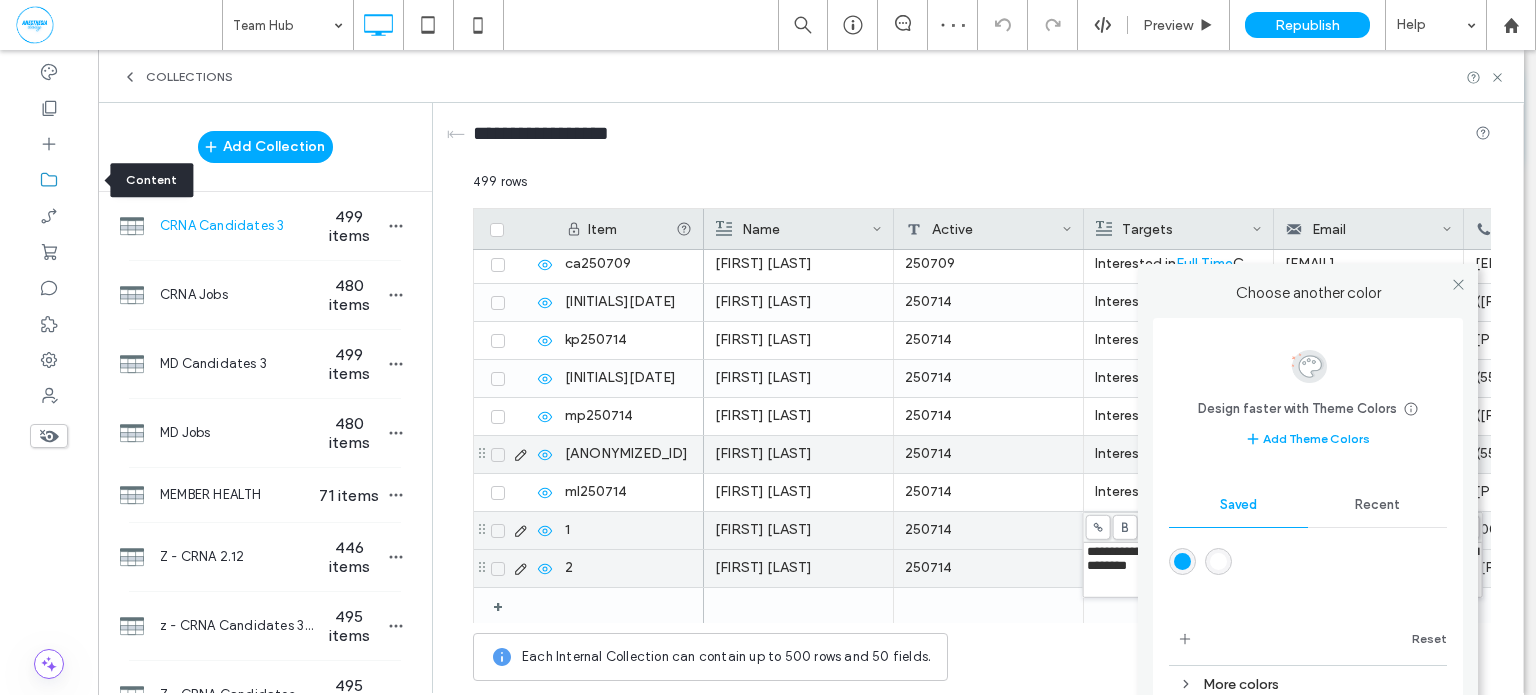 drag, startPoint x: 1203, startPoint y: 530, endPoint x: 1213, endPoint y: 554, distance: 26 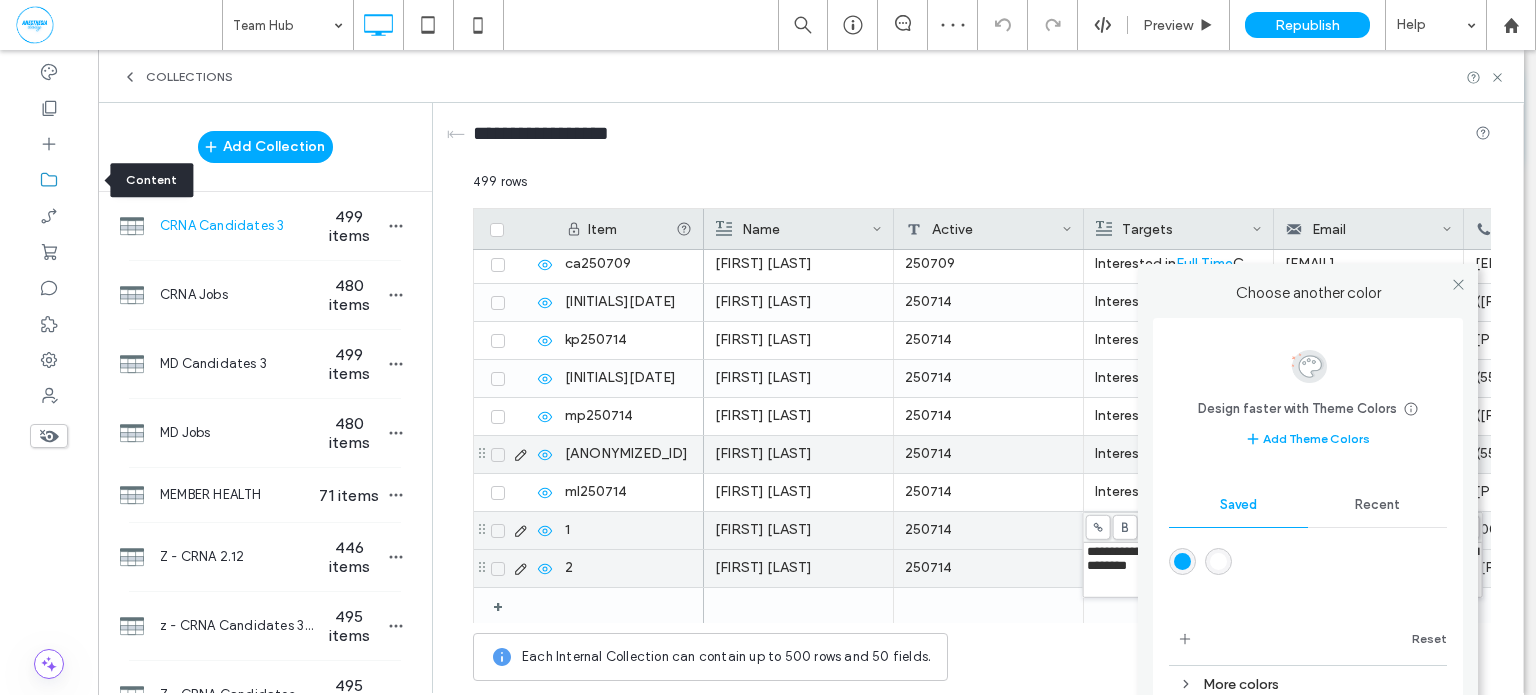 click on ".wqwq-1{fill:#231f20;}
.cls-1q, .cls-2q { fill-rule: evenodd; }
.cls-2q { fill: #6e8188; }
True_local
Agendize
HealthEngine
x_close_popup
from_your_site
multi_language
zoom-out
zoom-in
z_vimeo
z_yelp
z_picassa
w_vCita
youtube
yelp
x2
x
x_x
x_alignright
x_handwritten
wrench
wordpress
windowsvv
win8
whats_app
wallet
warning-sign
w_youtube
w_youtube_channel
w_yelp
w_video
w_twitter
w_title
w_tabs
w_social_icons
w_spacer
w_share
w_rss_feed
w_recent-posts
w_push
w_paypal
w_photo_gallery" at bounding box center [768, 347] 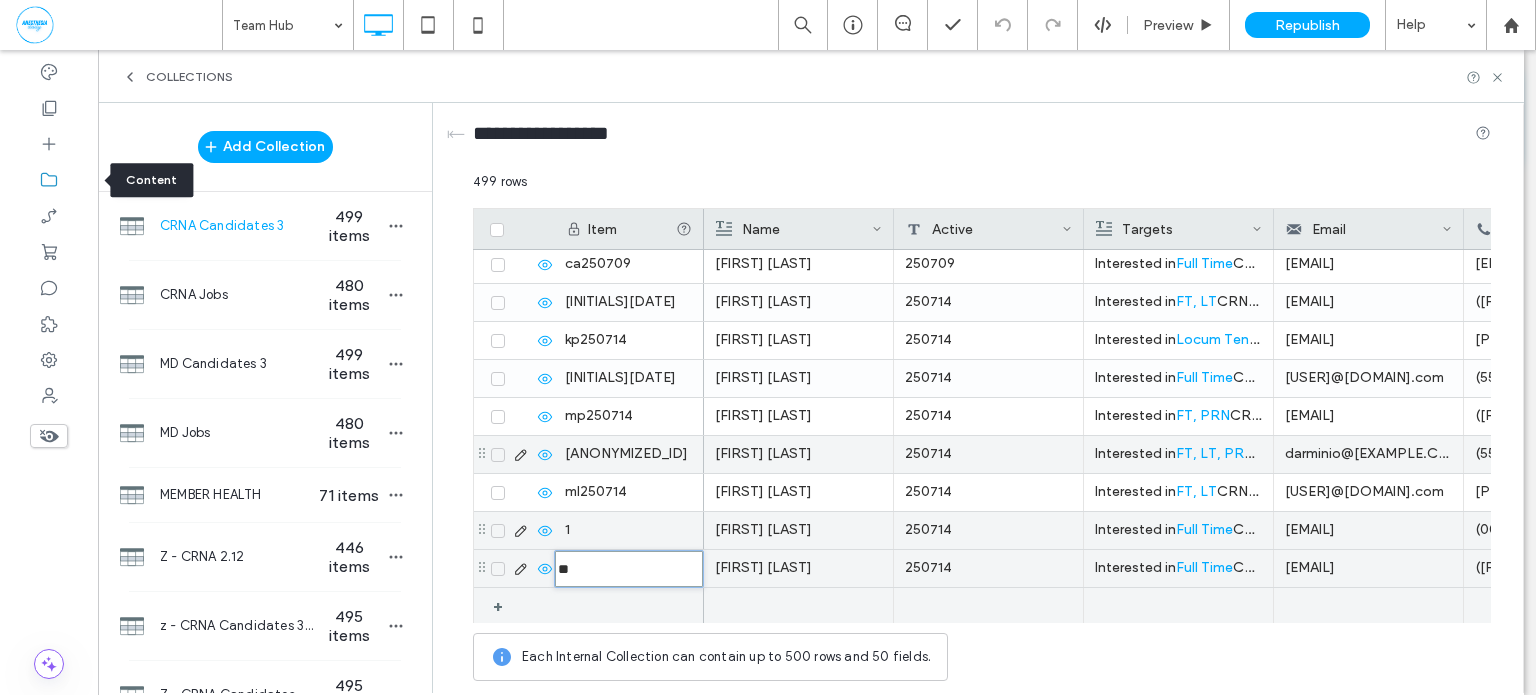 type on "********" 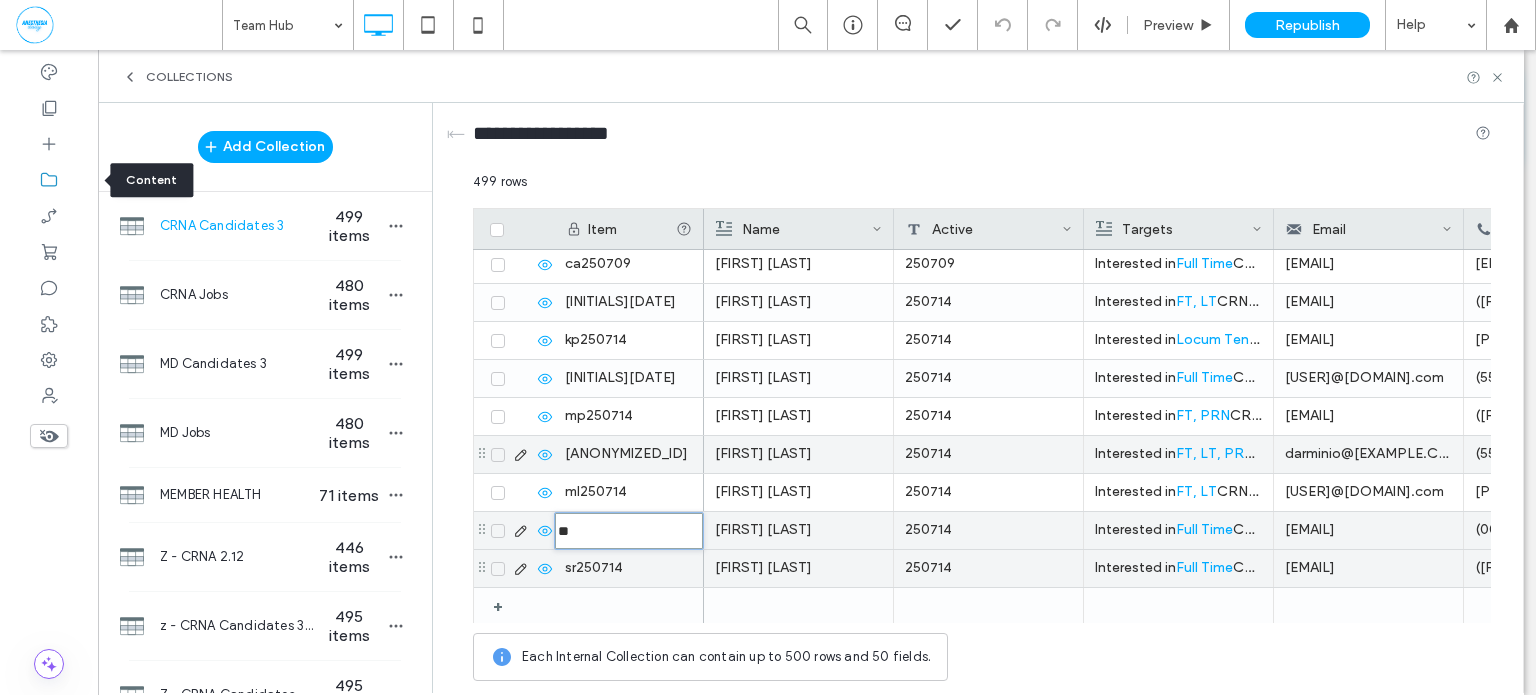 type on "********" 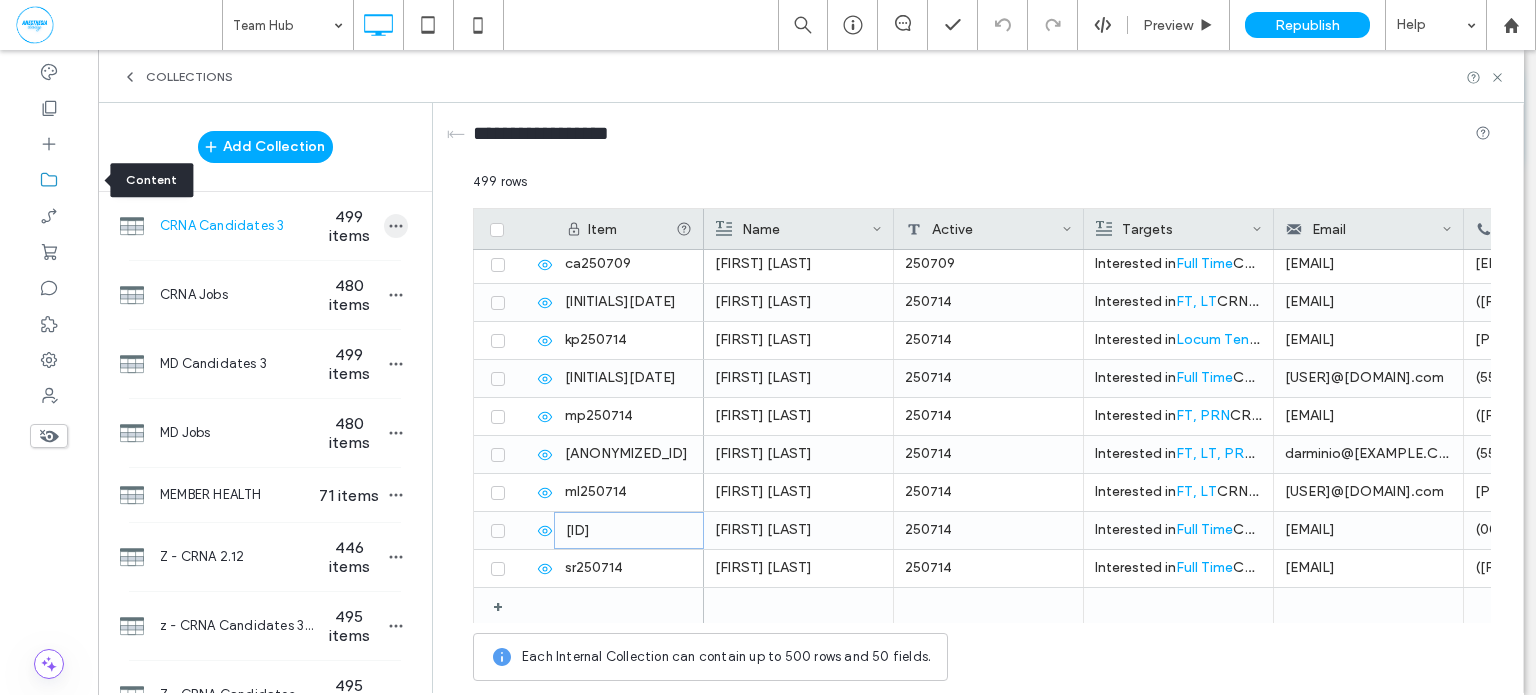 click 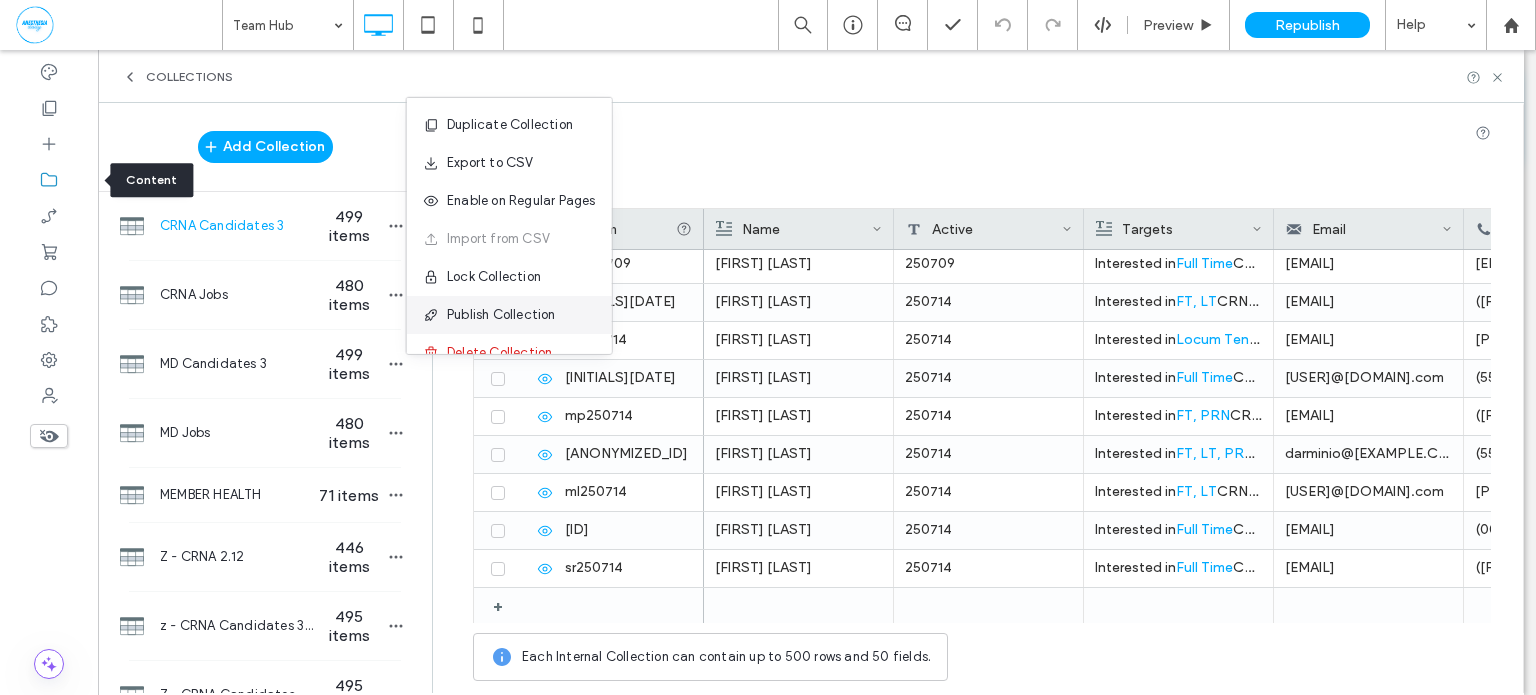 click on "Publish Collection" at bounding box center (501, 315) 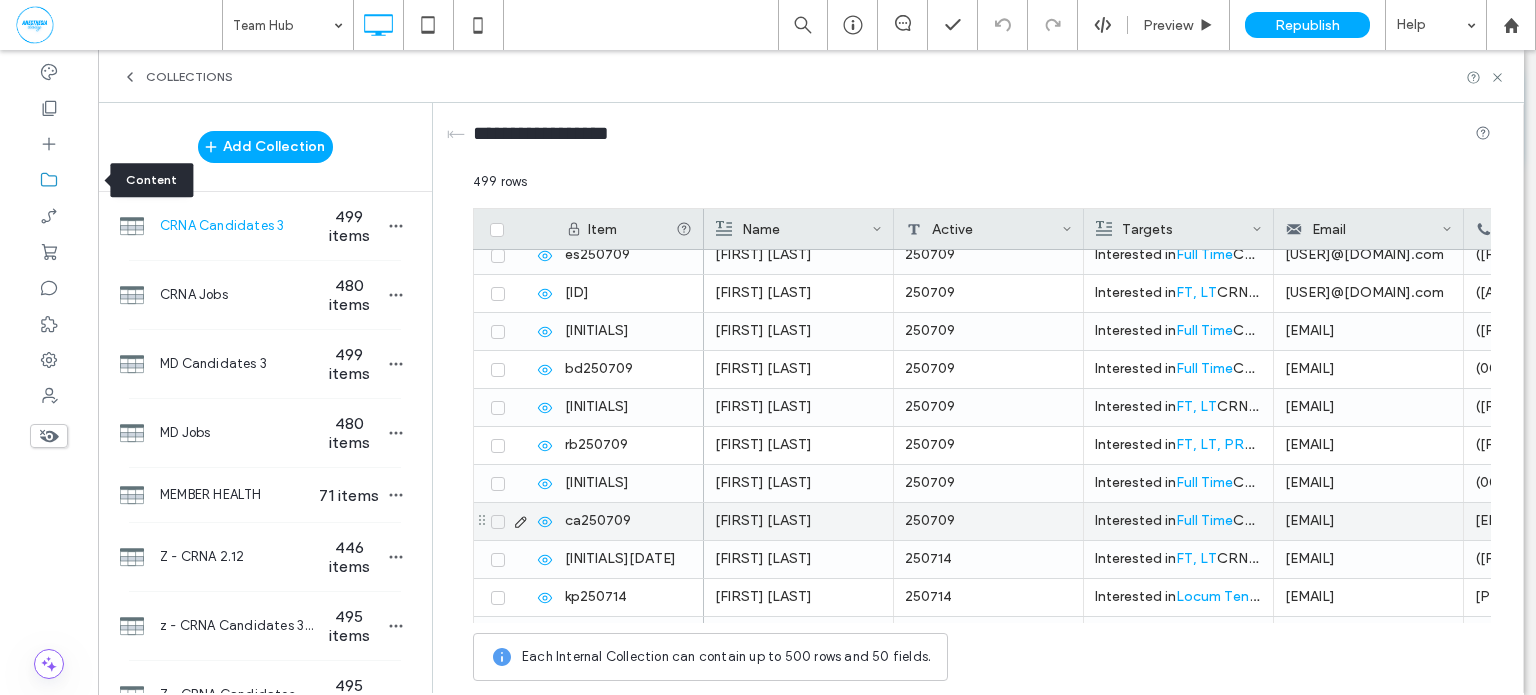 scroll, scrollTop: 18625, scrollLeft: 0, axis: vertical 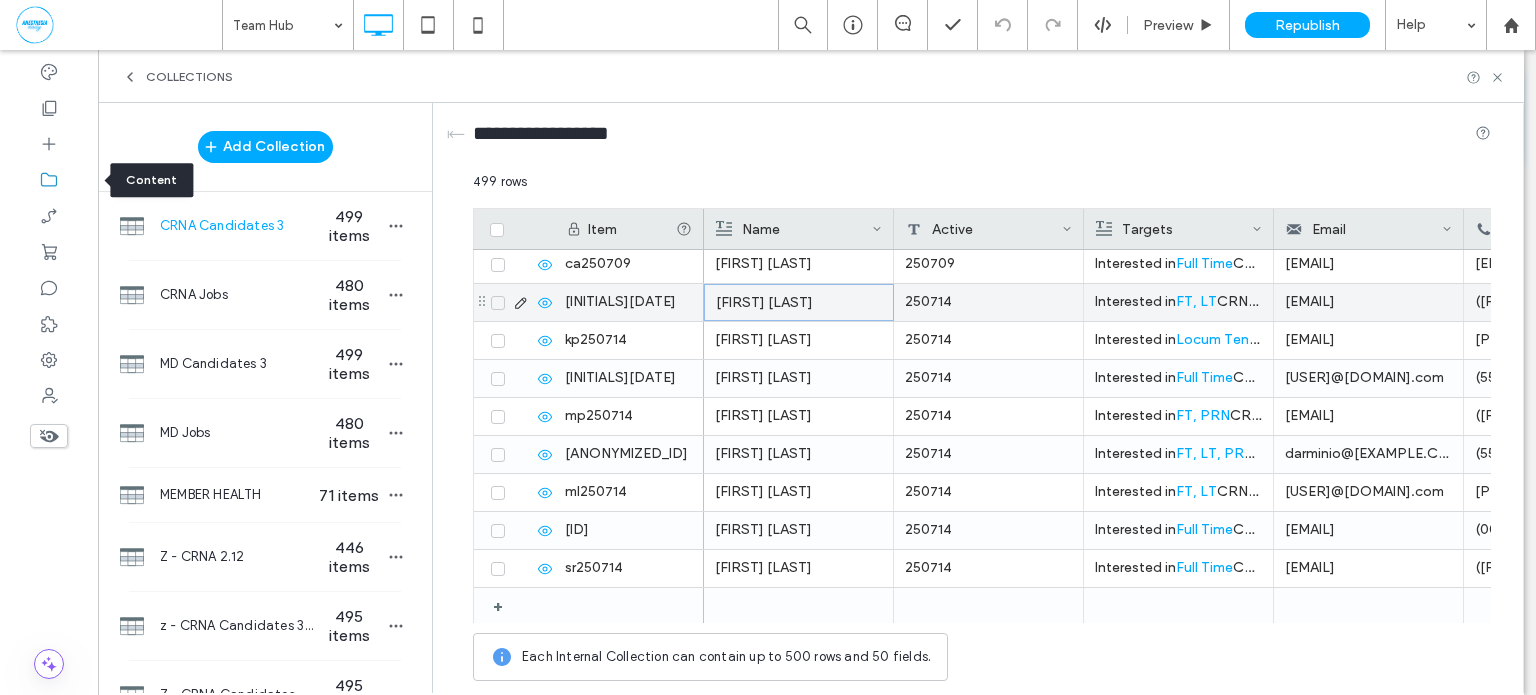 click on "Ashlee Dillon" at bounding box center [799, 303] 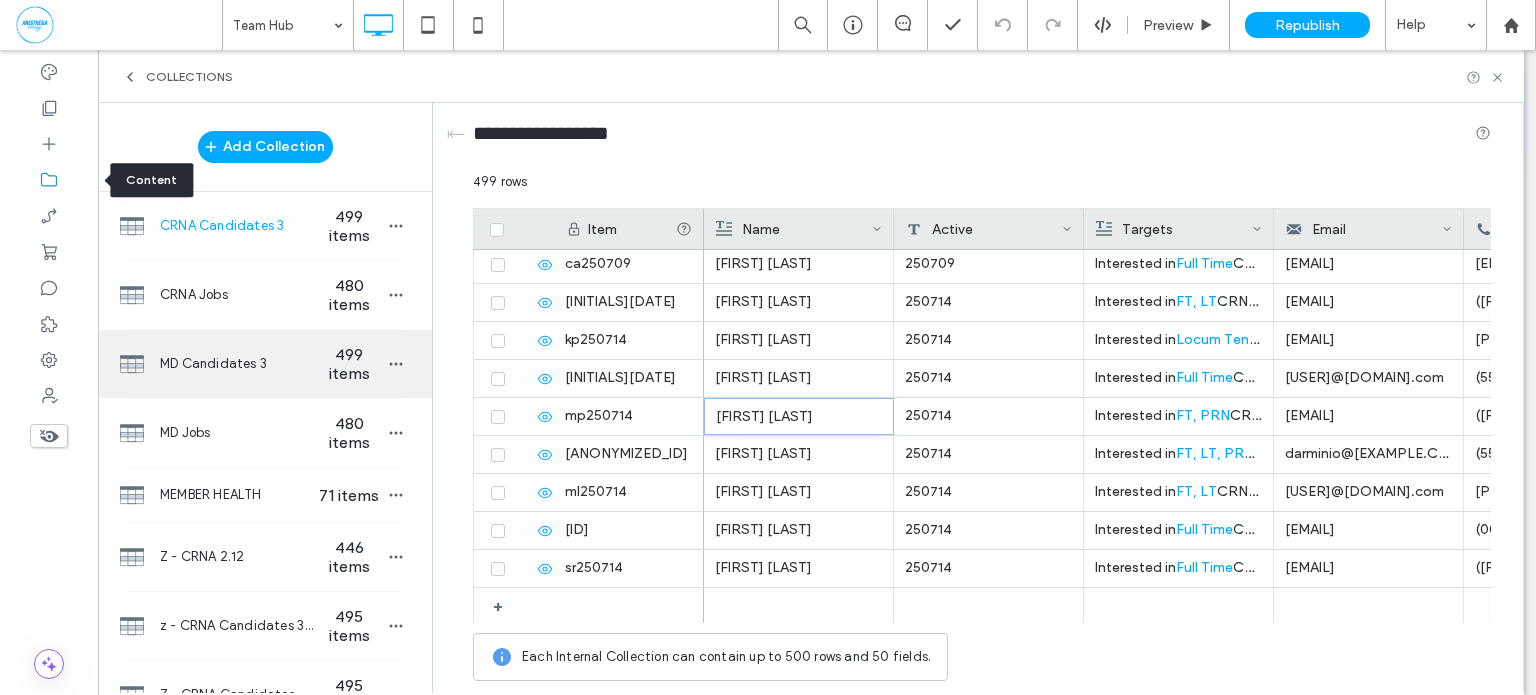 click on "MD Candidates 3" at bounding box center (237, 364) 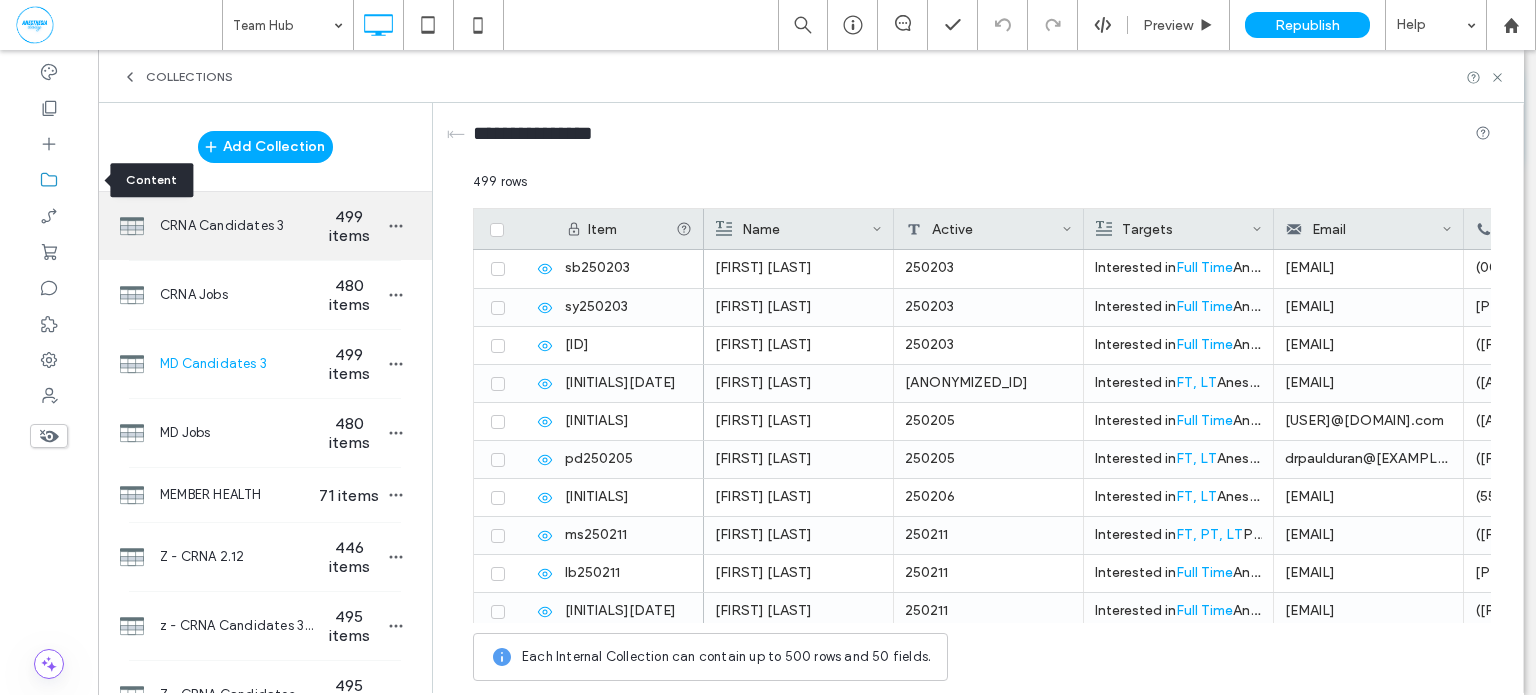 click on "CRNA Candidates 3" at bounding box center (237, 226) 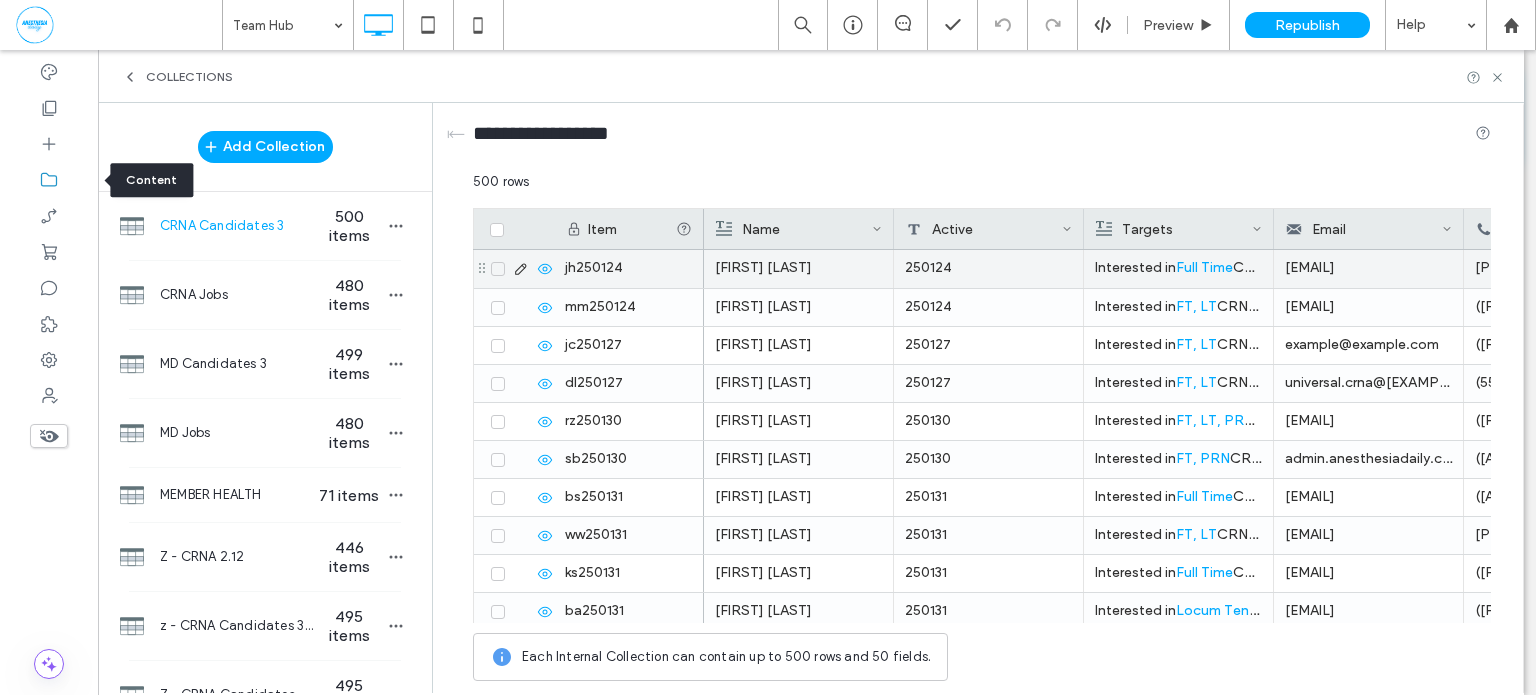 click 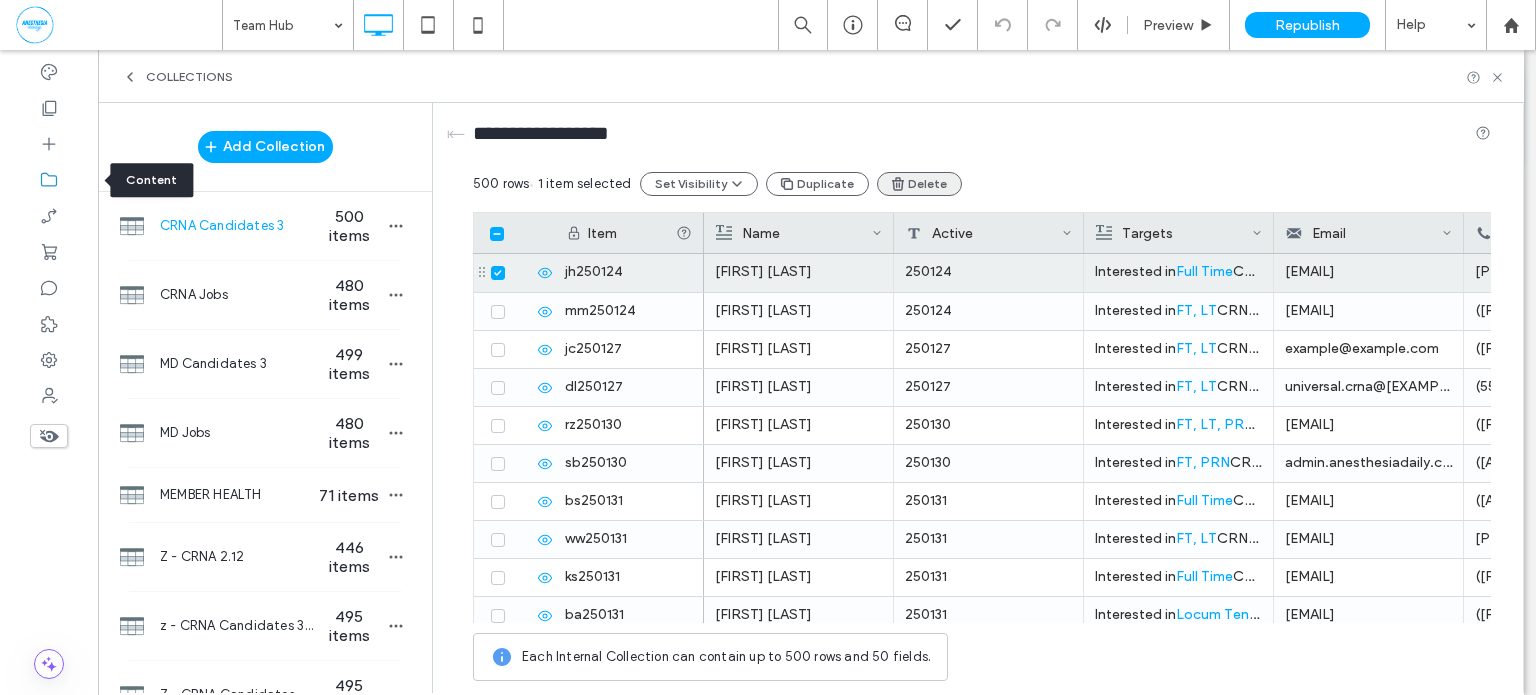 click on "Delete" at bounding box center (919, 184) 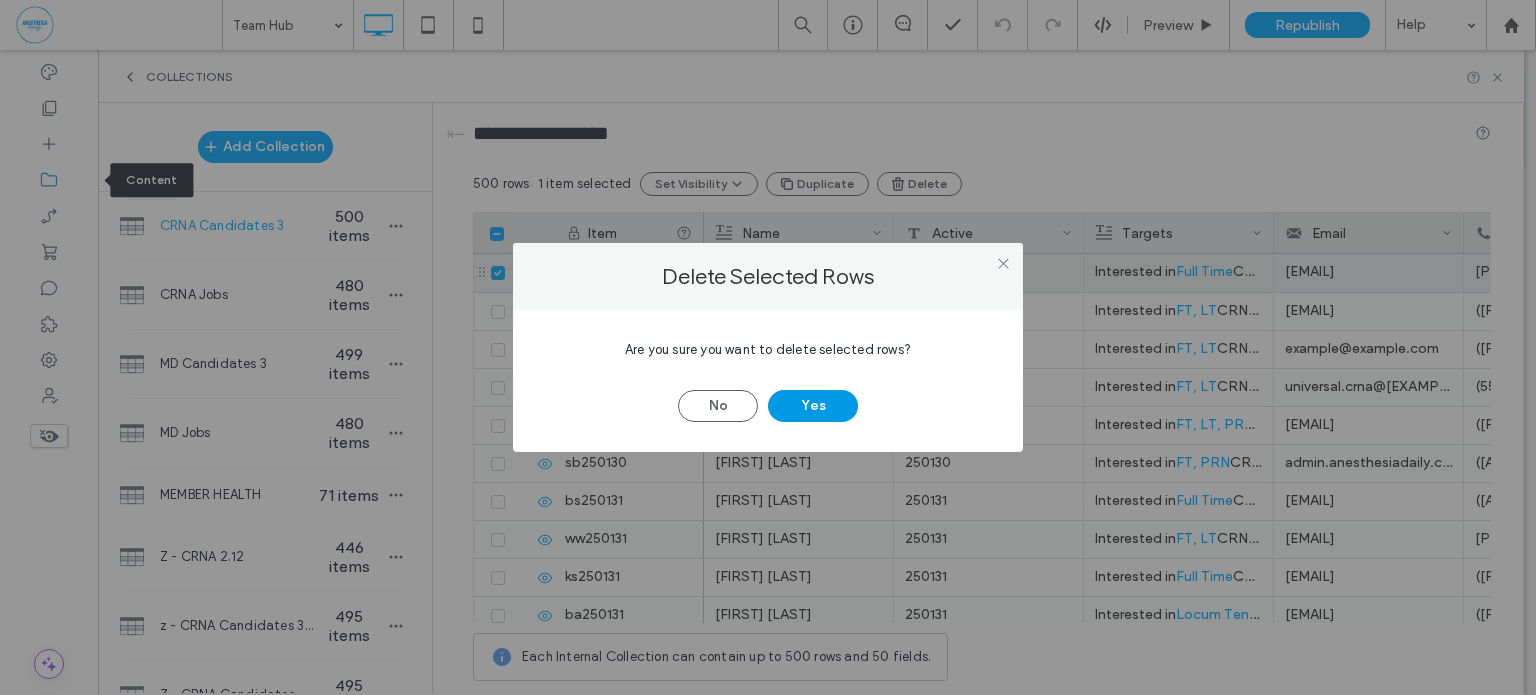 drag, startPoint x: 824, startPoint y: 389, endPoint x: 820, endPoint y: 399, distance: 10.770329 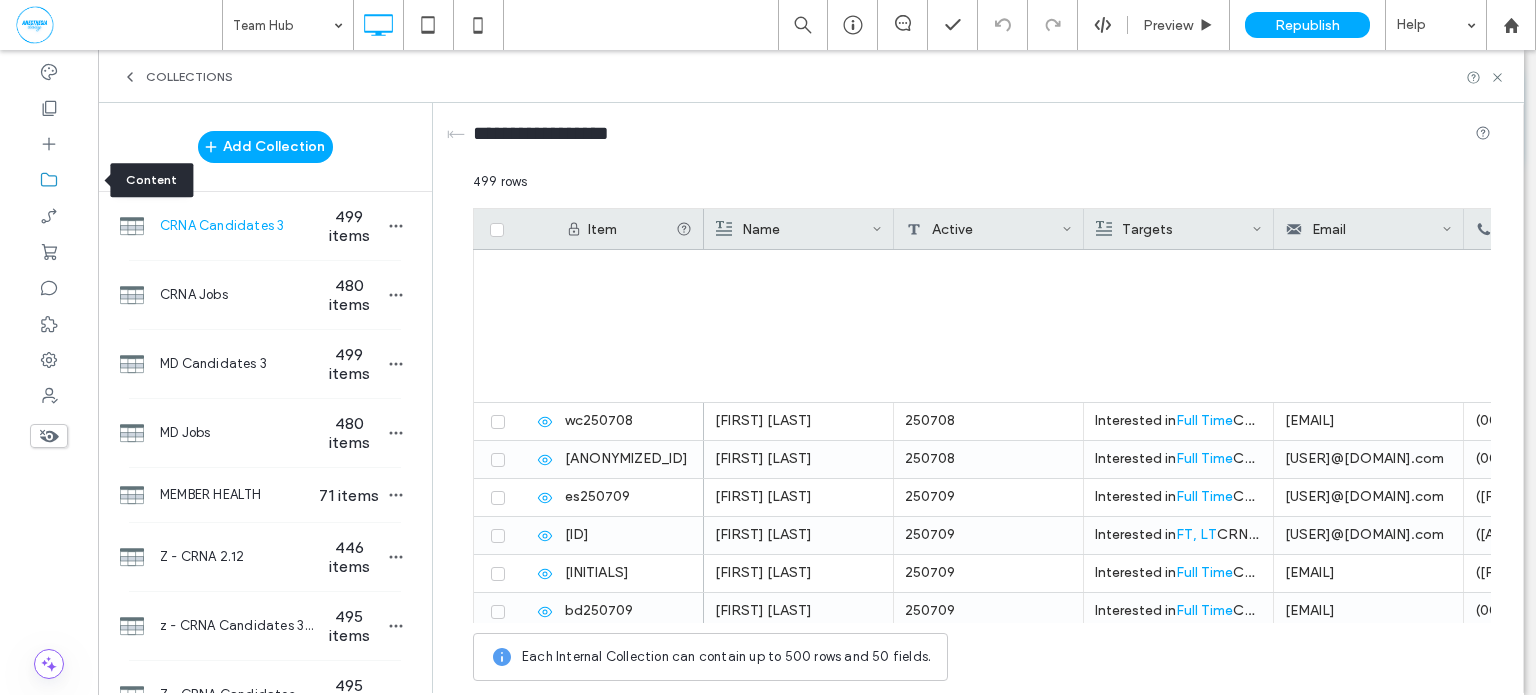 scroll, scrollTop: 18625, scrollLeft: 0, axis: vertical 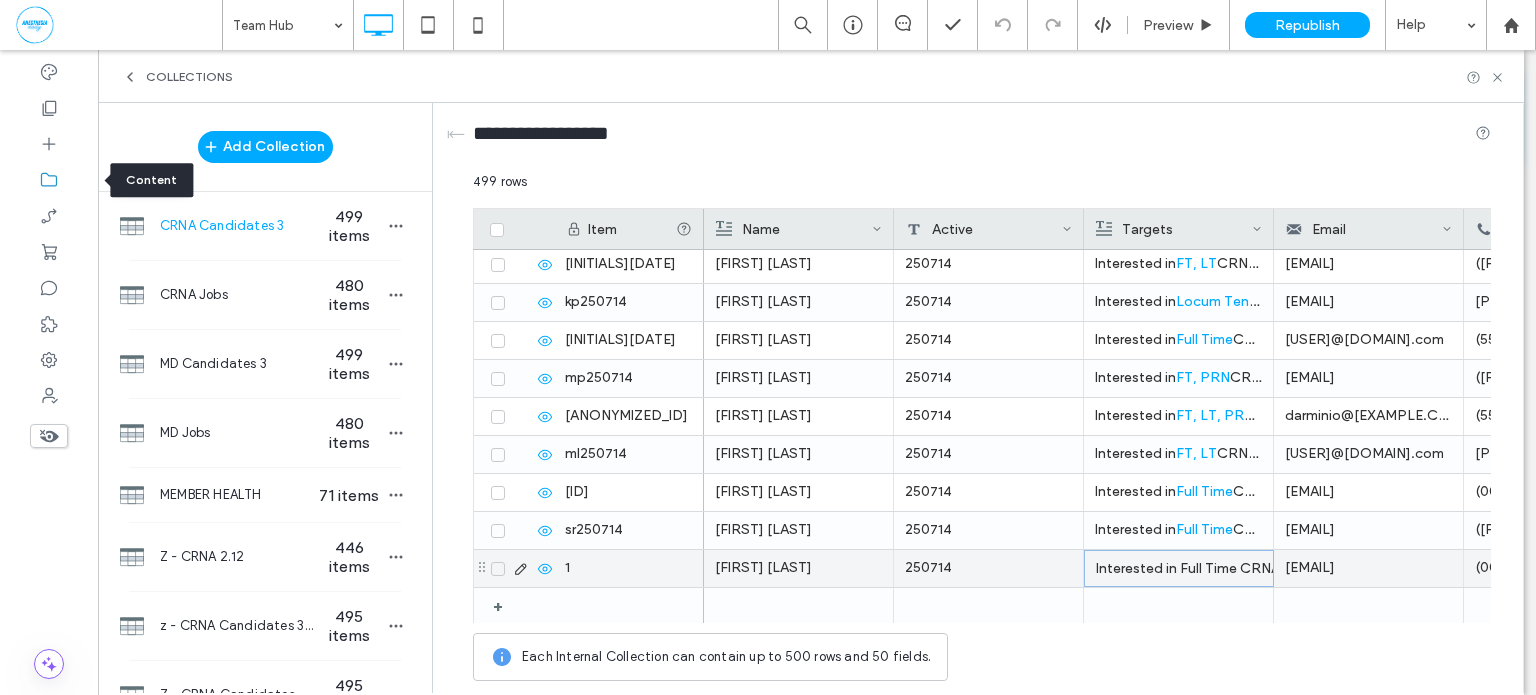 click on "Interested in Full Time CRNA positions in Virginia. Reach out with matching opportunities." at bounding box center (1179, 569) 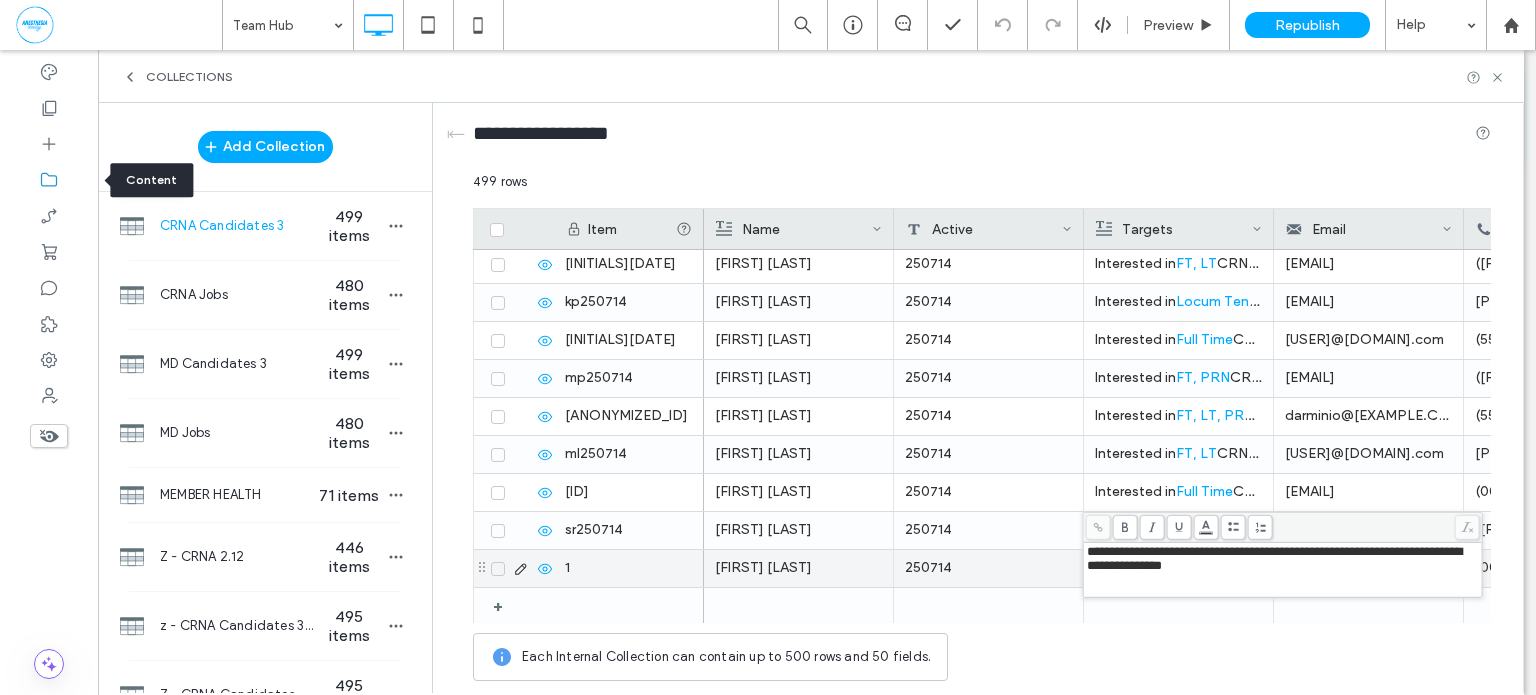 click on "**********" at bounding box center (1274, 558) 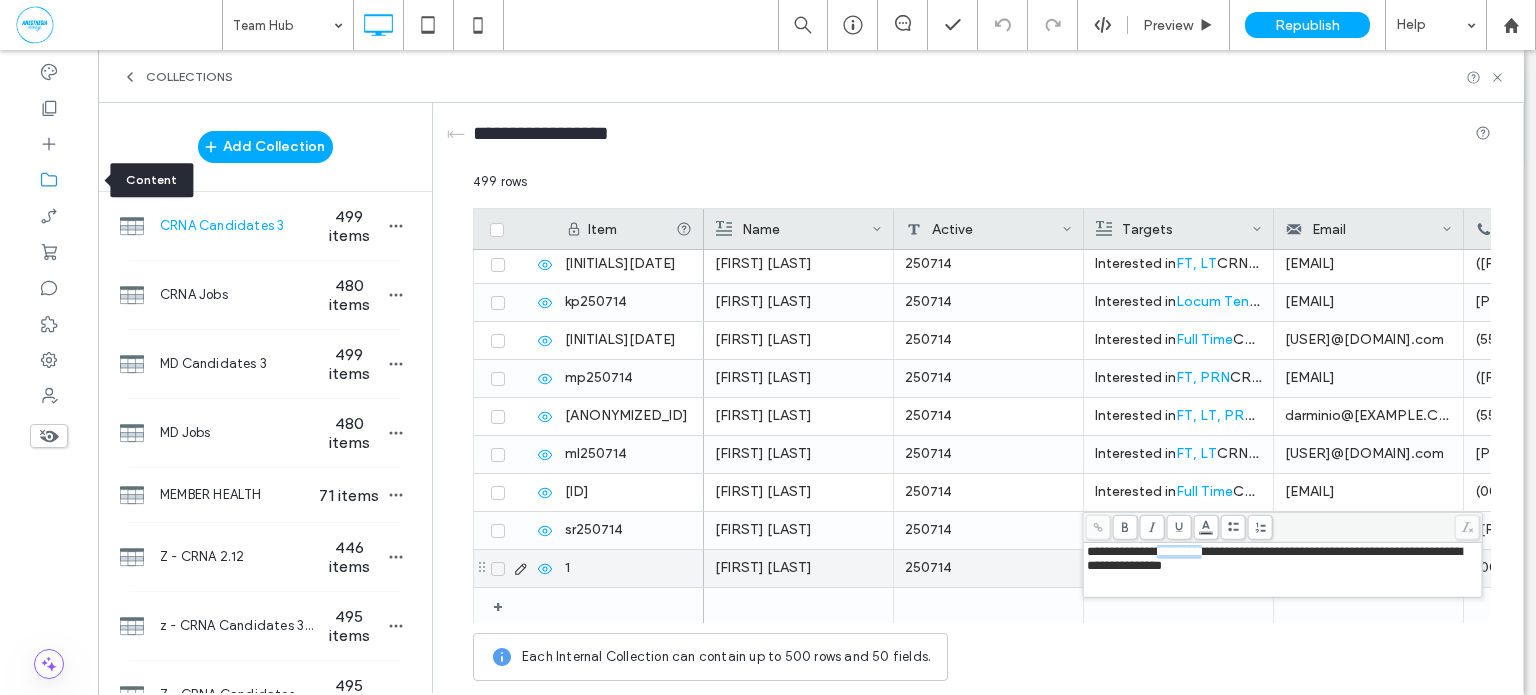 drag, startPoint x: 1170, startPoint y: 550, endPoint x: 1192, endPoint y: 549, distance: 22.022715 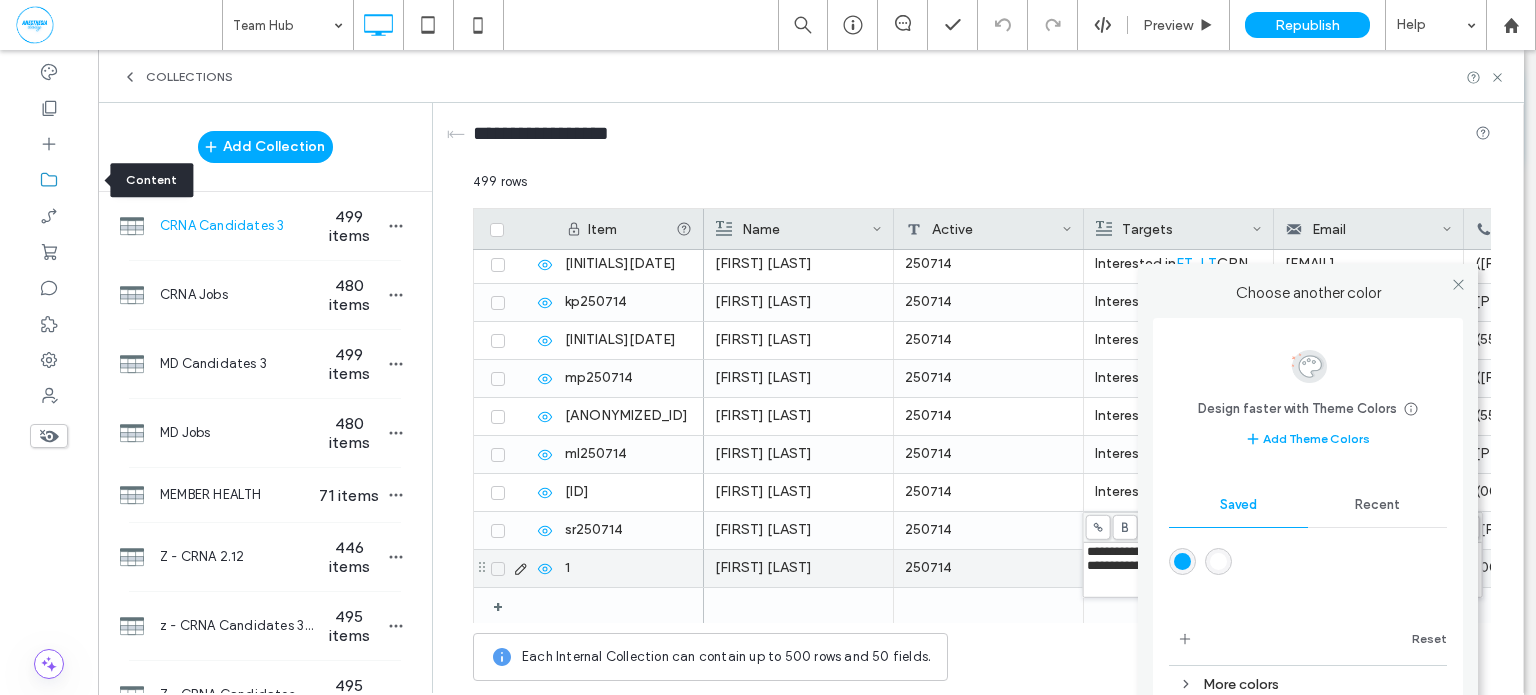 click on ".wqwq-1{fill:#231f20;}
.cls-1q, .cls-2q { fill-rule: evenodd; }
.cls-2q { fill: #6e8188; }
True_local
Agendize
HealthEngine
x_close_popup
from_your_site
multi_language
zoom-out
zoom-in
z_vimeo
z_yelp
z_picassa
w_vCita
youtube
yelp
x2
x
x_x
x_alignright
x_handwritten
wrench
wordpress
windowsvv
win8
whats_app
wallet
warning-sign
w_youtube
w_youtube_channel
w_yelp
w_video
w_twitter
w_title
w_tabs
w_social_icons
w_spacer
w_share
w_rss_feed
w_recent-posts
w_push
w_paypal
w_photo_gallery" at bounding box center [768, 347] 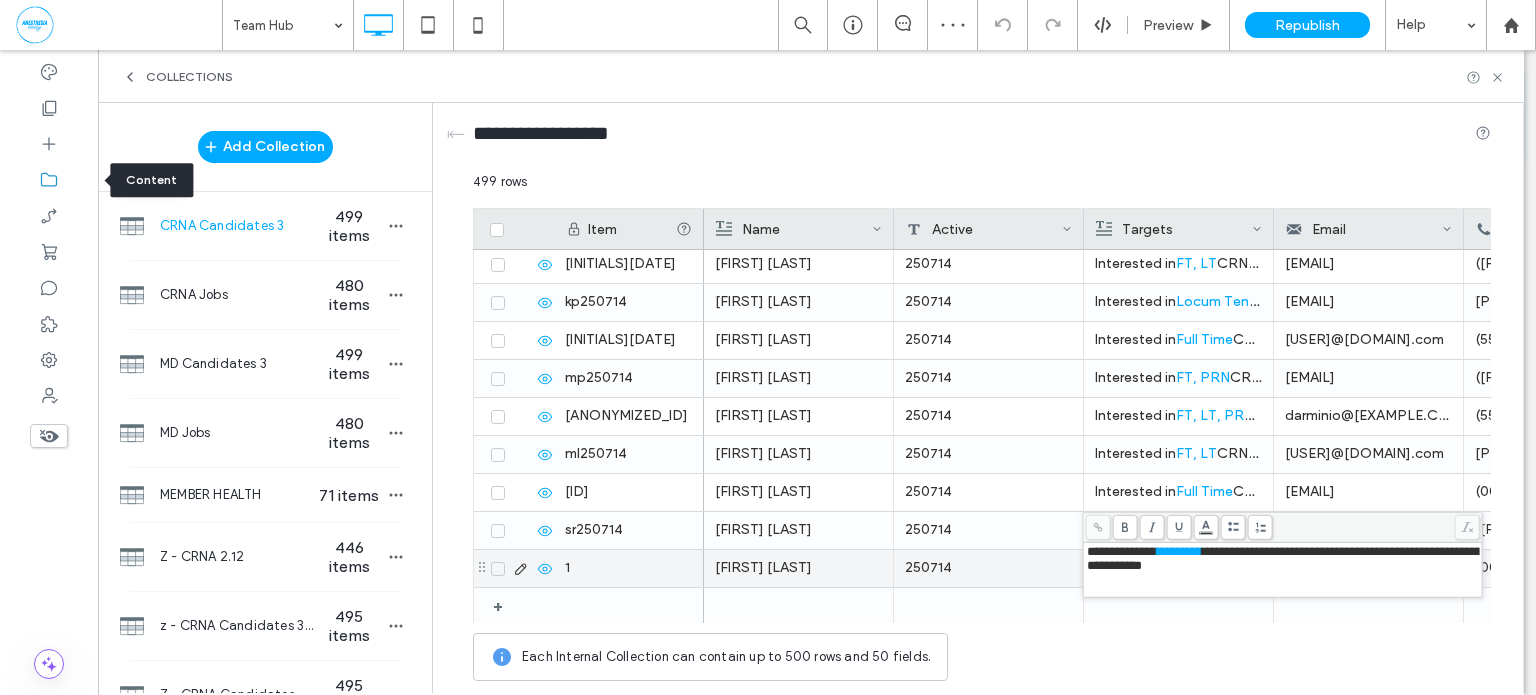 click on "**********" at bounding box center (1284, 558) 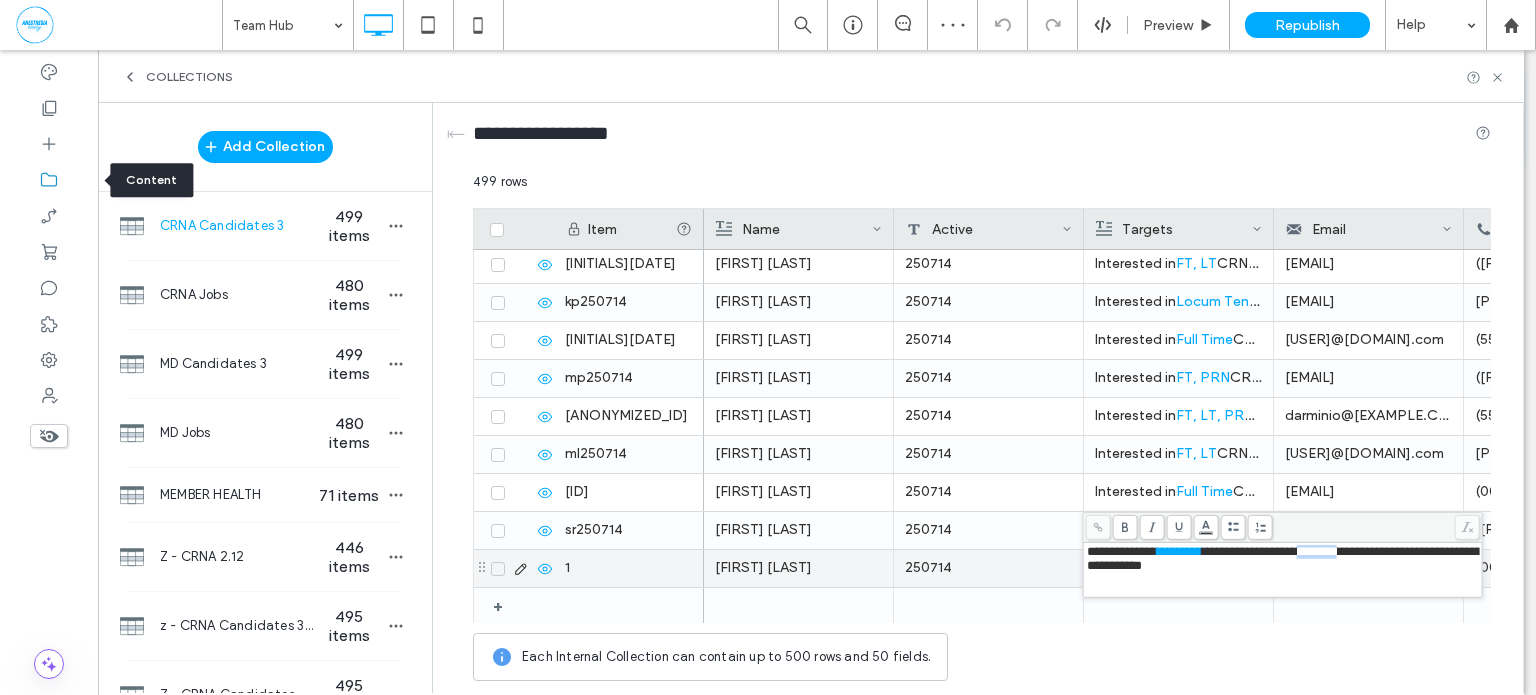 click on "**********" at bounding box center (1284, 558) 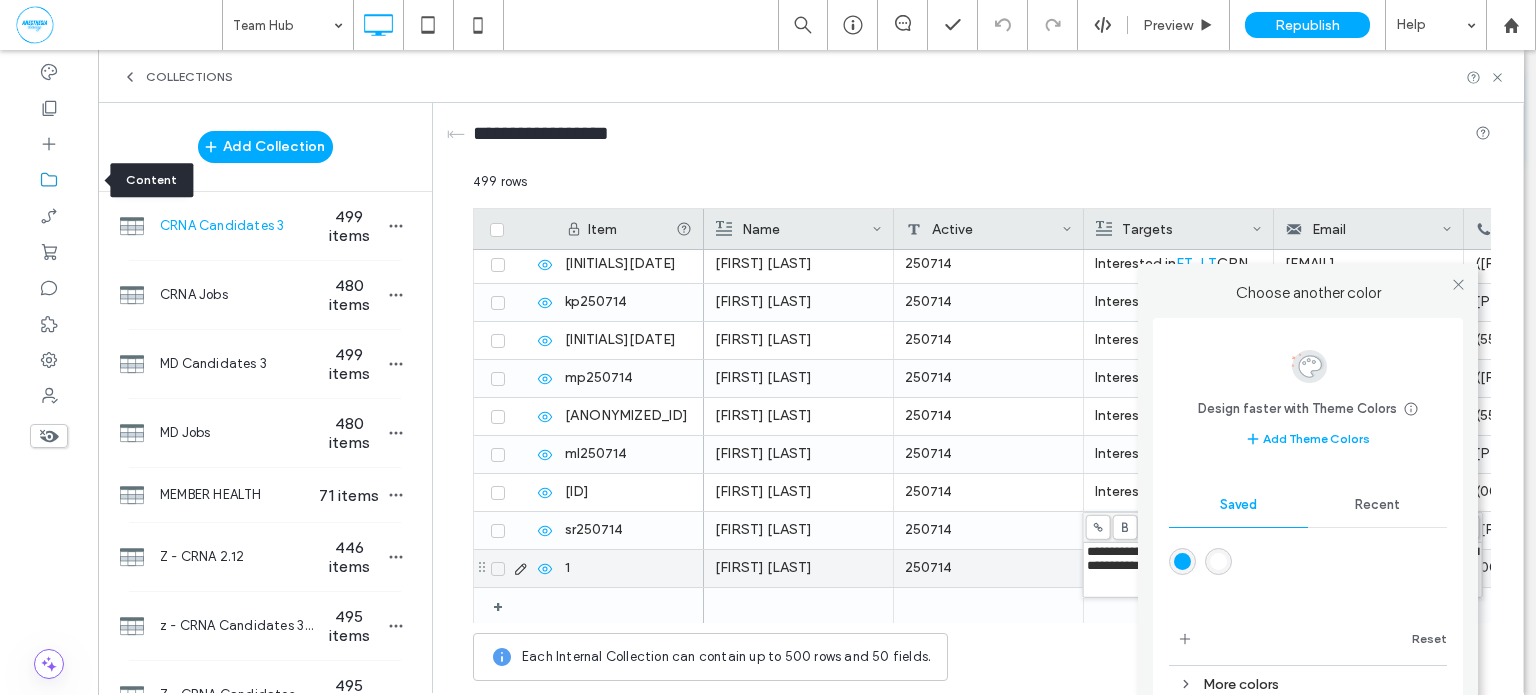 click on ".wqwq-1{fill:#231f20;}
.cls-1q, .cls-2q { fill-rule: evenodd; }
.cls-2q { fill: #6e8188; }
True_local
Agendize
HealthEngine
x_close_popup
from_your_site
multi_language
zoom-out
zoom-in
z_vimeo
z_yelp
z_picassa
w_vCita
youtube
yelp
x2
x
x_x
x_alignright
x_handwritten
wrench
wordpress
windowsvv
win8
whats_app
wallet
warning-sign
w_youtube
w_youtube_channel
w_yelp
w_video
w_twitter
w_title
w_tabs
w_social_icons
w_spacer
w_share
w_rss_feed
w_recent-posts
w_push
w_paypal
w_photo_gallery" at bounding box center (768, 347) 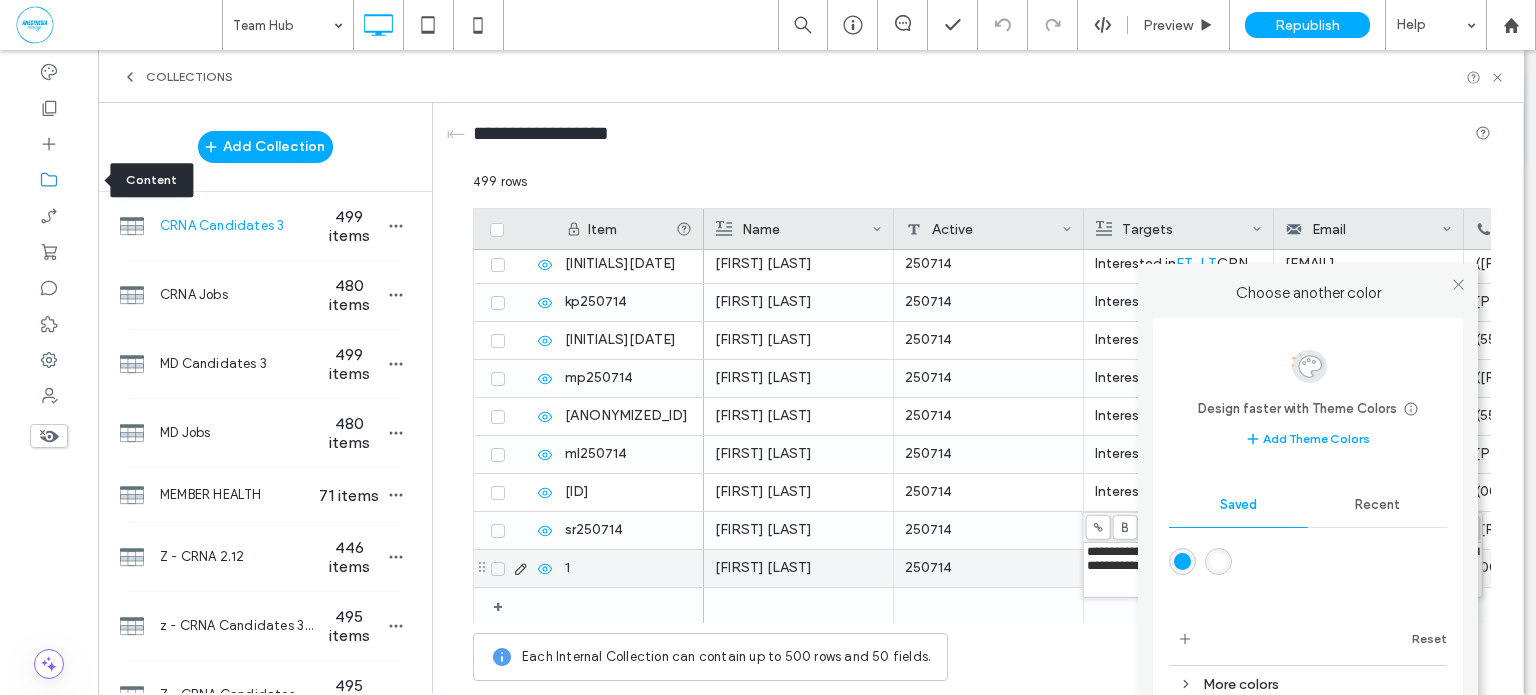 click at bounding box center (1182, 561) 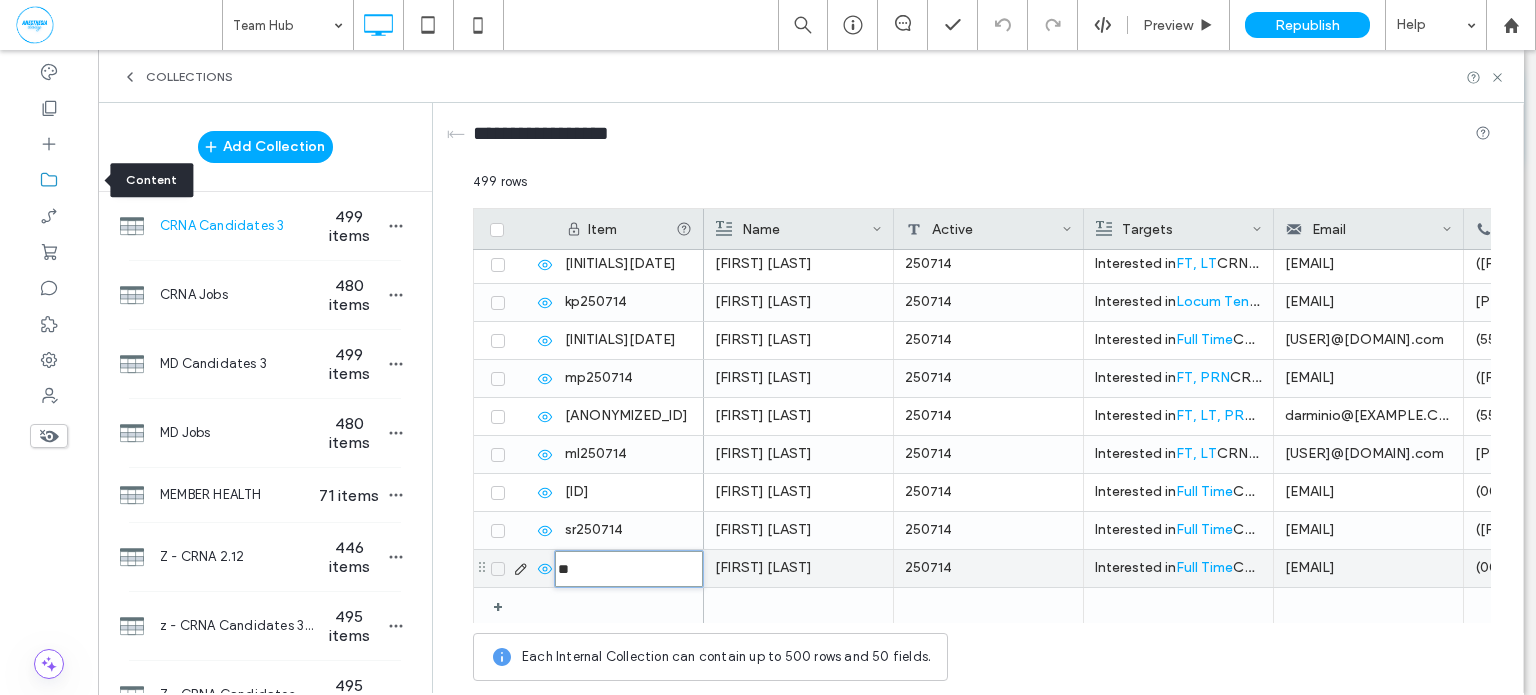 type on "********" 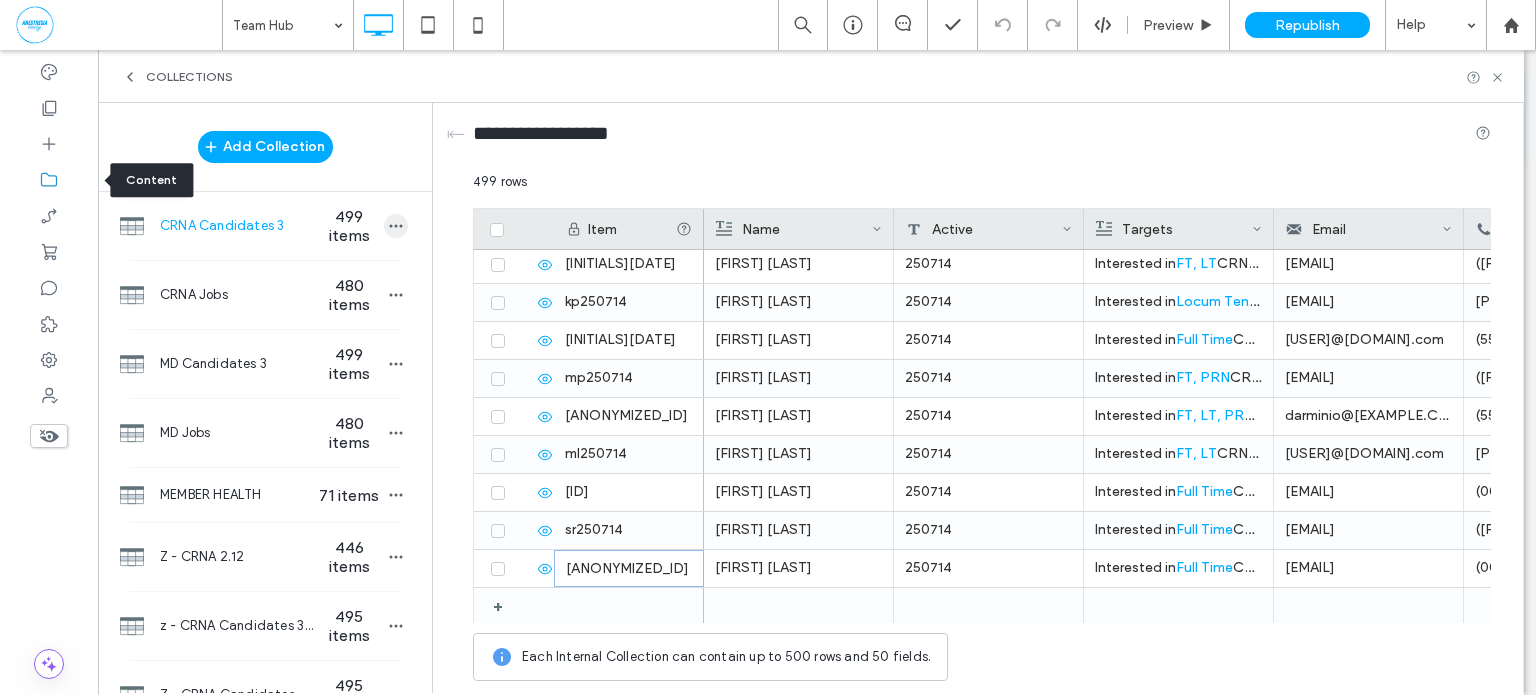 click 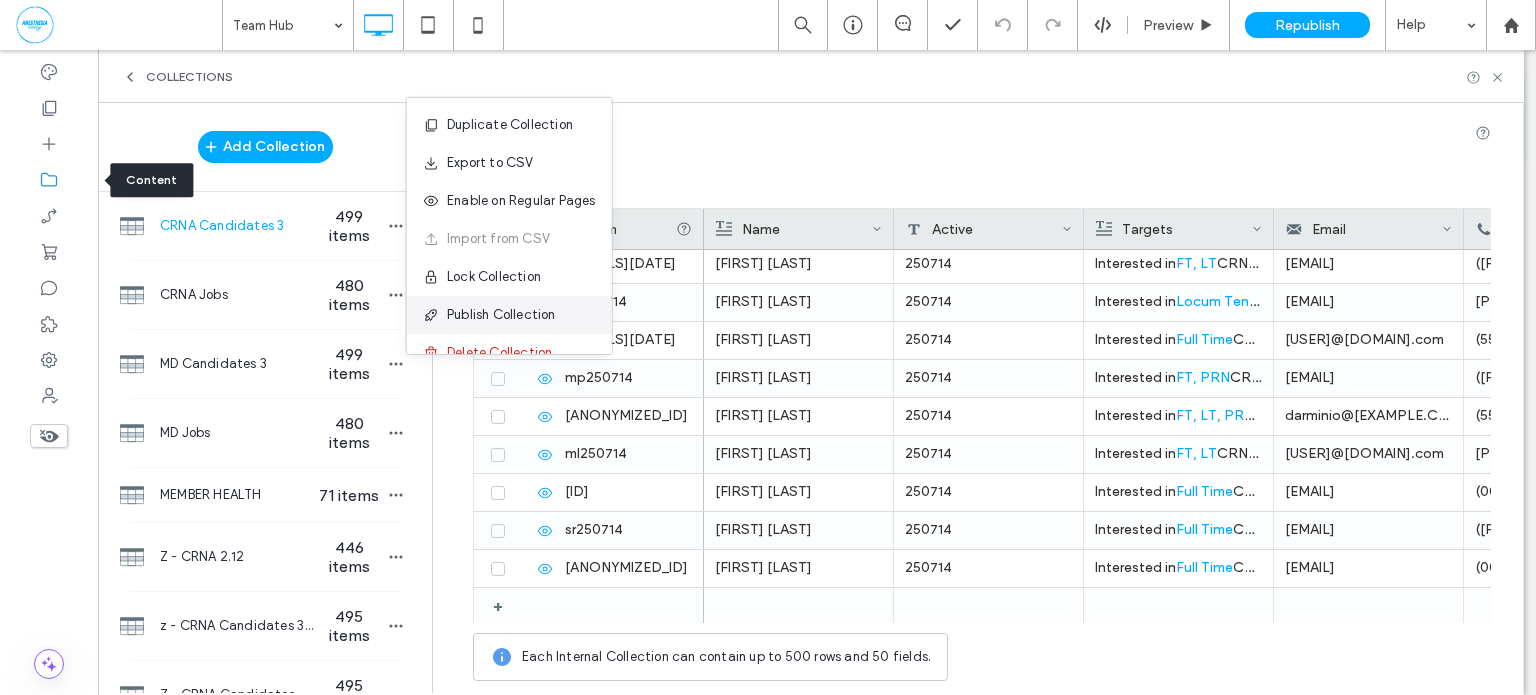 click on "Publish Collection" at bounding box center (501, 315) 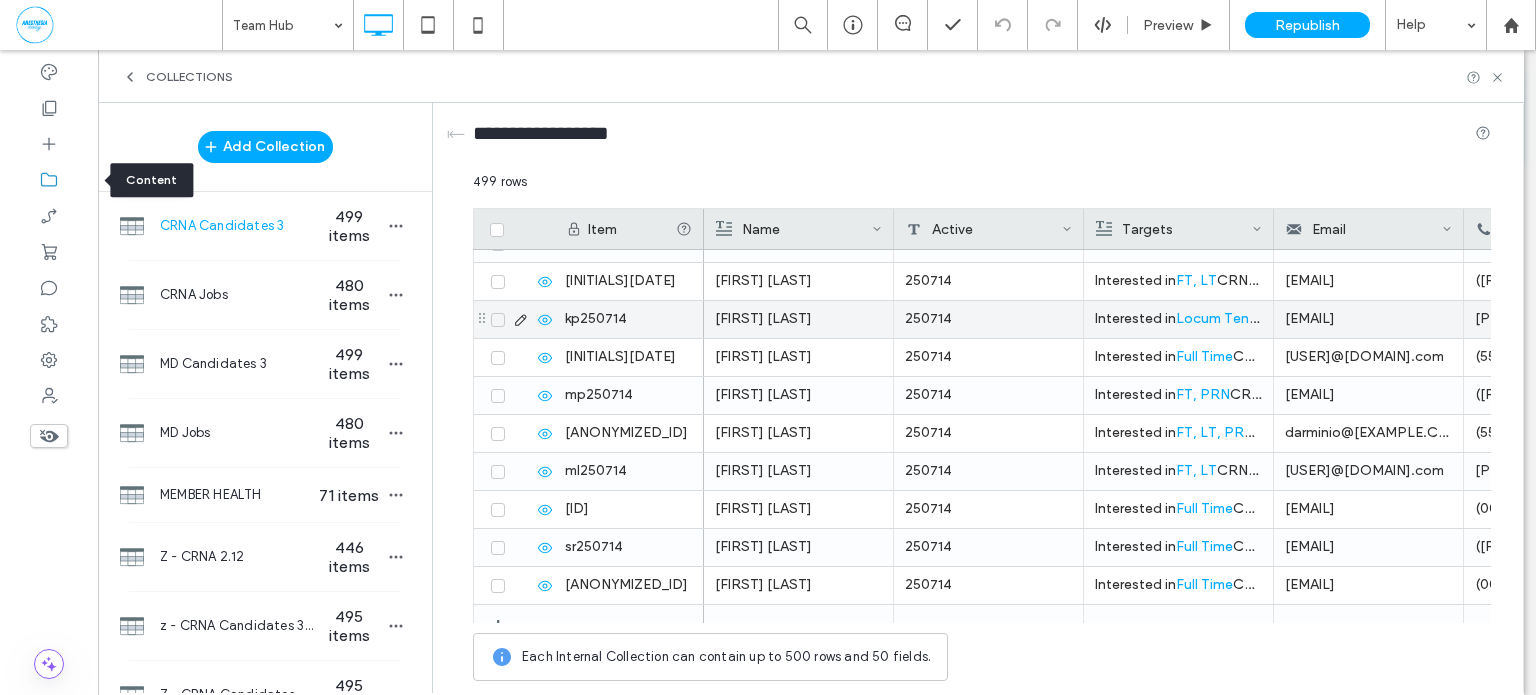 scroll, scrollTop: 18625, scrollLeft: 0, axis: vertical 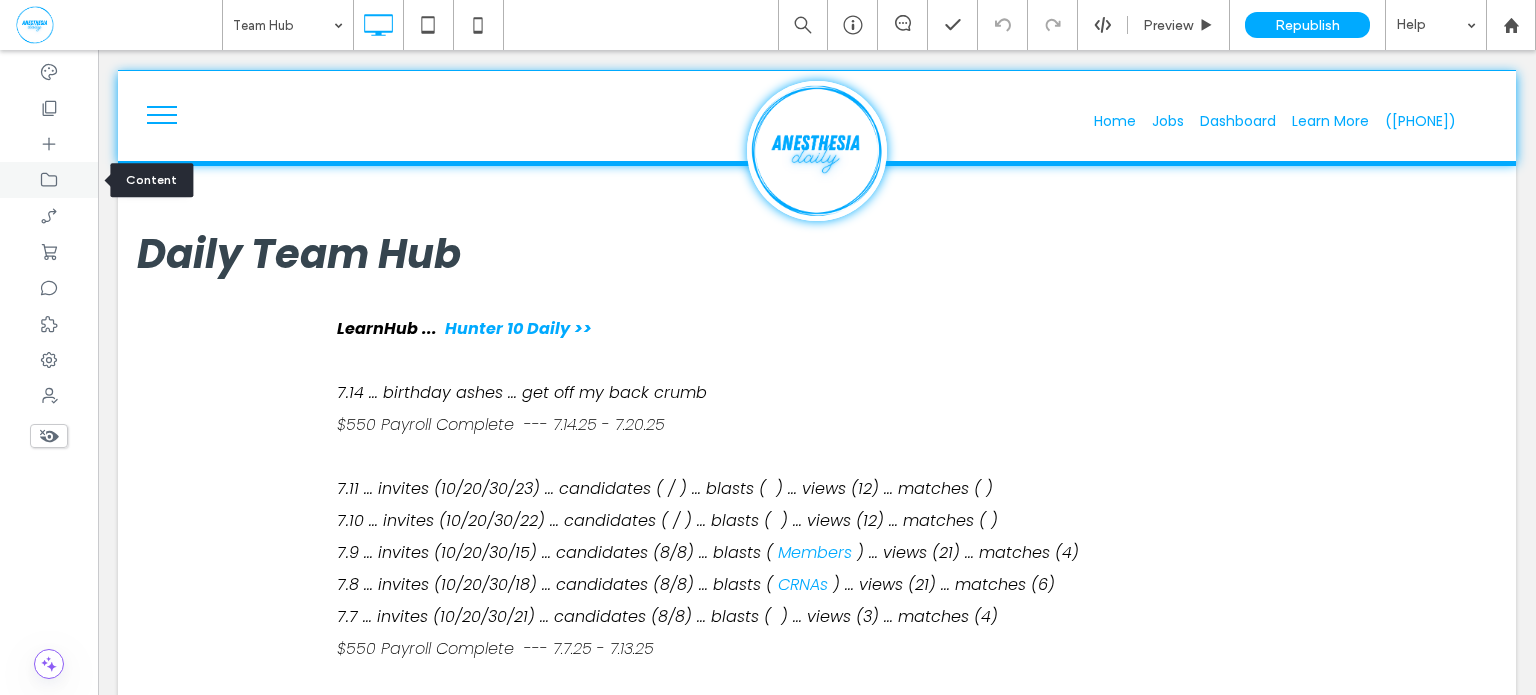 click 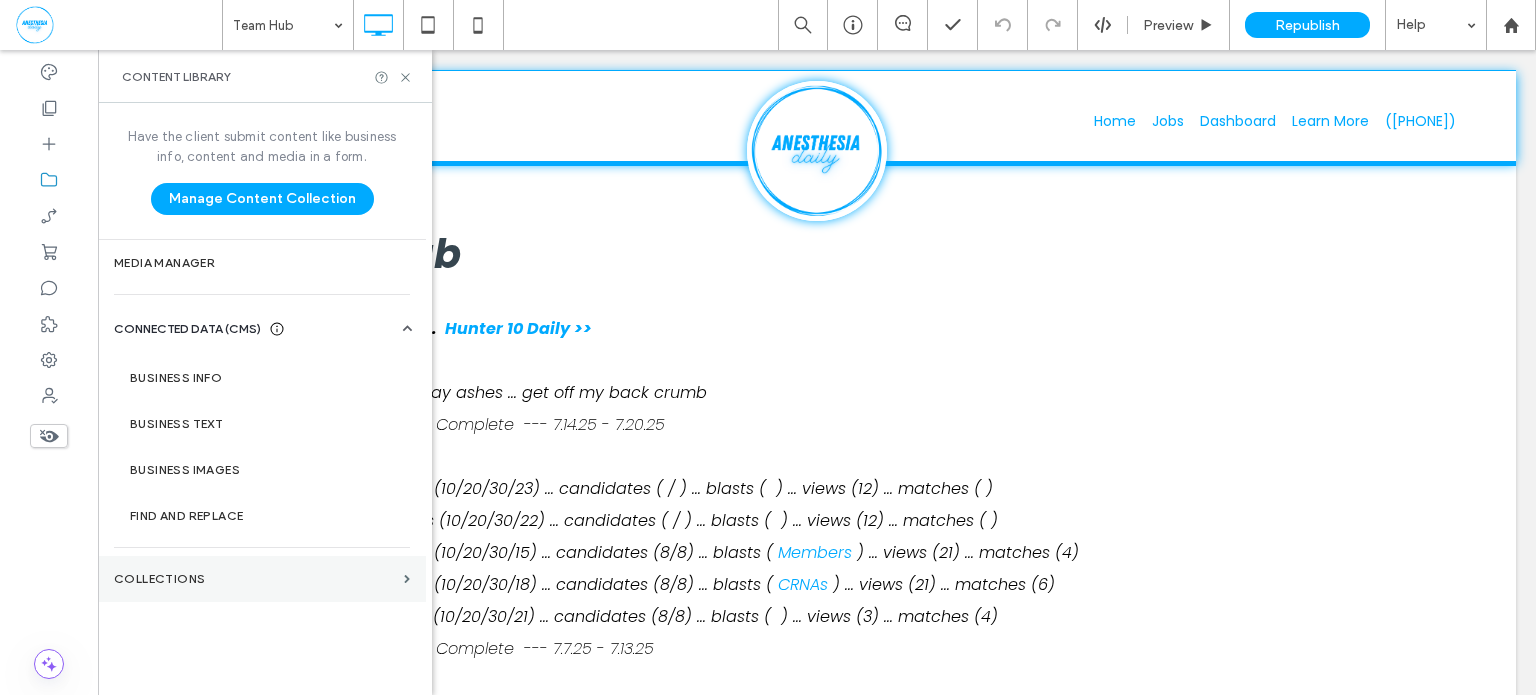 click on "Collections" at bounding box center [255, 579] 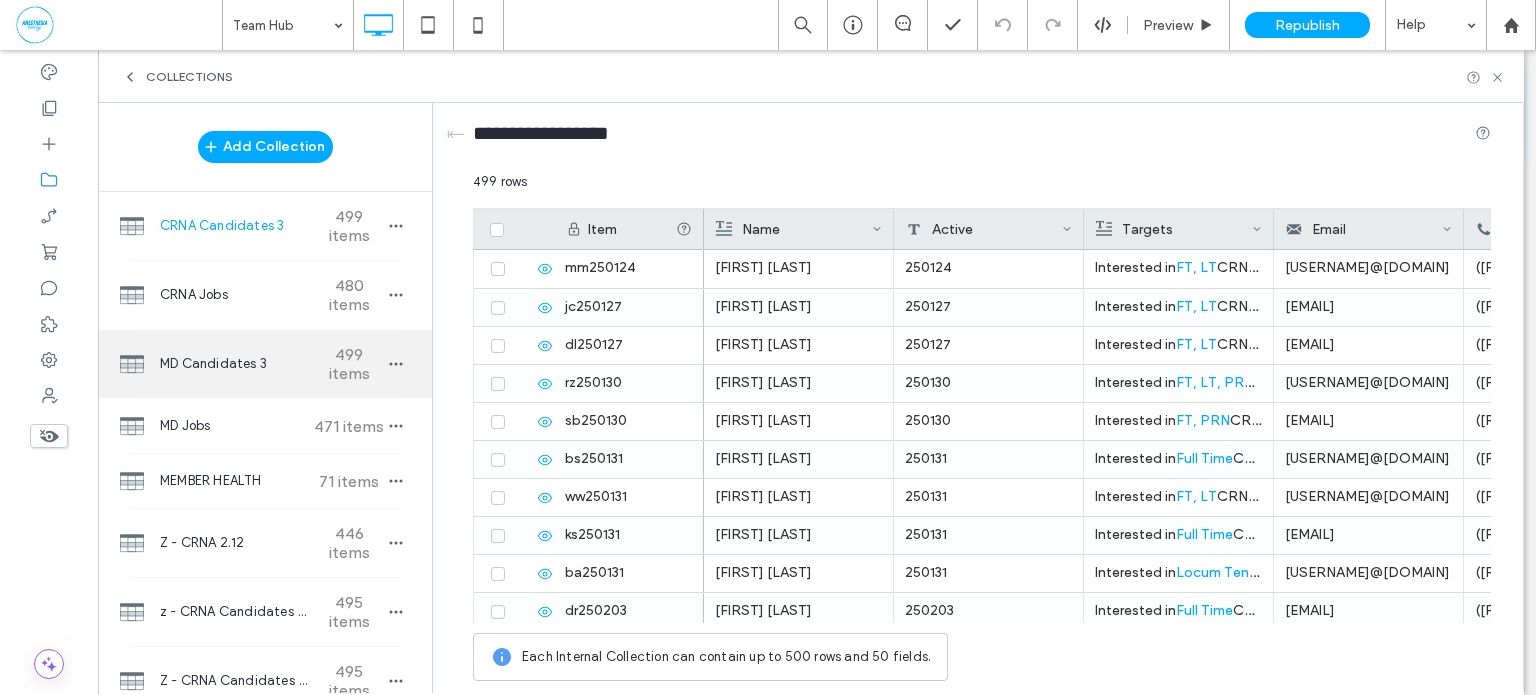click on "MD Candidates 3" at bounding box center (234, 364) 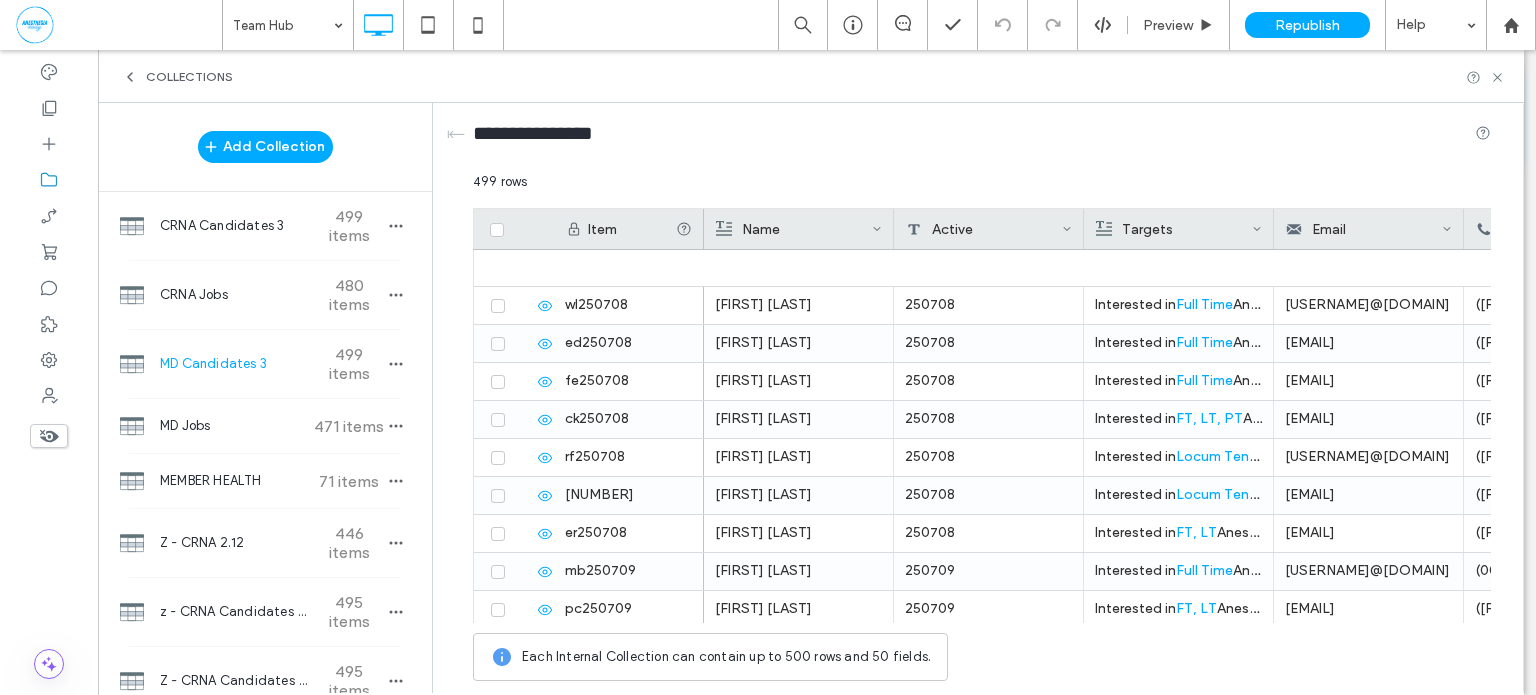 scroll, scrollTop: 18625, scrollLeft: 0, axis: vertical 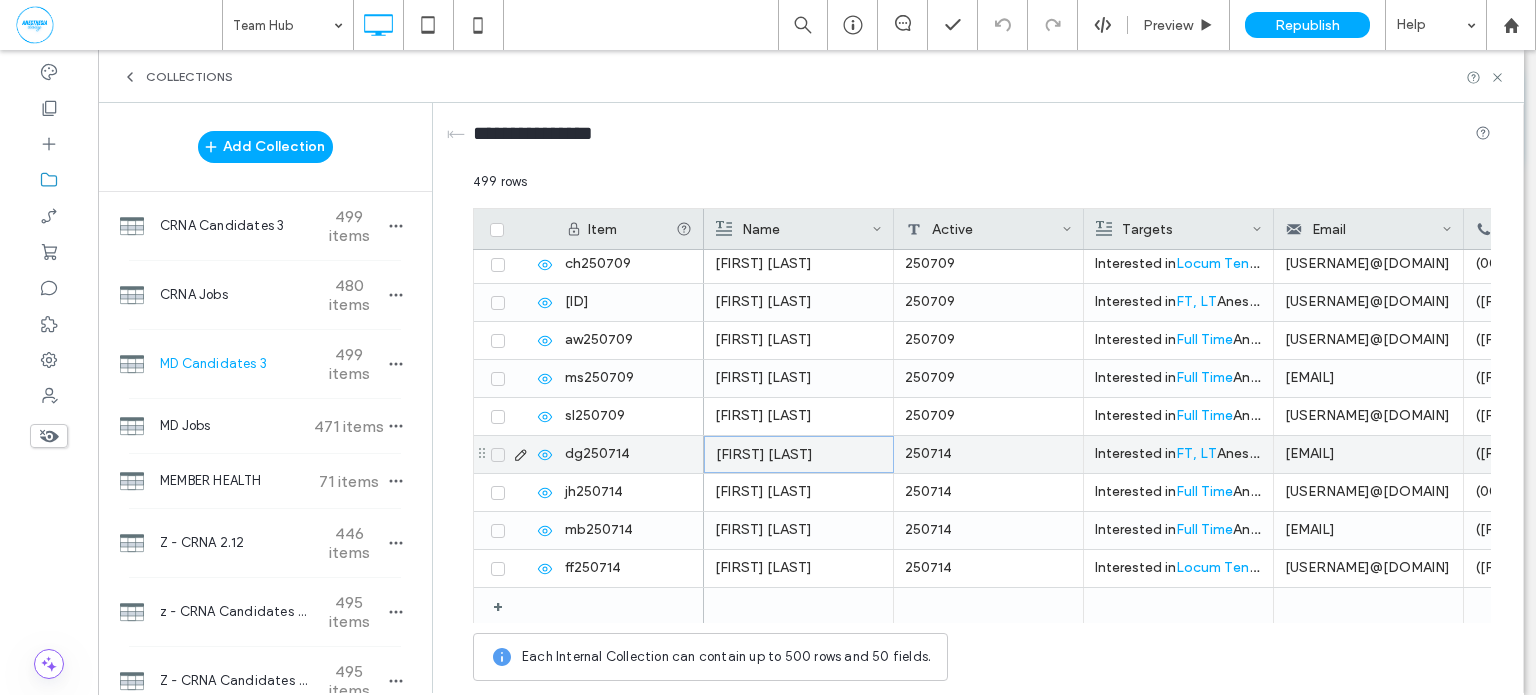 click on "[FIRST] [LAST]" at bounding box center (799, 455) 